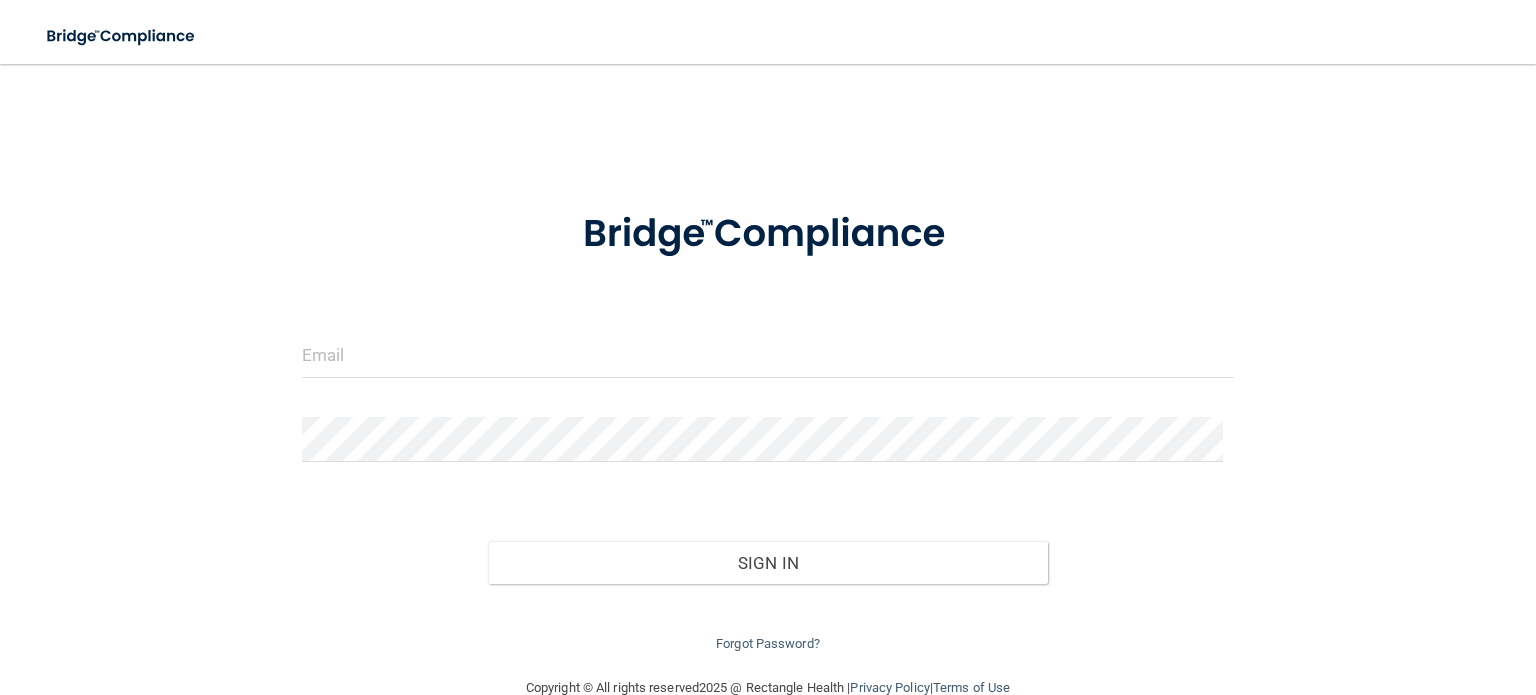 scroll, scrollTop: 0, scrollLeft: 0, axis: both 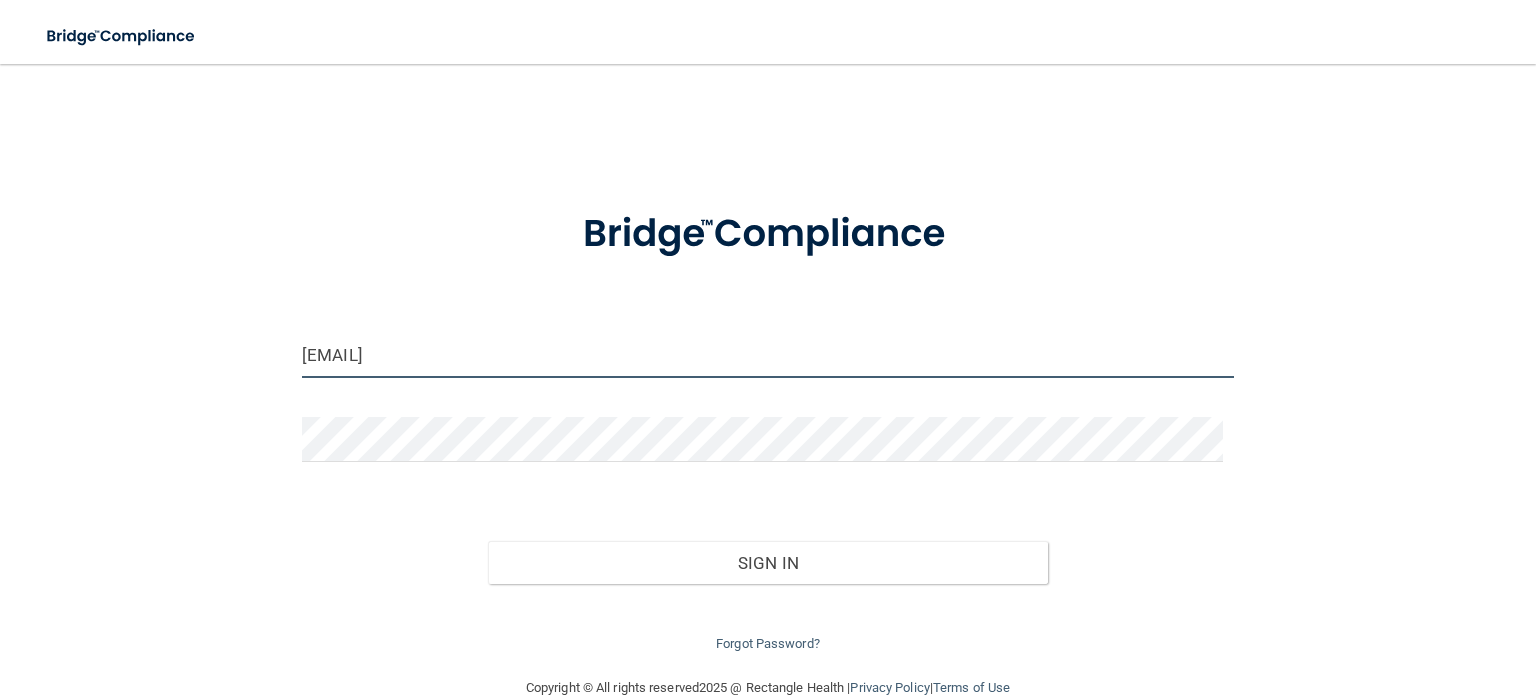click on "[EMAIL]" at bounding box center (768, 355) 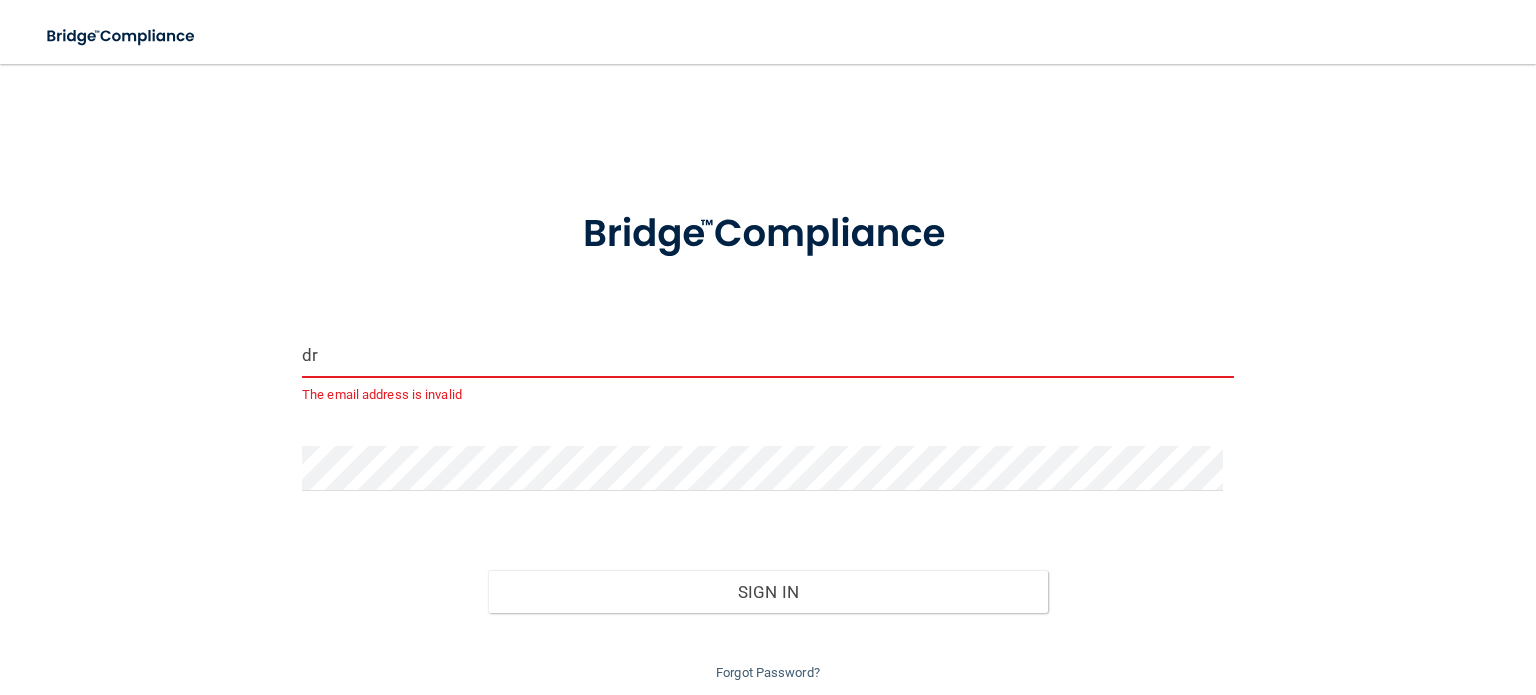 type on "[EMAIL]" 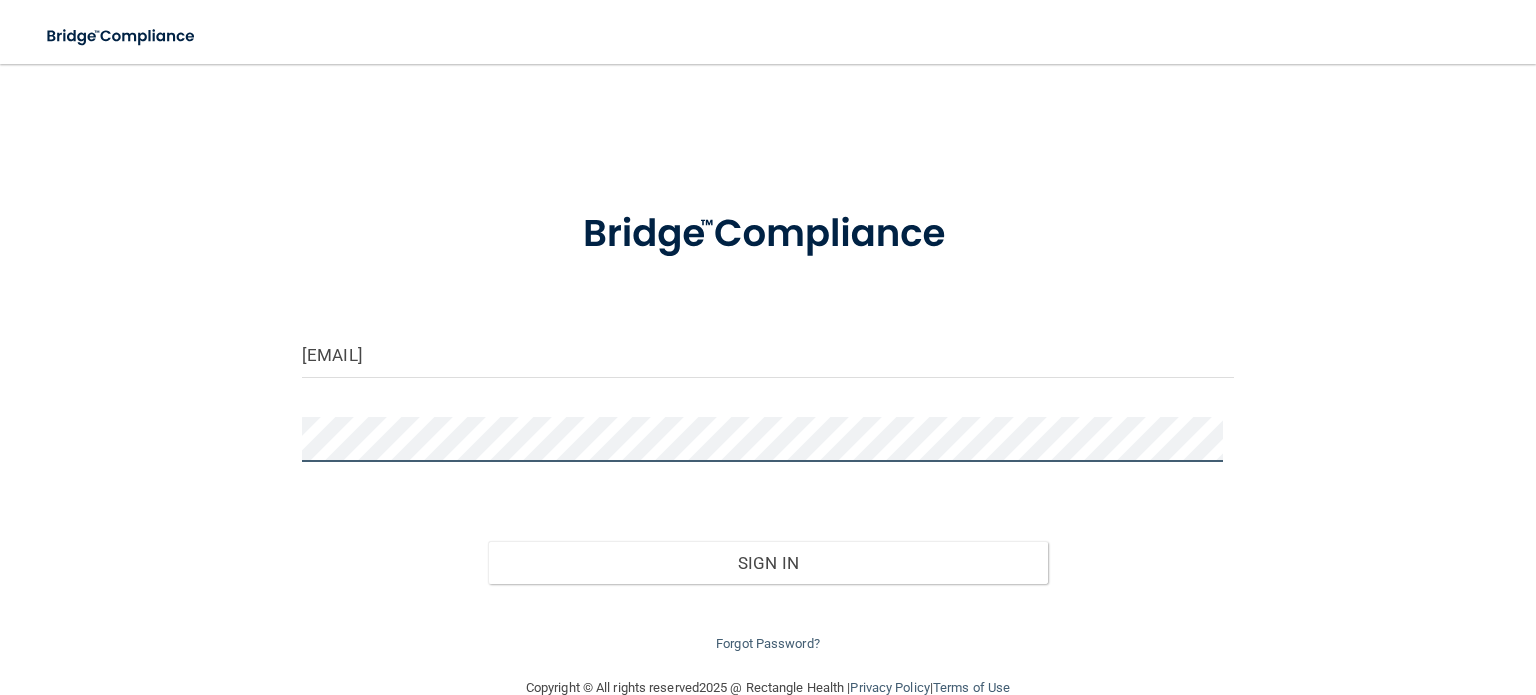 click on "[EMAIL]                                    Invalid email/password.     You don't have permission to access that page.       Sign In            Forgot Password?" at bounding box center [768, 370] 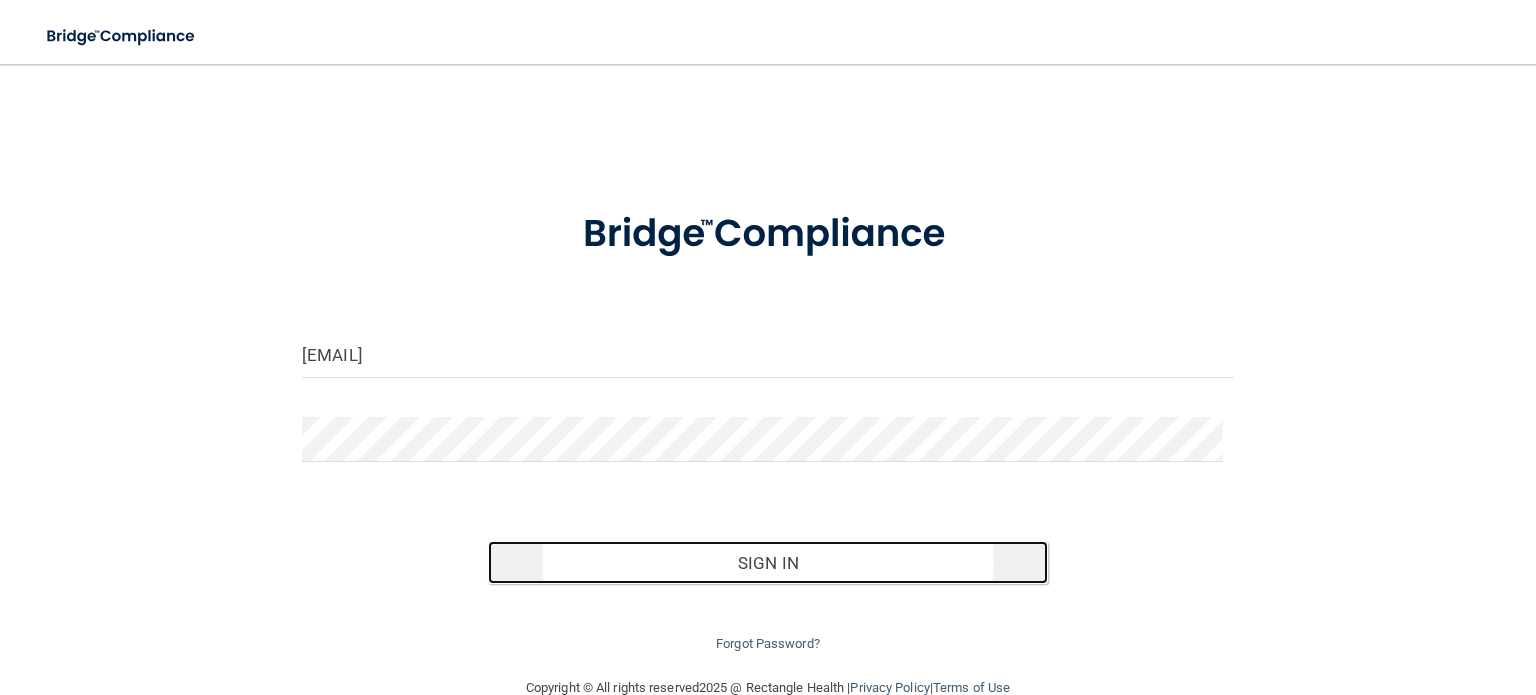 click on "Sign In" at bounding box center (767, 563) 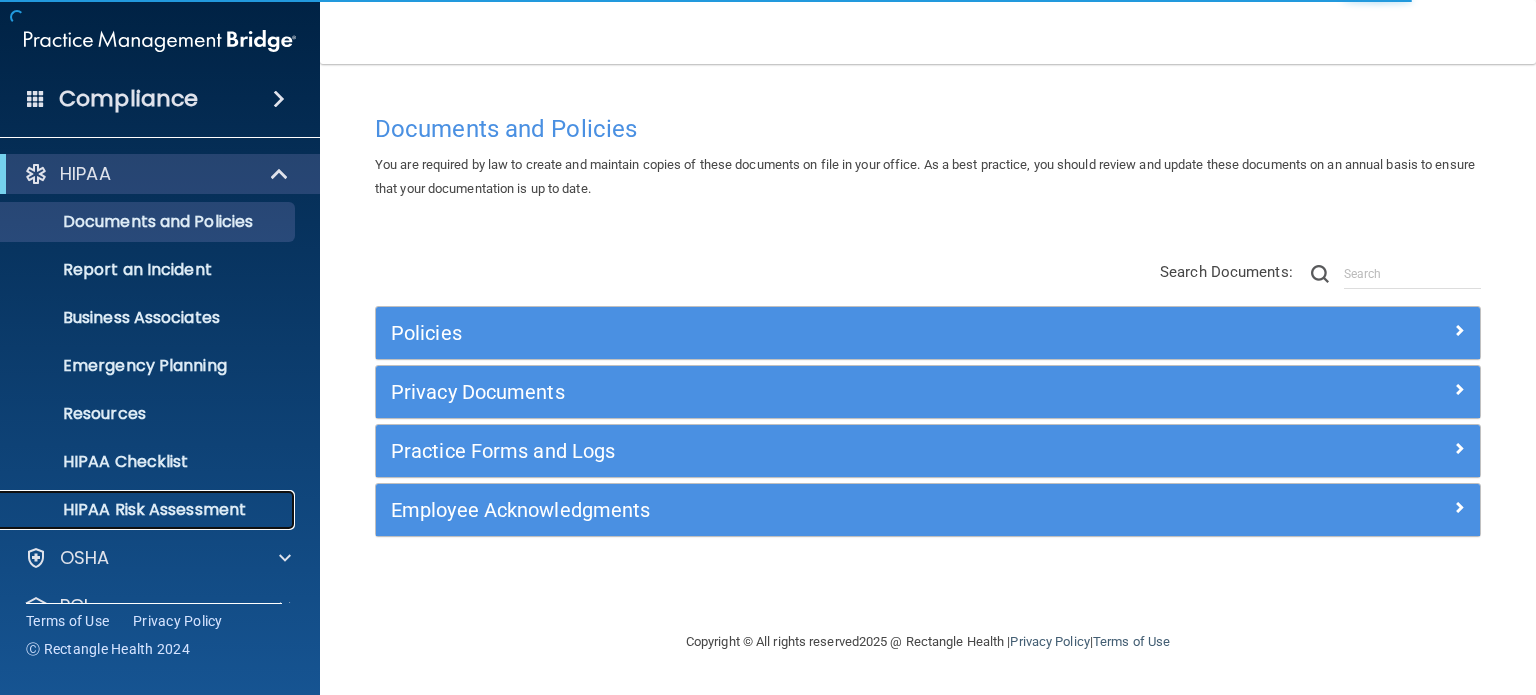 click on "HIPAA Risk Assessment" at bounding box center (149, 510) 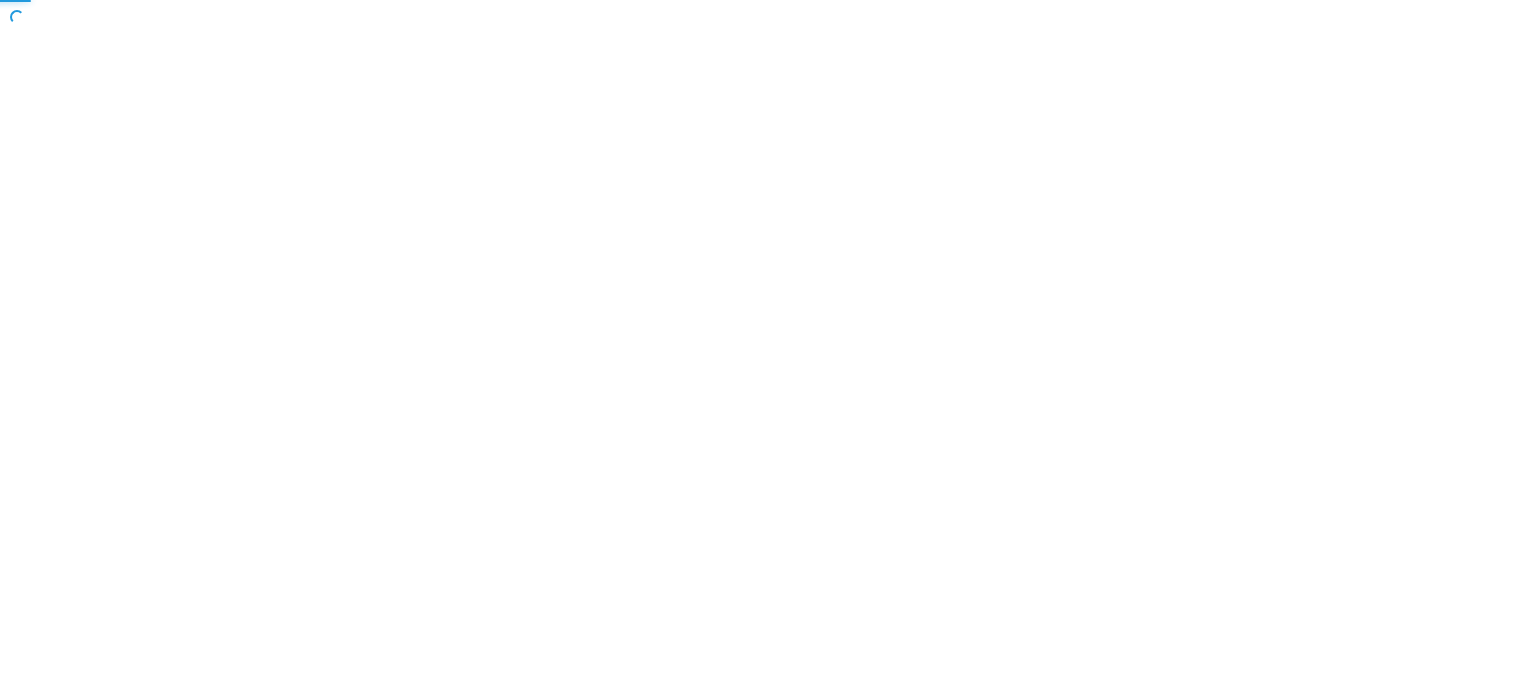 scroll, scrollTop: 0, scrollLeft: 0, axis: both 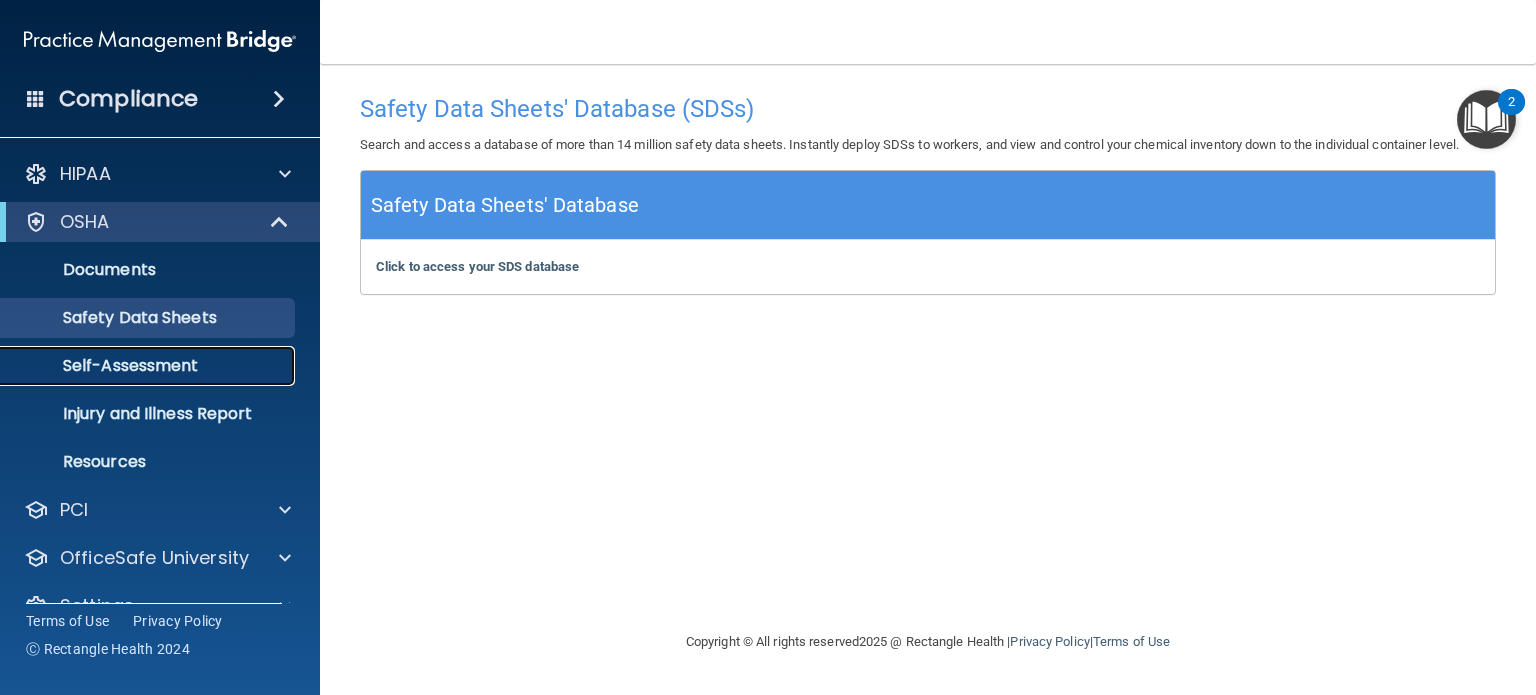 click on "Self-Assessment" at bounding box center (149, 366) 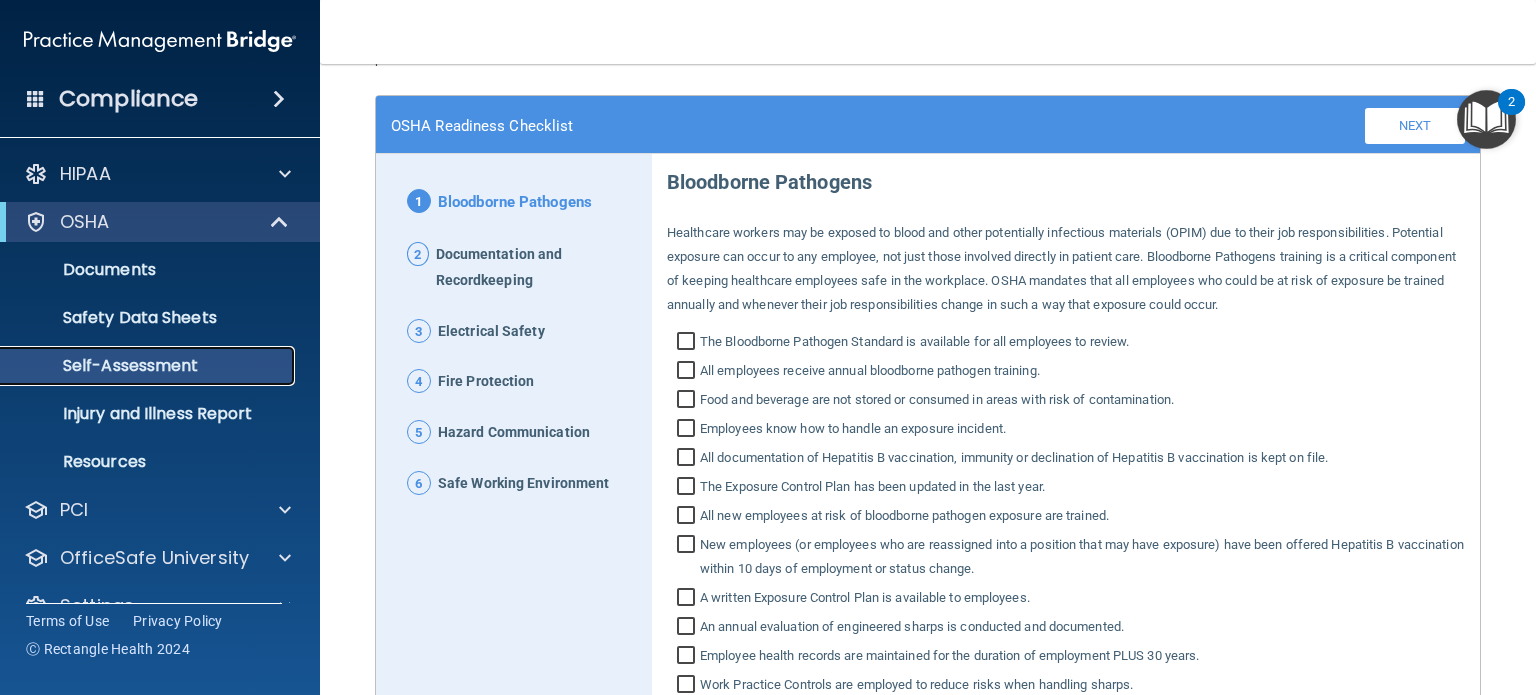 scroll, scrollTop: 315, scrollLeft: 0, axis: vertical 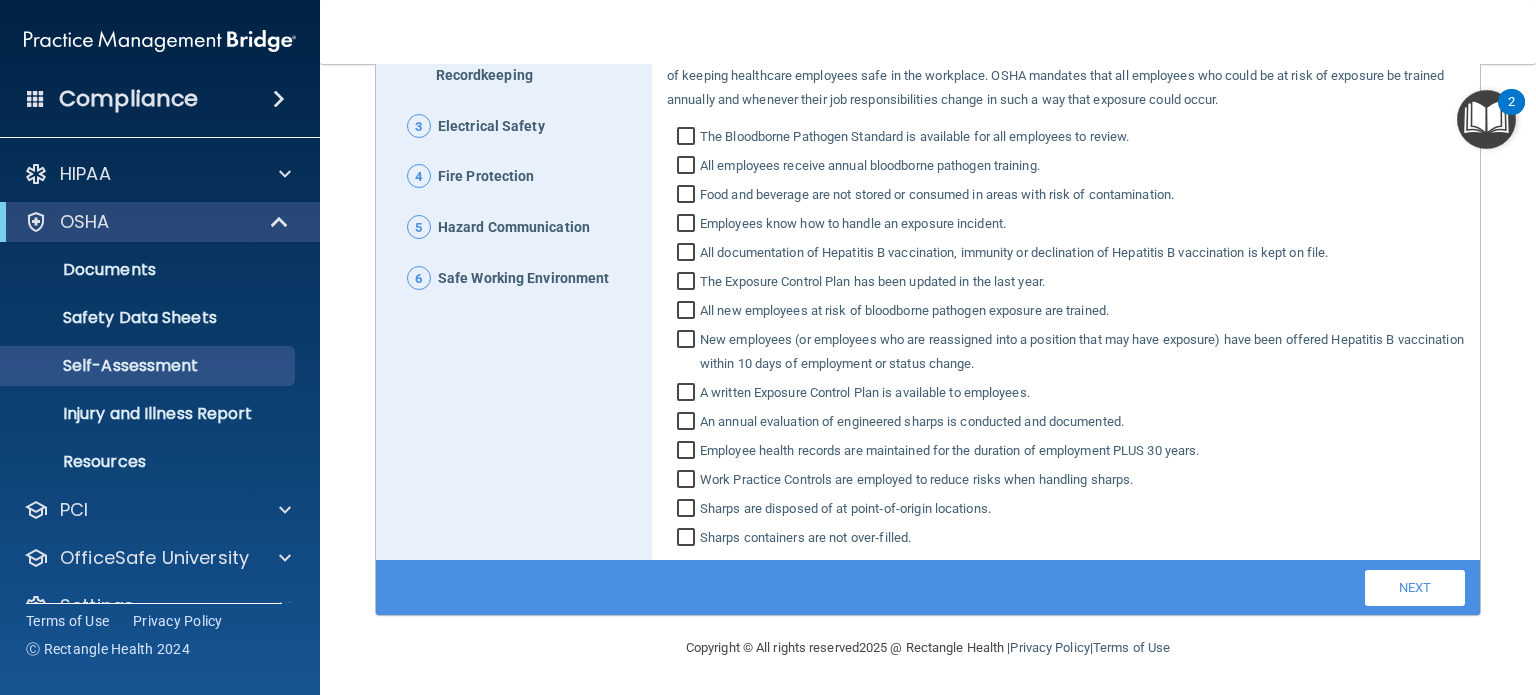 click on "Safe Working Environment" at bounding box center [523, 279] 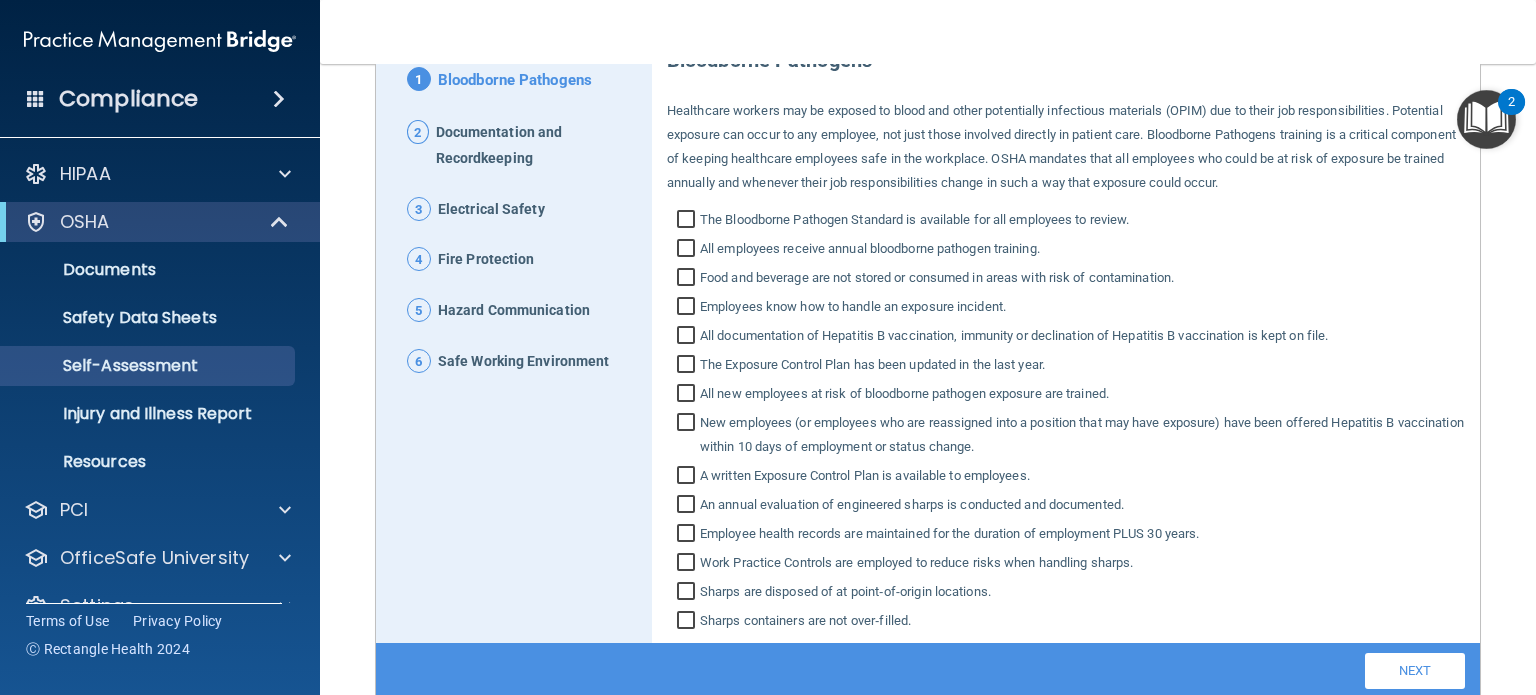 scroll, scrollTop: 234, scrollLeft: 0, axis: vertical 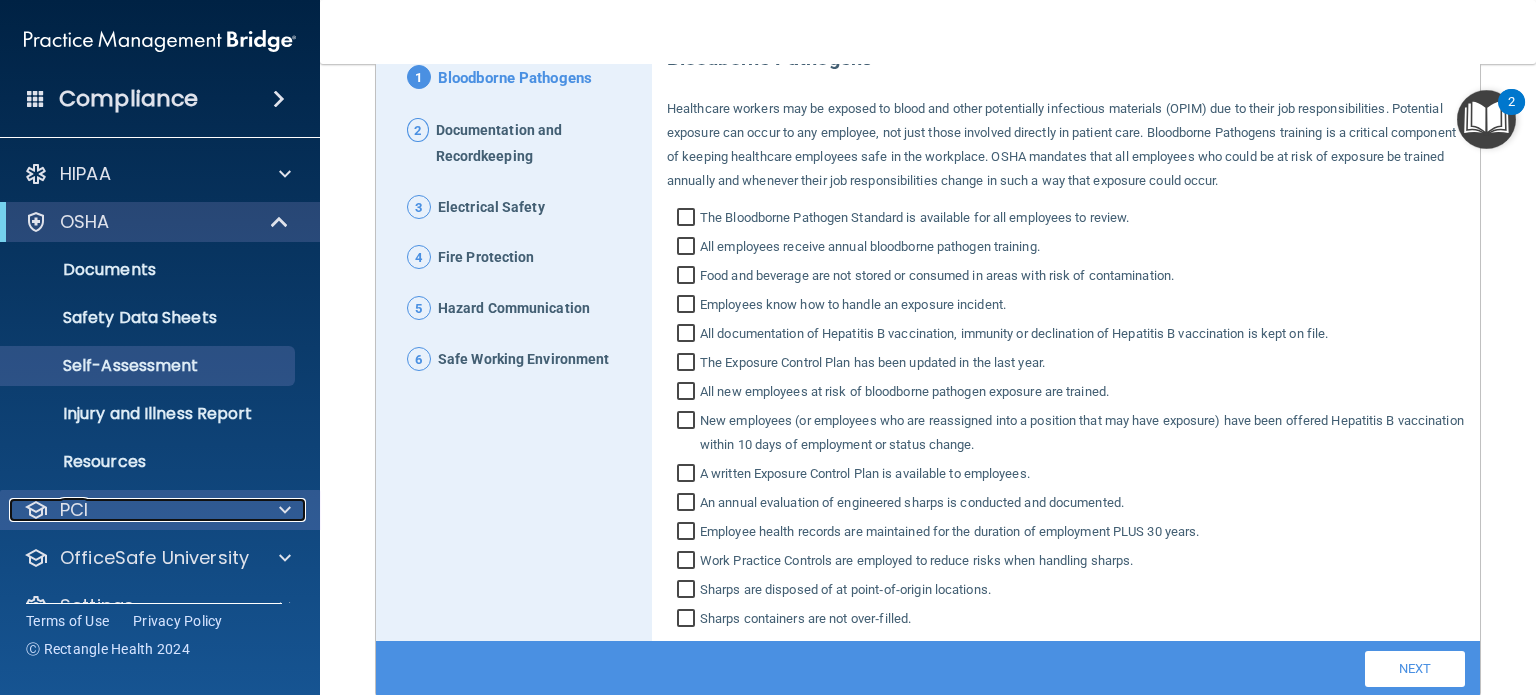 click on "PCI" at bounding box center [133, 510] 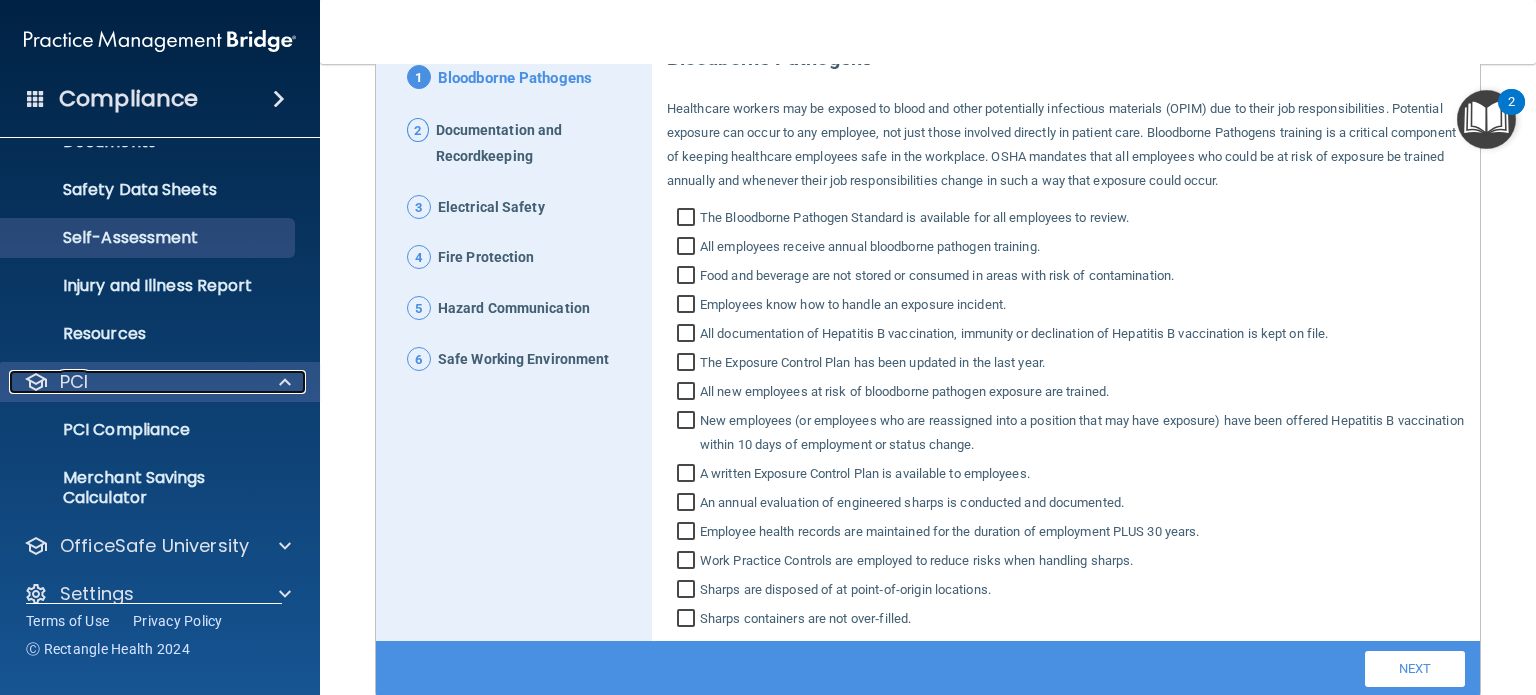 scroll, scrollTop: 154, scrollLeft: 0, axis: vertical 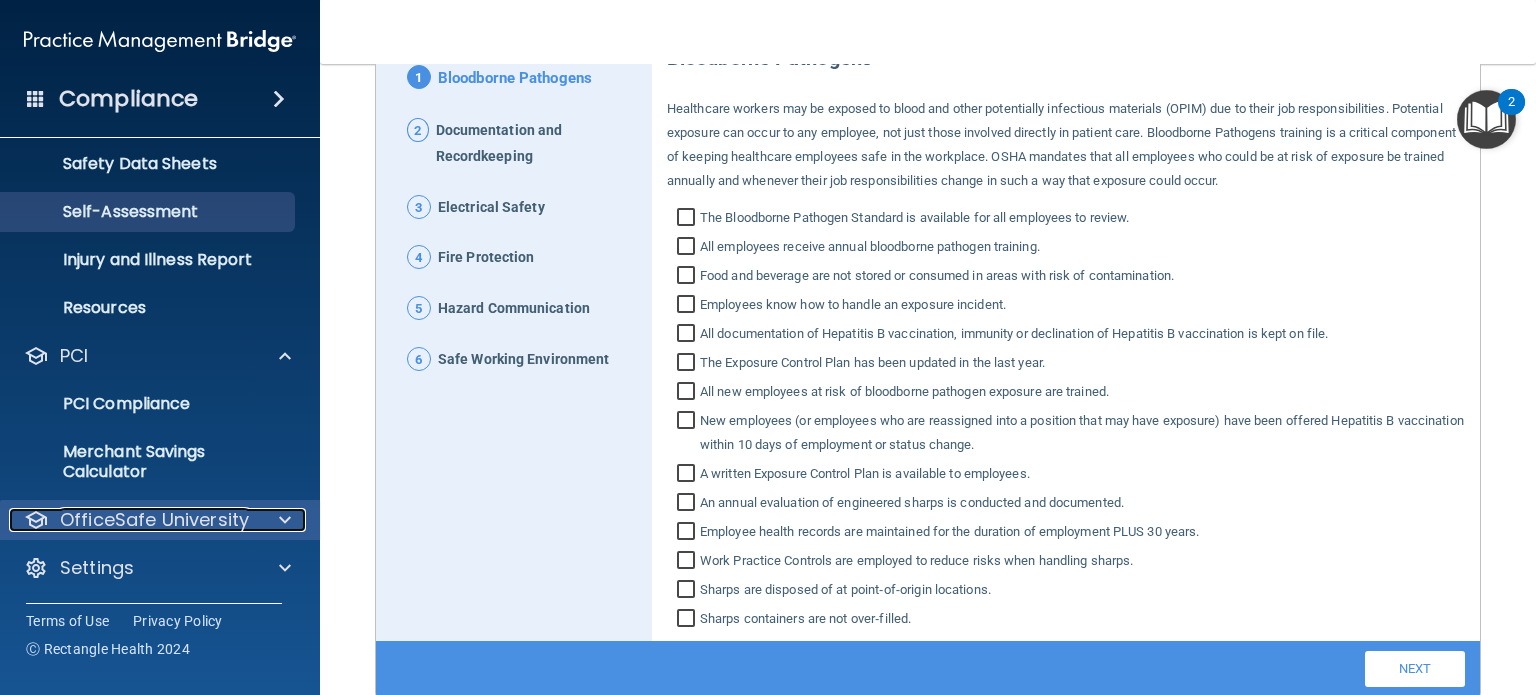 click on "OfficeSafe University" at bounding box center [154, 520] 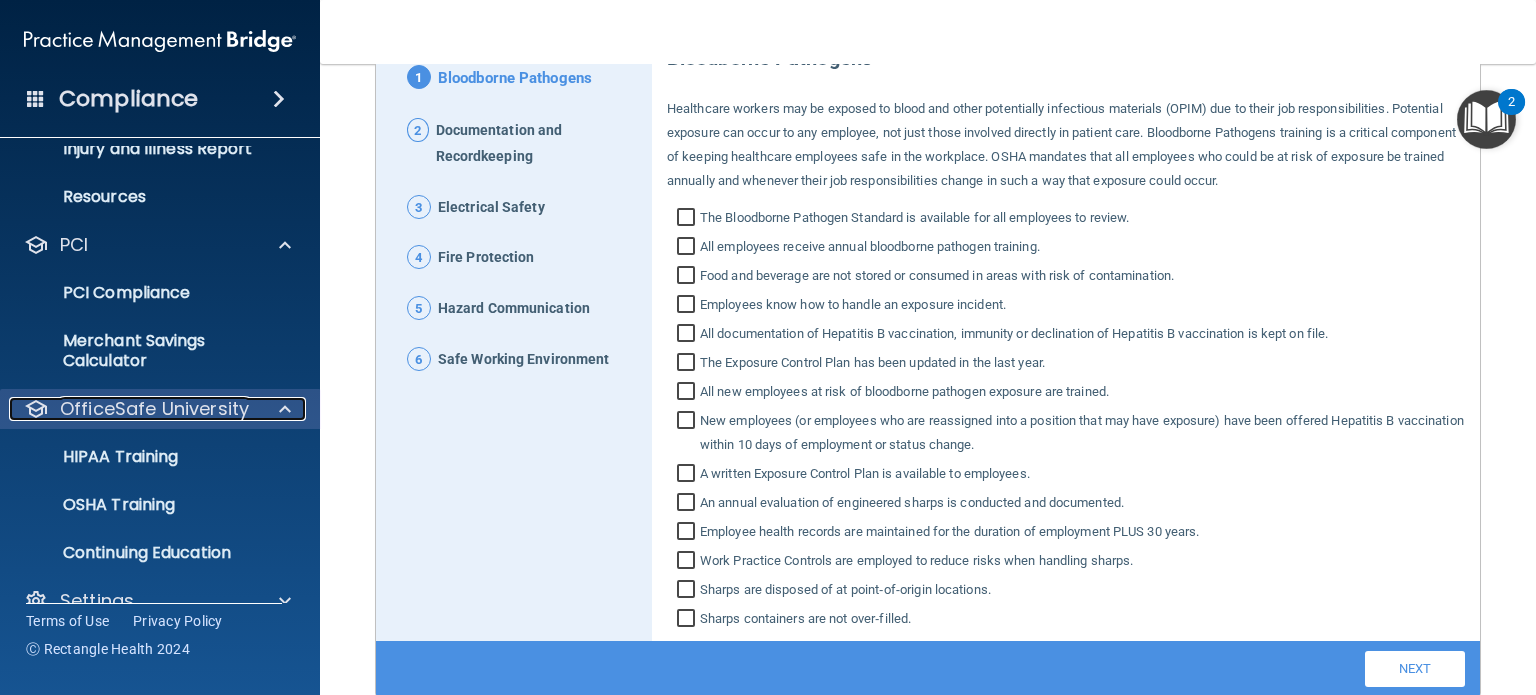 scroll, scrollTop: 298, scrollLeft: 0, axis: vertical 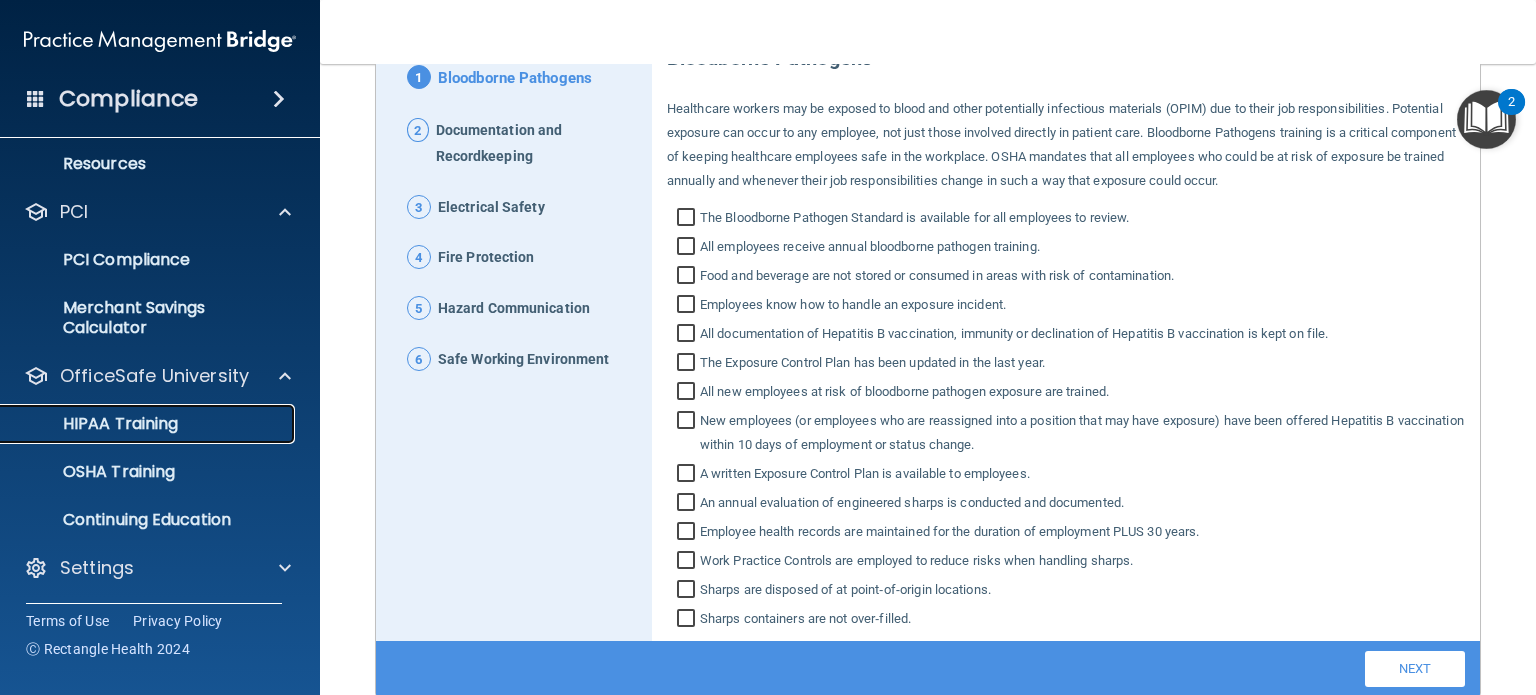 click on "HIPAA Training" at bounding box center [95, 424] 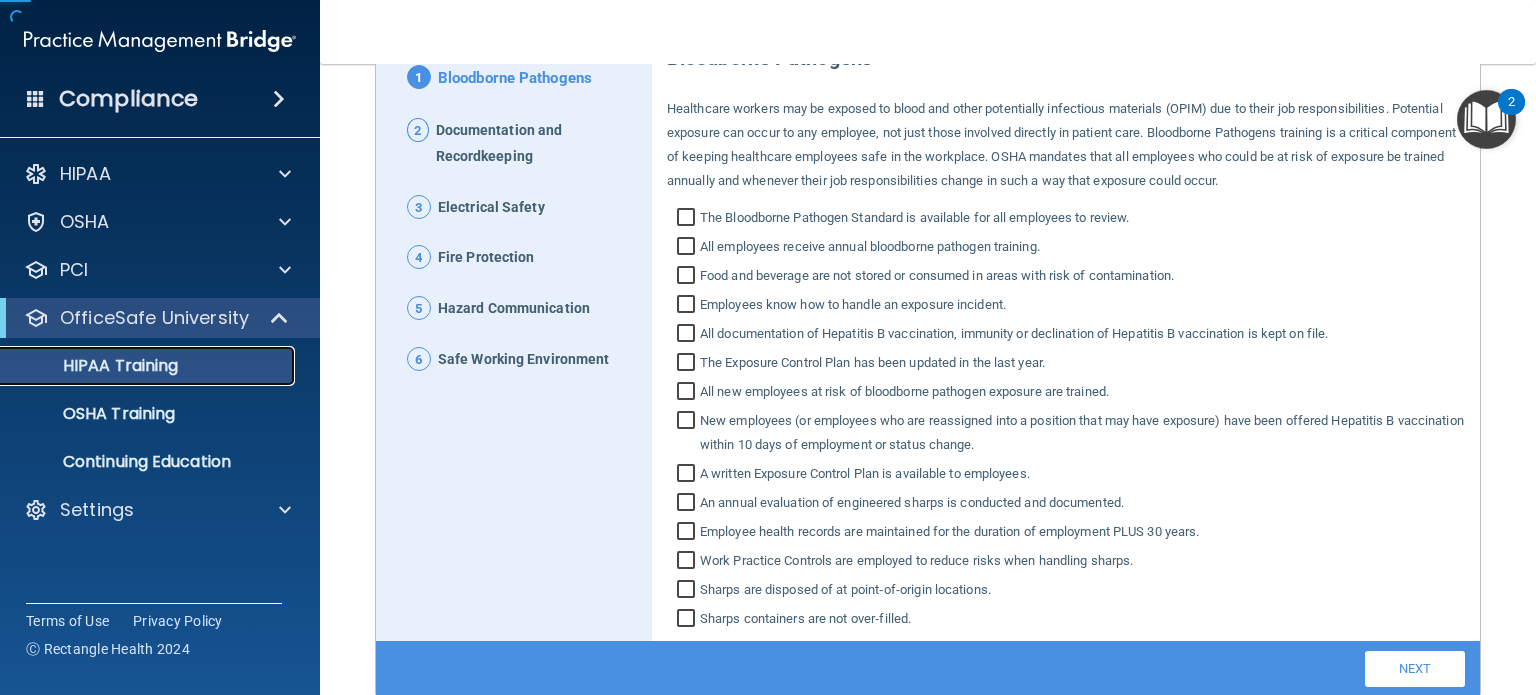 scroll, scrollTop: 0, scrollLeft: 0, axis: both 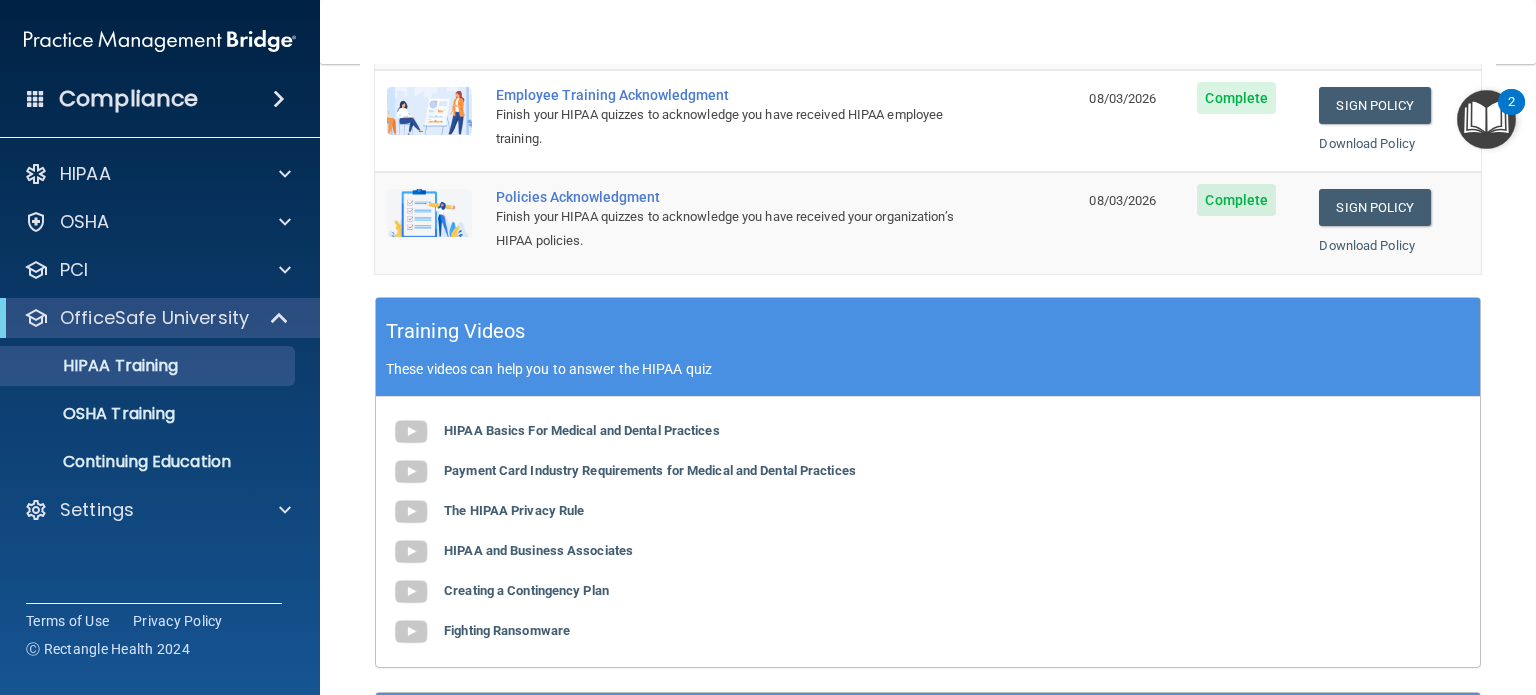click on "Training Videos   These videos can help you to answer the HIPAA quiz" at bounding box center (928, 347) 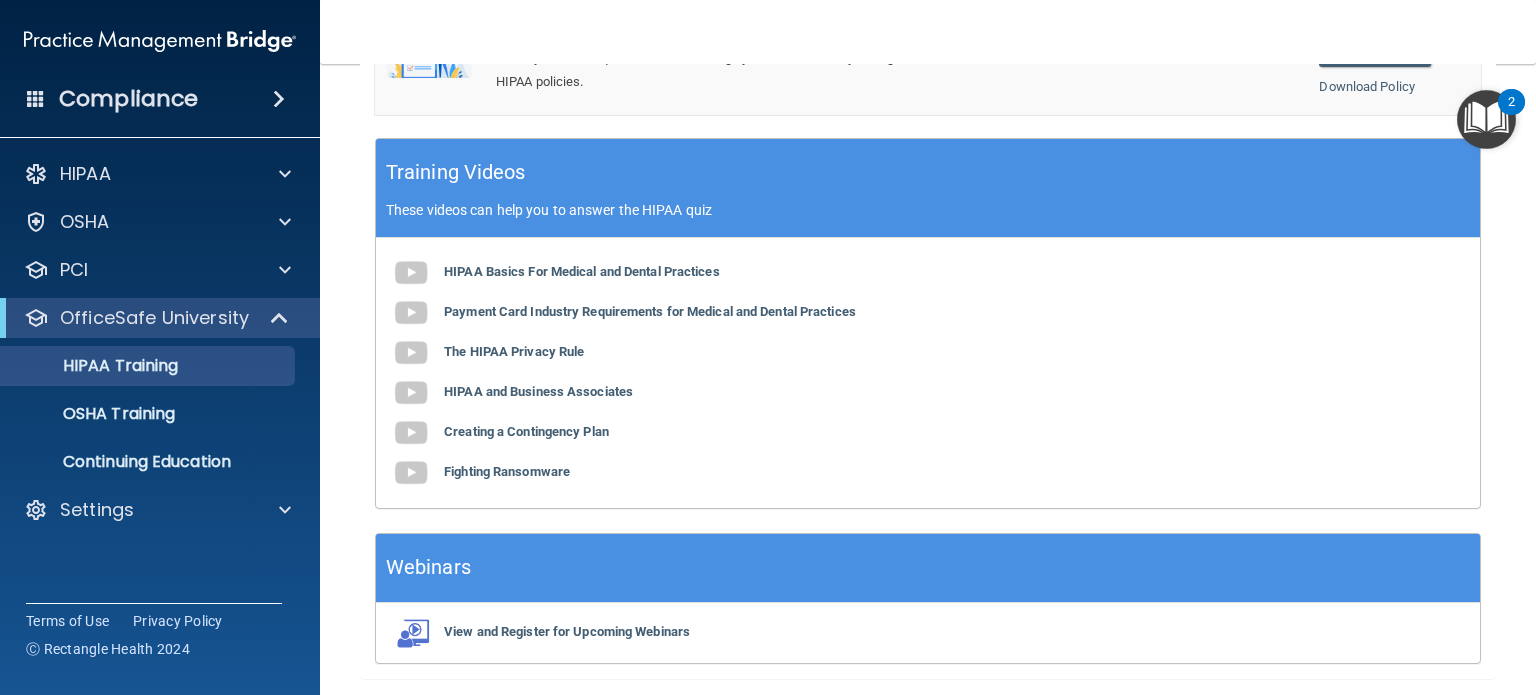scroll, scrollTop: 671, scrollLeft: 0, axis: vertical 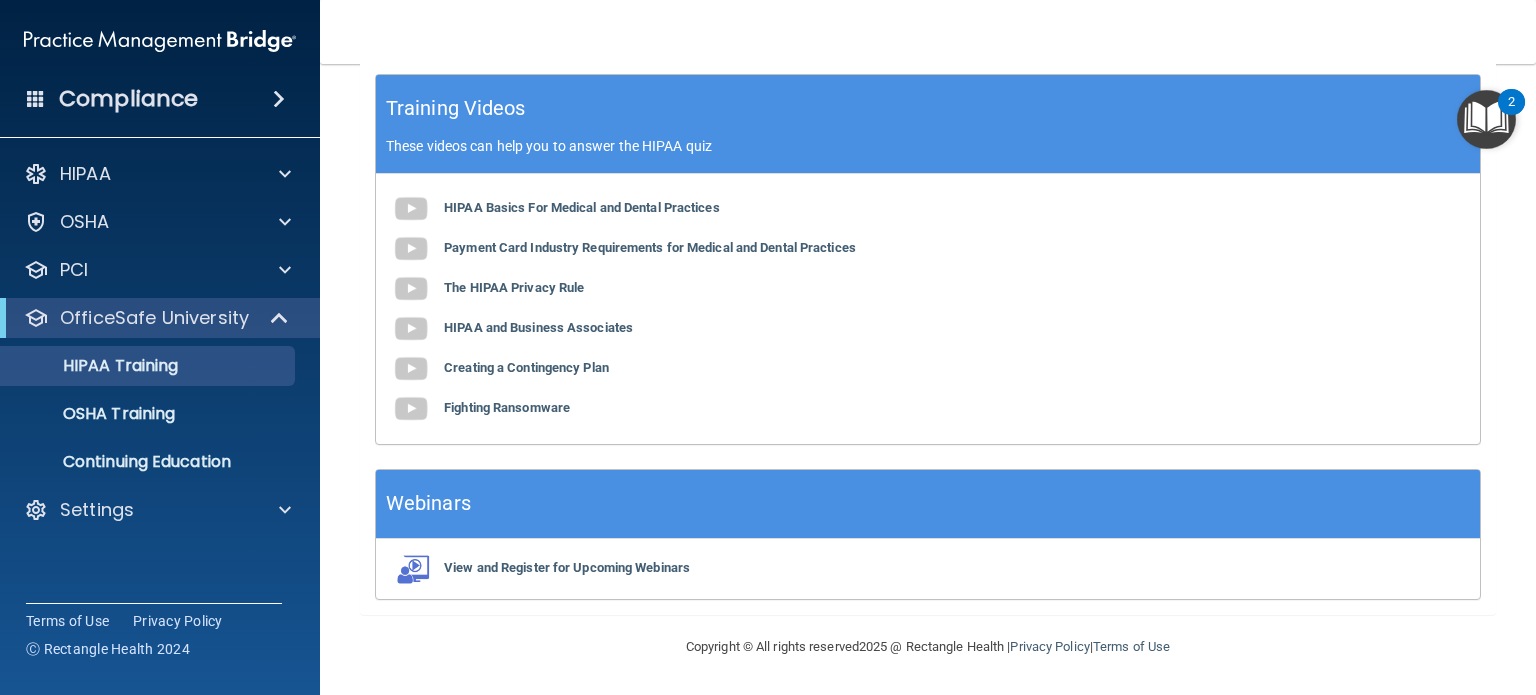 click on "Webinars" at bounding box center [928, 504] 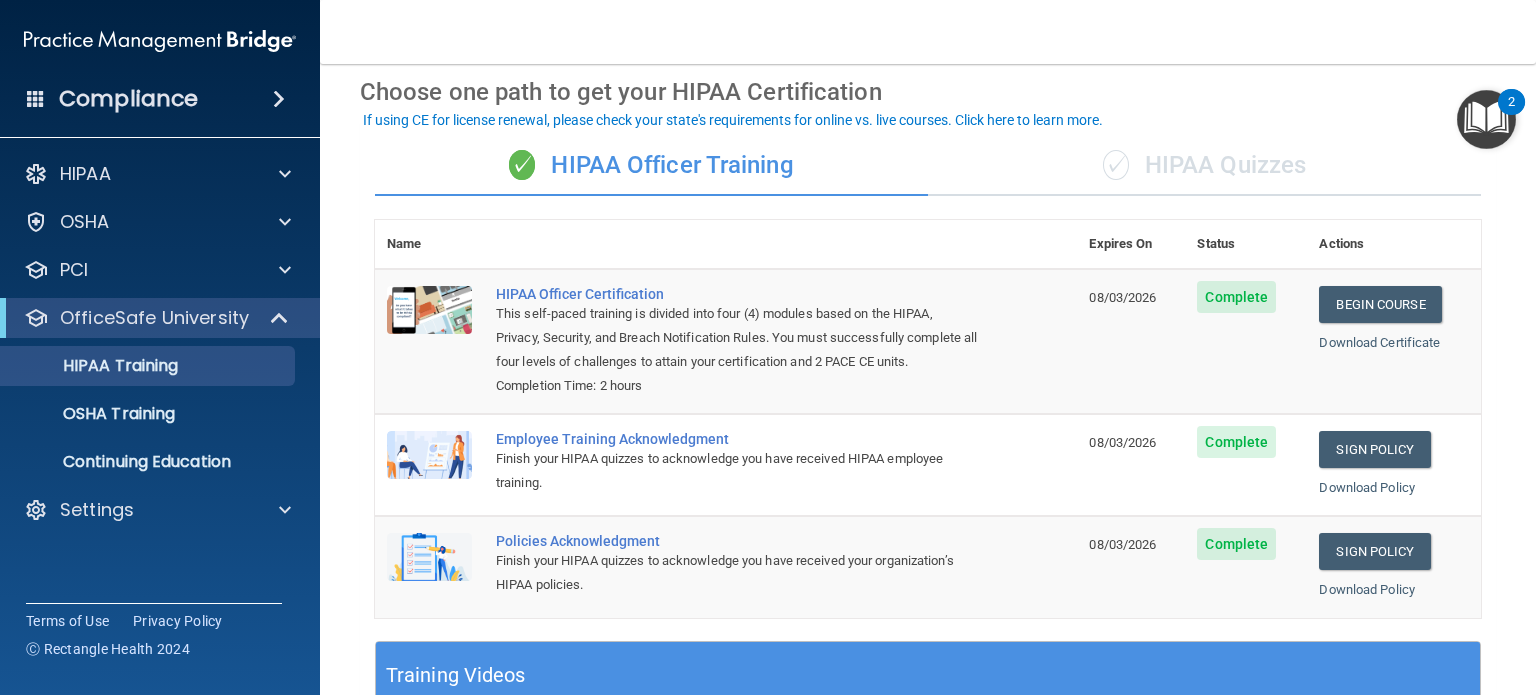 scroll, scrollTop: 75, scrollLeft: 0, axis: vertical 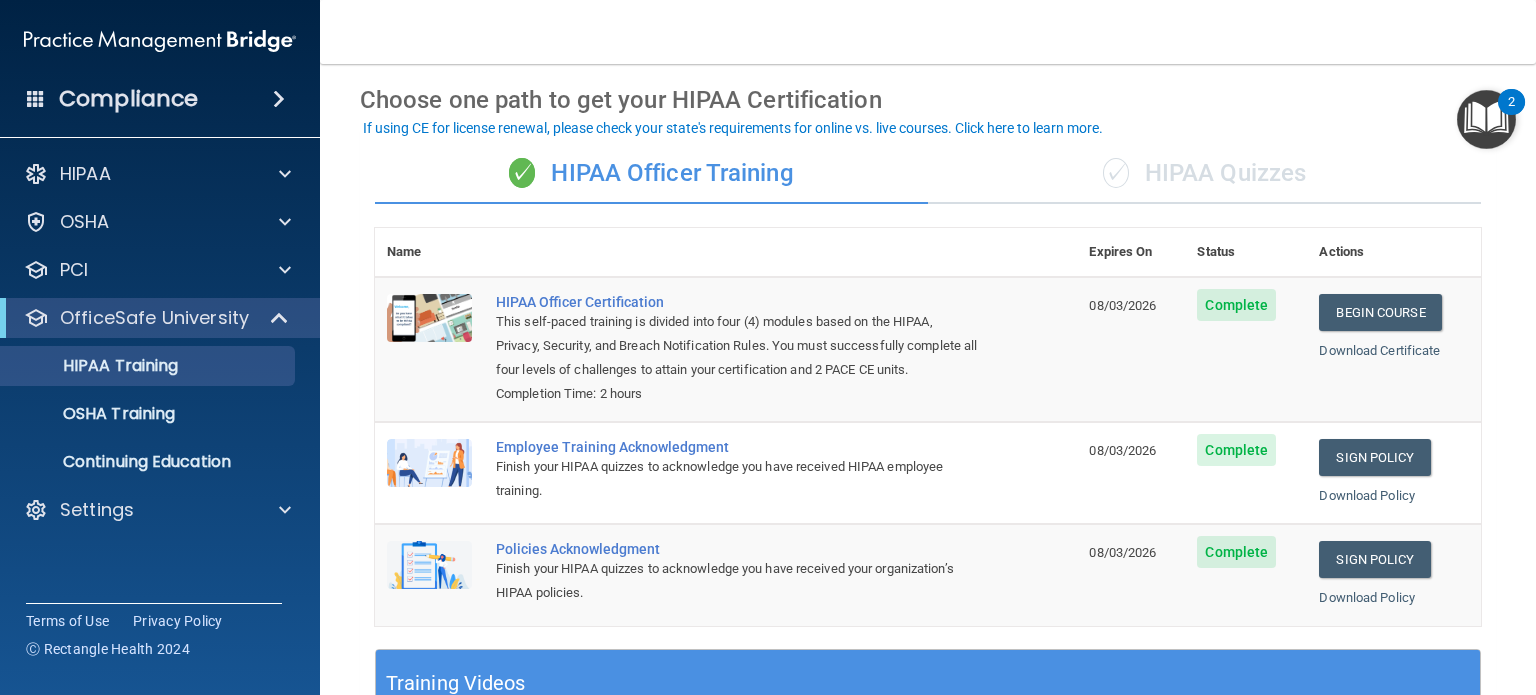click on "✓   HIPAA Quizzes" at bounding box center (1204, 174) 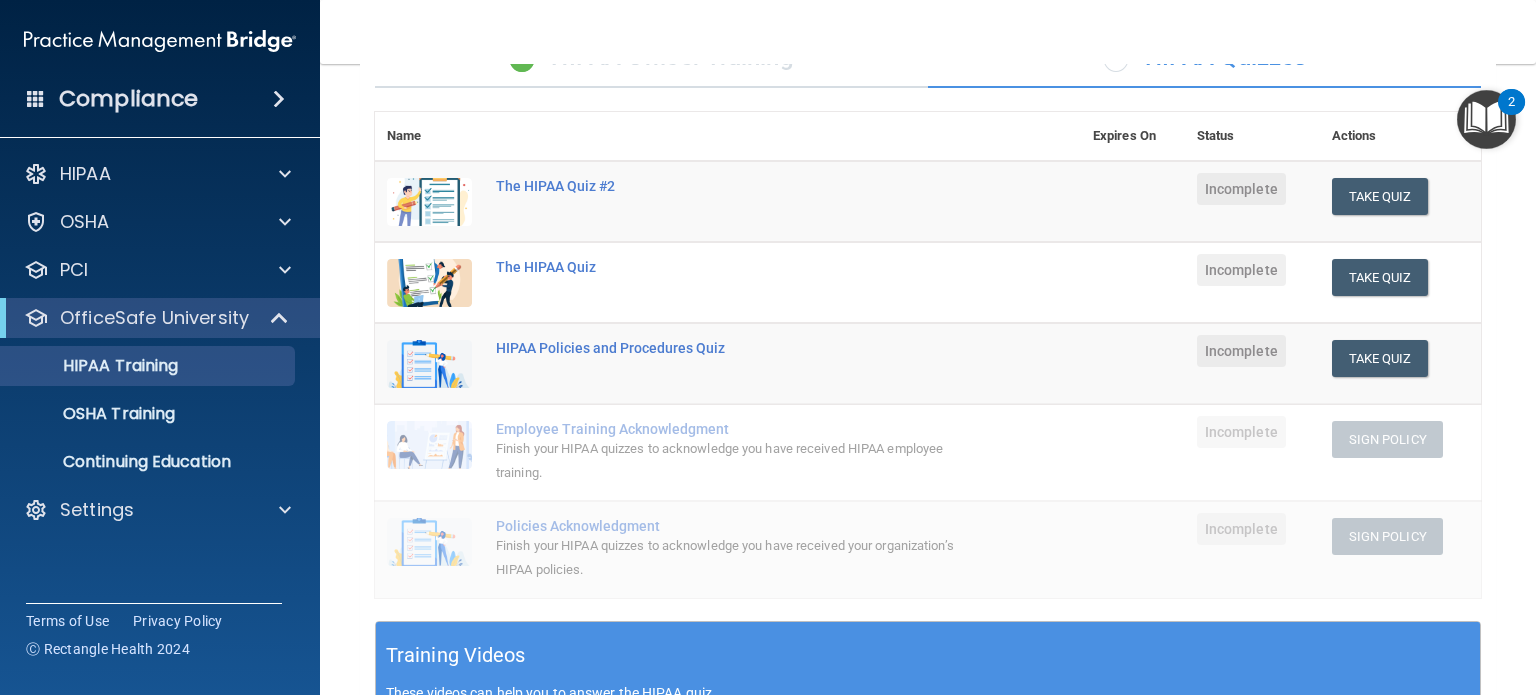 scroll, scrollTop: 0, scrollLeft: 0, axis: both 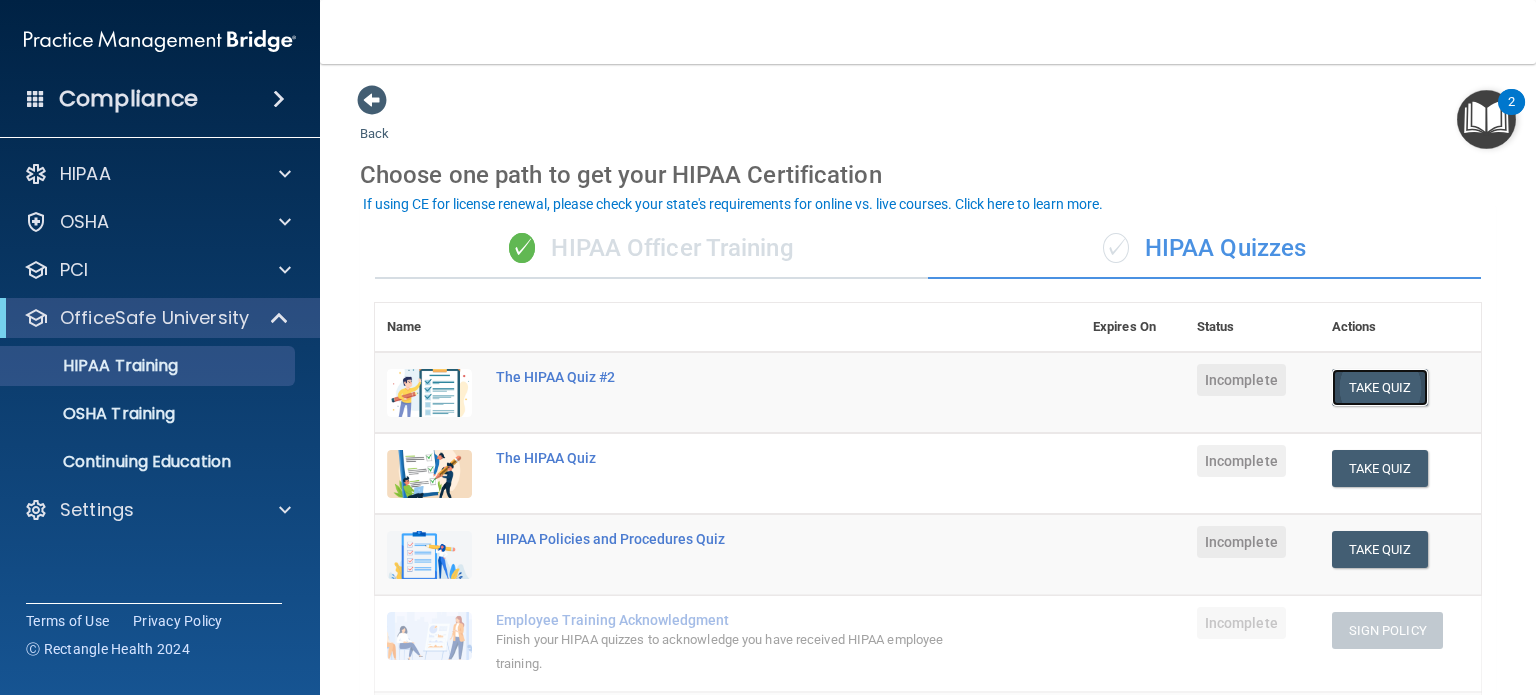 click on "Take Quiz" at bounding box center [1380, 387] 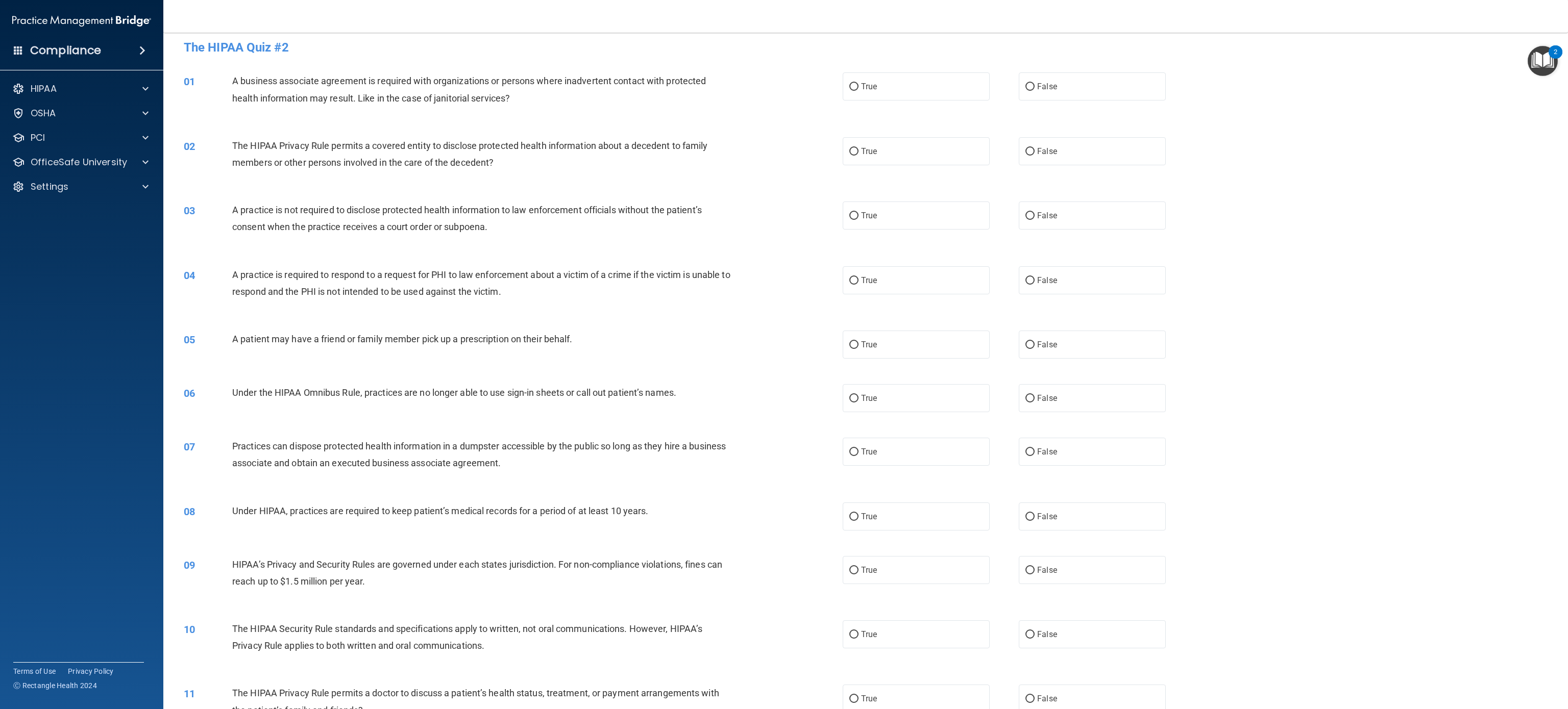 scroll, scrollTop: 8, scrollLeft: 0, axis: vertical 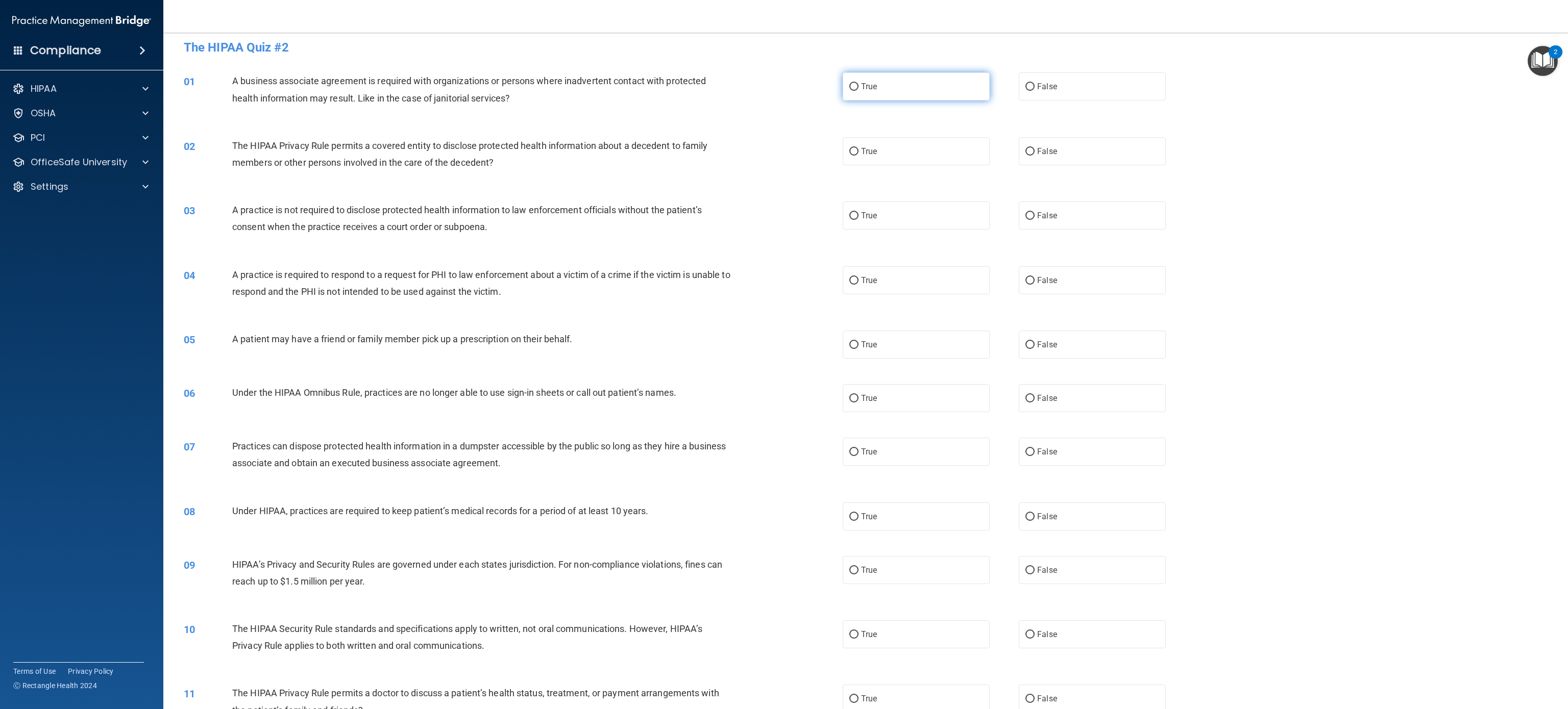 click on "True" at bounding box center [916, 86] 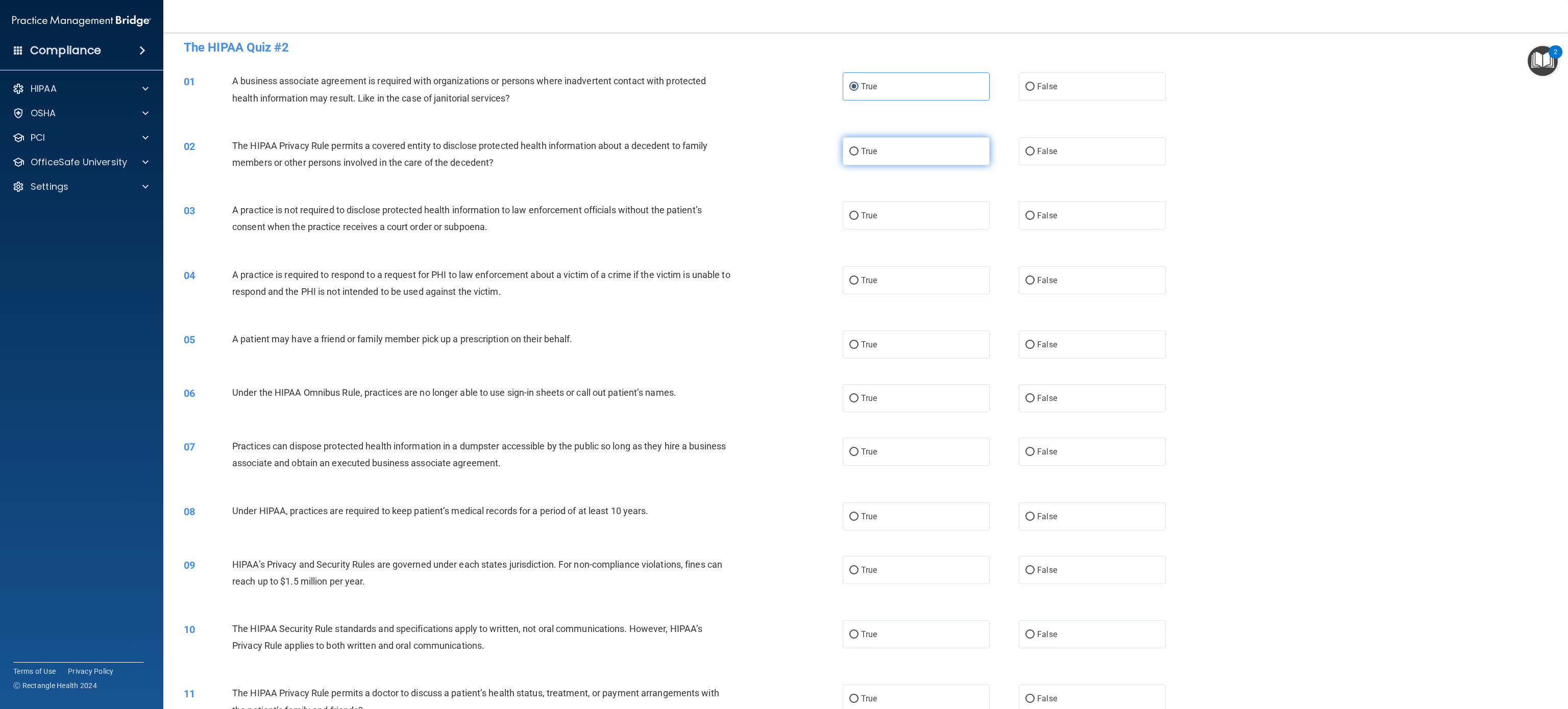 click on "True" at bounding box center [854, 151] 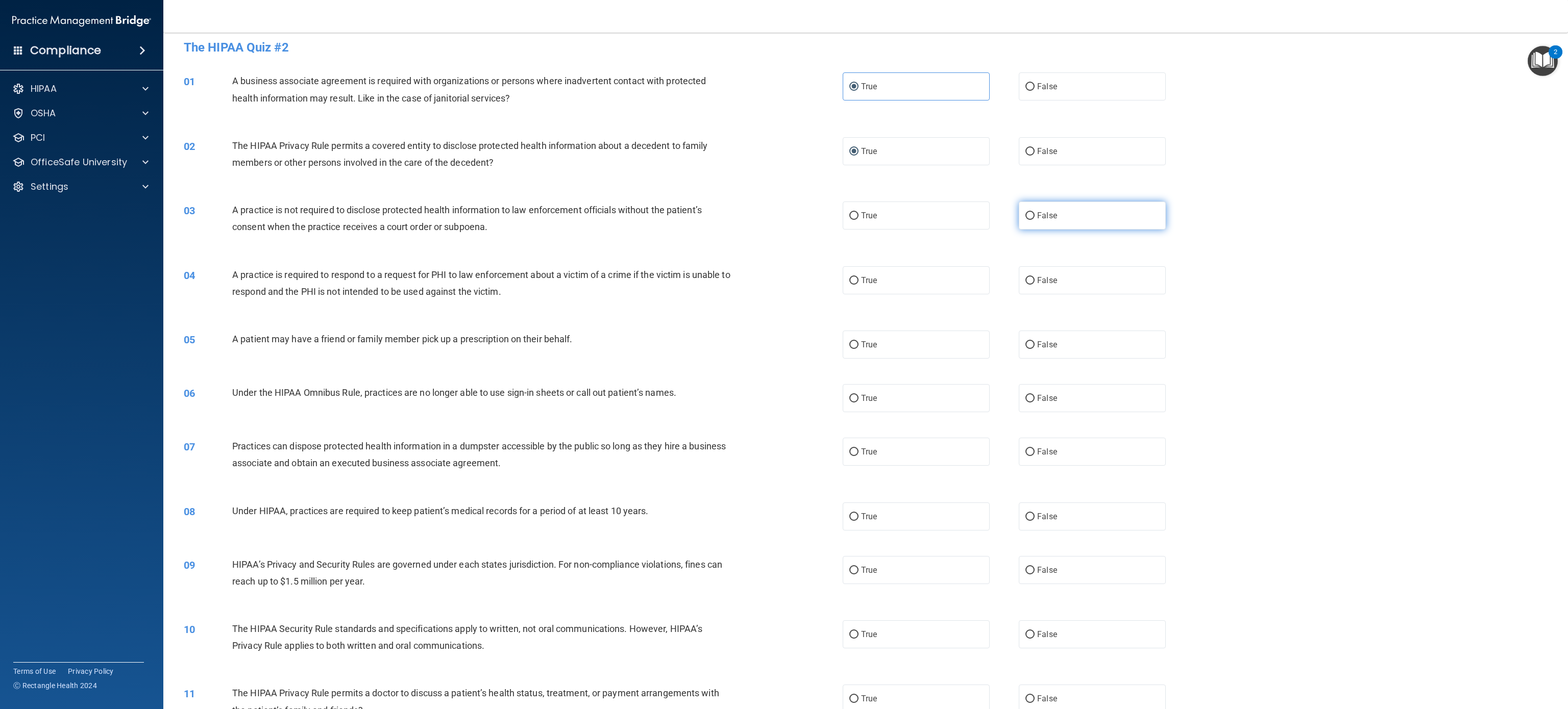 click on "False" at bounding box center (1092, 215) 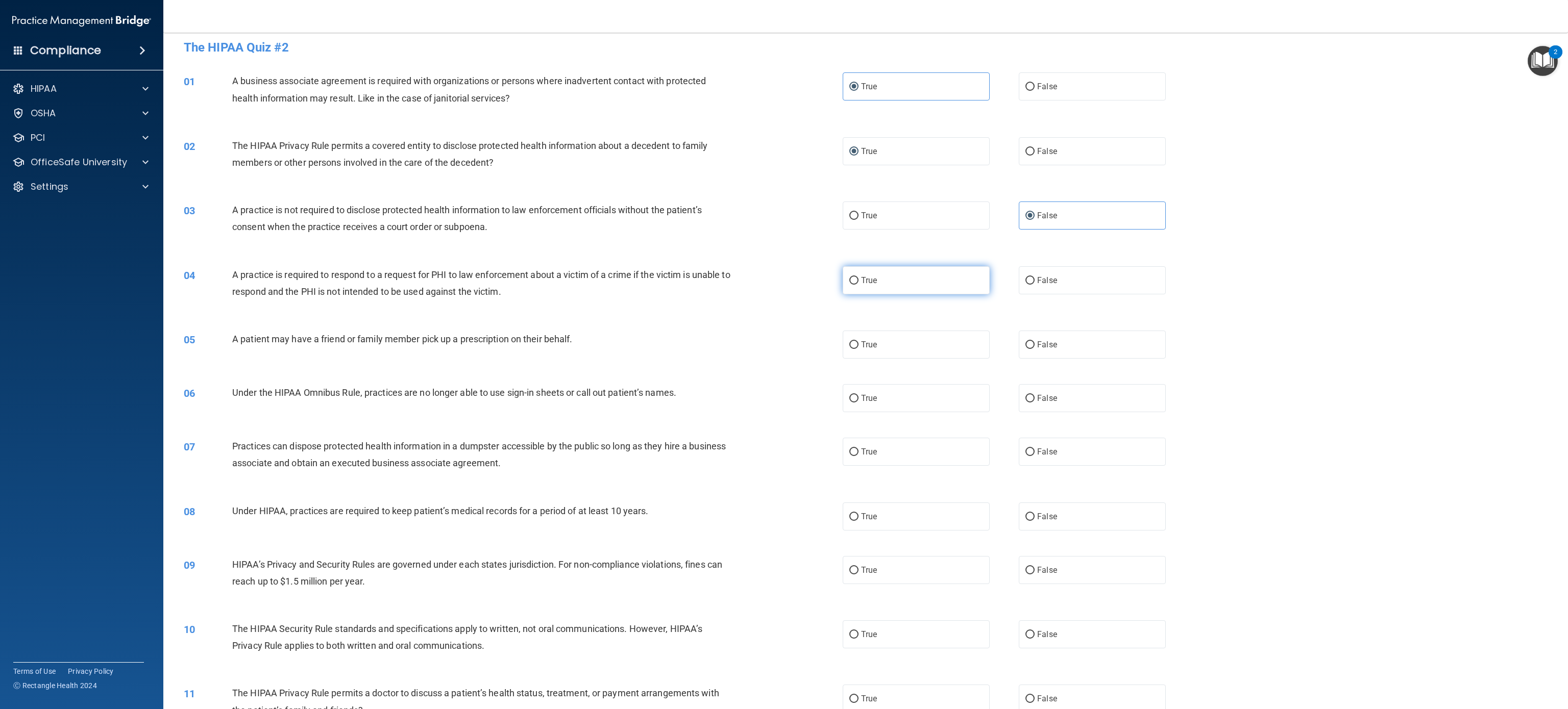 click on "True" at bounding box center (916, 280) 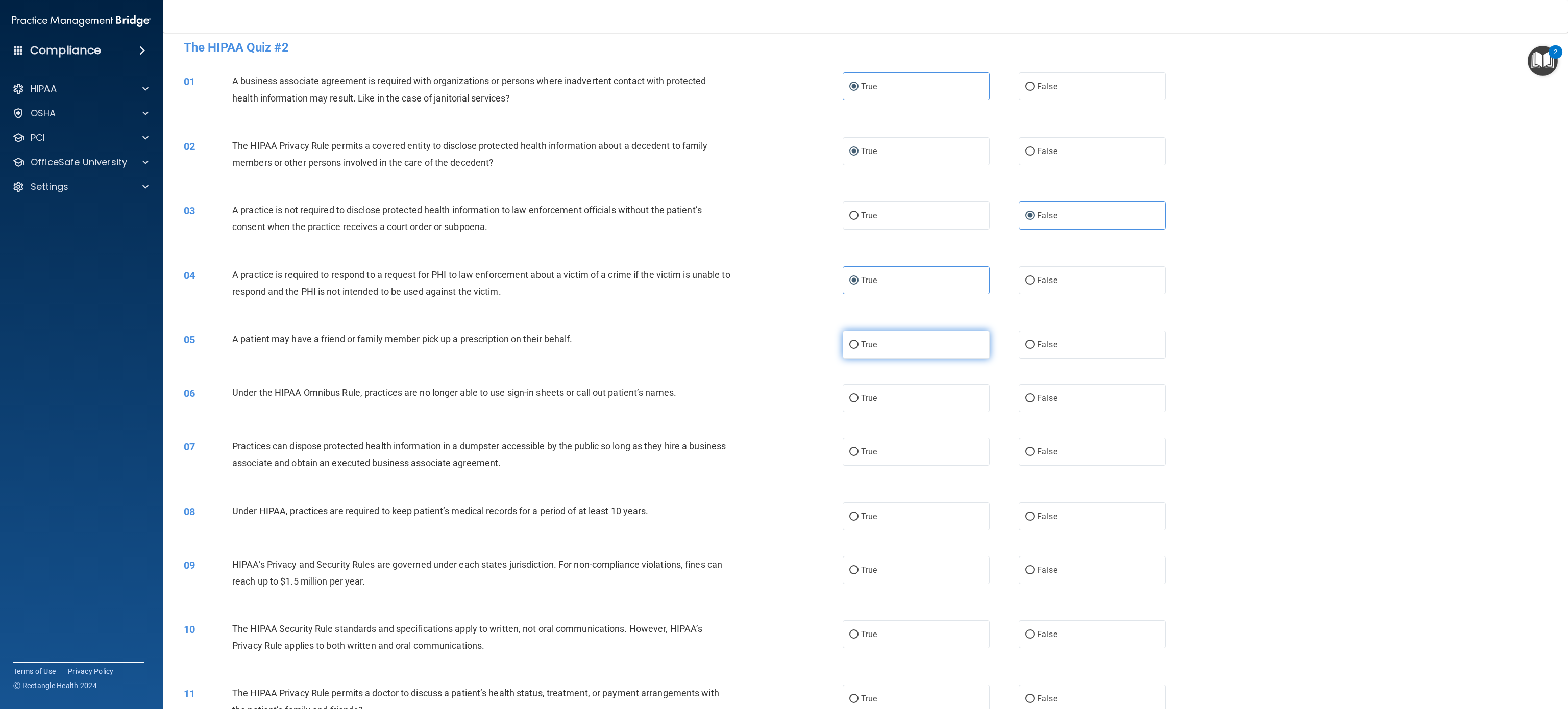 click on "True" at bounding box center [916, 344] 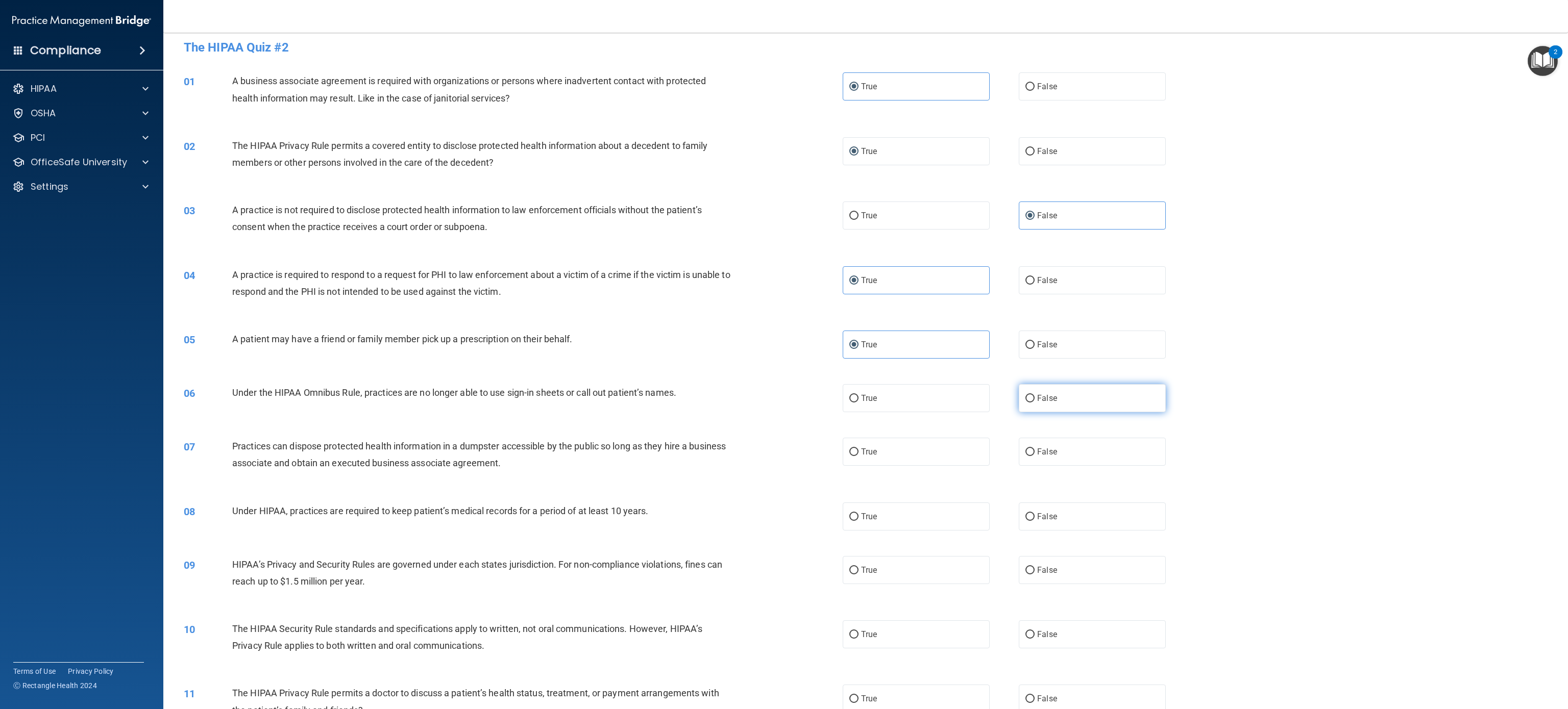 click on "False" at bounding box center (1092, 398) 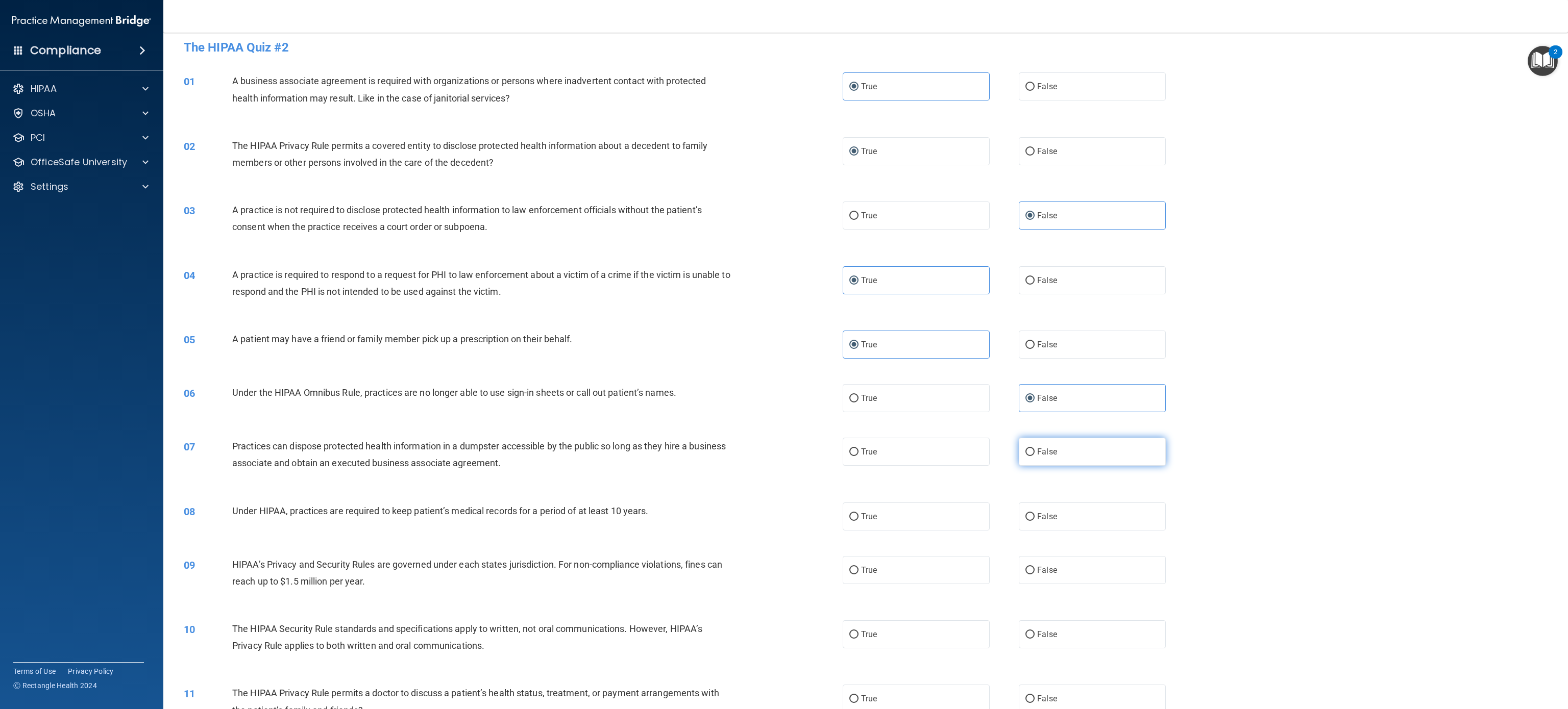 click on "False" at bounding box center [1030, 452] 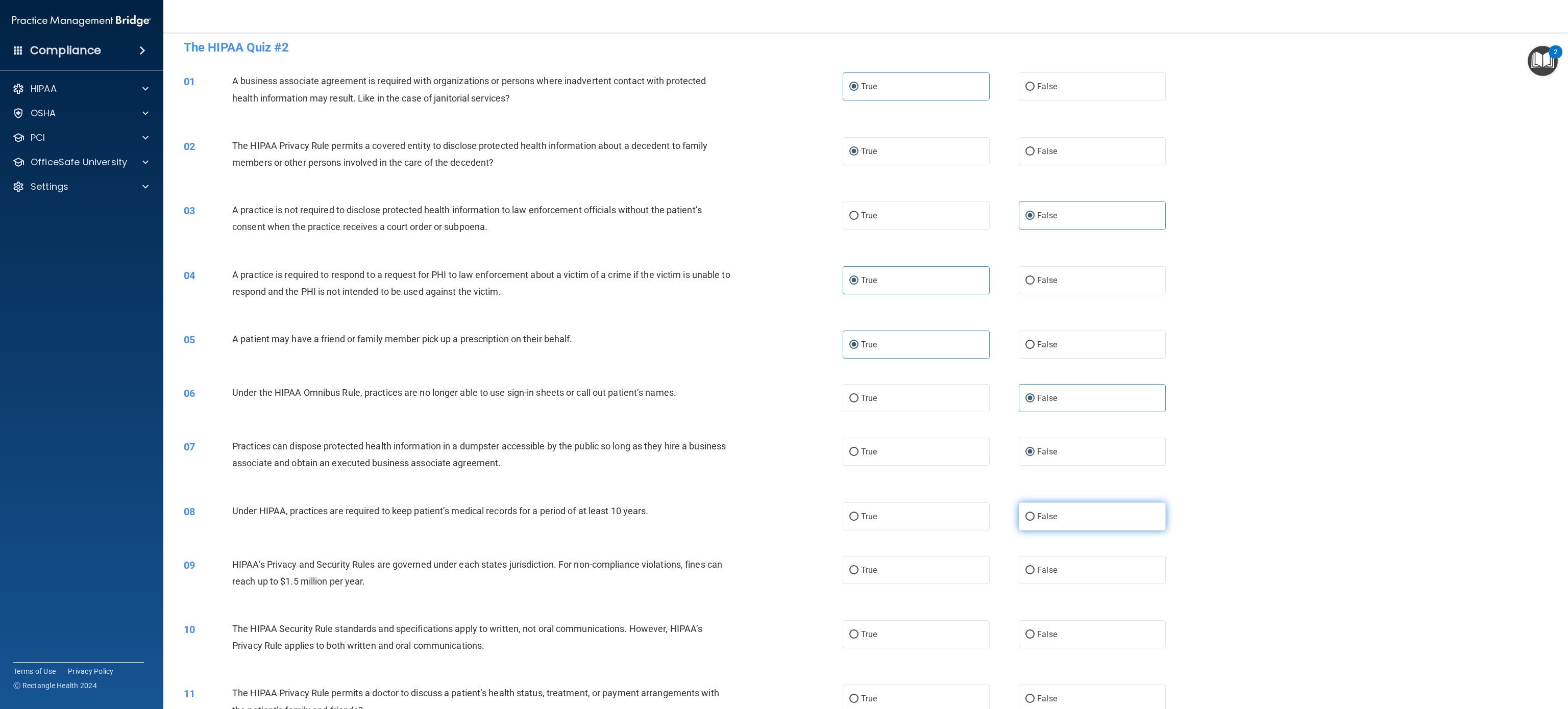 click on "False" at bounding box center (1047, 516) 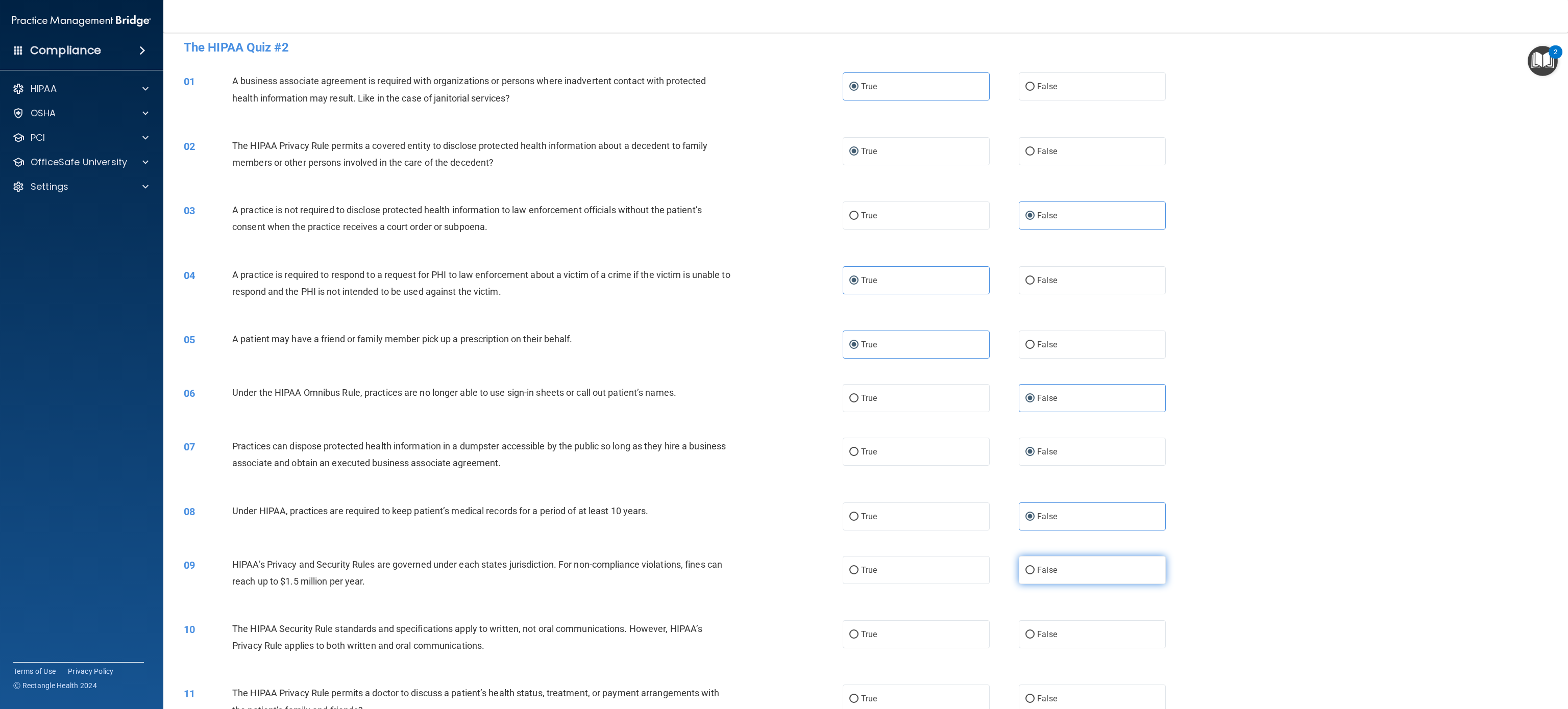 click on "False" at bounding box center [1092, 570] 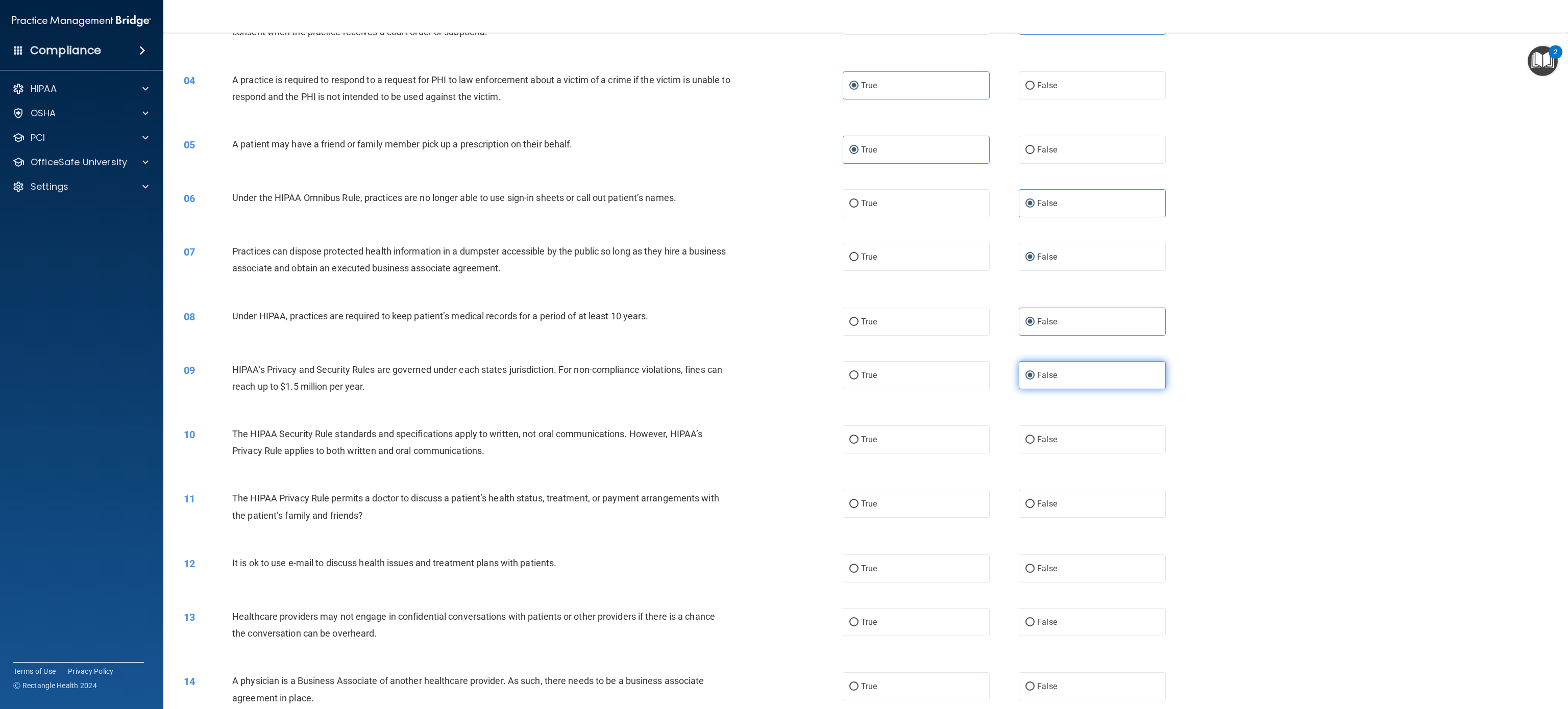 scroll, scrollTop: 289, scrollLeft: 0, axis: vertical 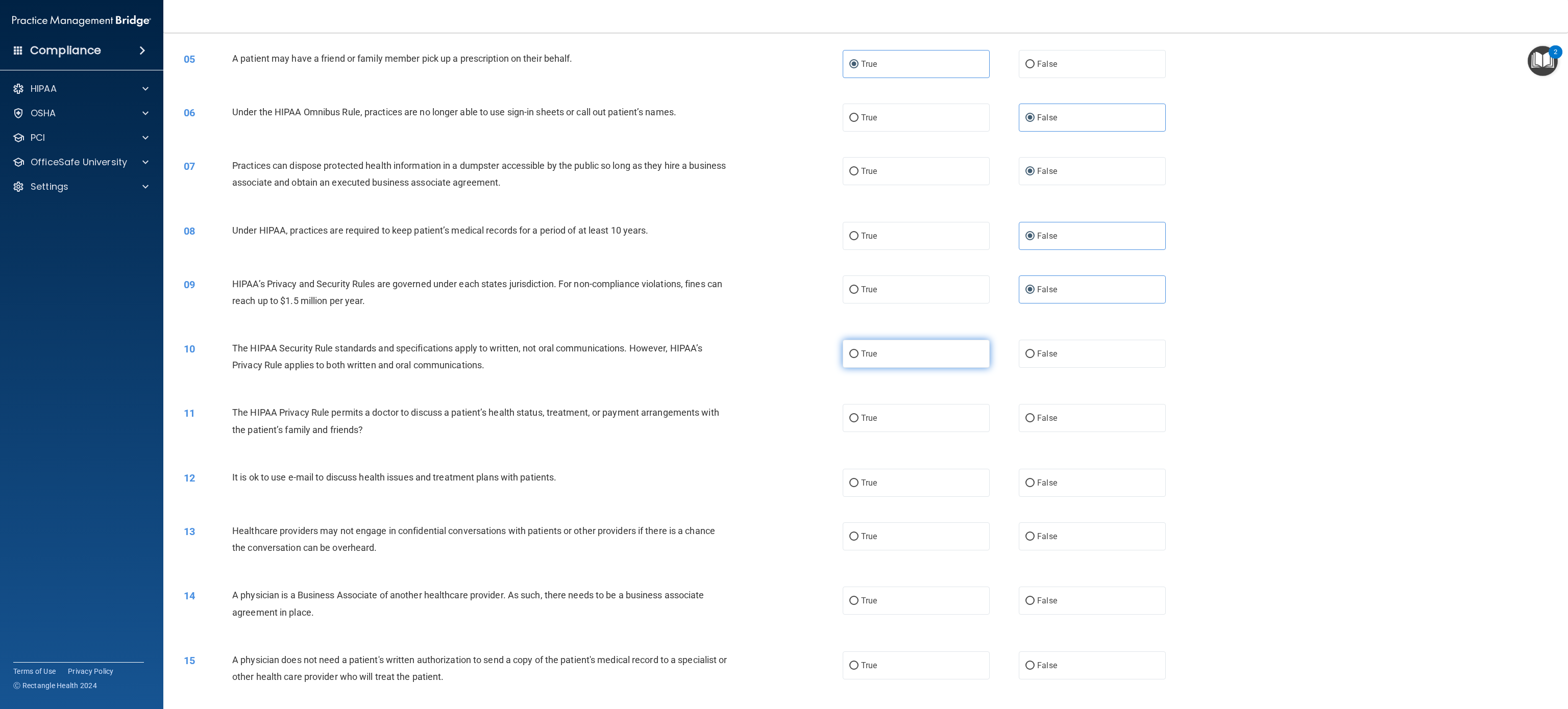 click on "True" at bounding box center [916, 353] 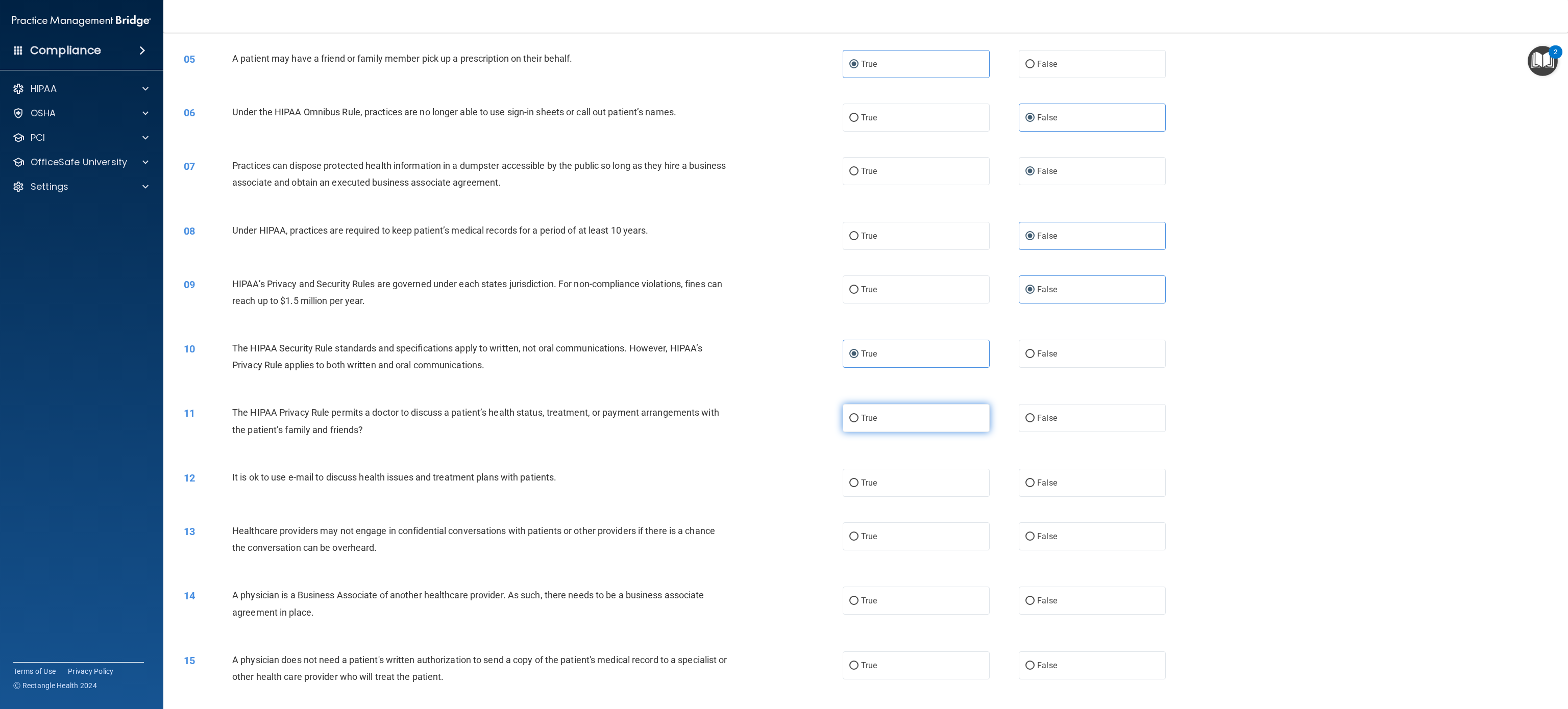 click on "True" at bounding box center [916, 418] 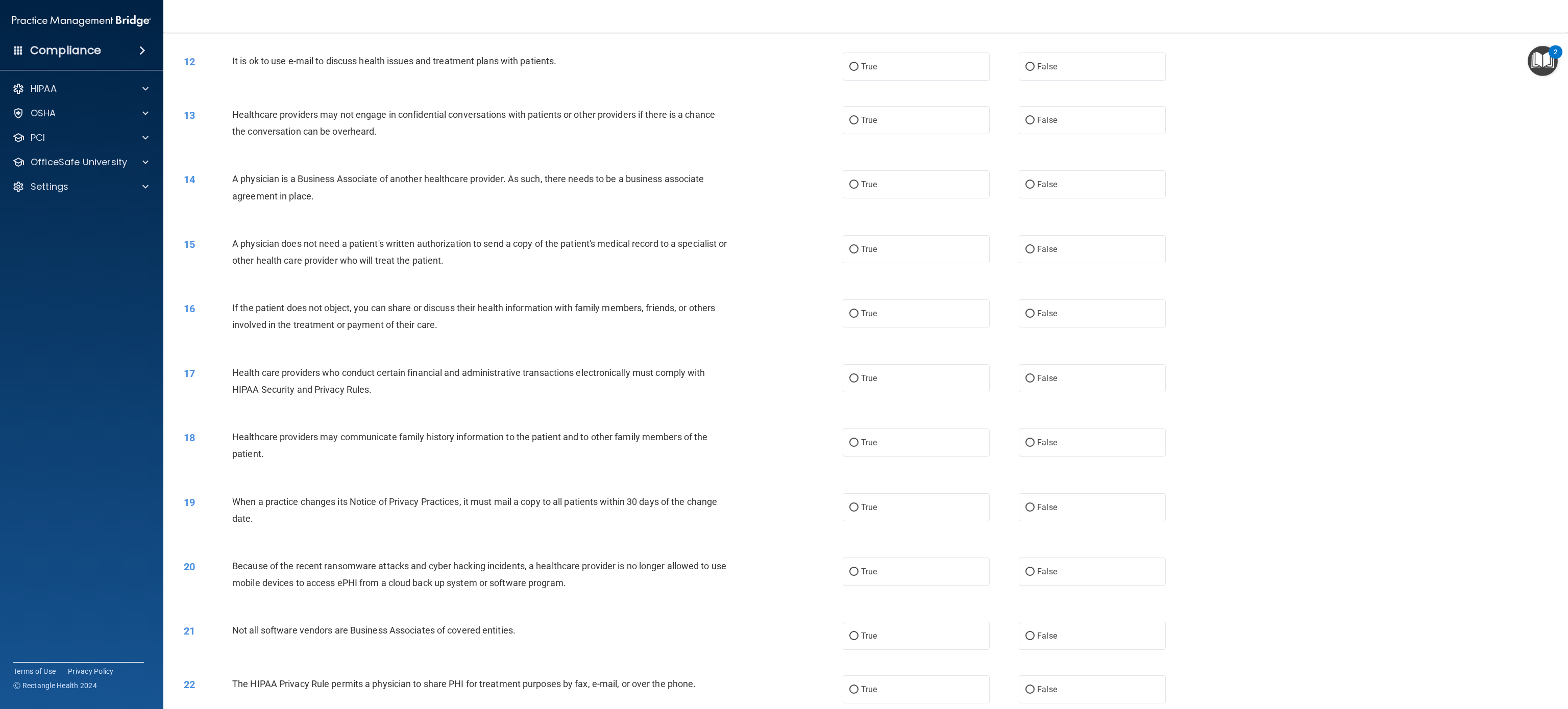 scroll, scrollTop: 706, scrollLeft: 0, axis: vertical 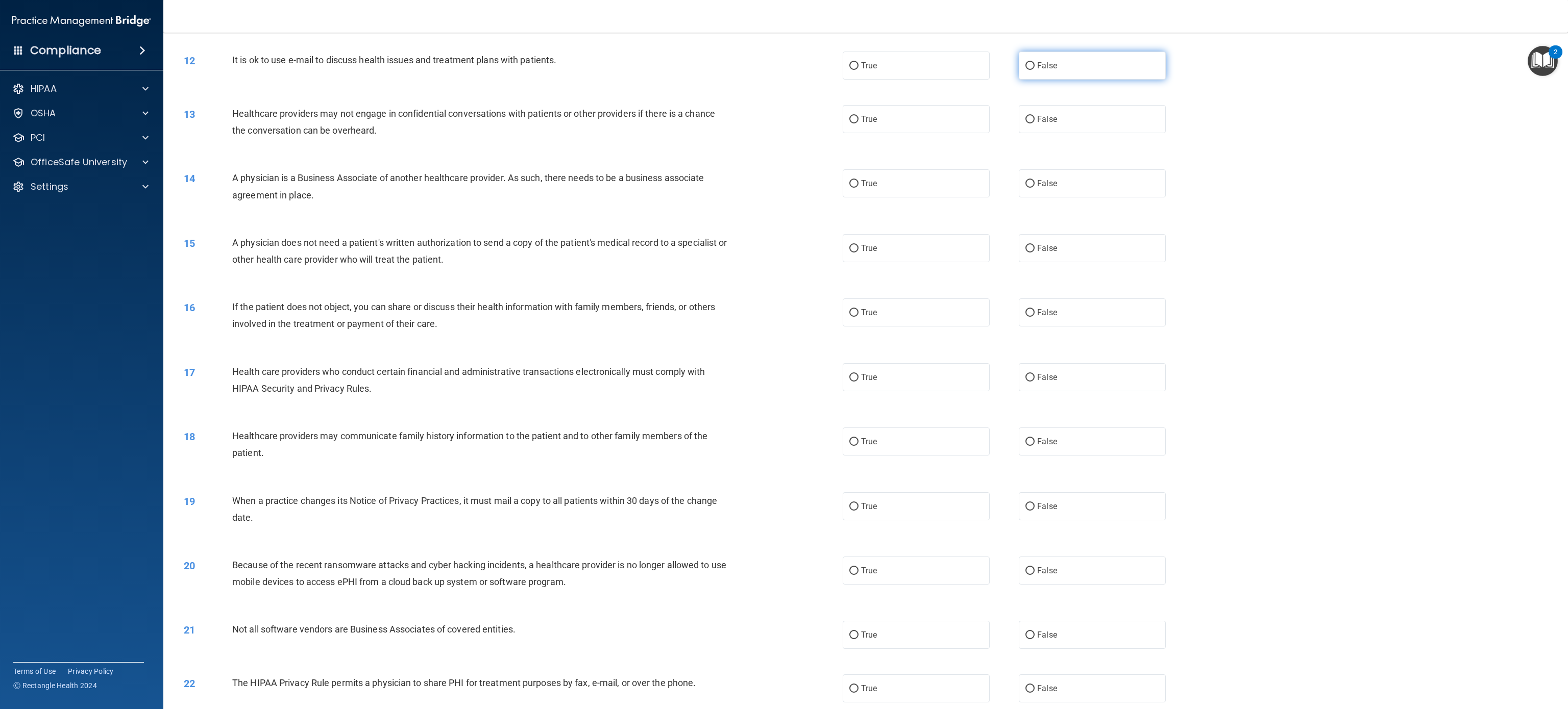 click on "False" at bounding box center (1047, 65) 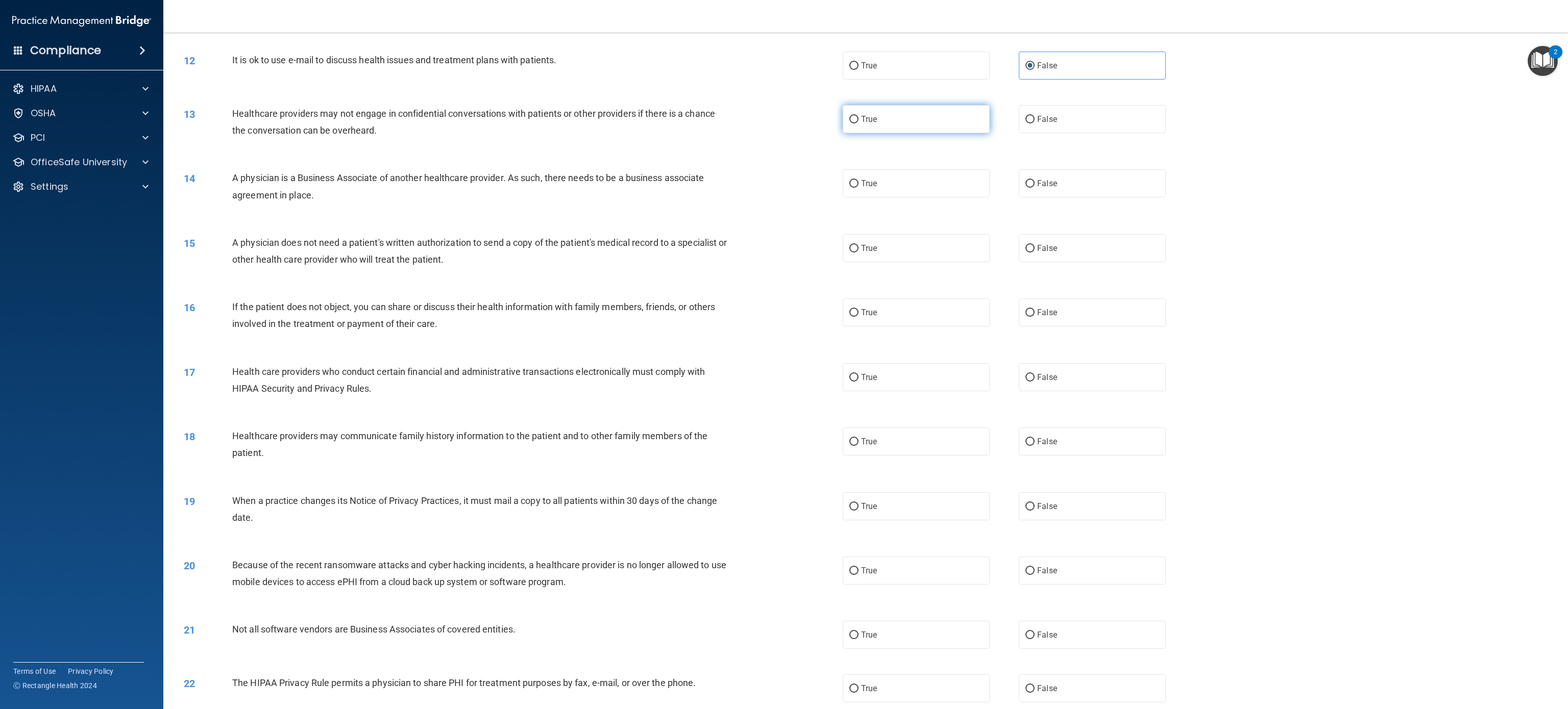 click on "True" at bounding box center [916, 119] 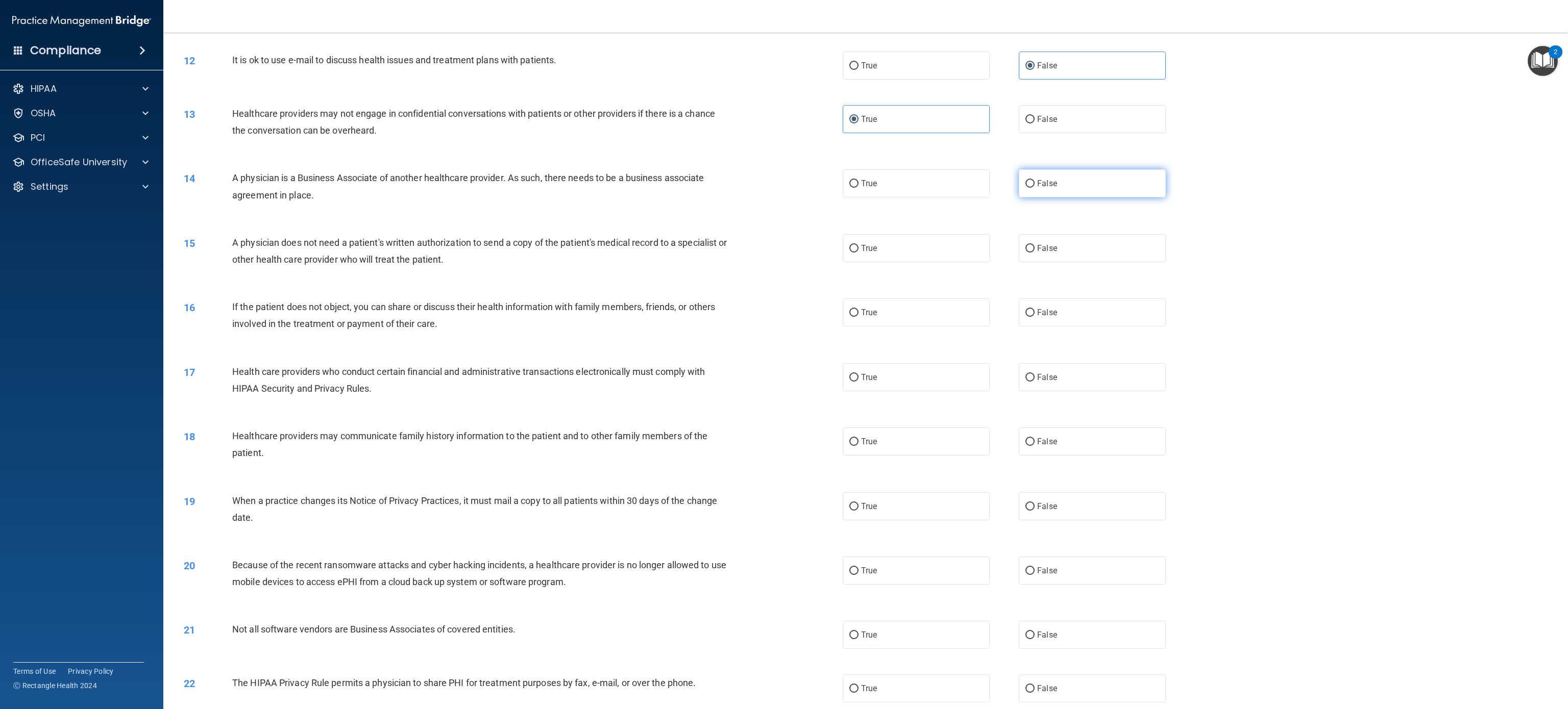 click on "False" at bounding box center [1092, 183] 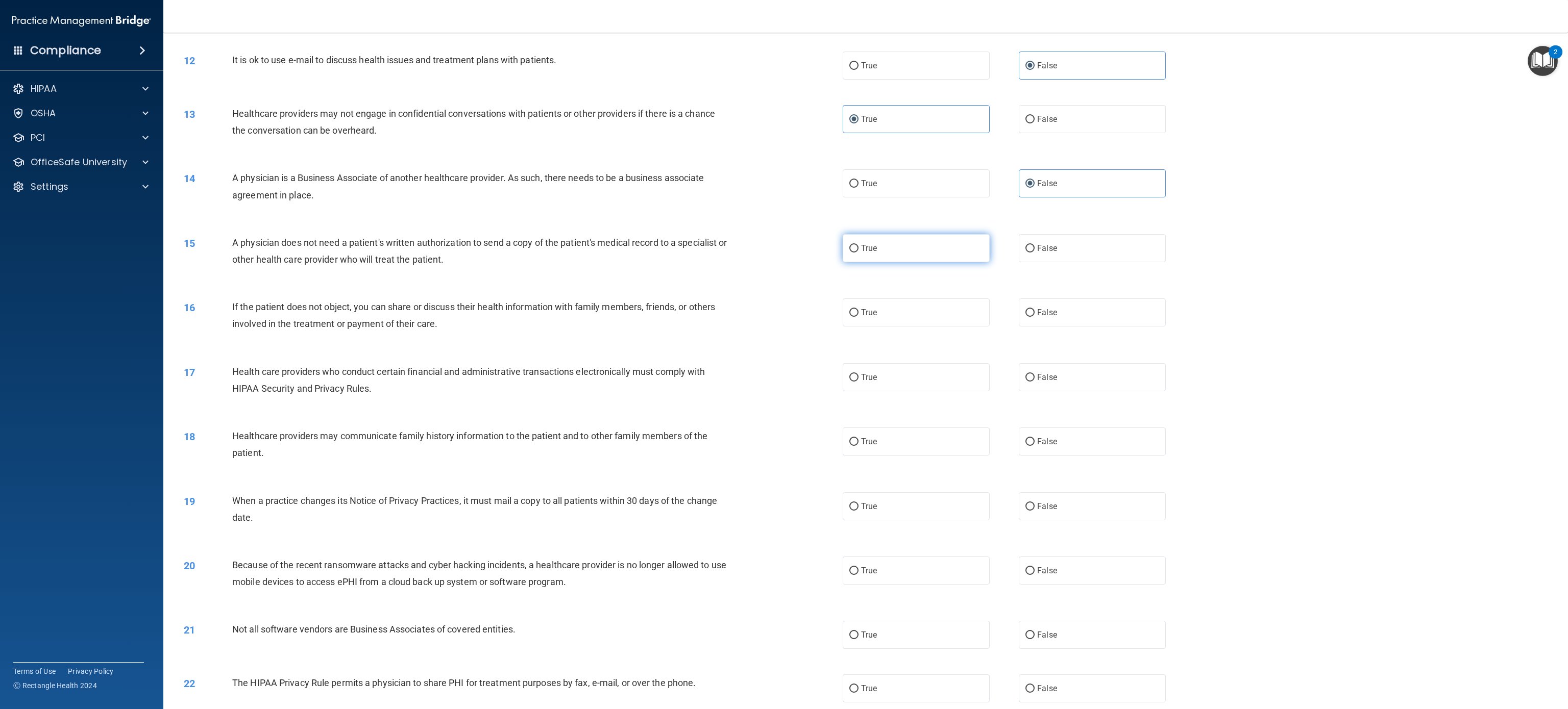 click on "True" at bounding box center [916, 248] 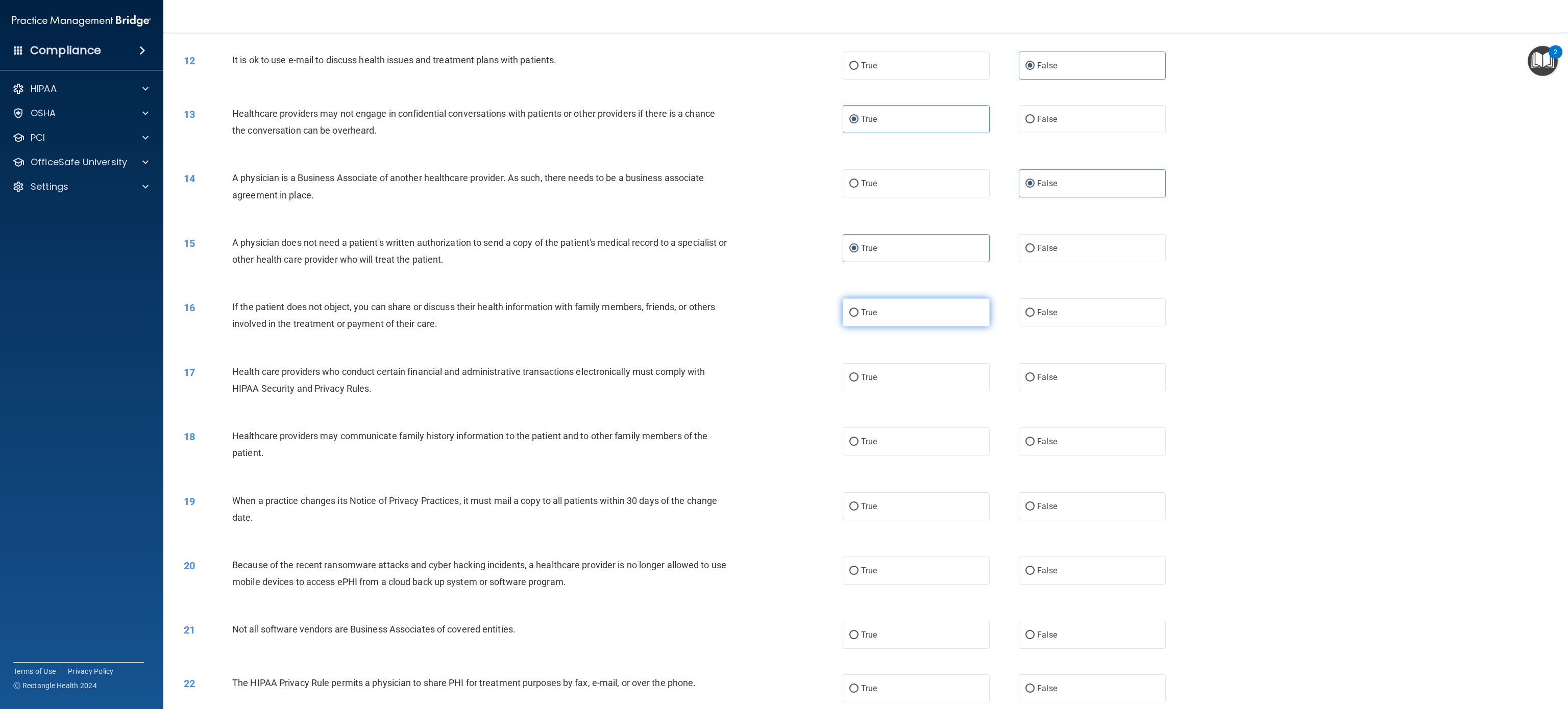 click on "True" at bounding box center [916, 312] 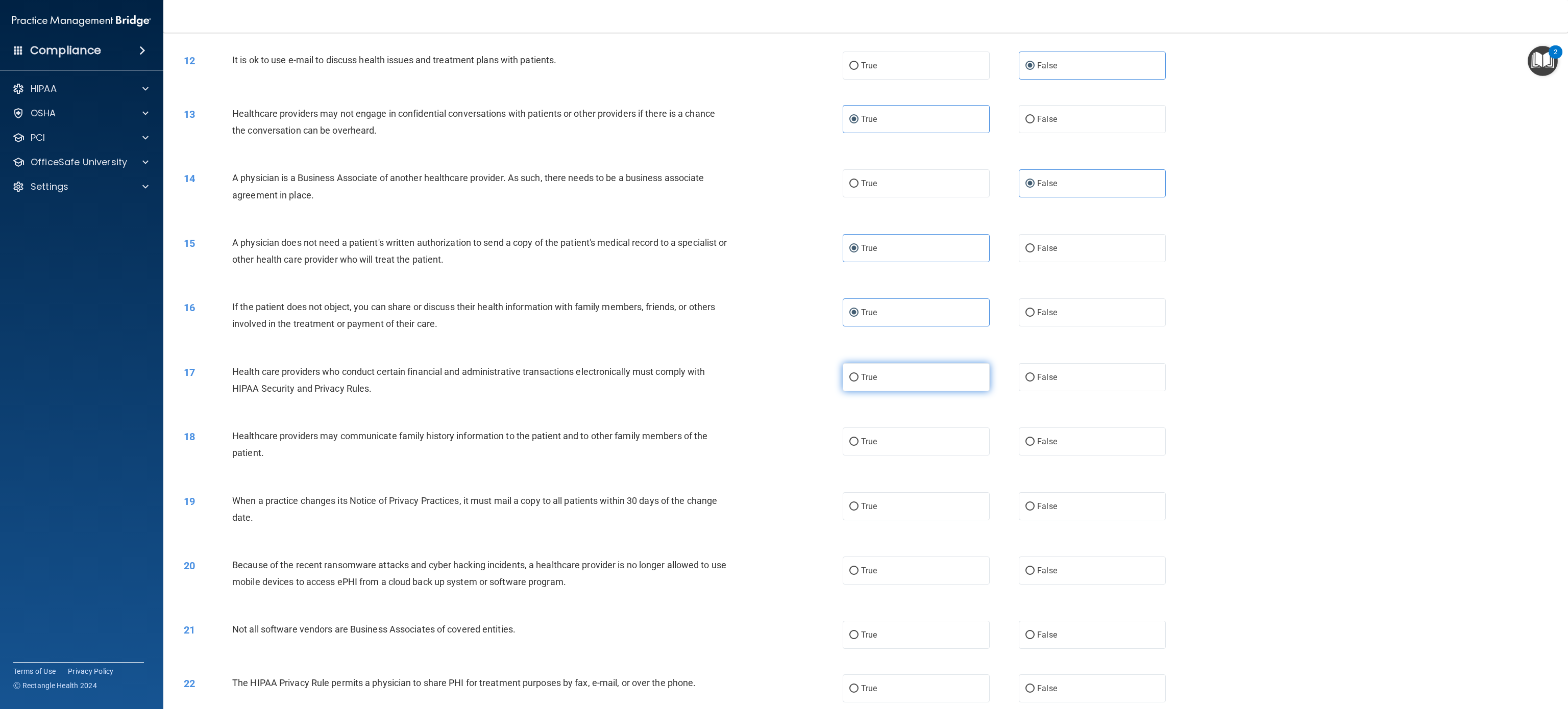 click on "True" at bounding box center (916, 377) 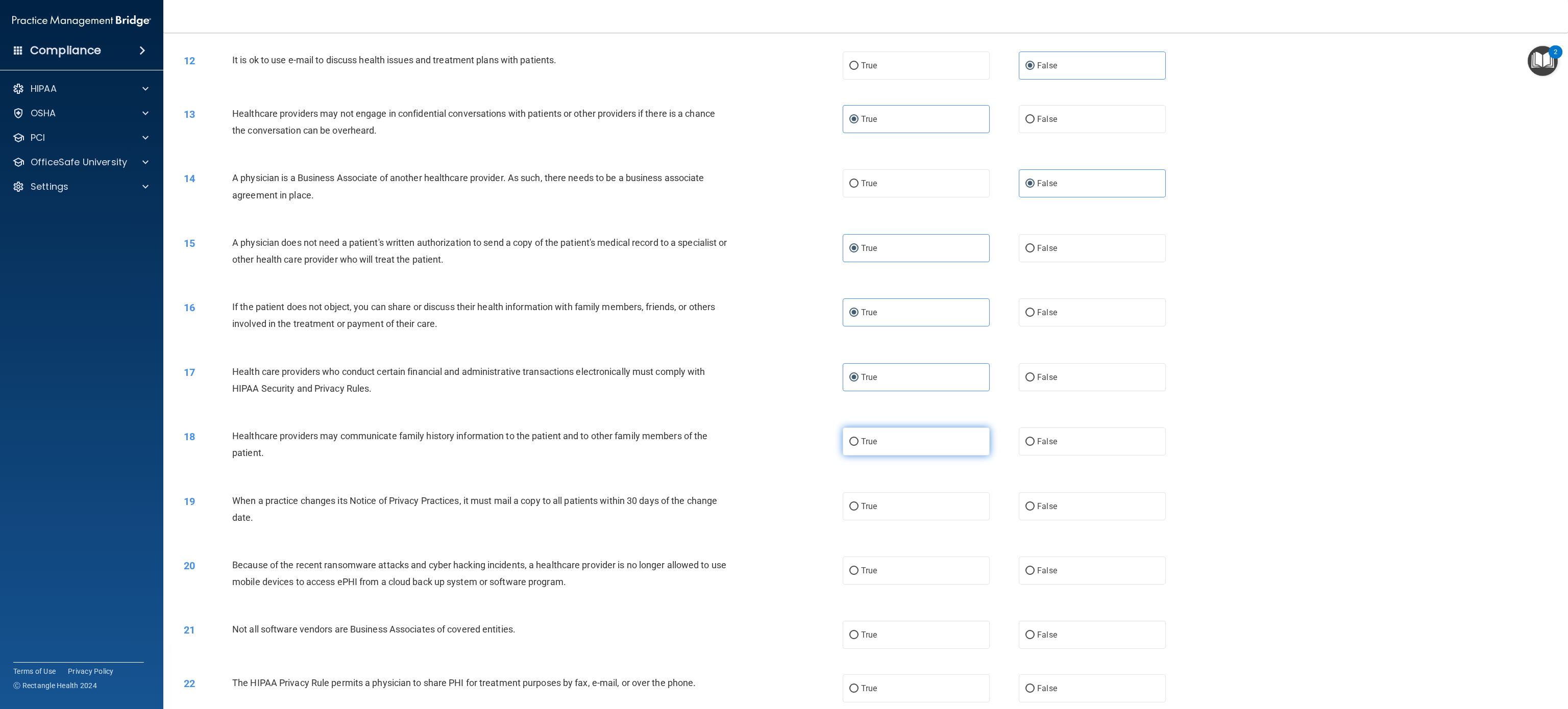 click on "True" at bounding box center [869, 441] 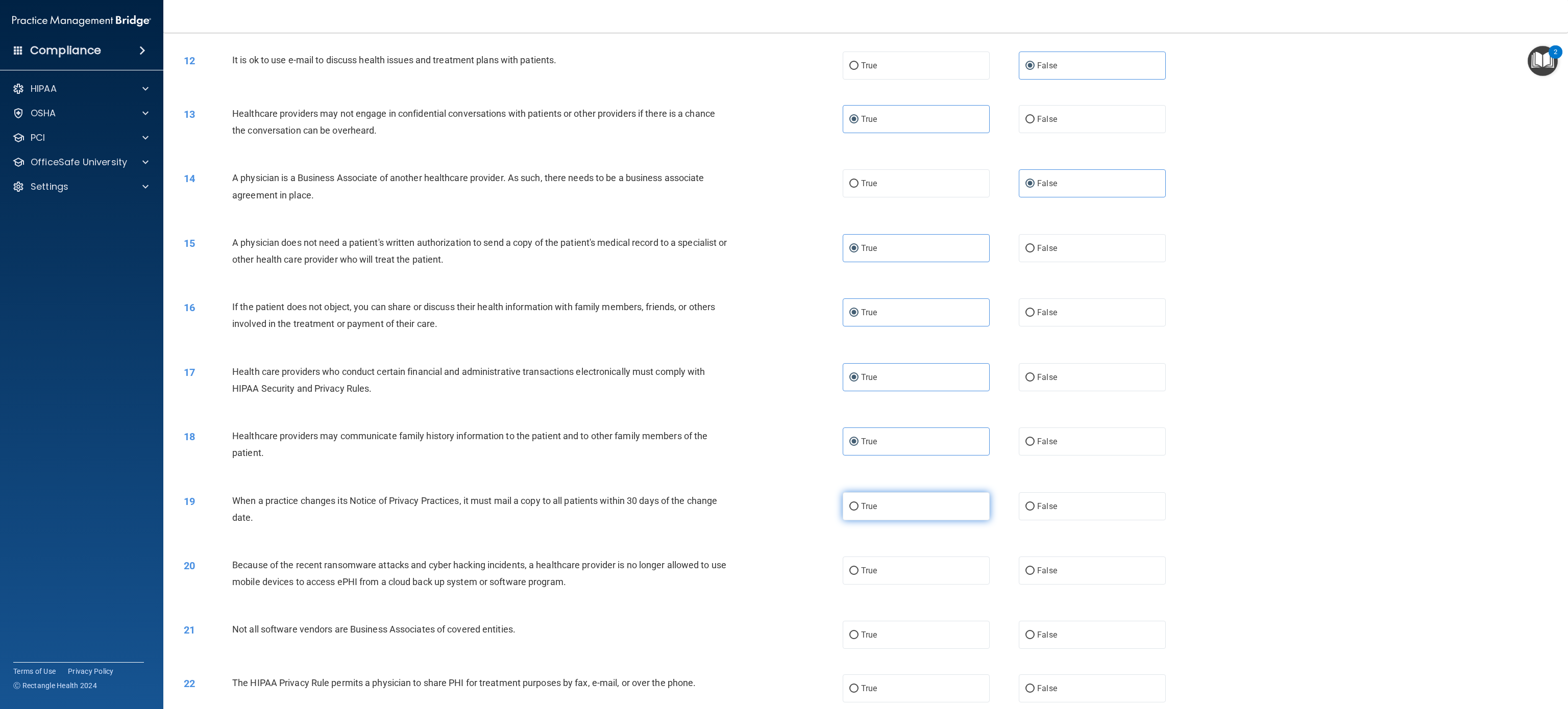 click on "True" at bounding box center (916, 506) 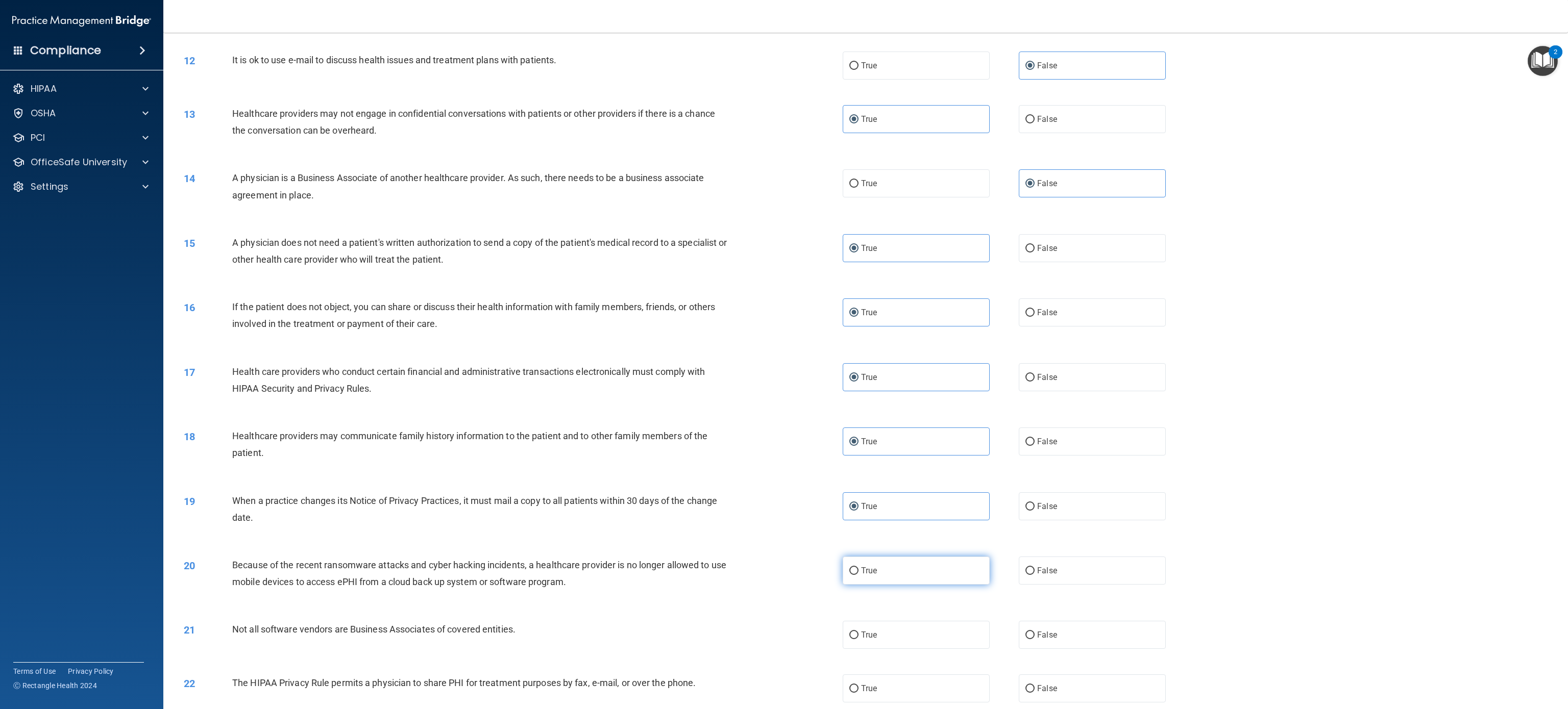 click on "True" at bounding box center [869, 570] 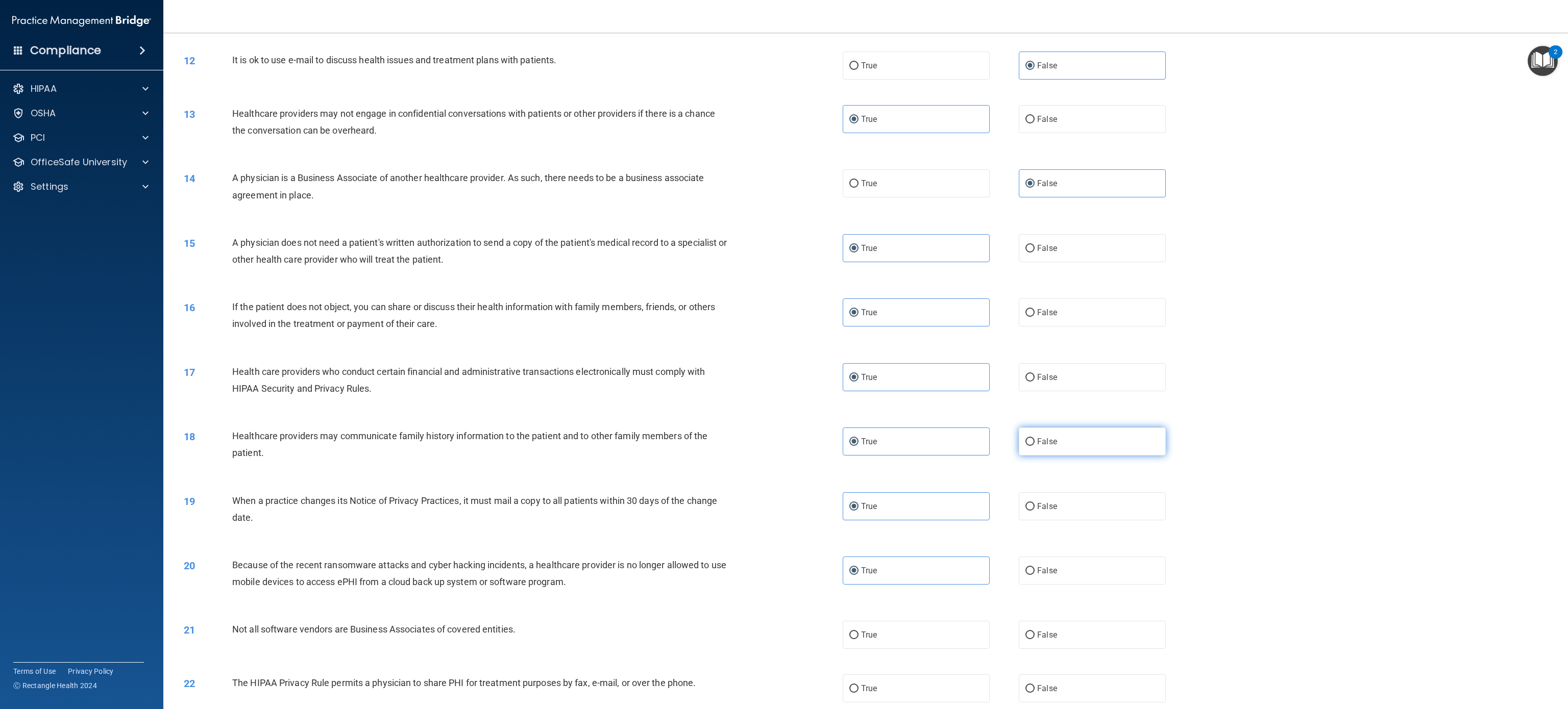 click on "False" at bounding box center (1092, 441) 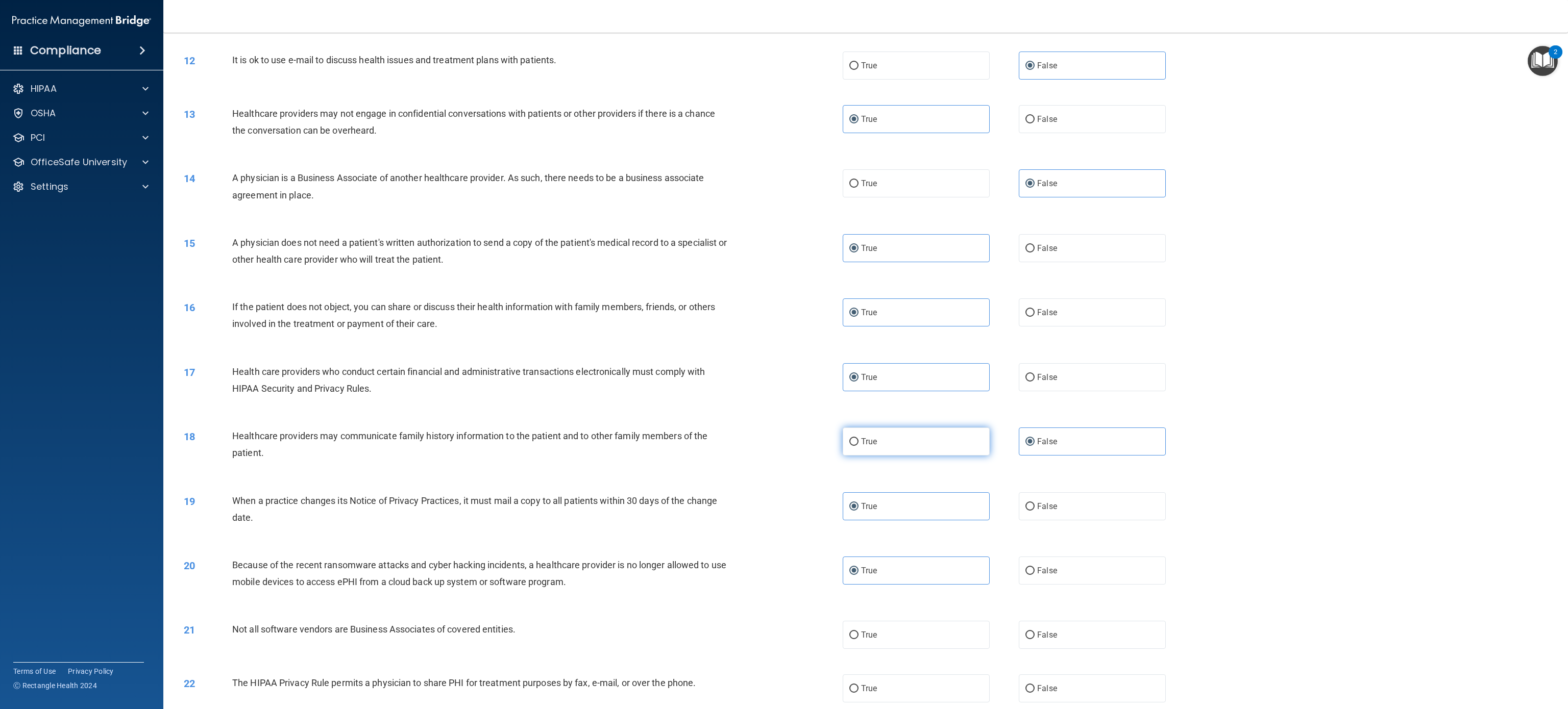 click on "True" at bounding box center [916, 441] 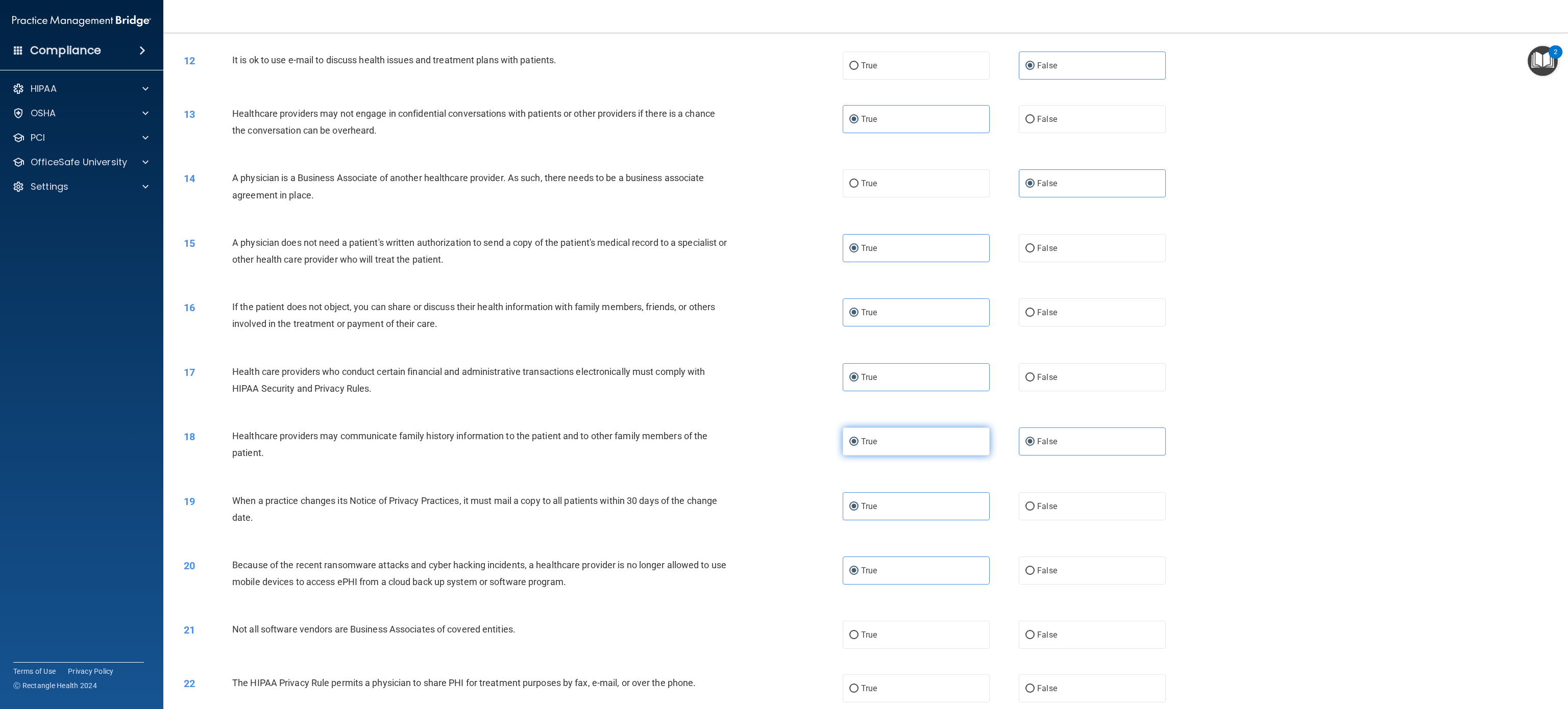 radio on "false" 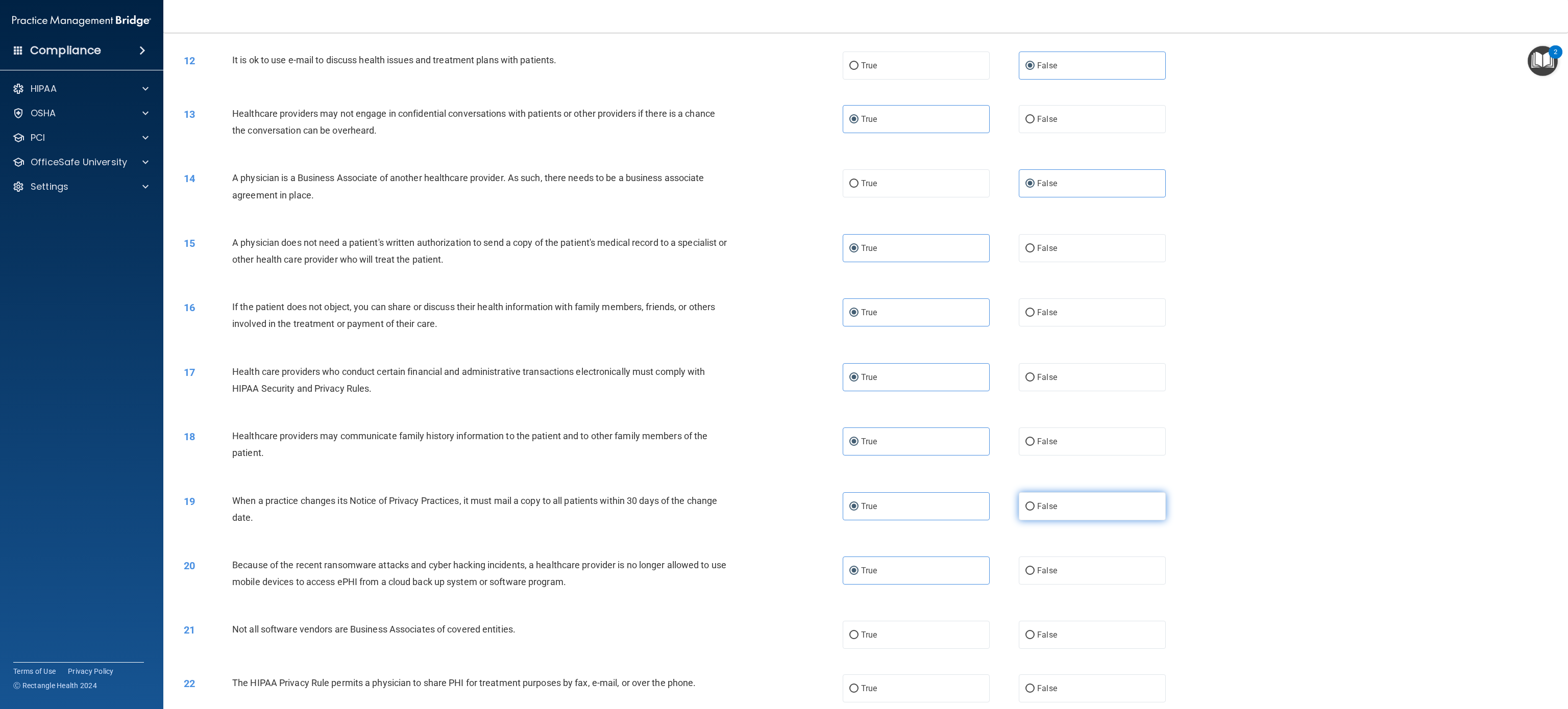 click on "False" at bounding box center (1092, 506) 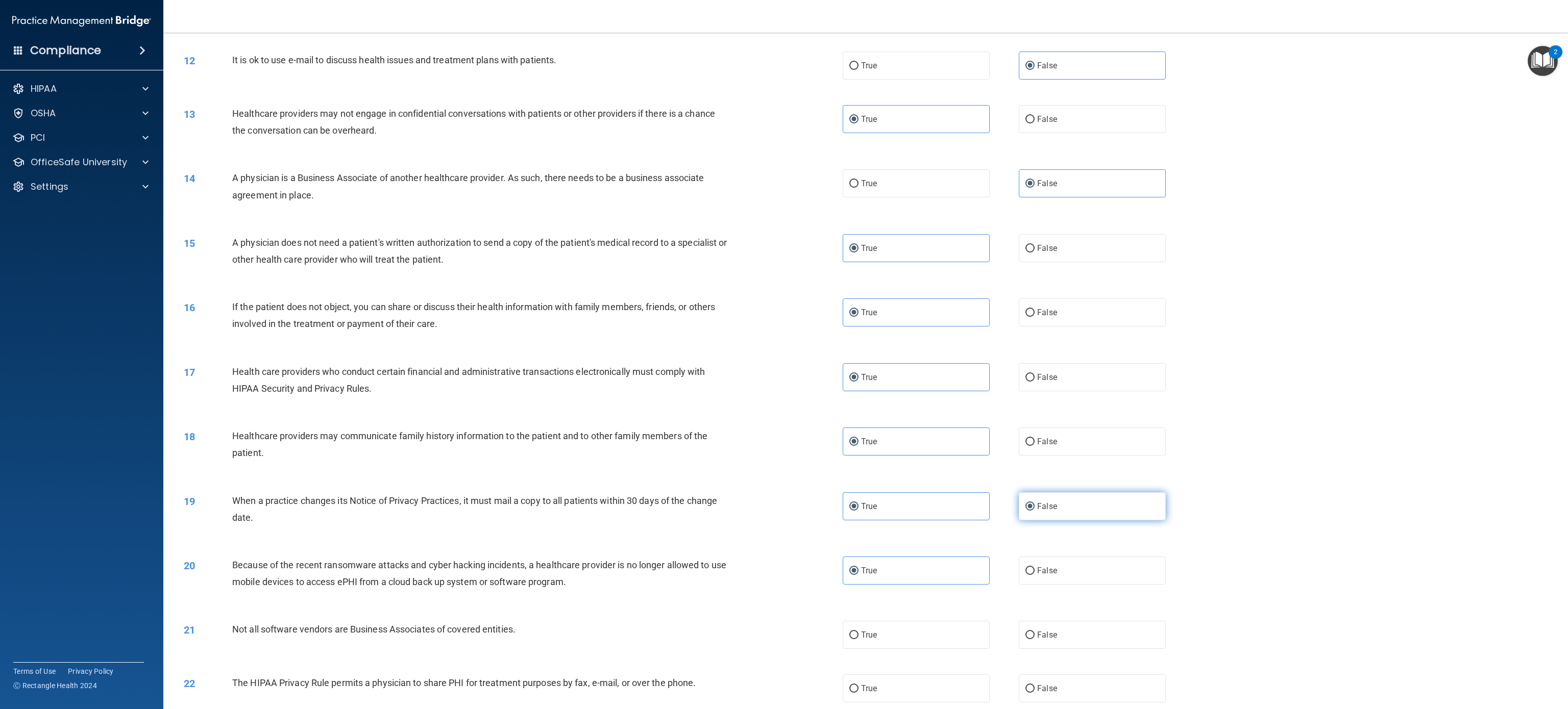 radio on "false" 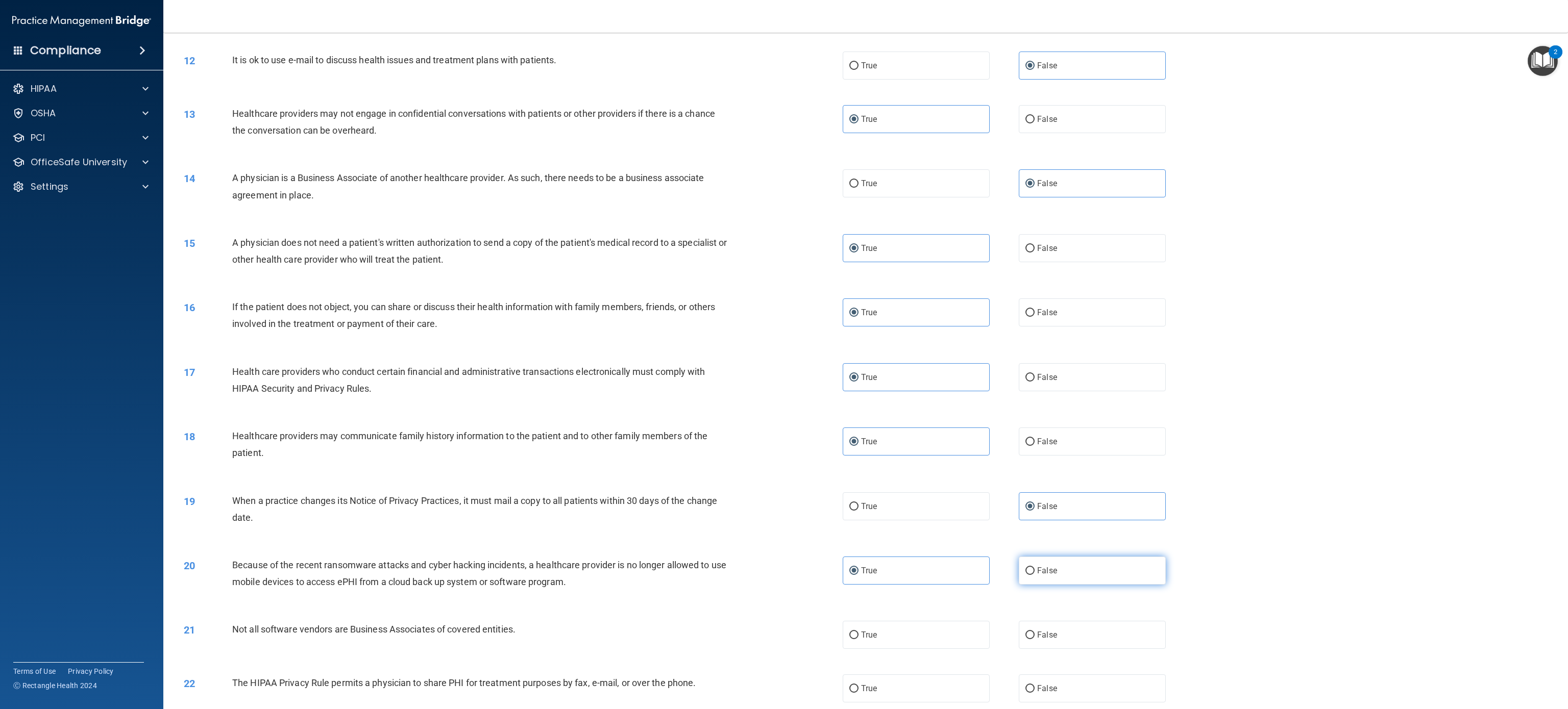 click on "False" at bounding box center [1092, 570] 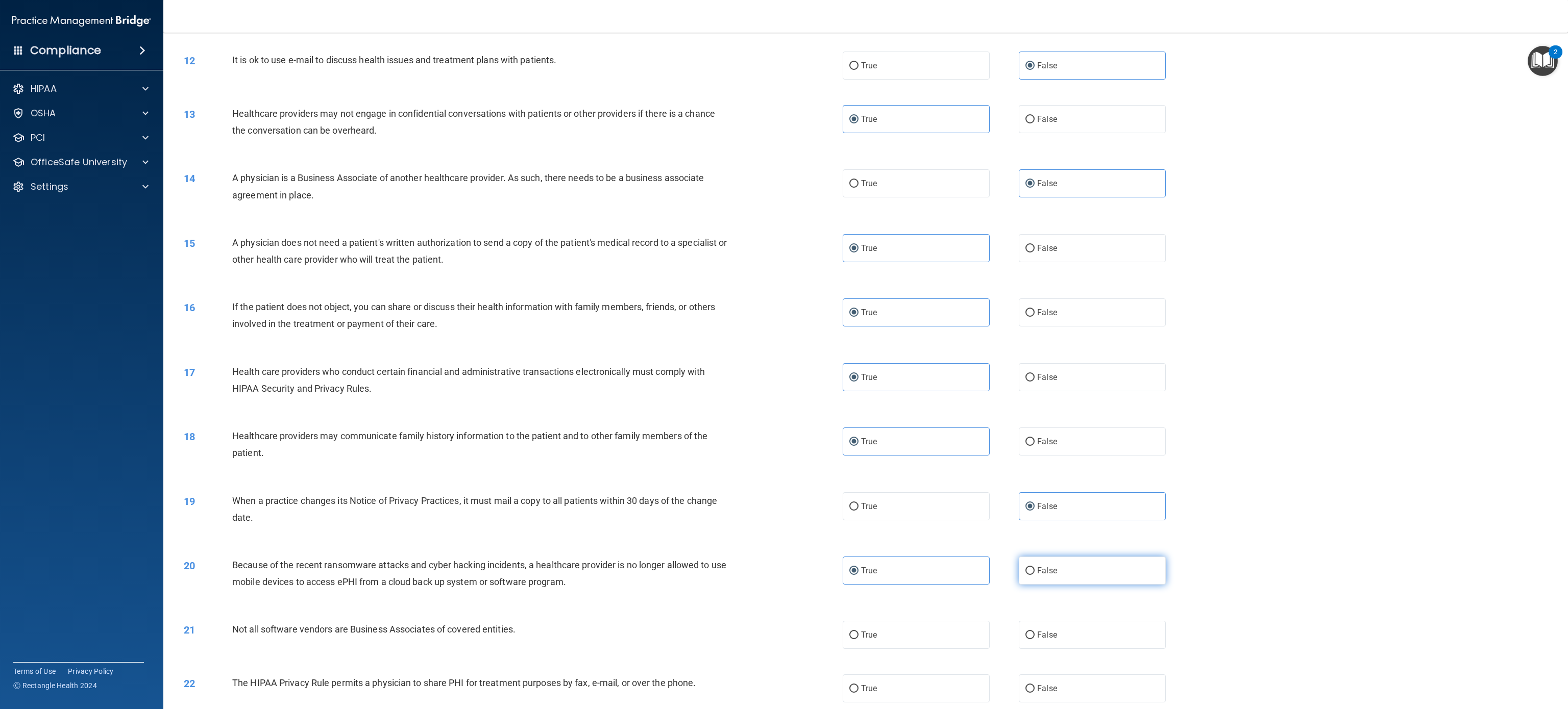 radio on "true" 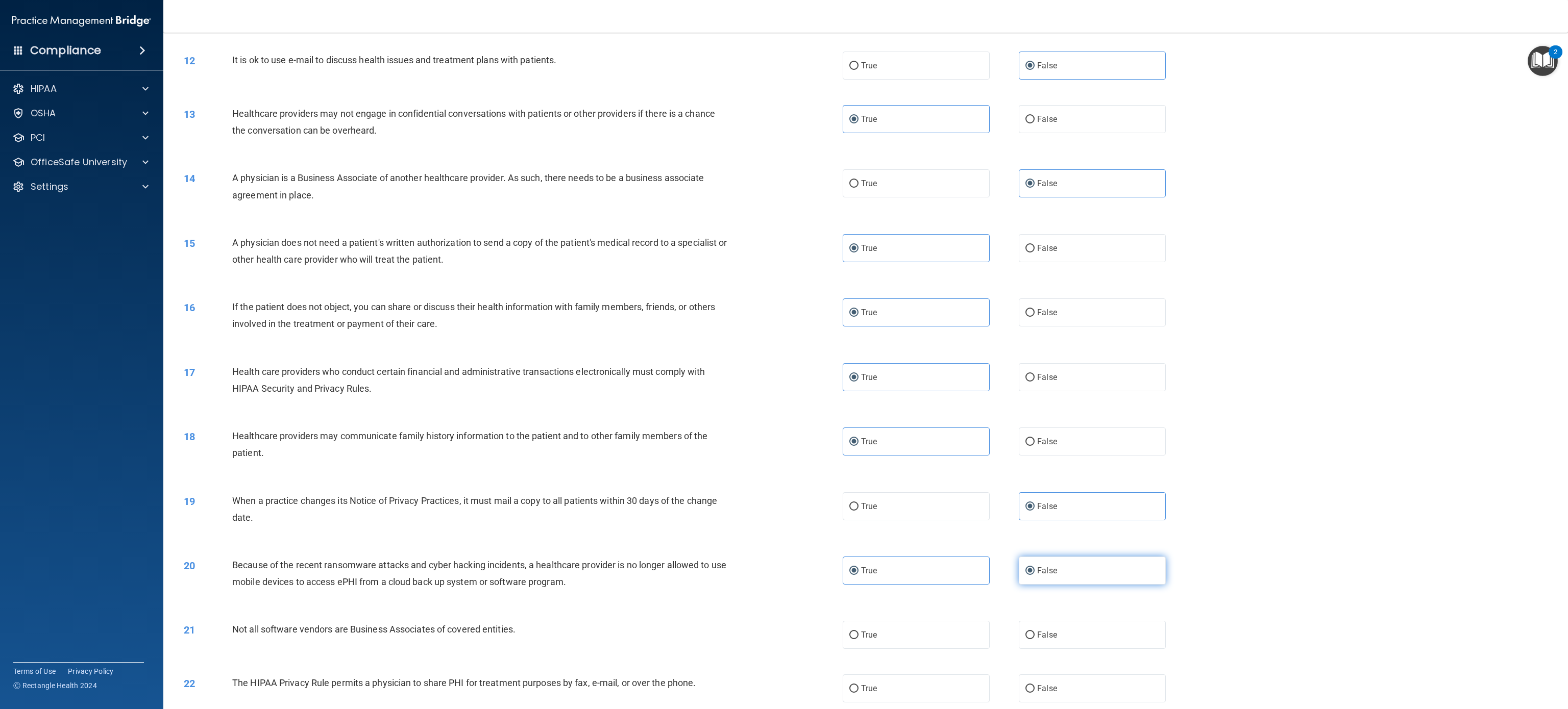 radio on "false" 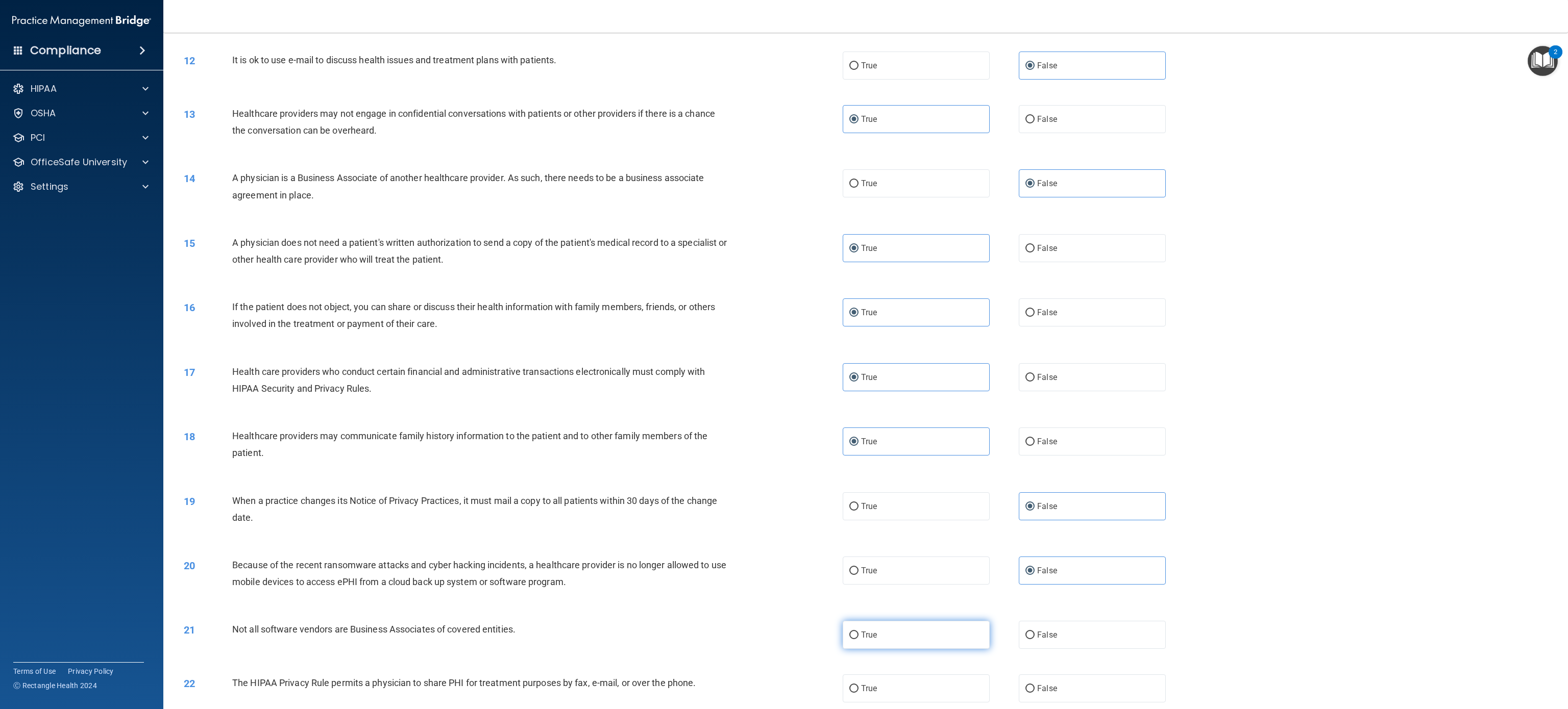 click on "True" at bounding box center (916, 635) 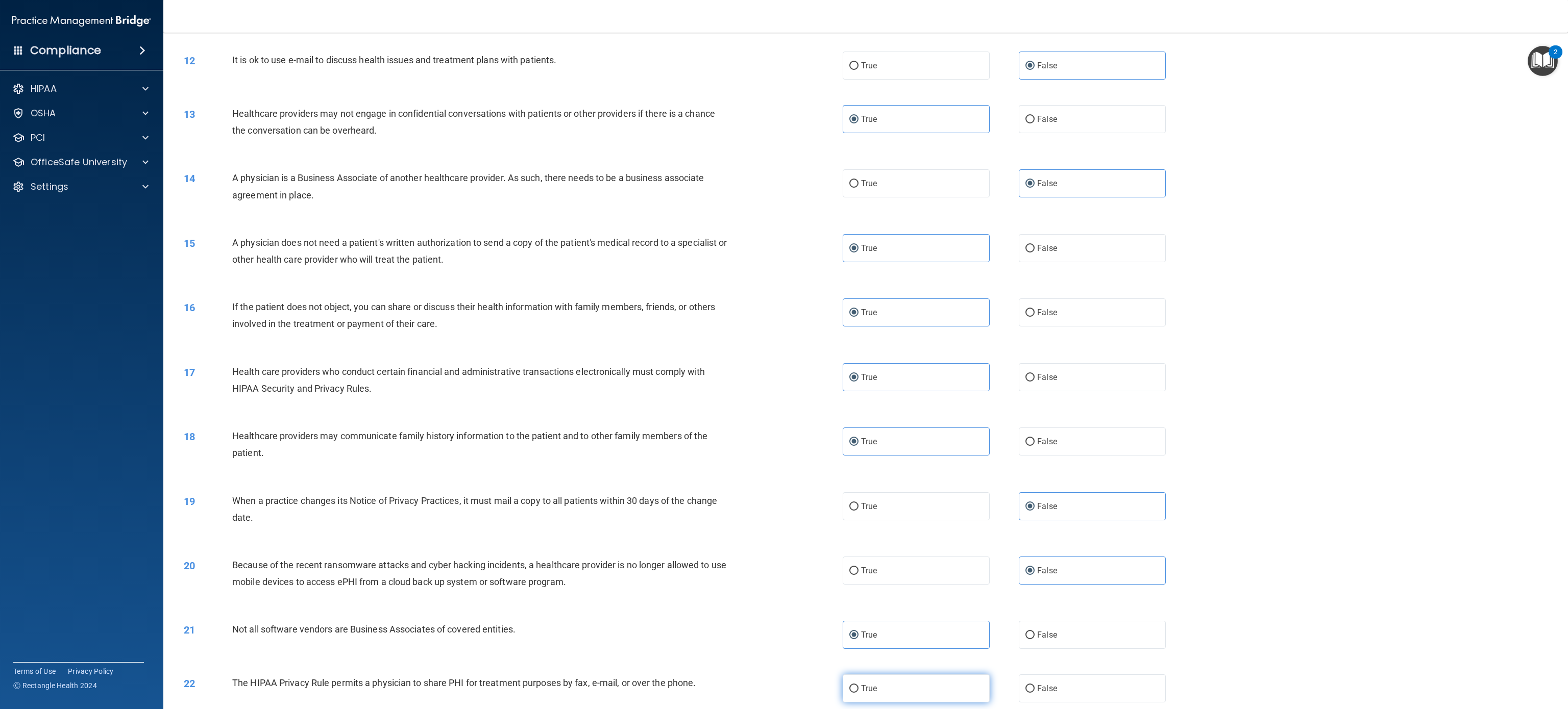 click on "True" at bounding box center [916, 688] 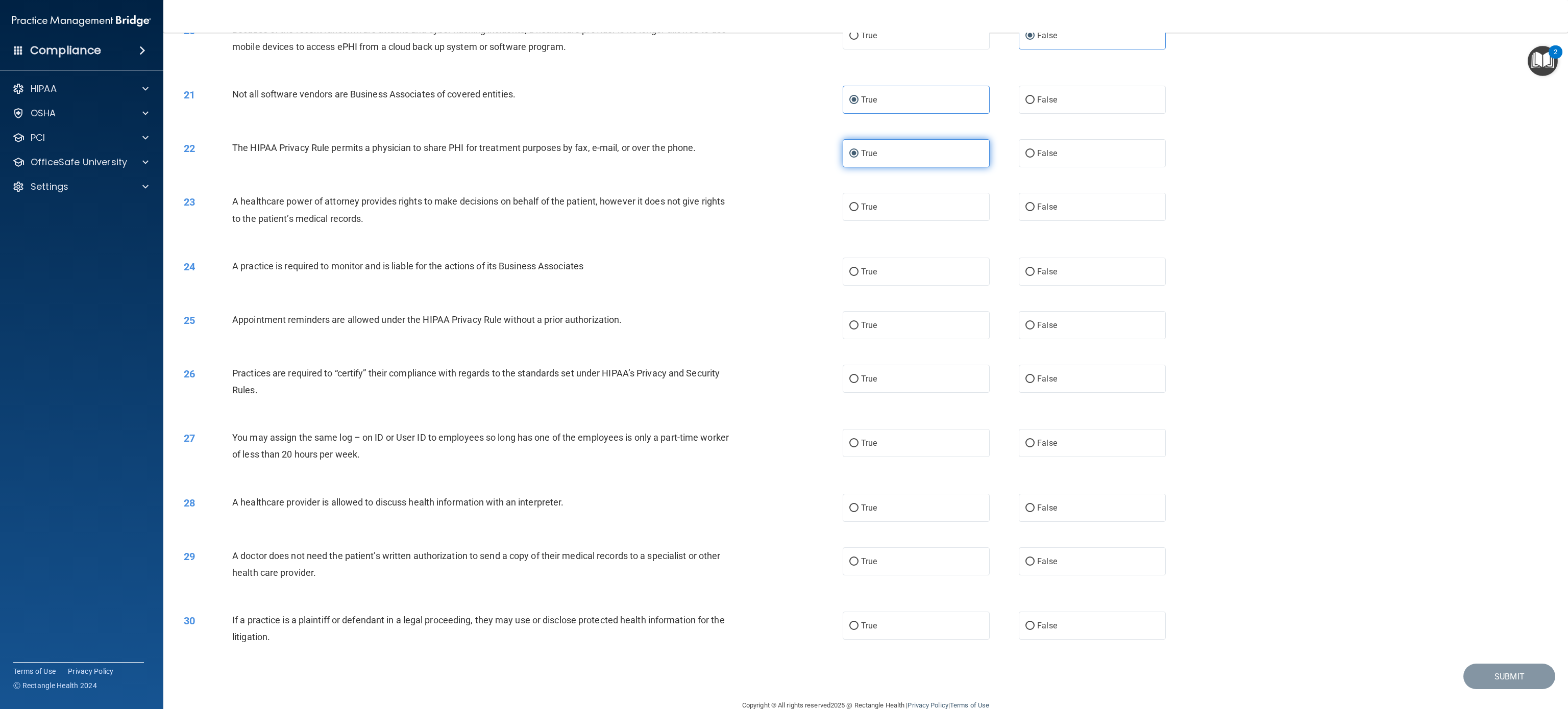 scroll, scrollTop: 1262, scrollLeft: 0, axis: vertical 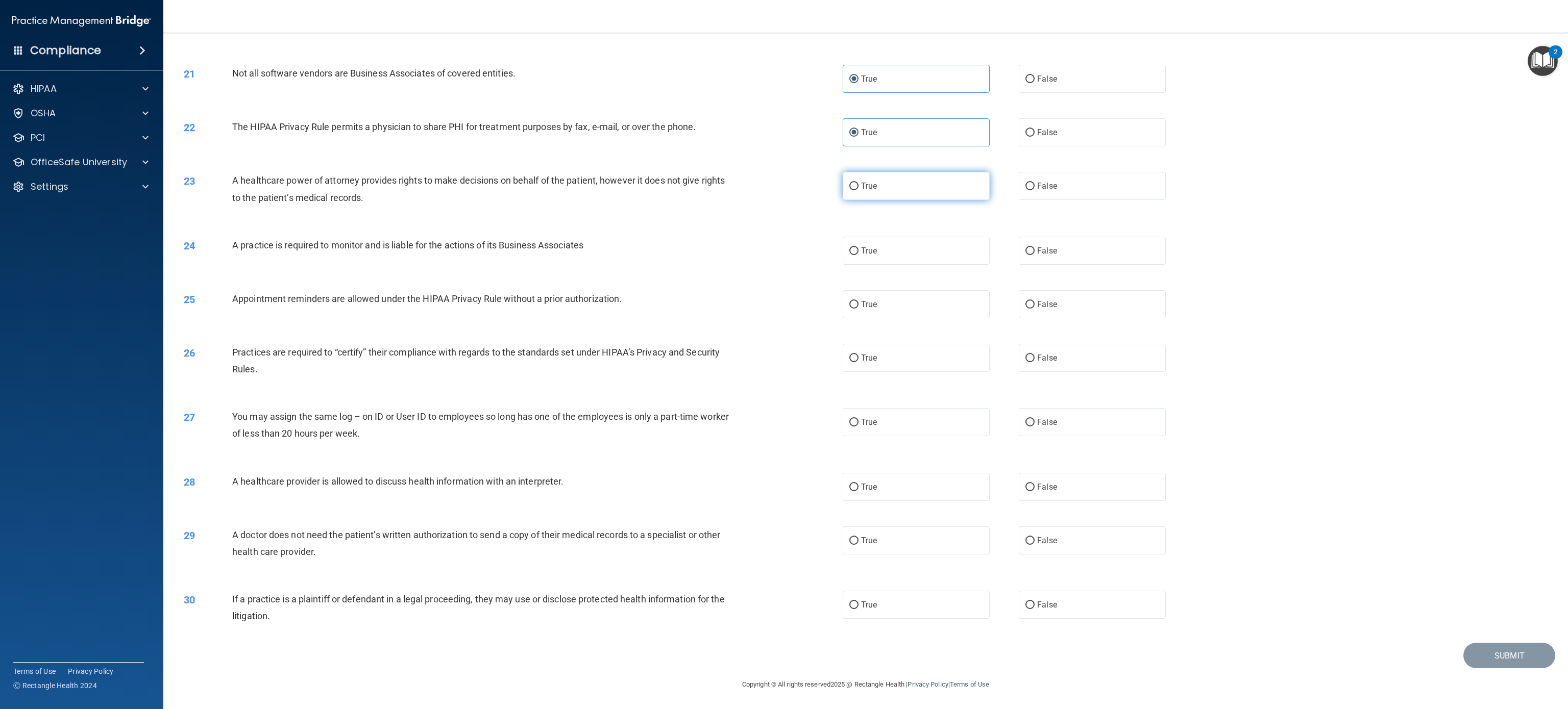 click on "True" at bounding box center (869, 186) 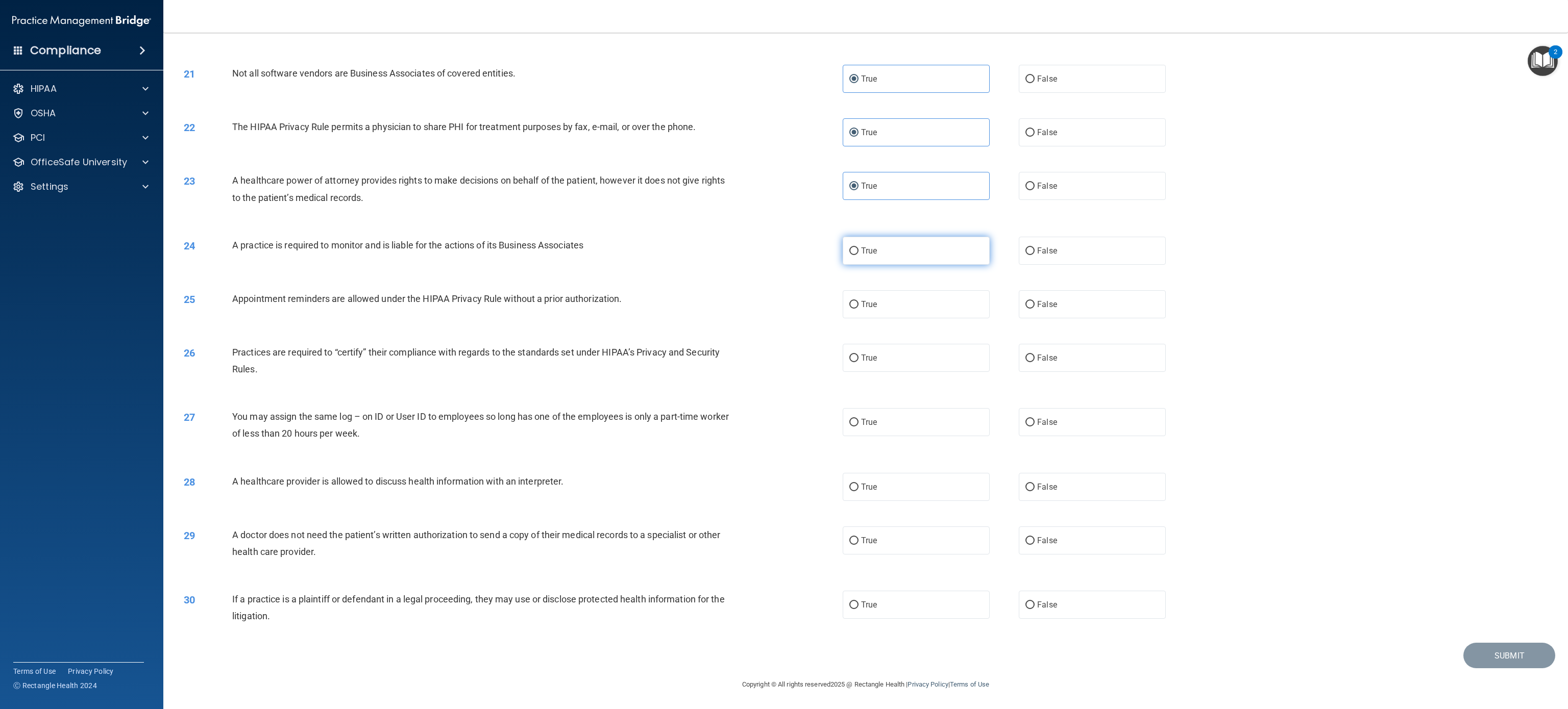 click on "True" at bounding box center [916, 250] 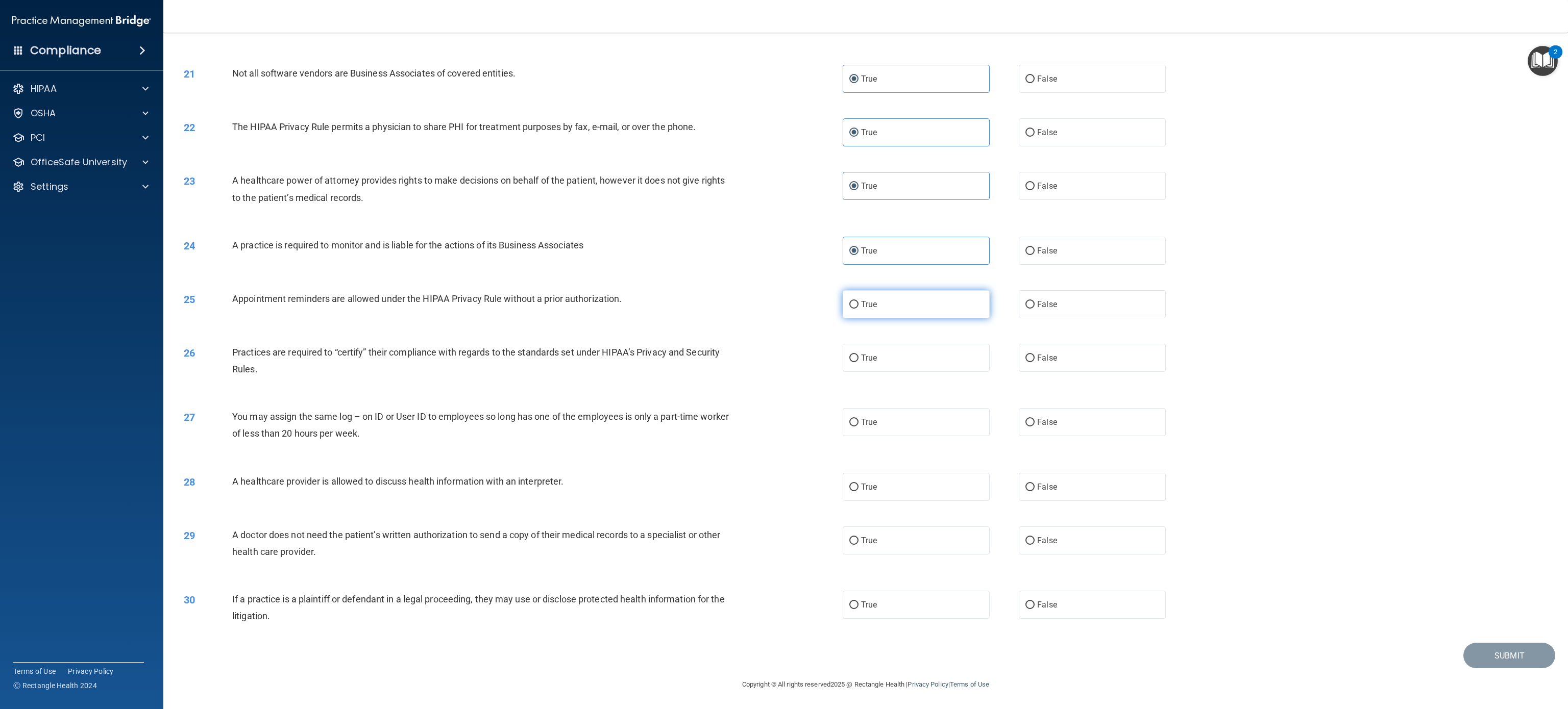 click on "True" at bounding box center (869, 304) 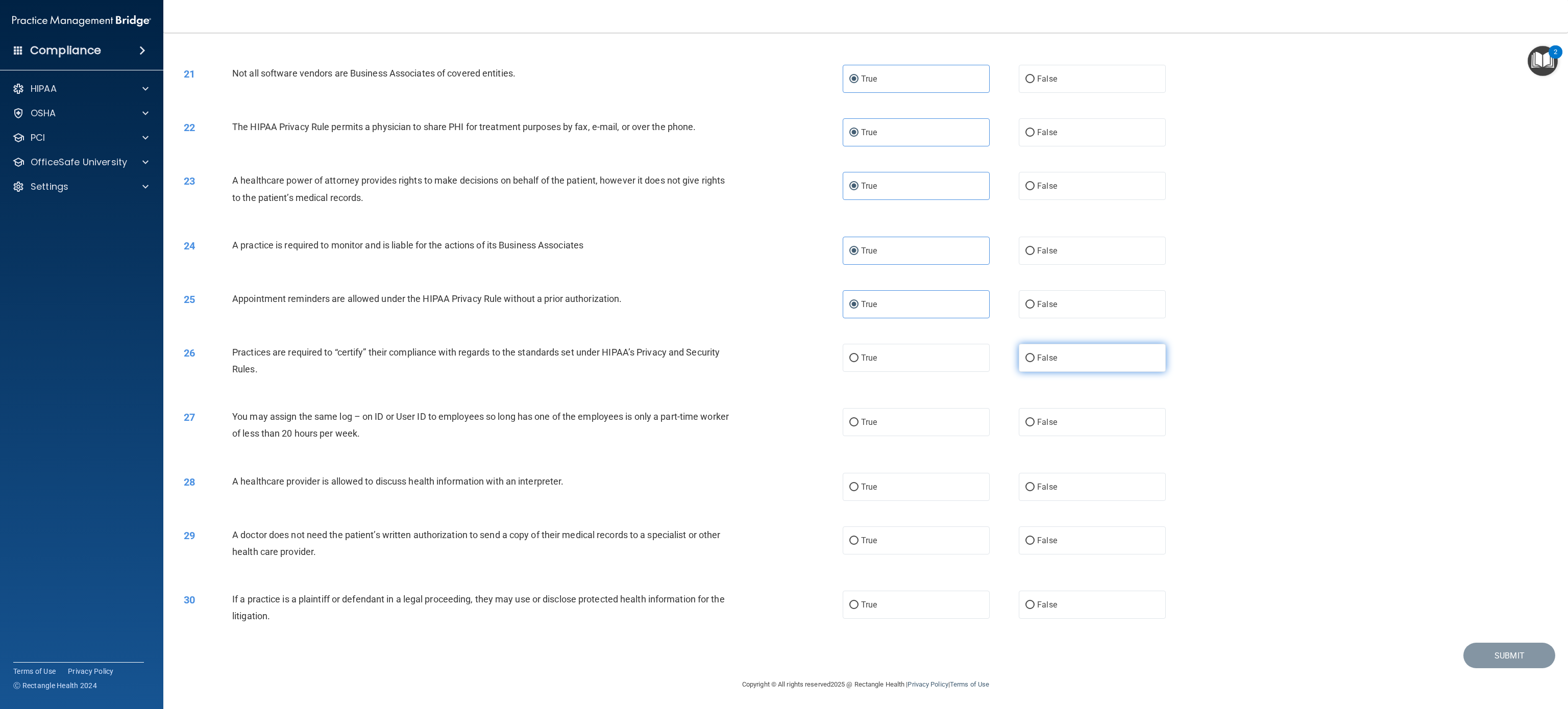 click on "False" at bounding box center (1030, 358) 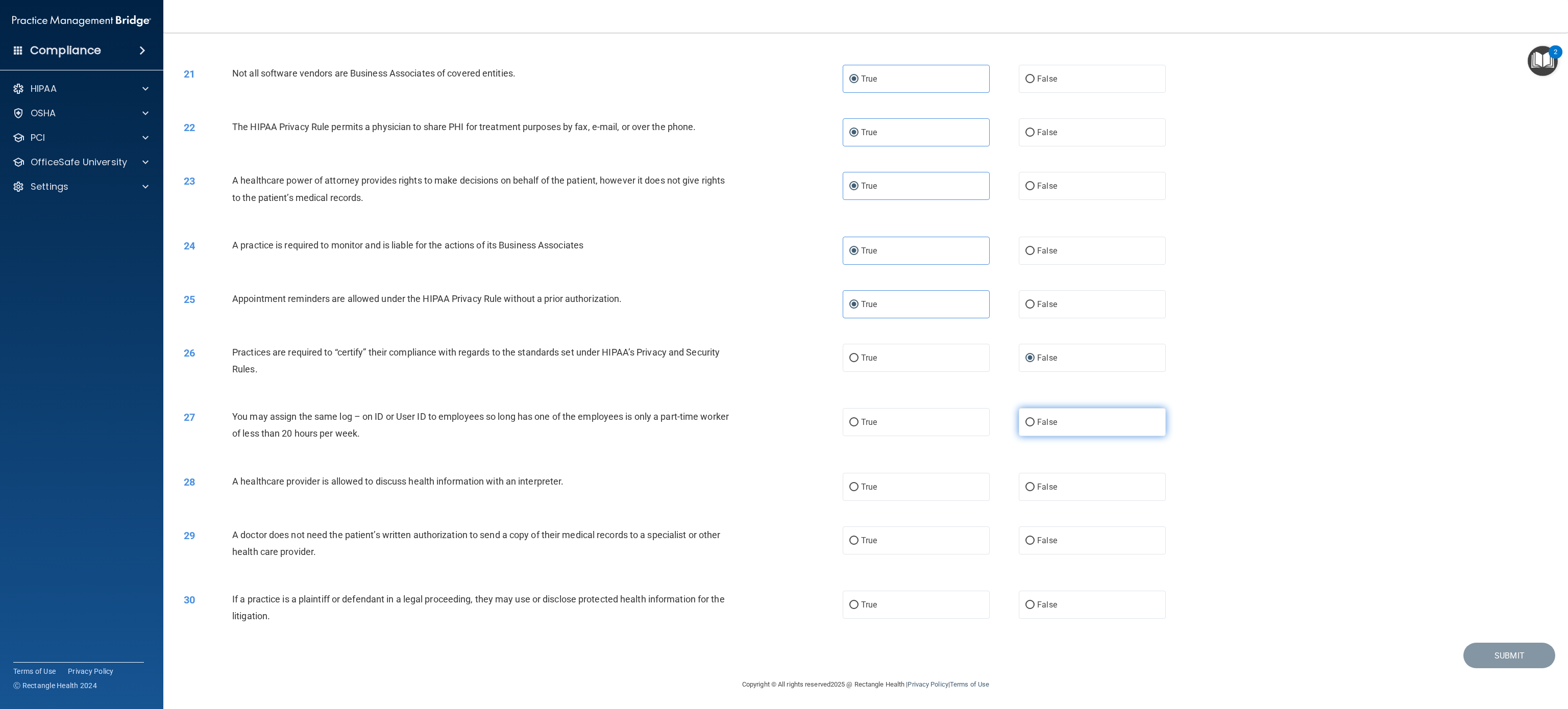 click on "False" at bounding box center (1047, 422) 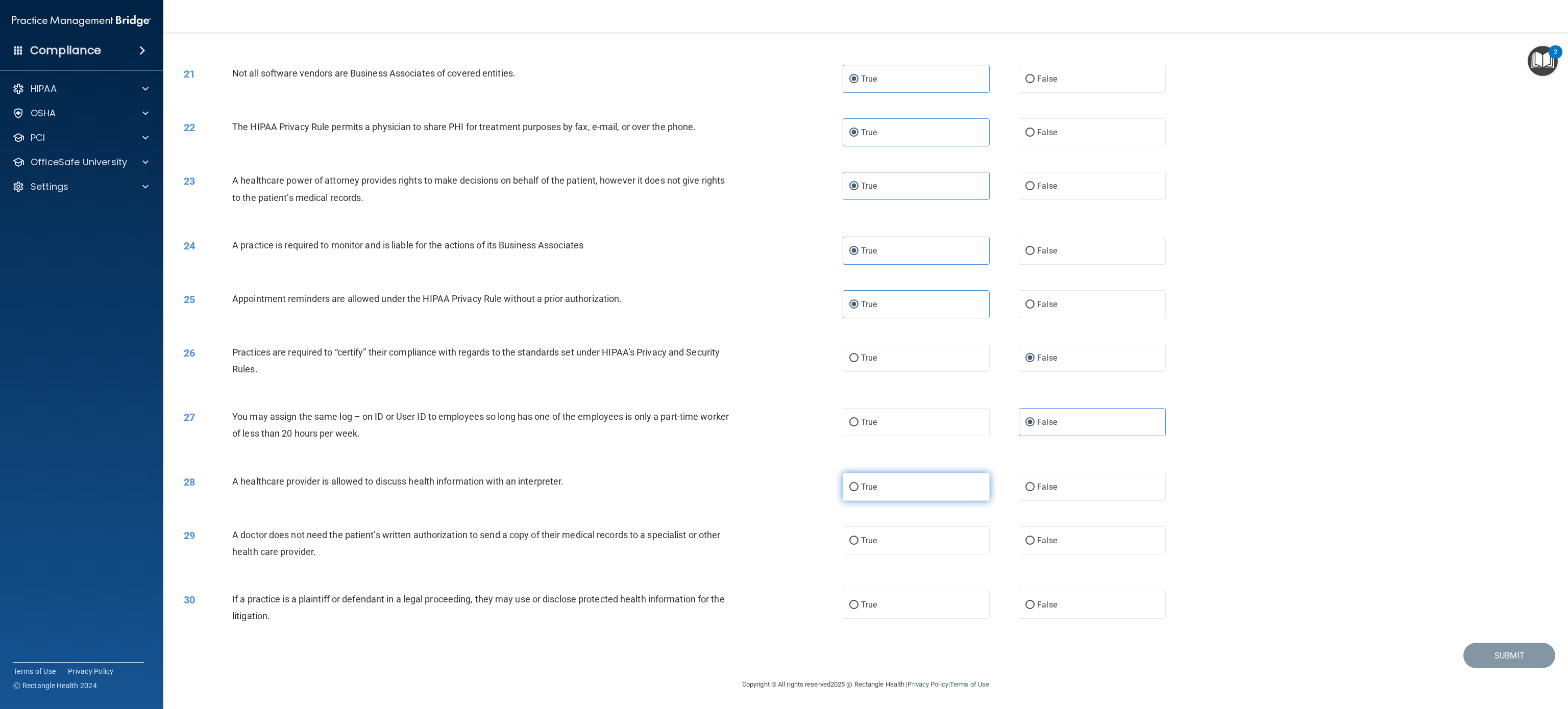 click on "True" at bounding box center (869, 487) 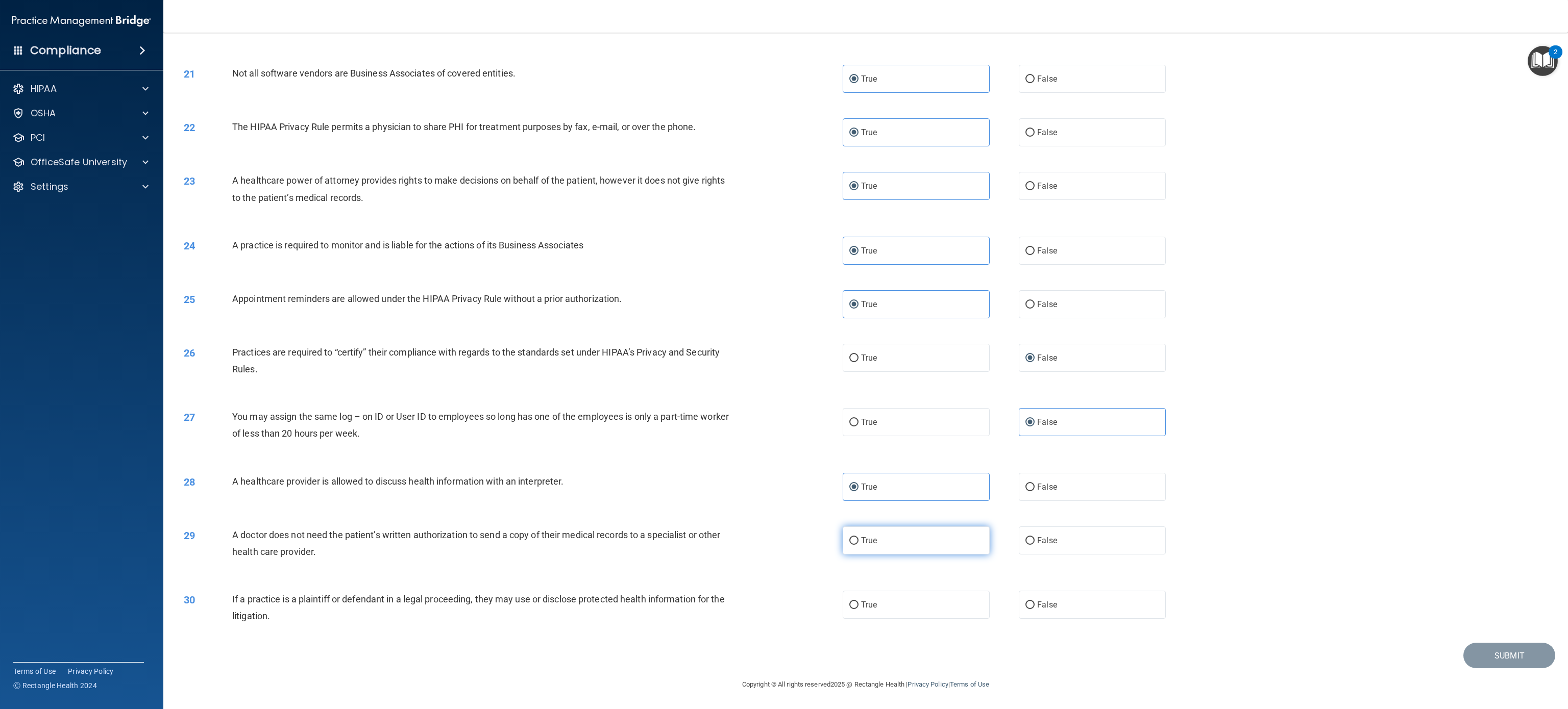 click on "True" at bounding box center (916, 540) 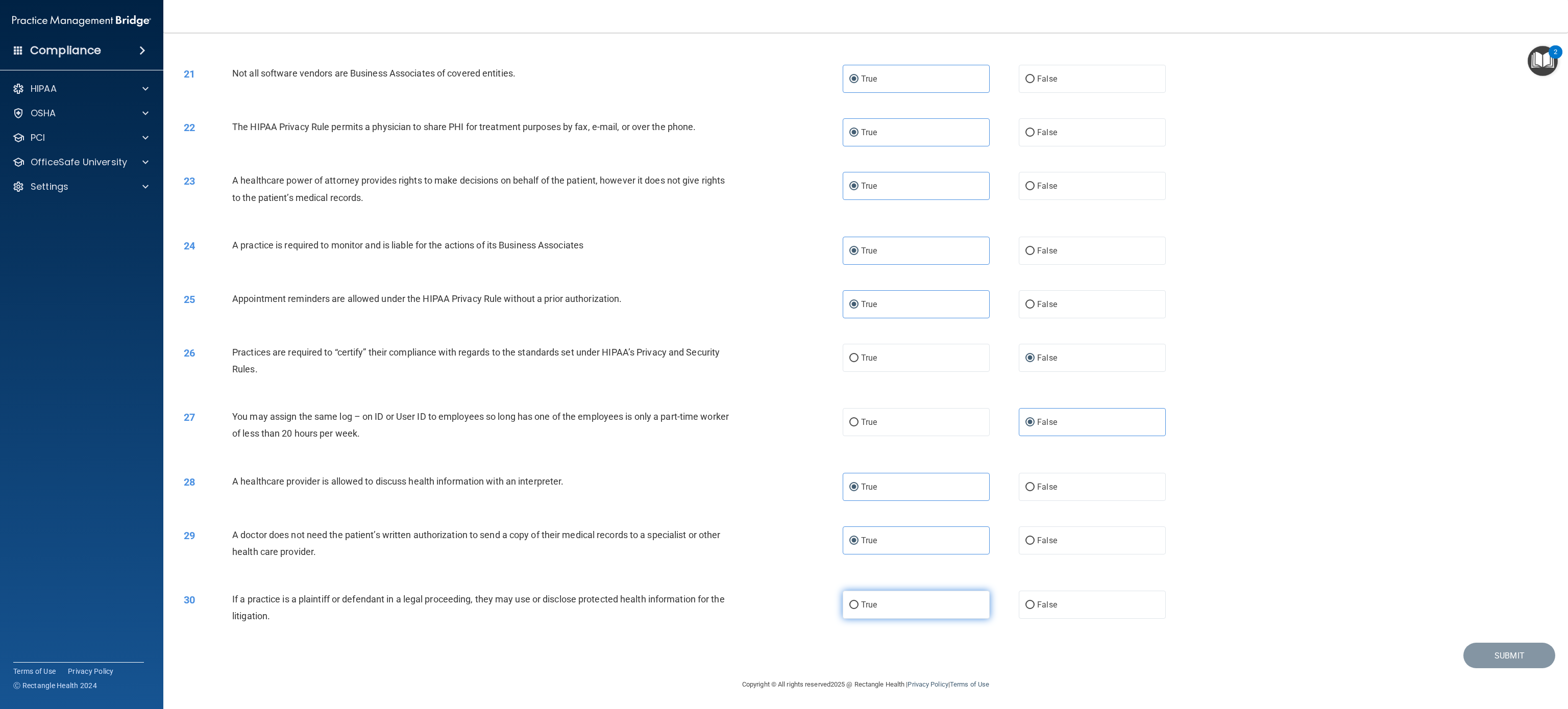 click on "True" at bounding box center [916, 604] 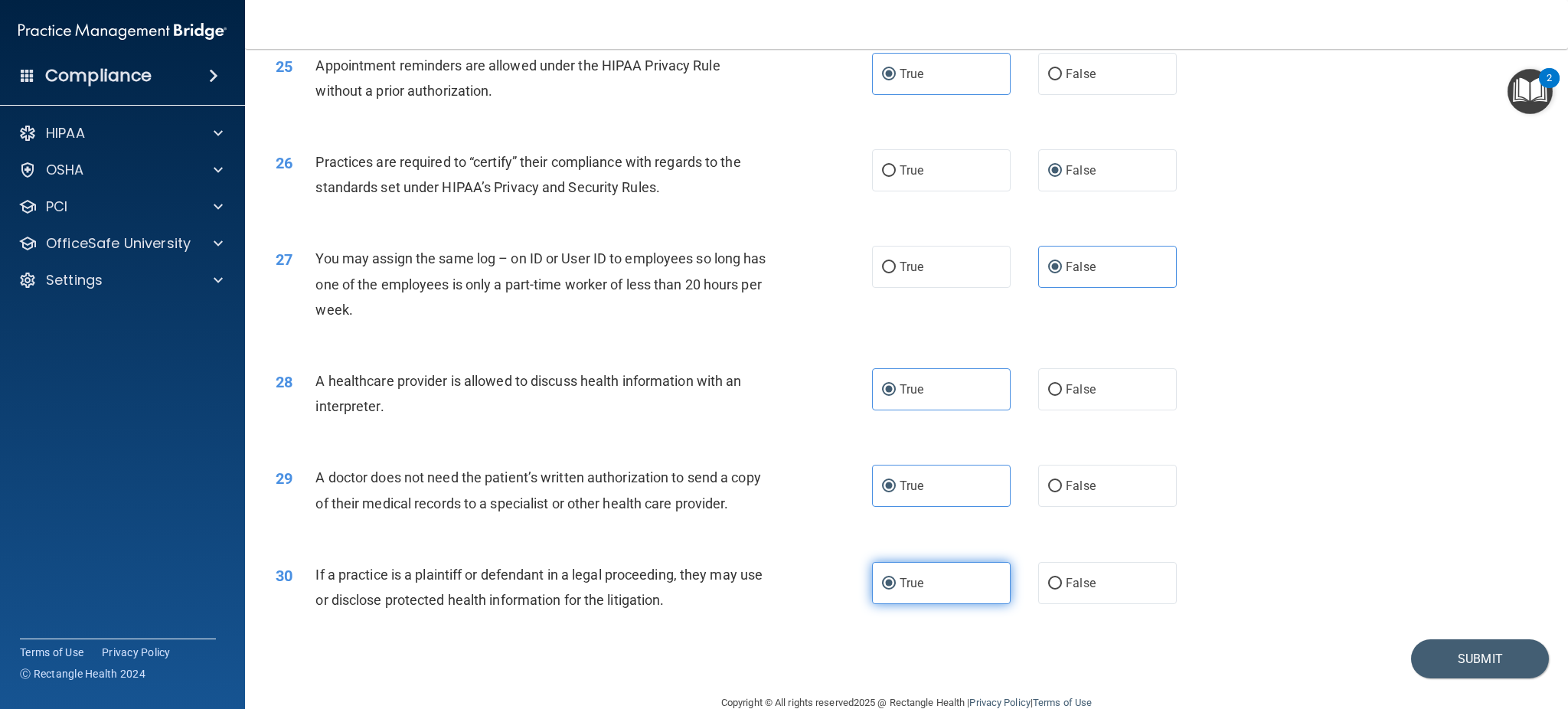scroll, scrollTop: 2718, scrollLeft: 0, axis: vertical 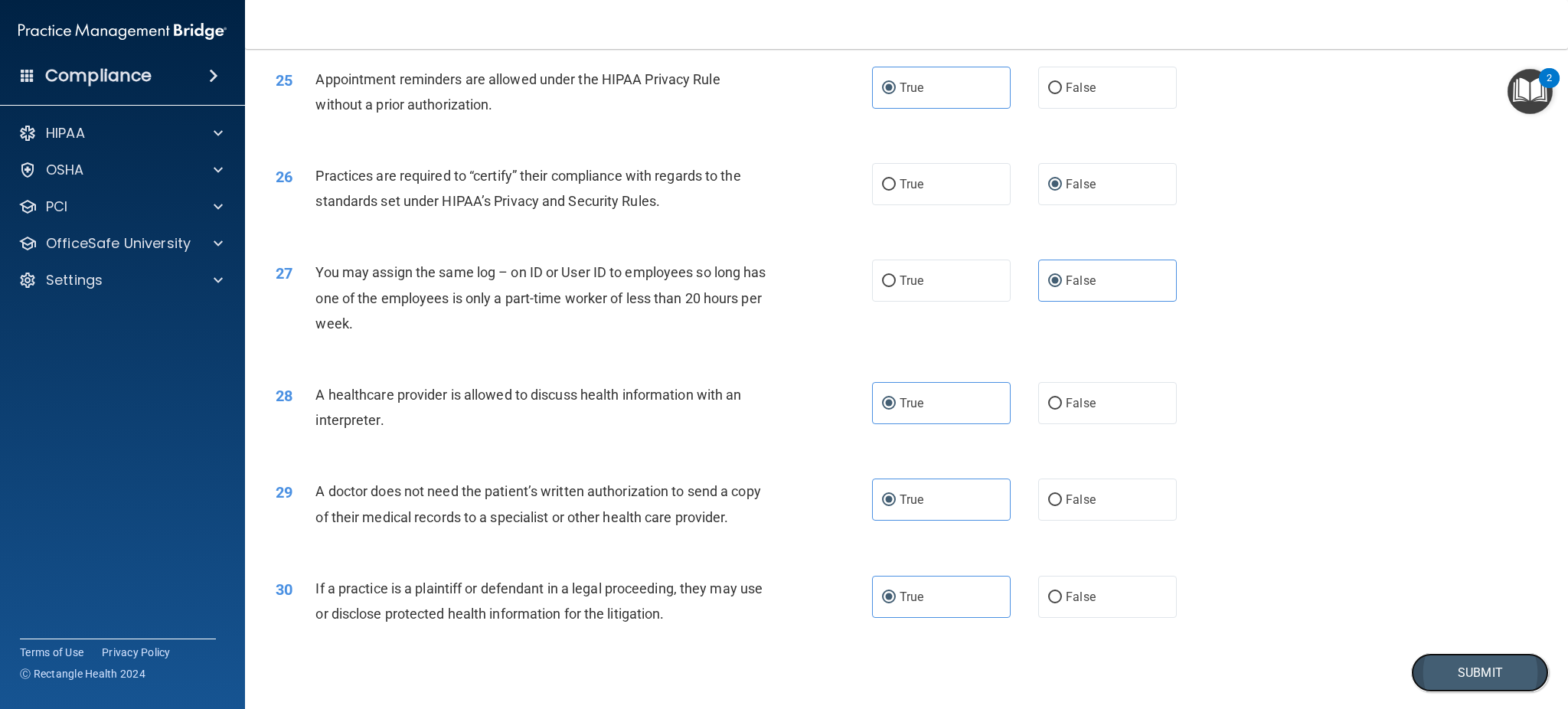 click on "Submit" at bounding box center [1480, 672] 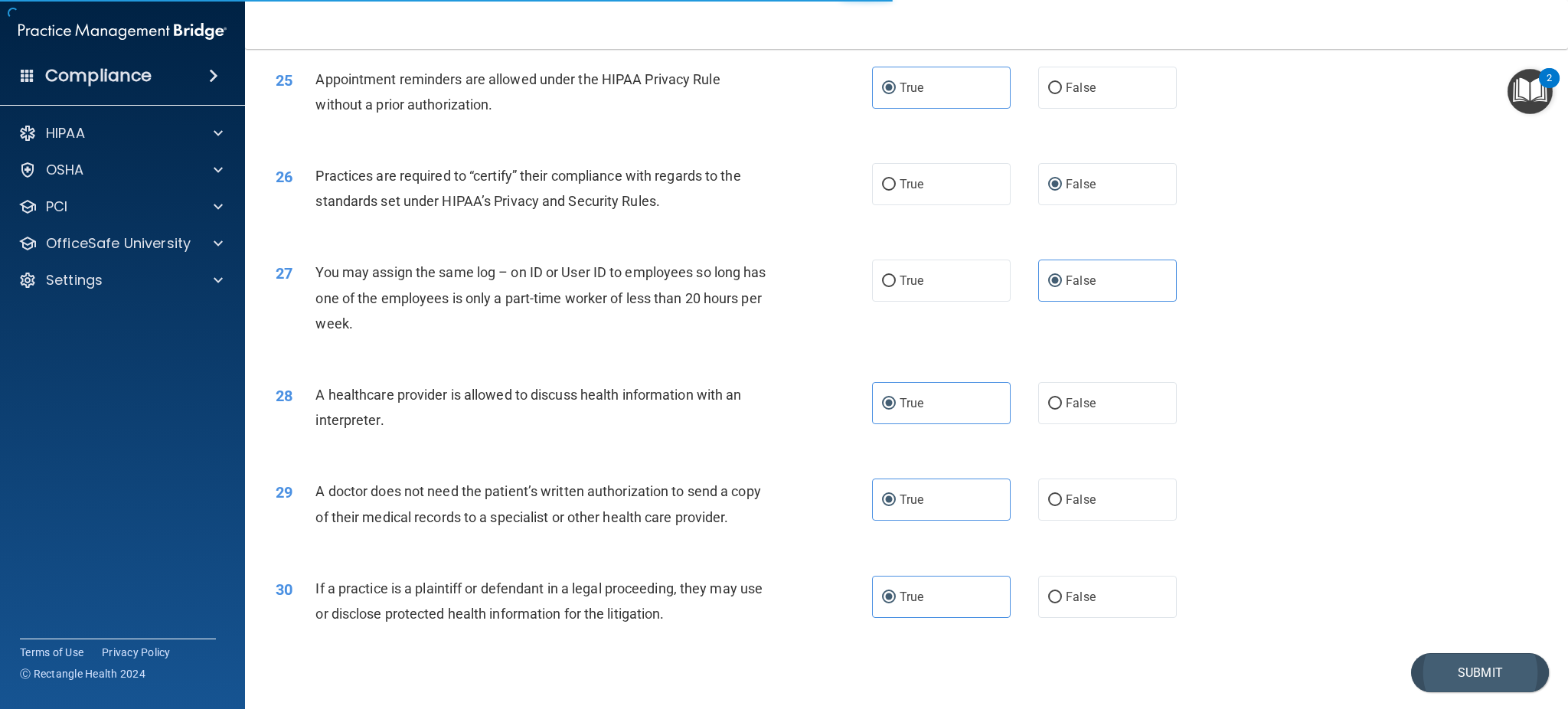scroll, scrollTop: 0, scrollLeft: 0, axis: both 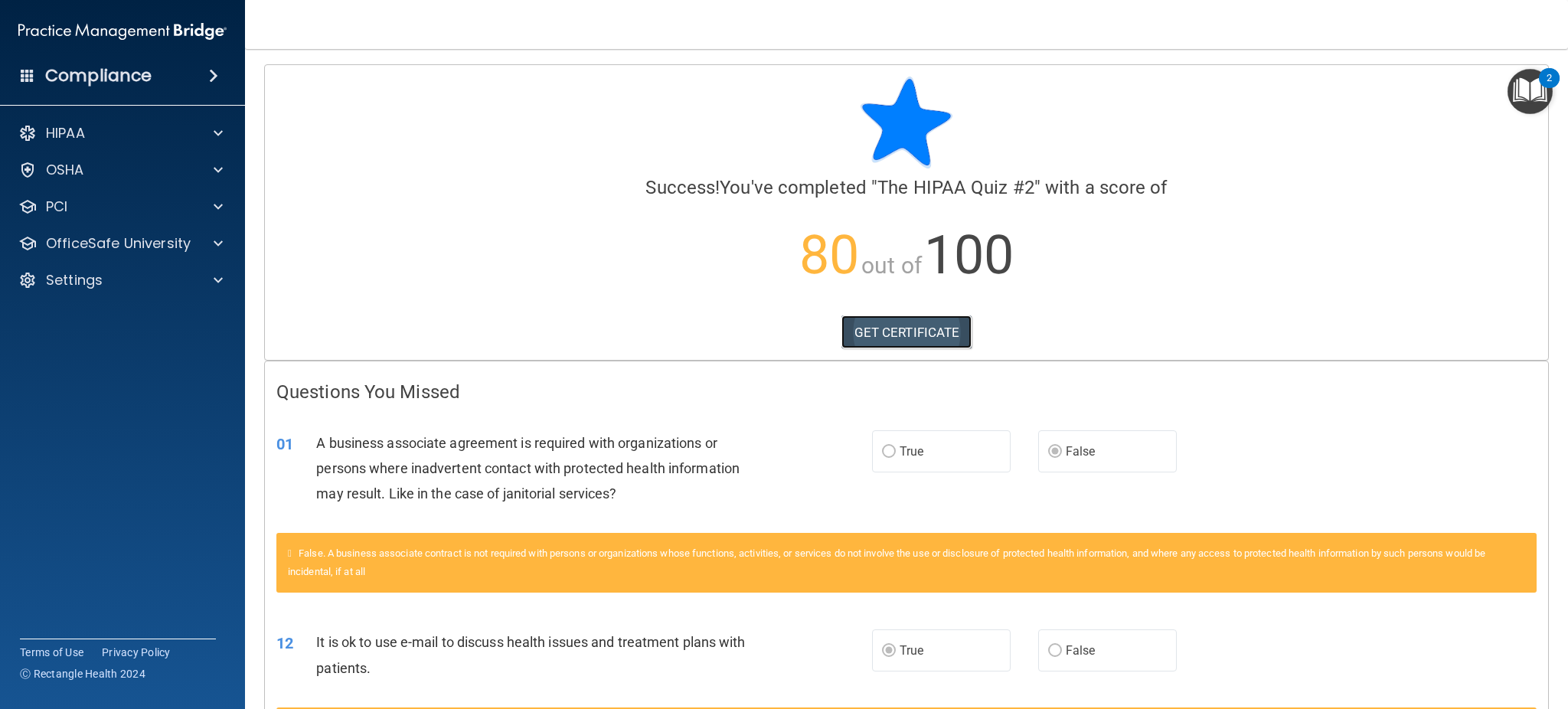 click on "GET CERTIFICATE" at bounding box center (906, 332) 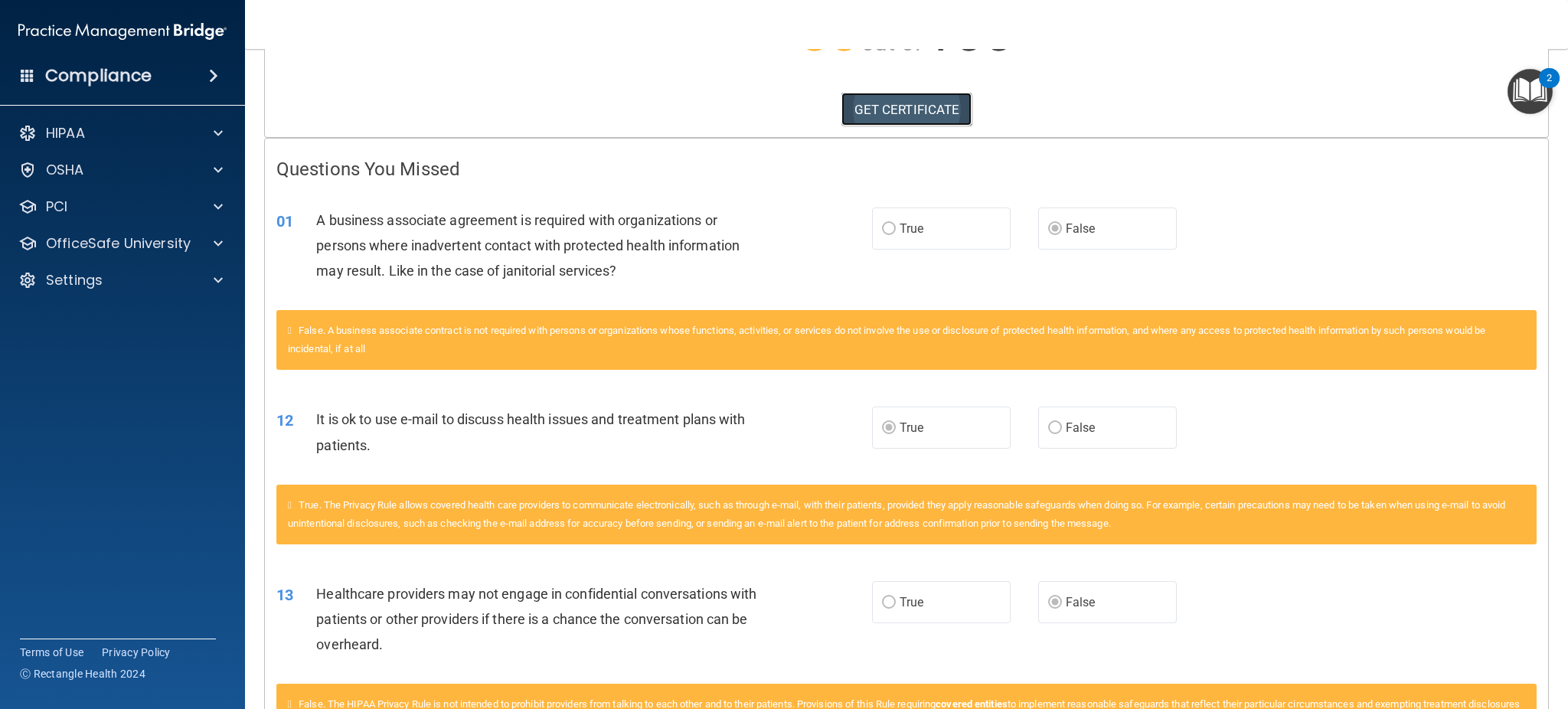 scroll, scrollTop: 226, scrollLeft: 0, axis: vertical 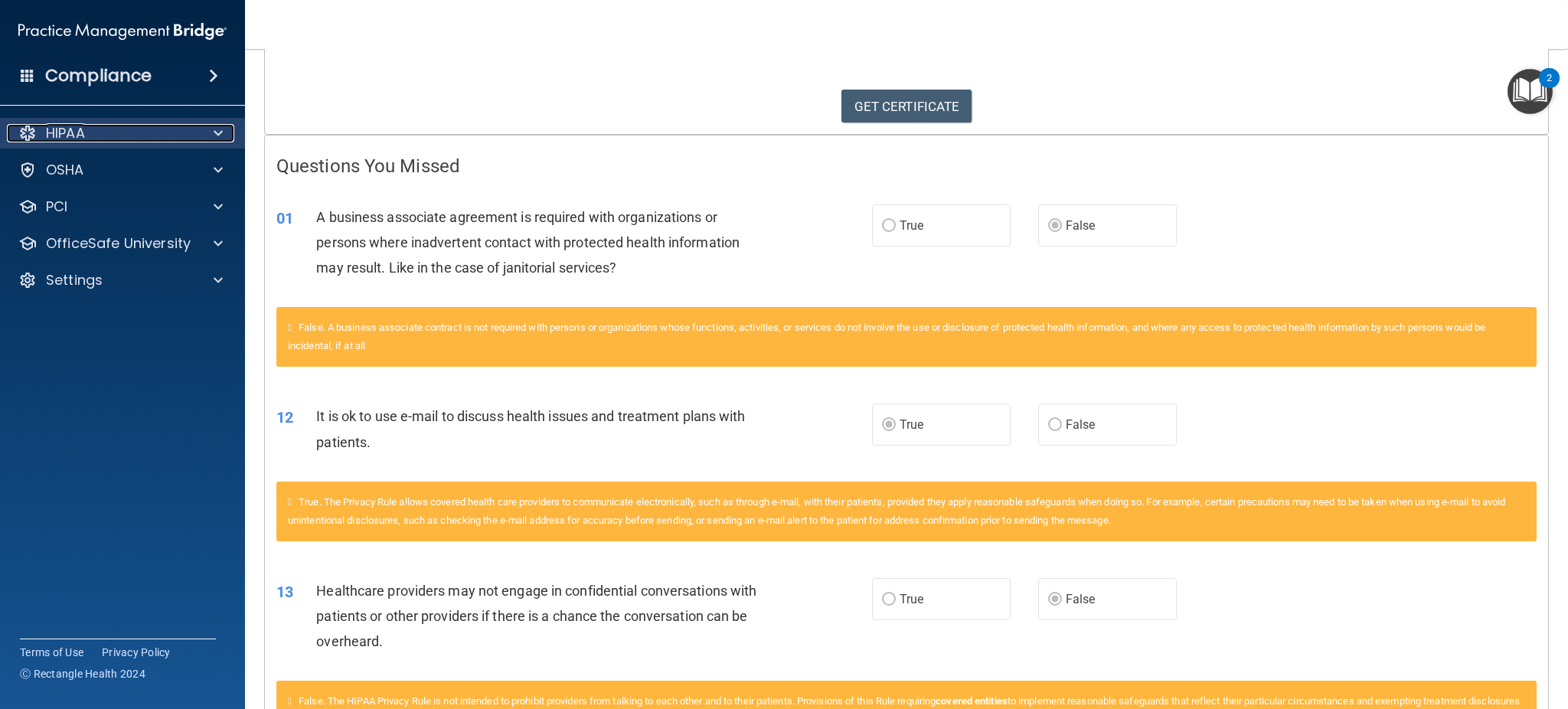 click on "HIPAA" at bounding box center (102, 133) 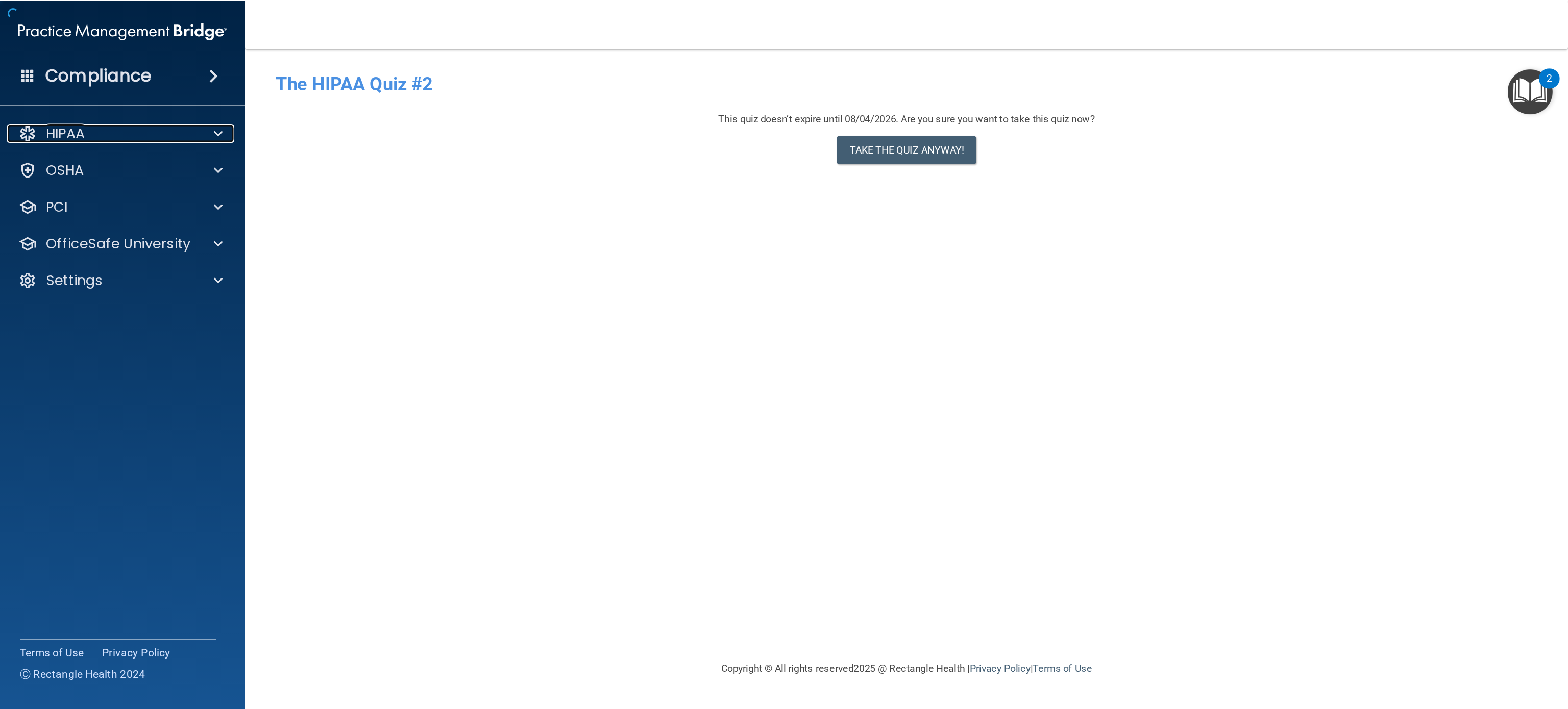 scroll, scrollTop: 0, scrollLeft: 0, axis: both 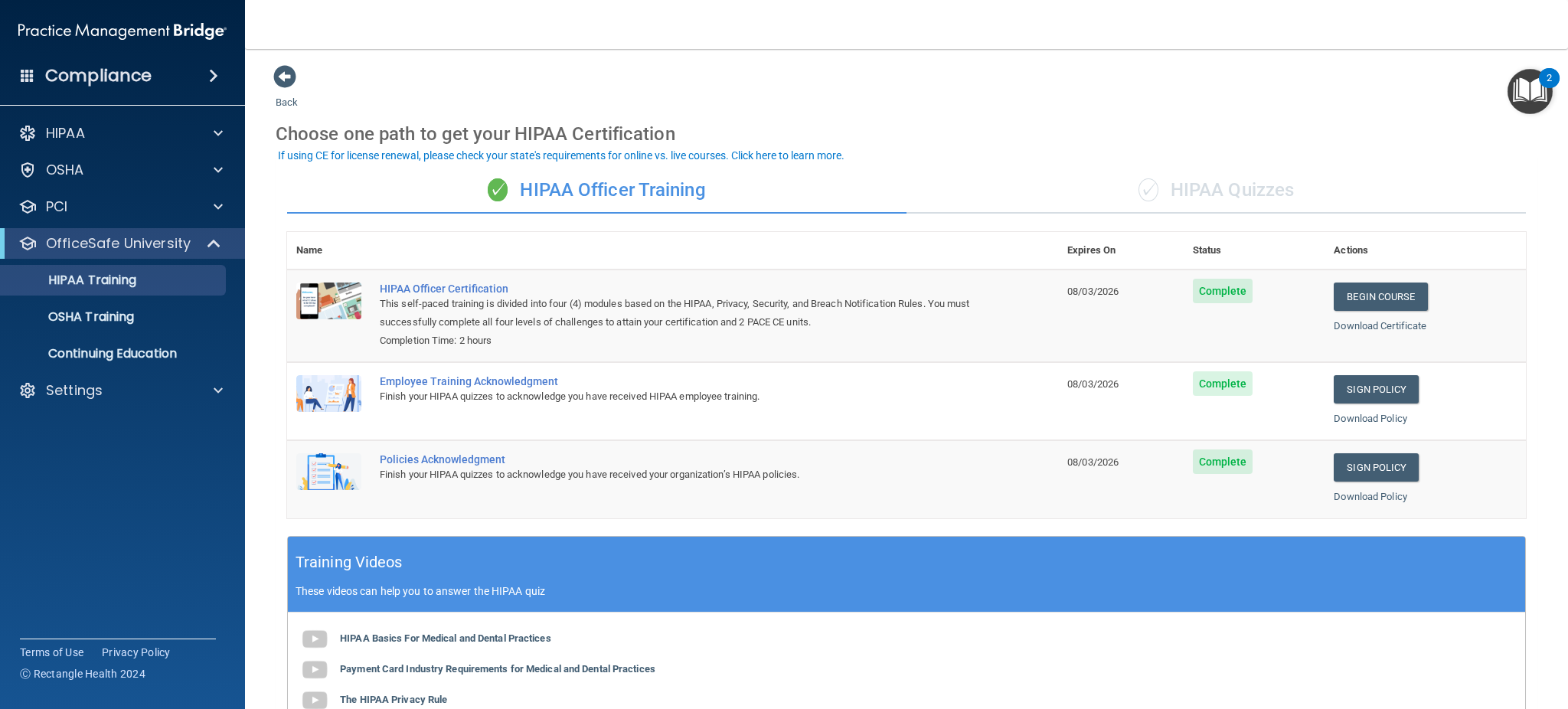 click on "✓" at bounding box center (1148, 190) 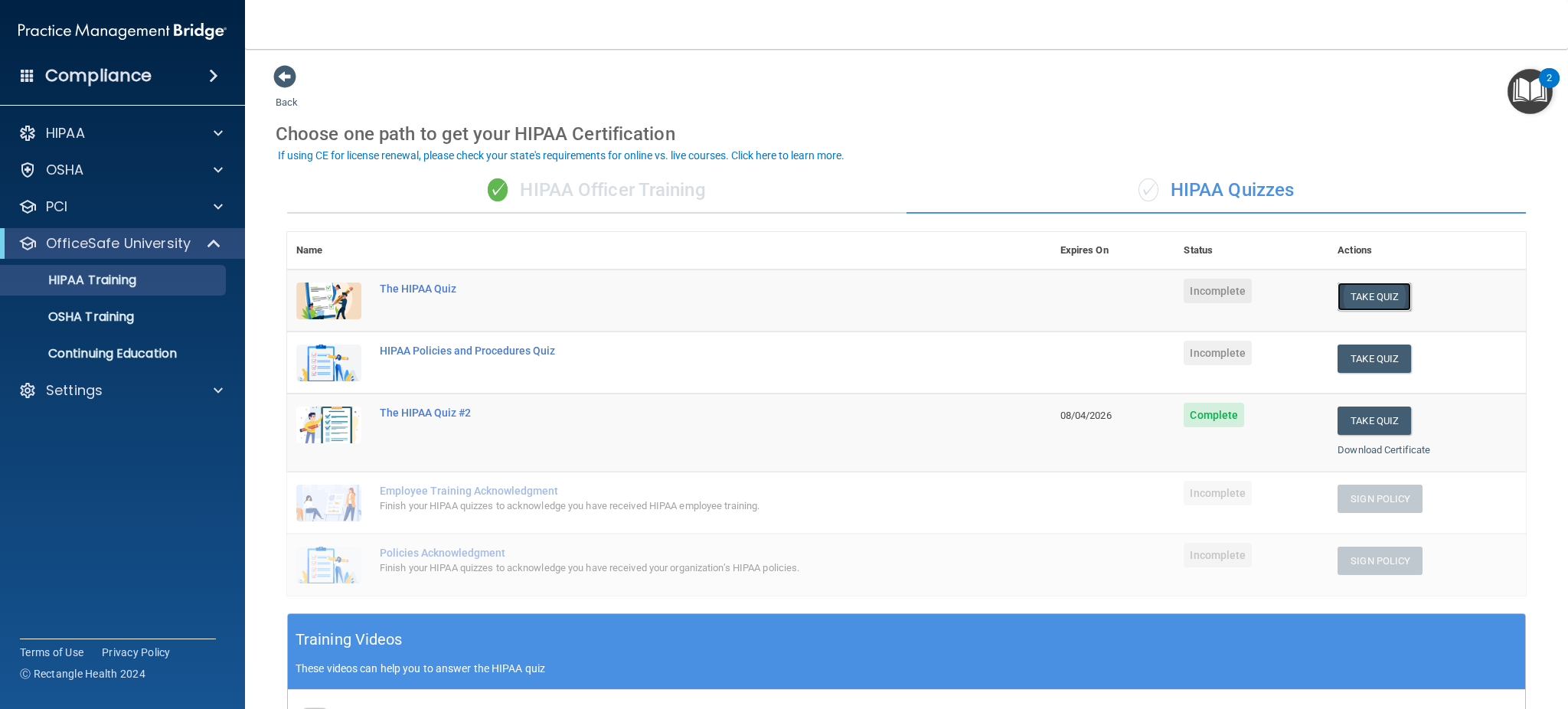 click on "Take Quiz" at bounding box center [1374, 296] 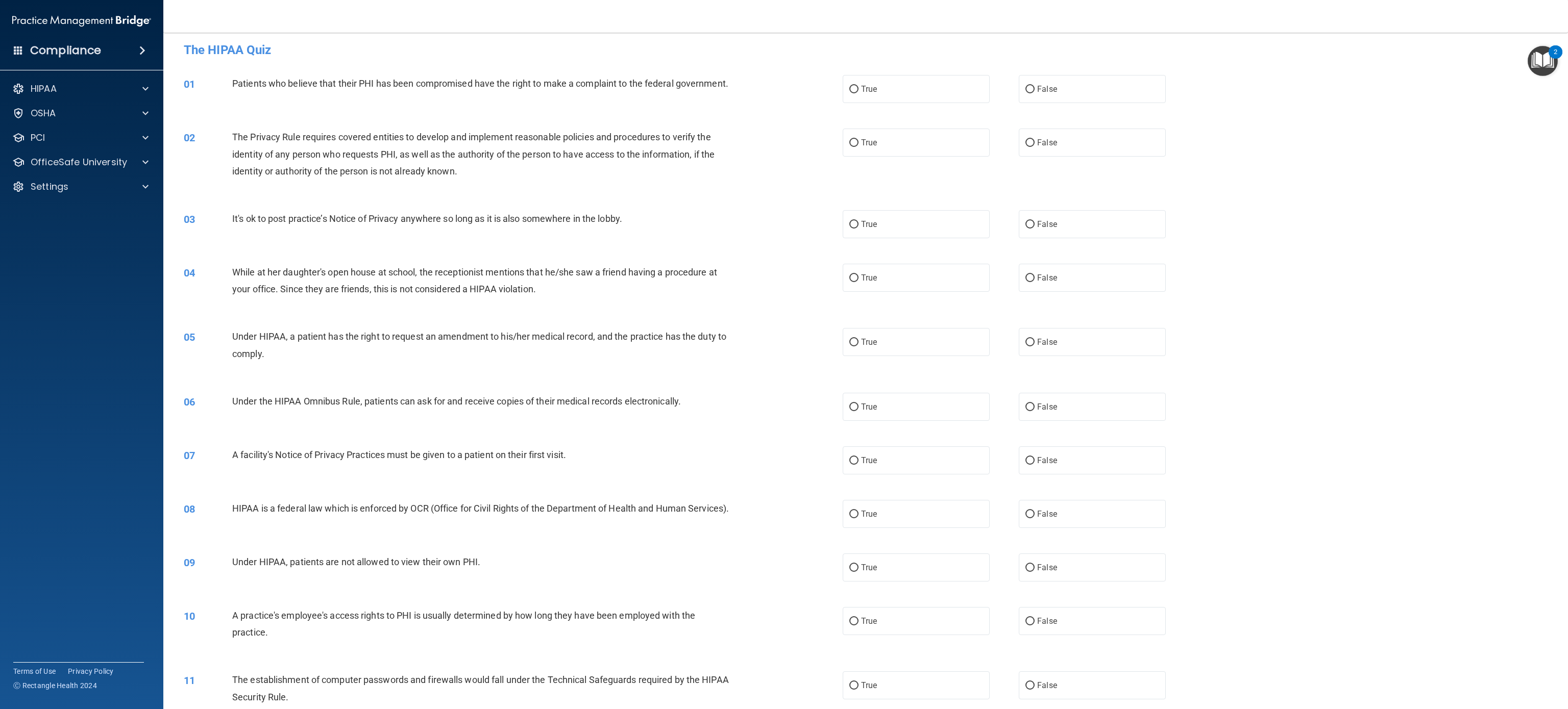 scroll, scrollTop: 0, scrollLeft: 0, axis: both 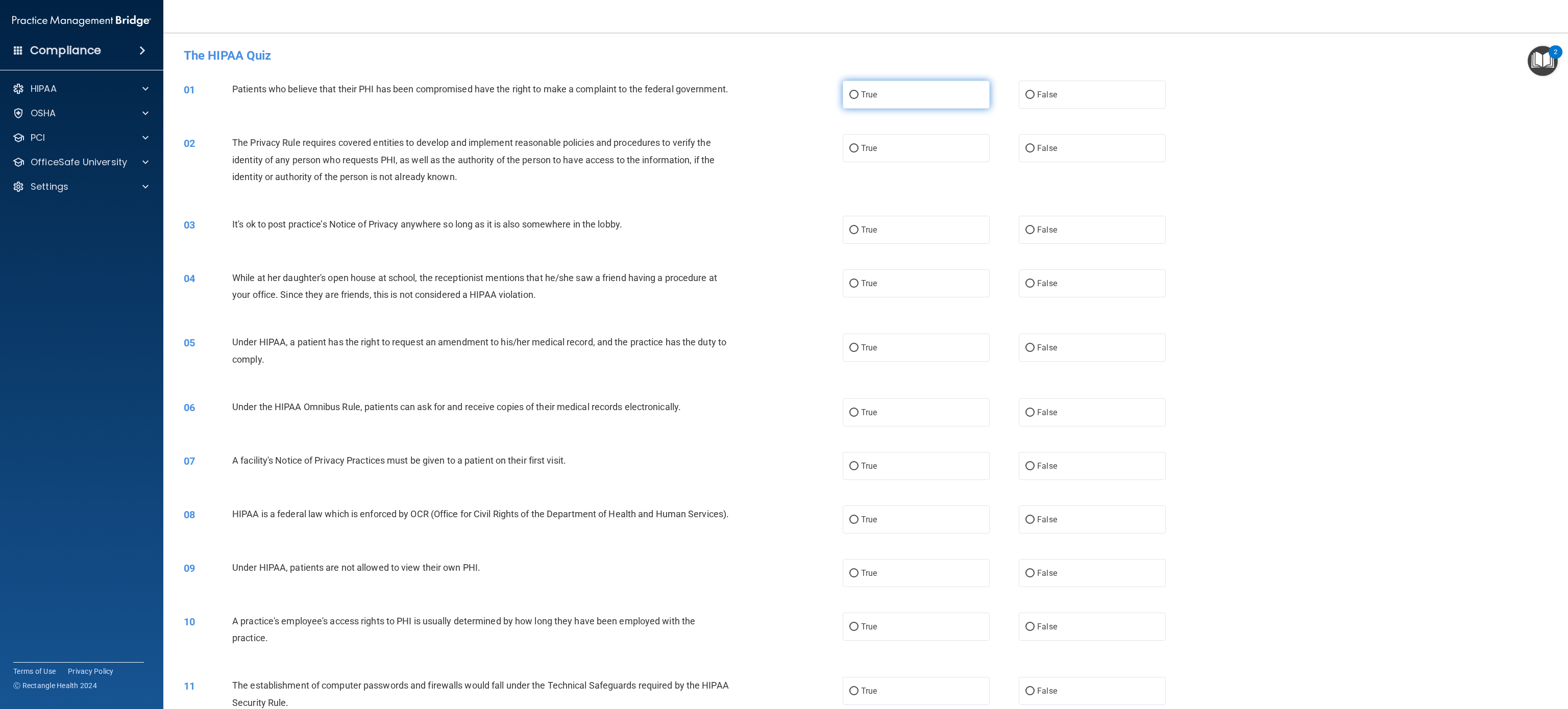 click on "True" at bounding box center [916, 94] 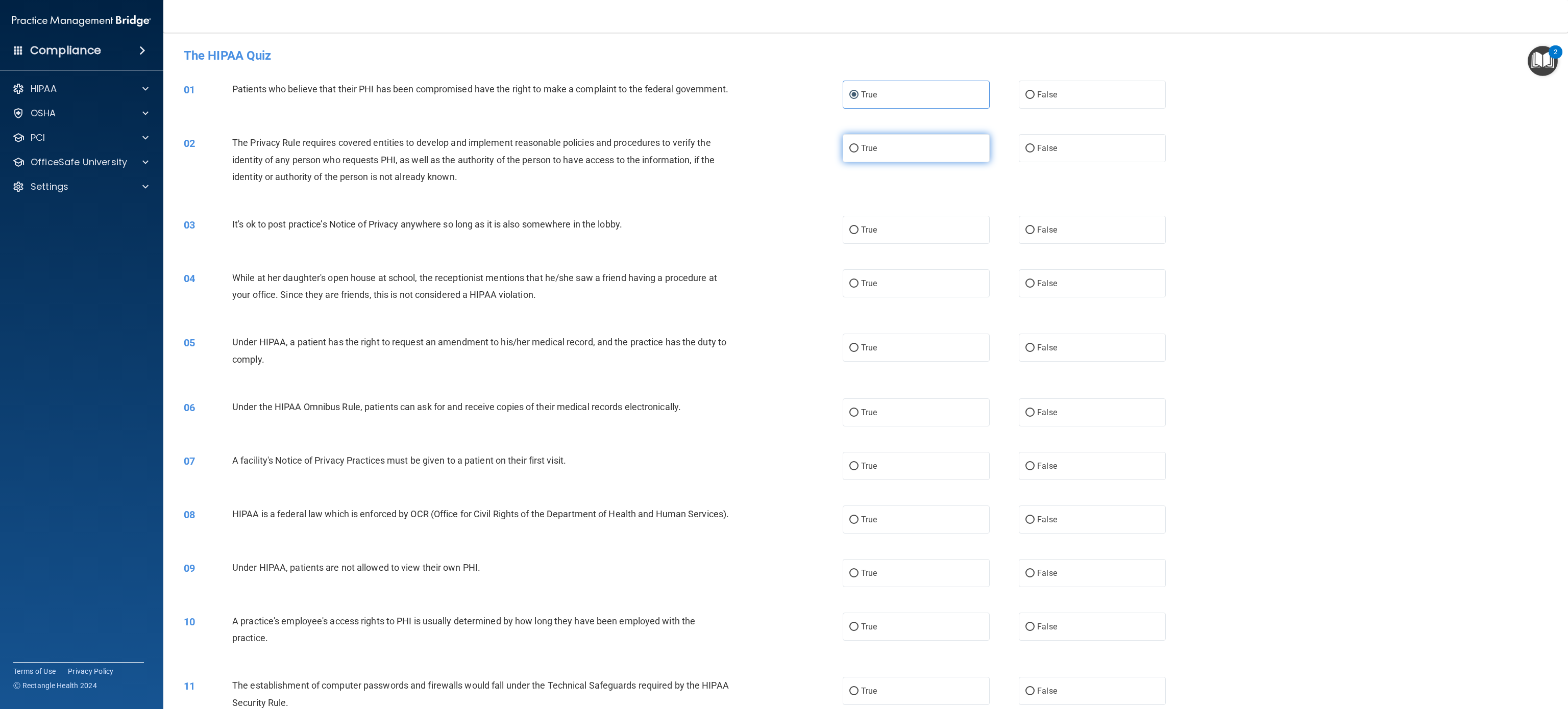 click on "True" at bounding box center (916, 148) 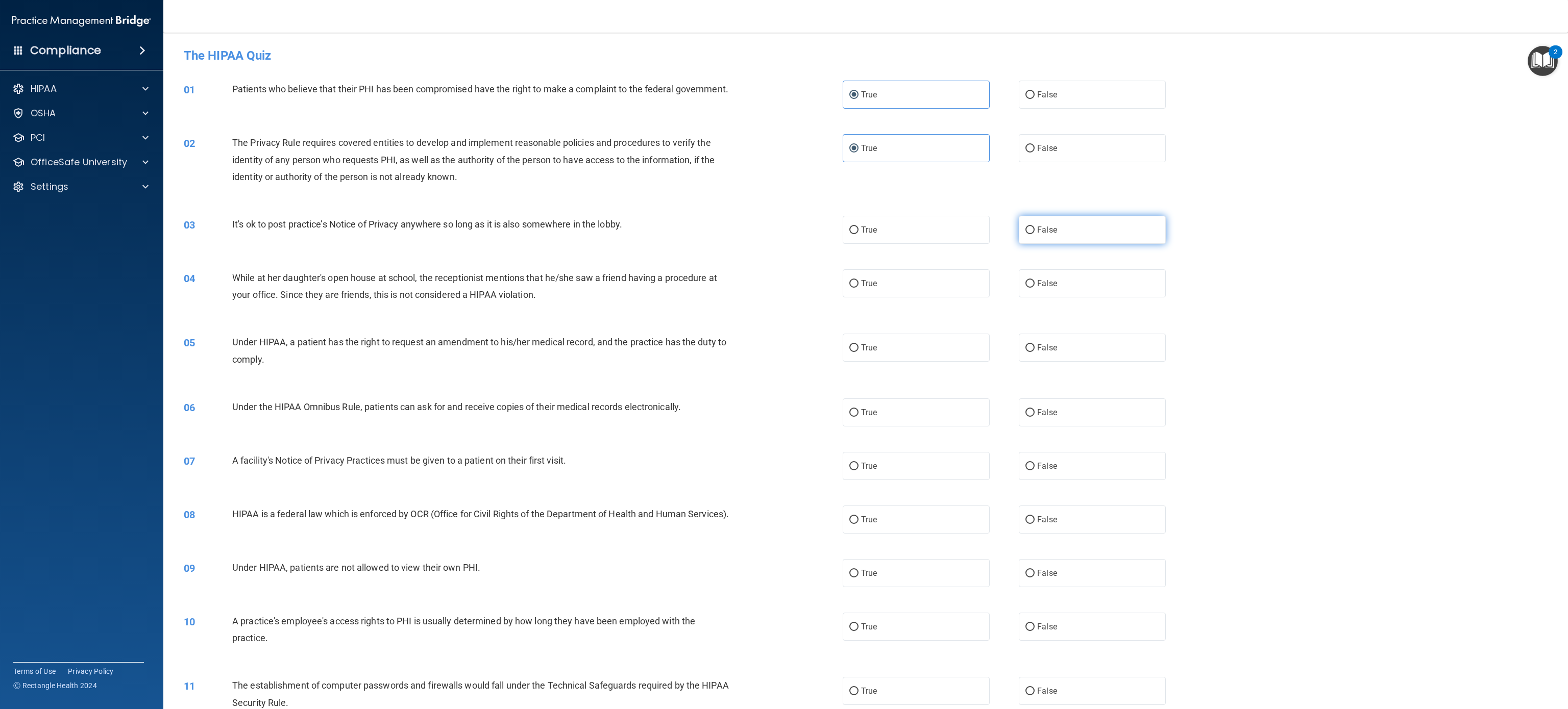 click on "False" at bounding box center [1047, 230] 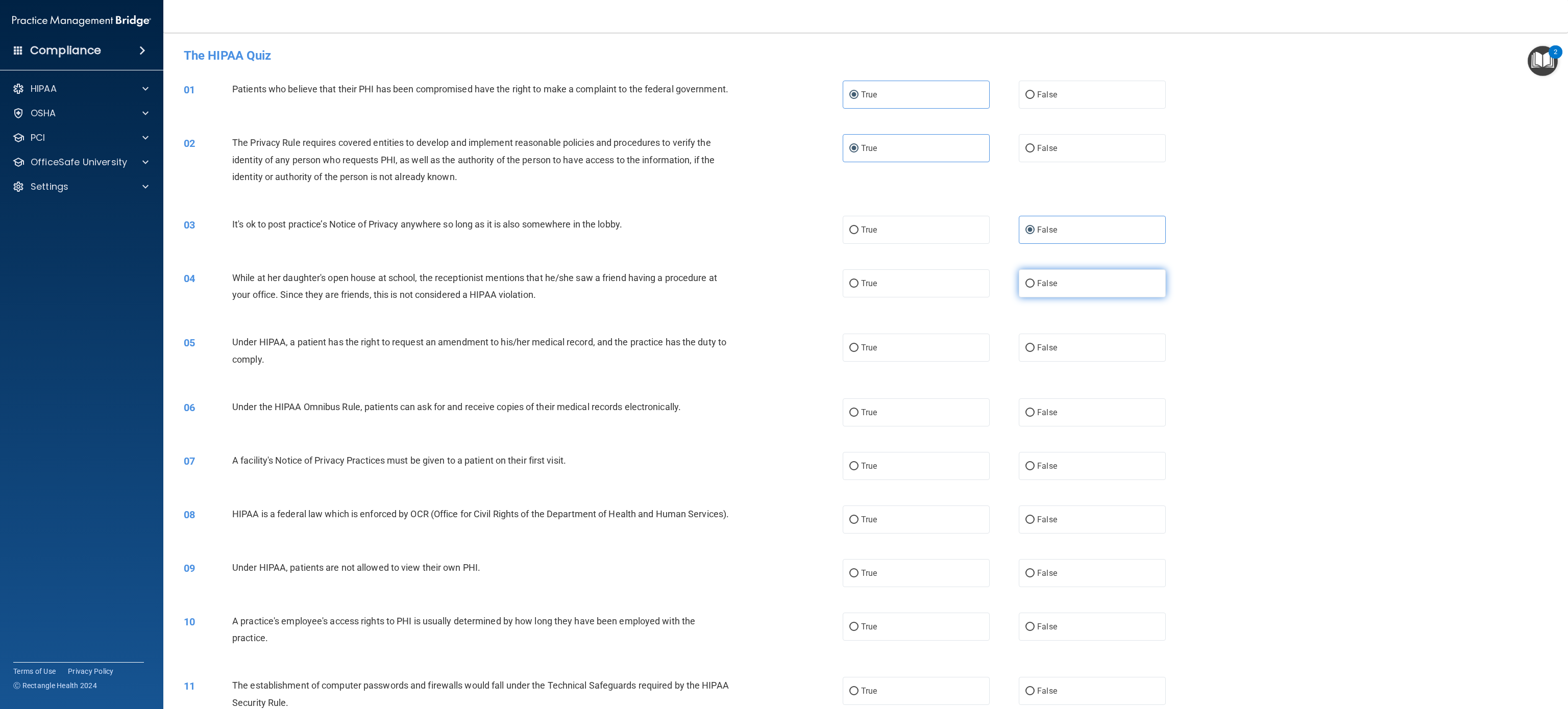 click on "False" at bounding box center [1047, 283] 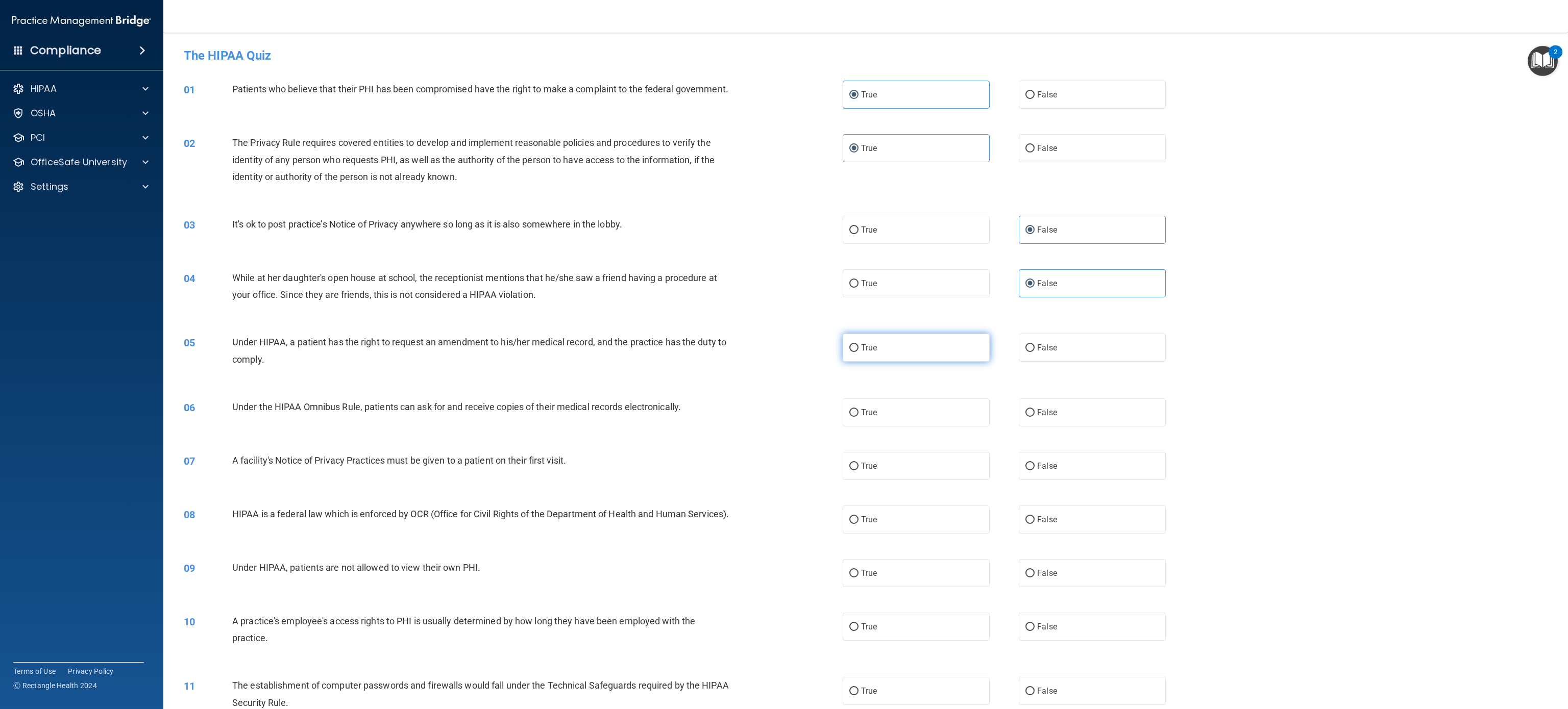 click on "True" at bounding box center [916, 347] 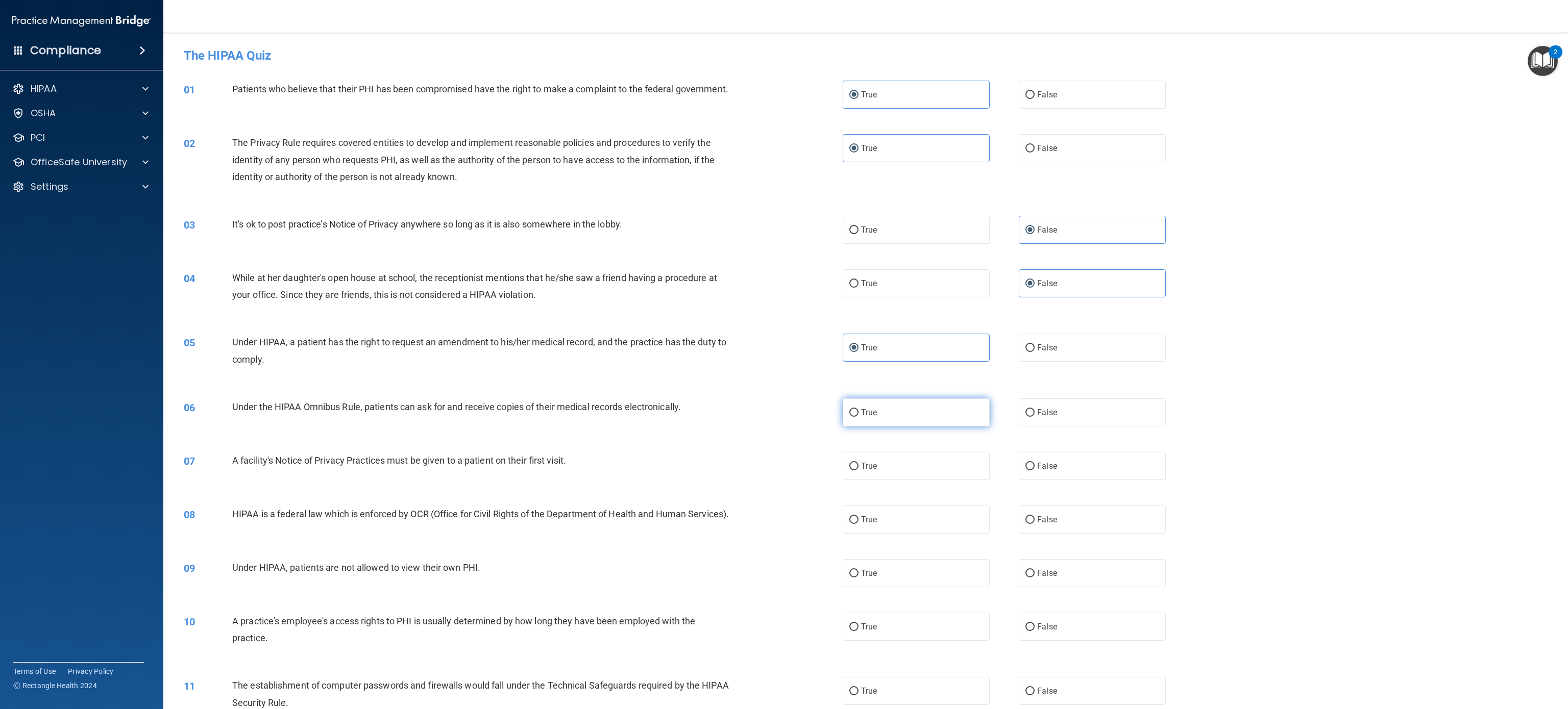 click on "True" at bounding box center [916, 412] 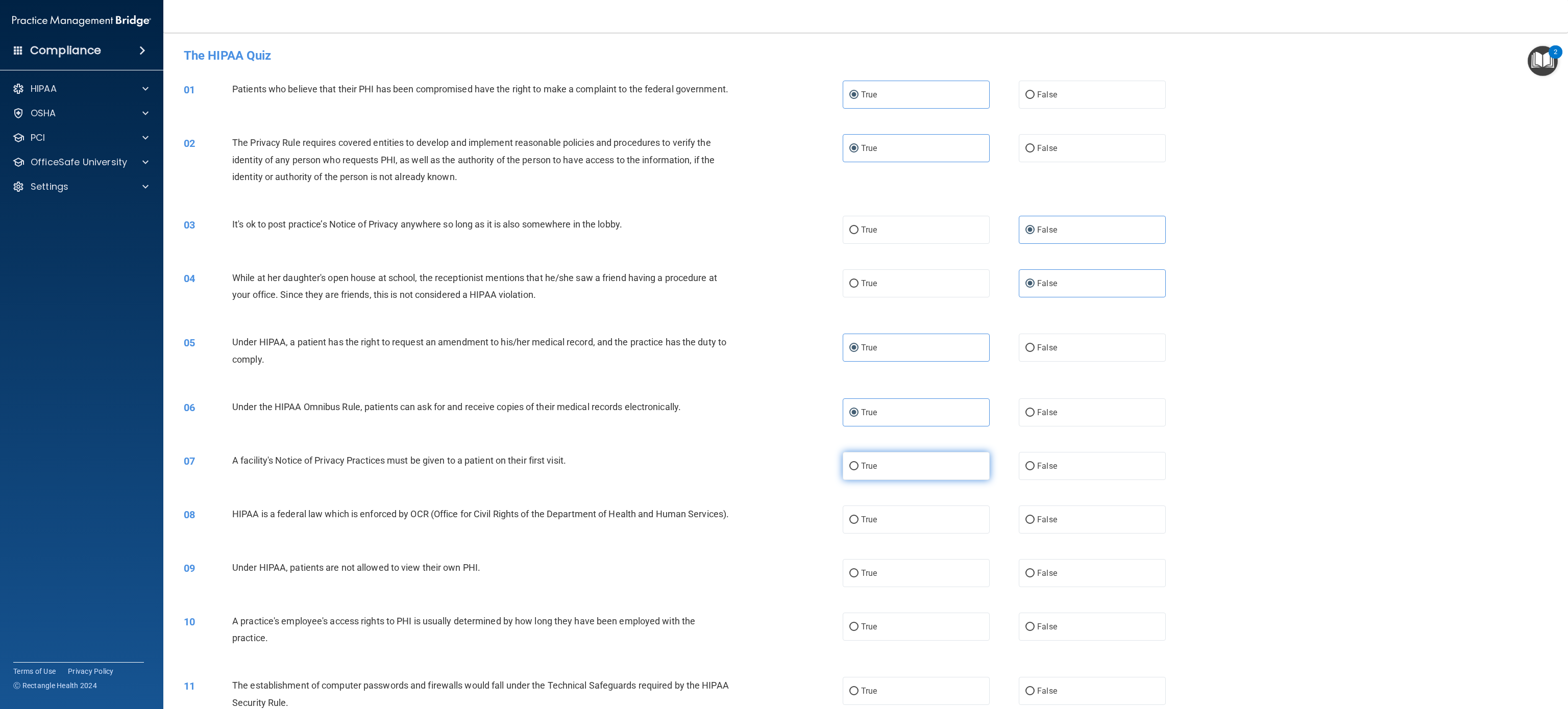 click on "True" at bounding box center (916, 466) 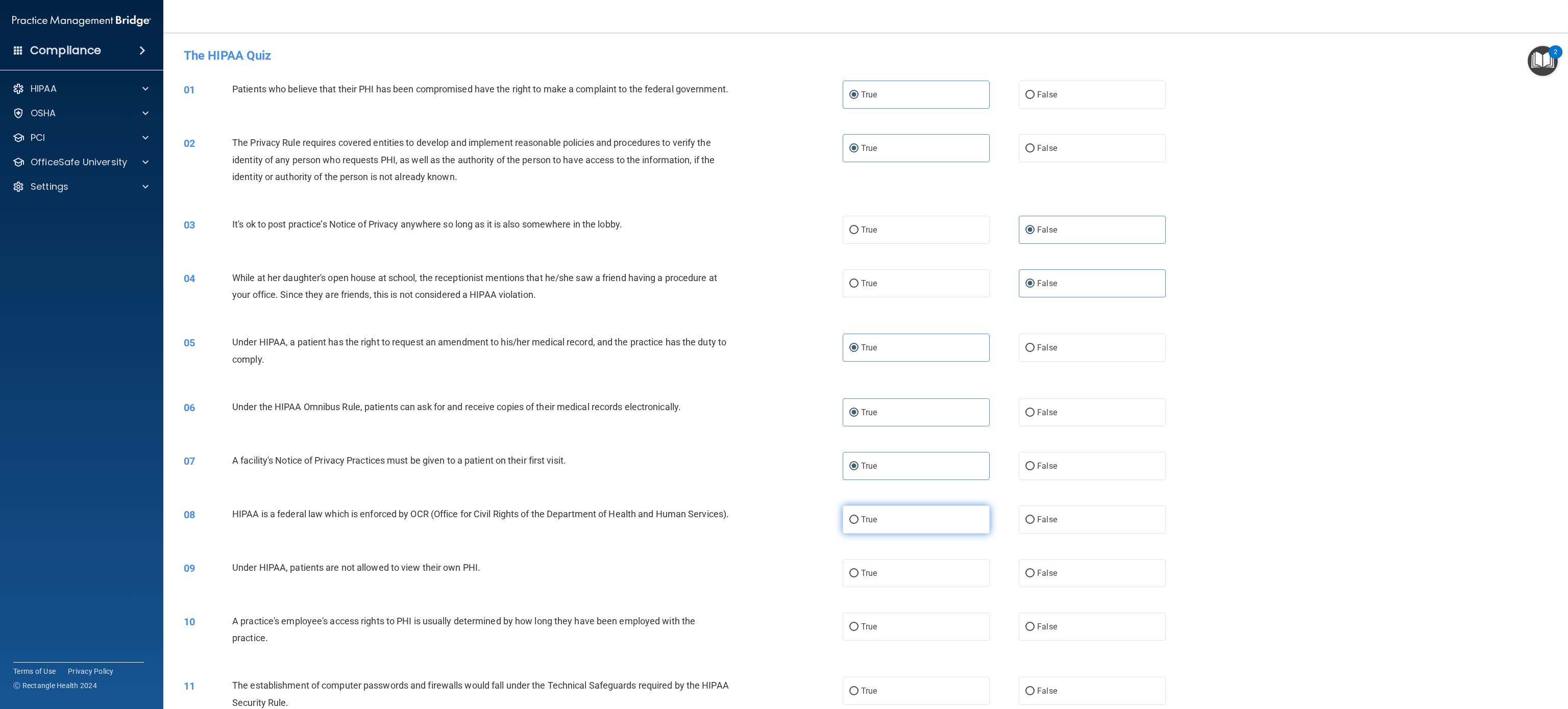 click on "True" at bounding box center (916, 519) 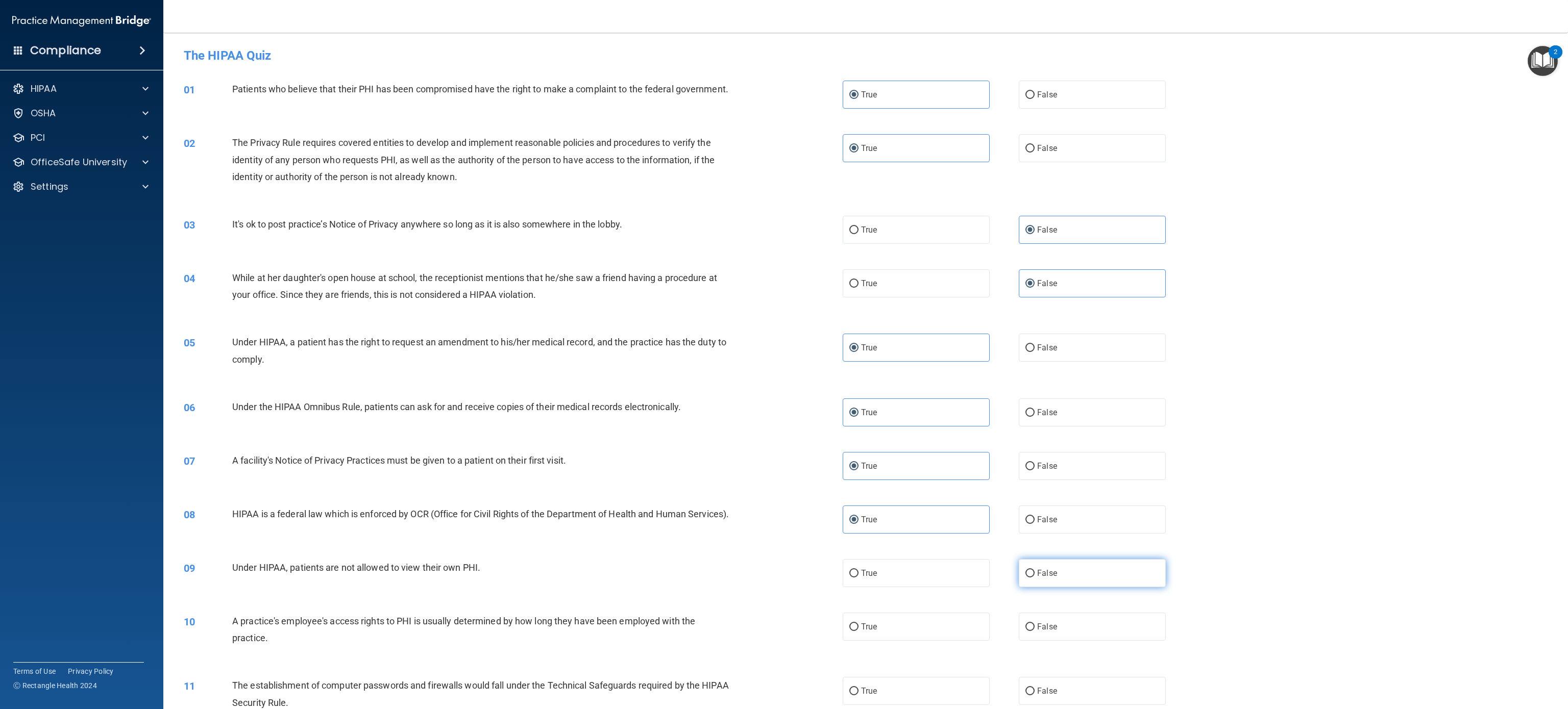 click on "False" at bounding box center [1092, 573] 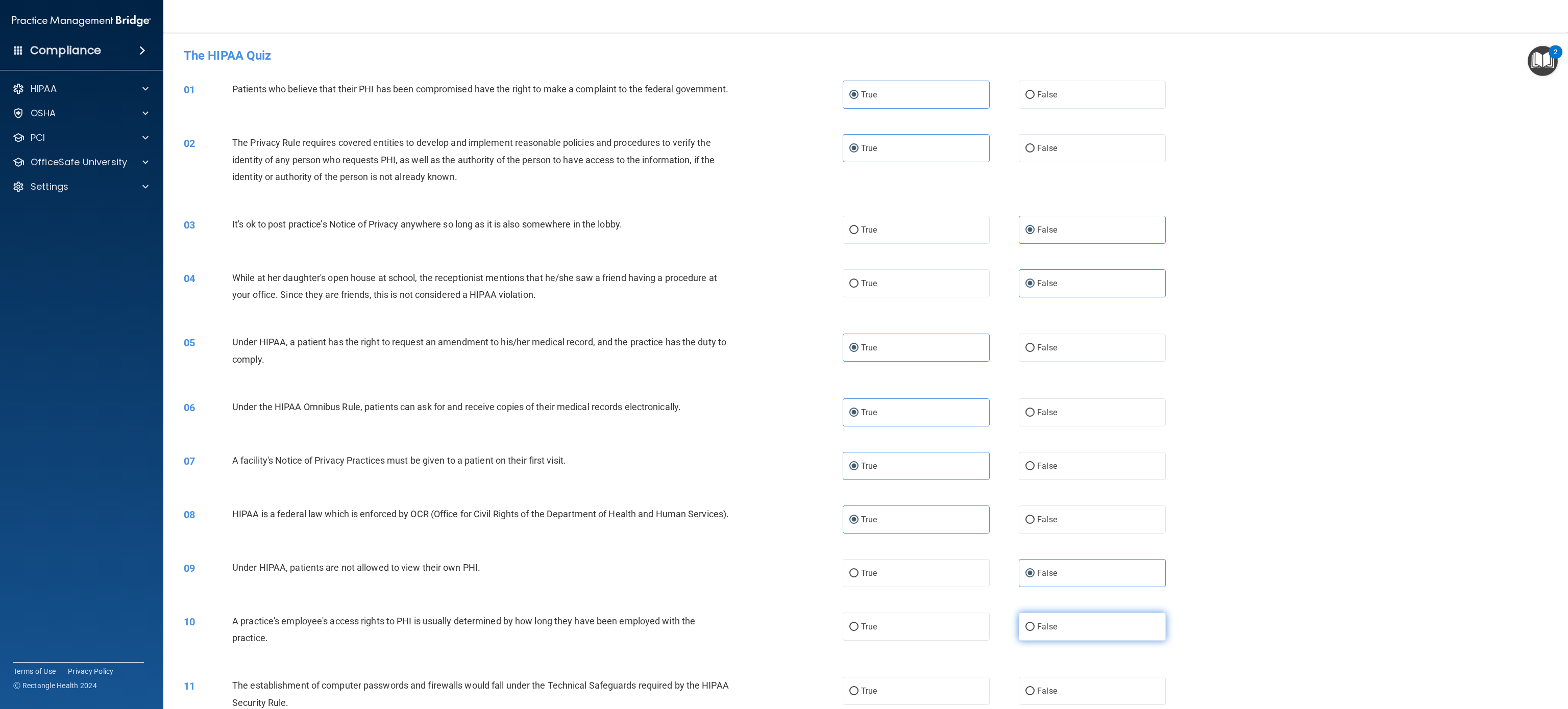 click on "False" at bounding box center (1092, 626) 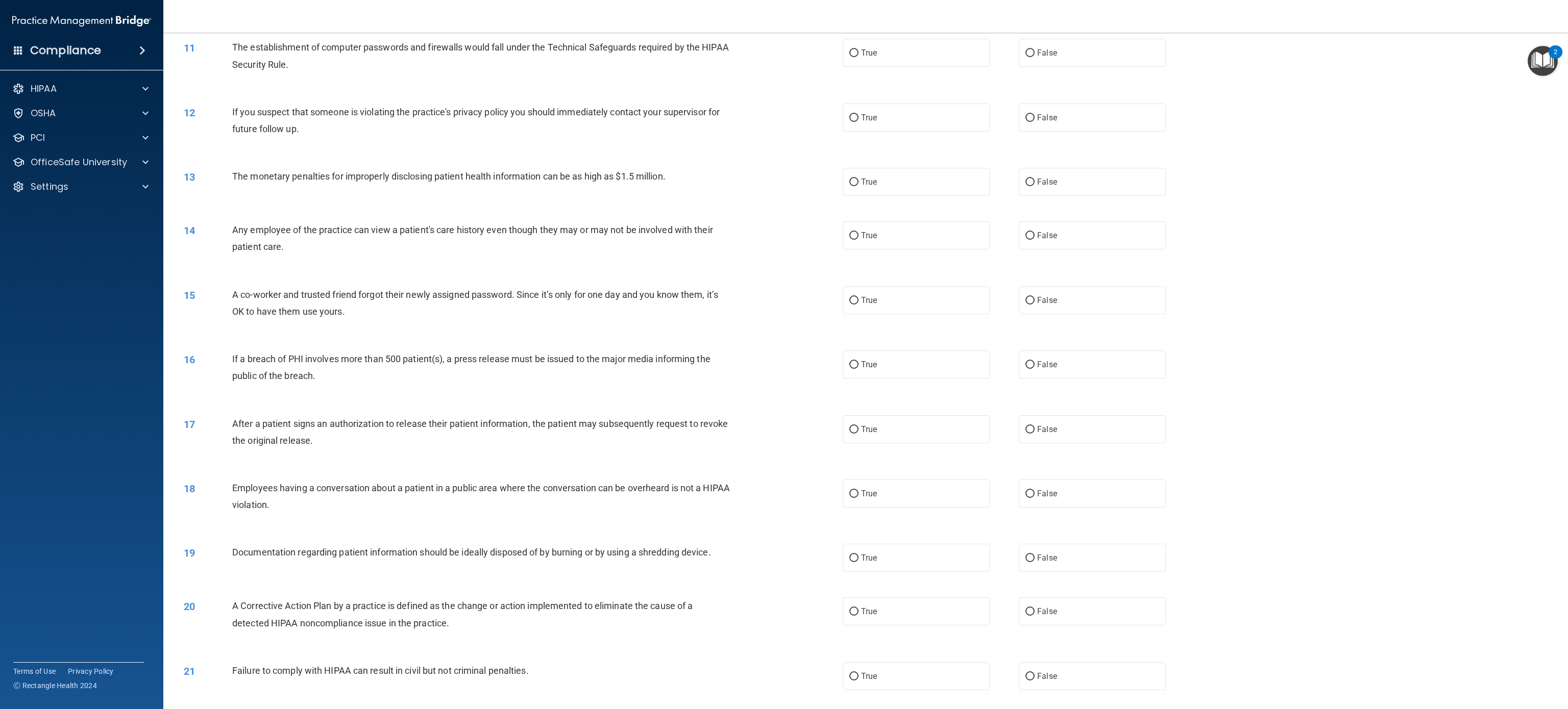 scroll, scrollTop: 649, scrollLeft: 0, axis: vertical 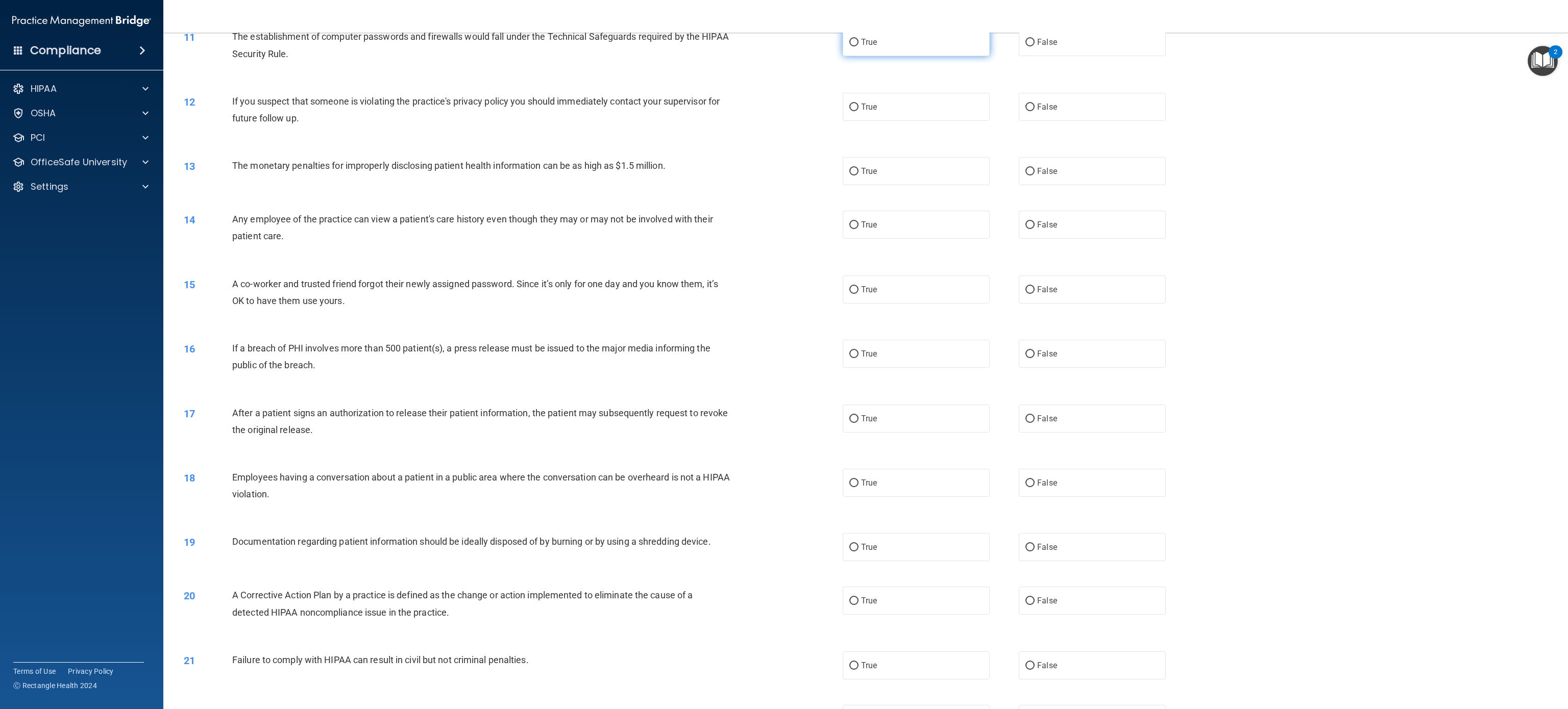 click on "True" at bounding box center (916, 42) 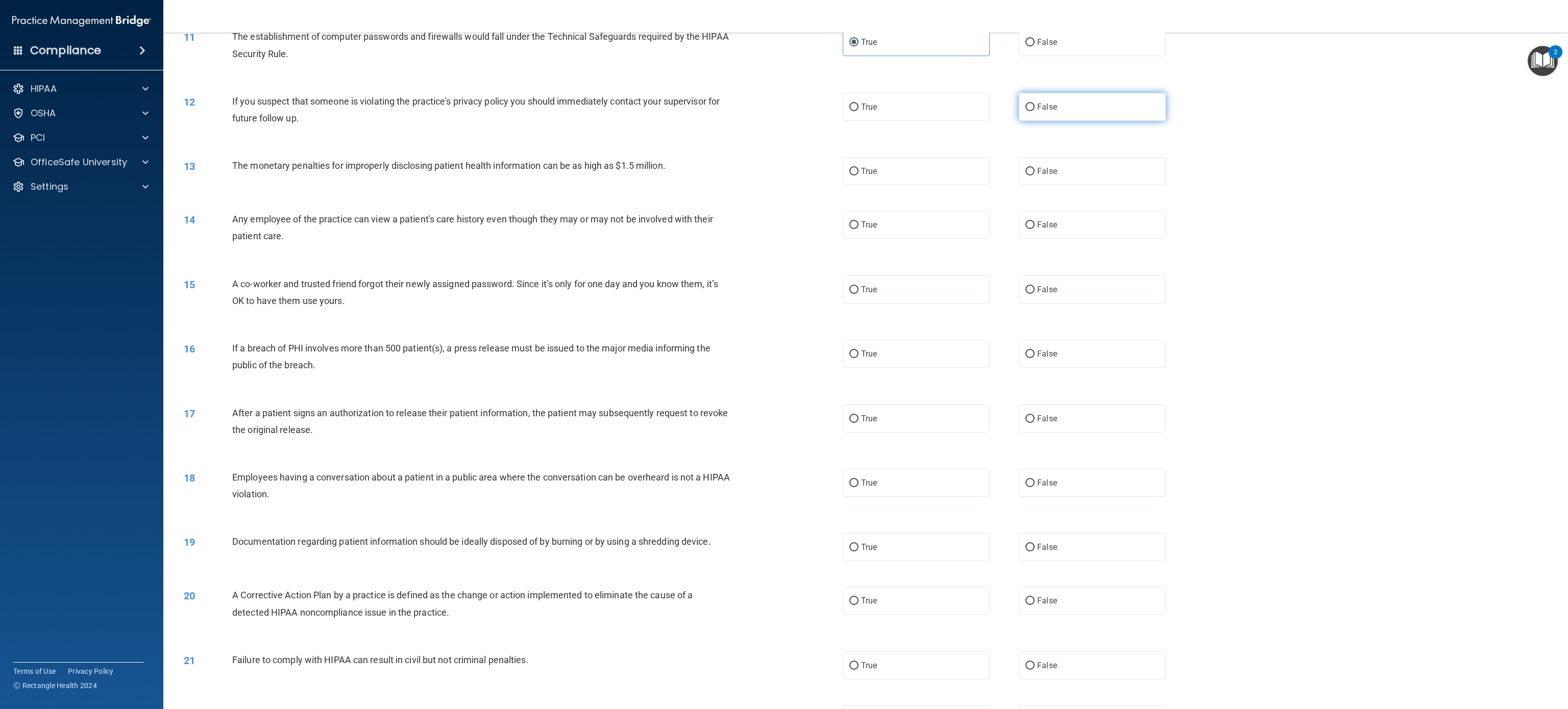 click on "False" at bounding box center (1092, 107) 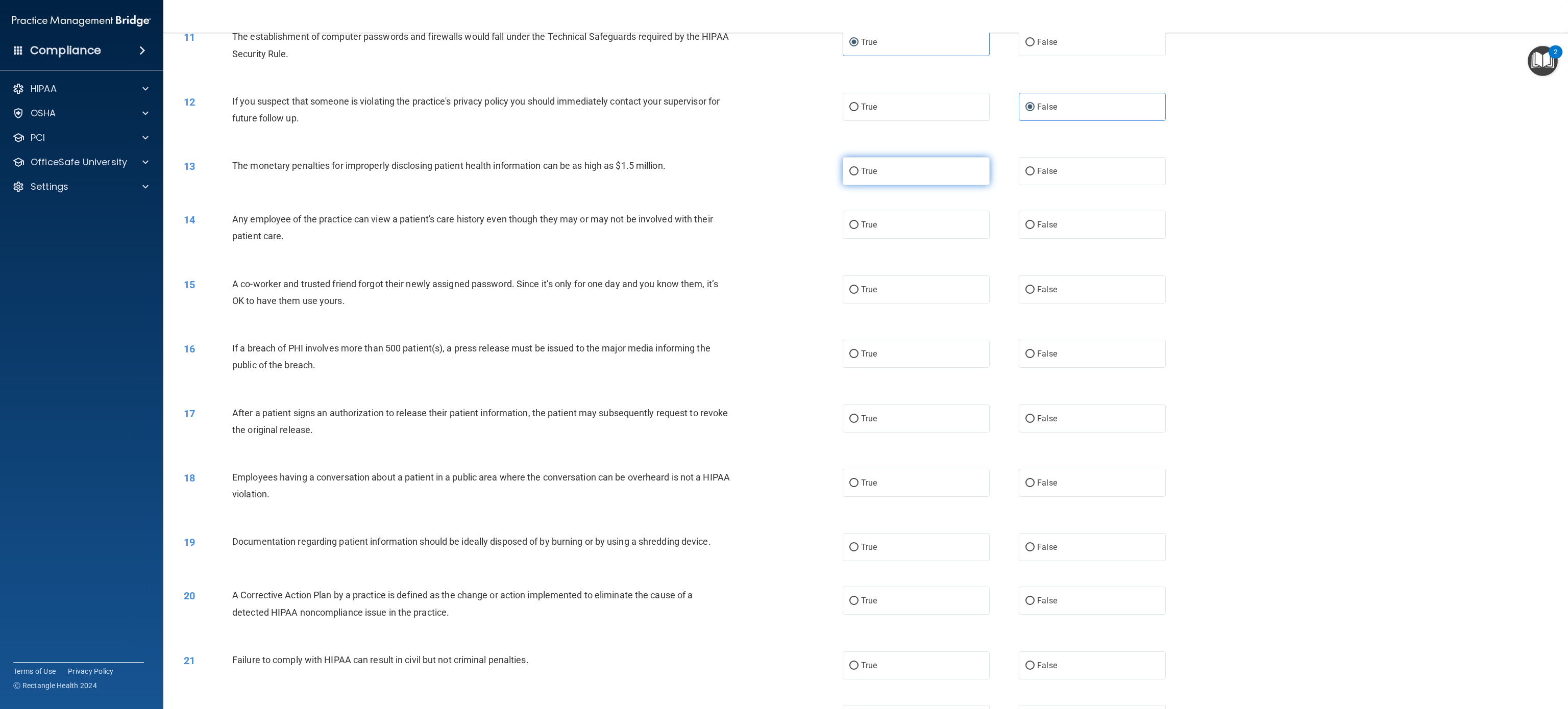 click on "True" at bounding box center [916, 171] 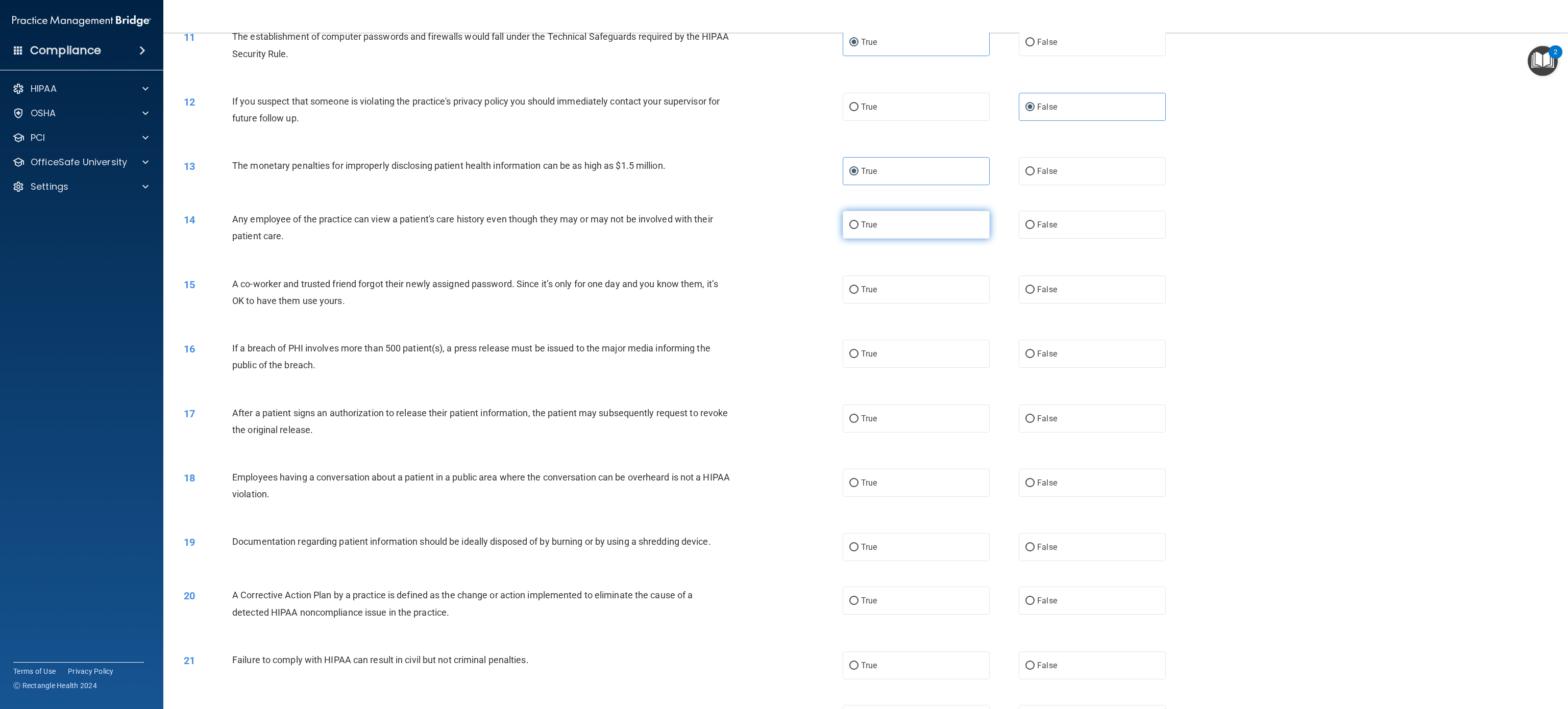 click on "True" at bounding box center [916, 224] 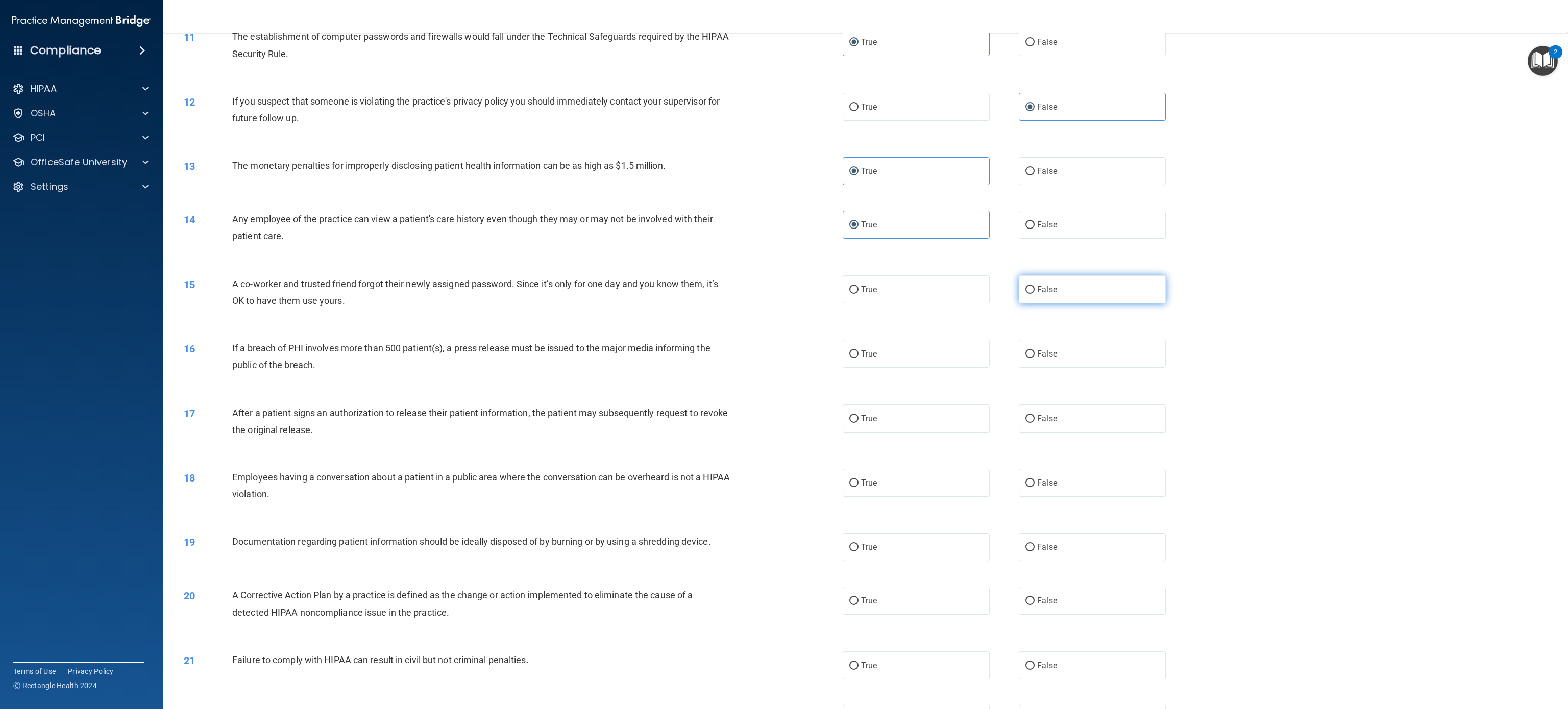 click on "False" at bounding box center (1092, 289) 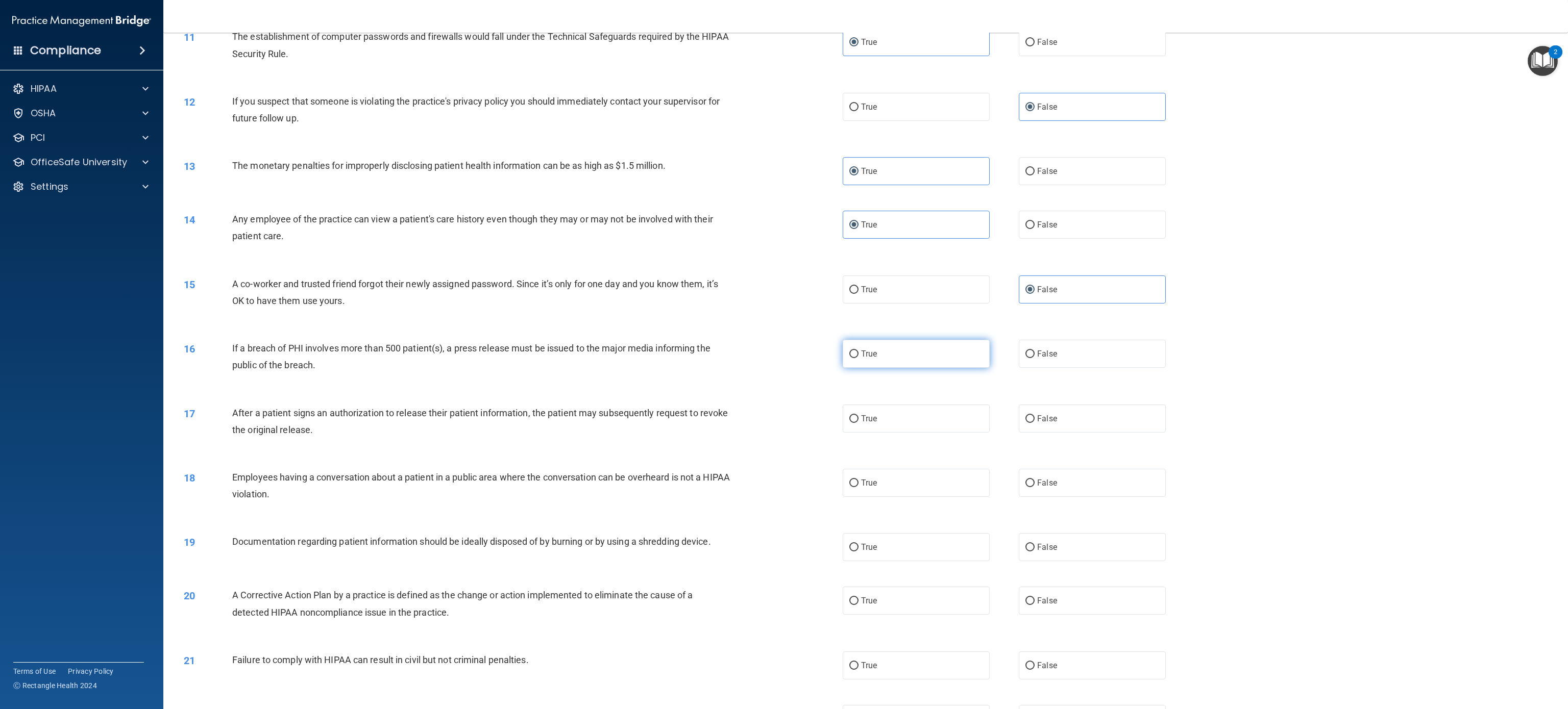 click on "True" at bounding box center (916, 353) 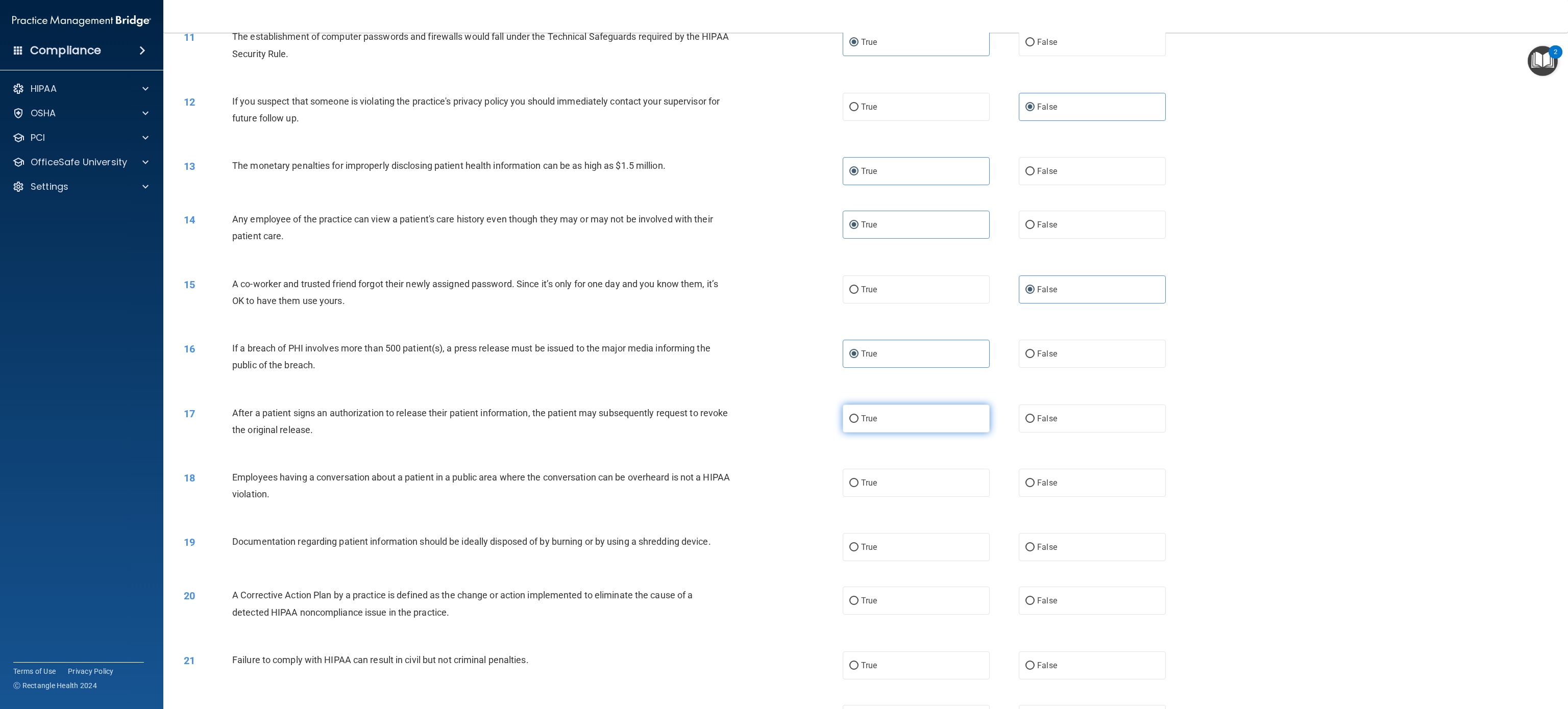 click on "True" at bounding box center [916, 418] 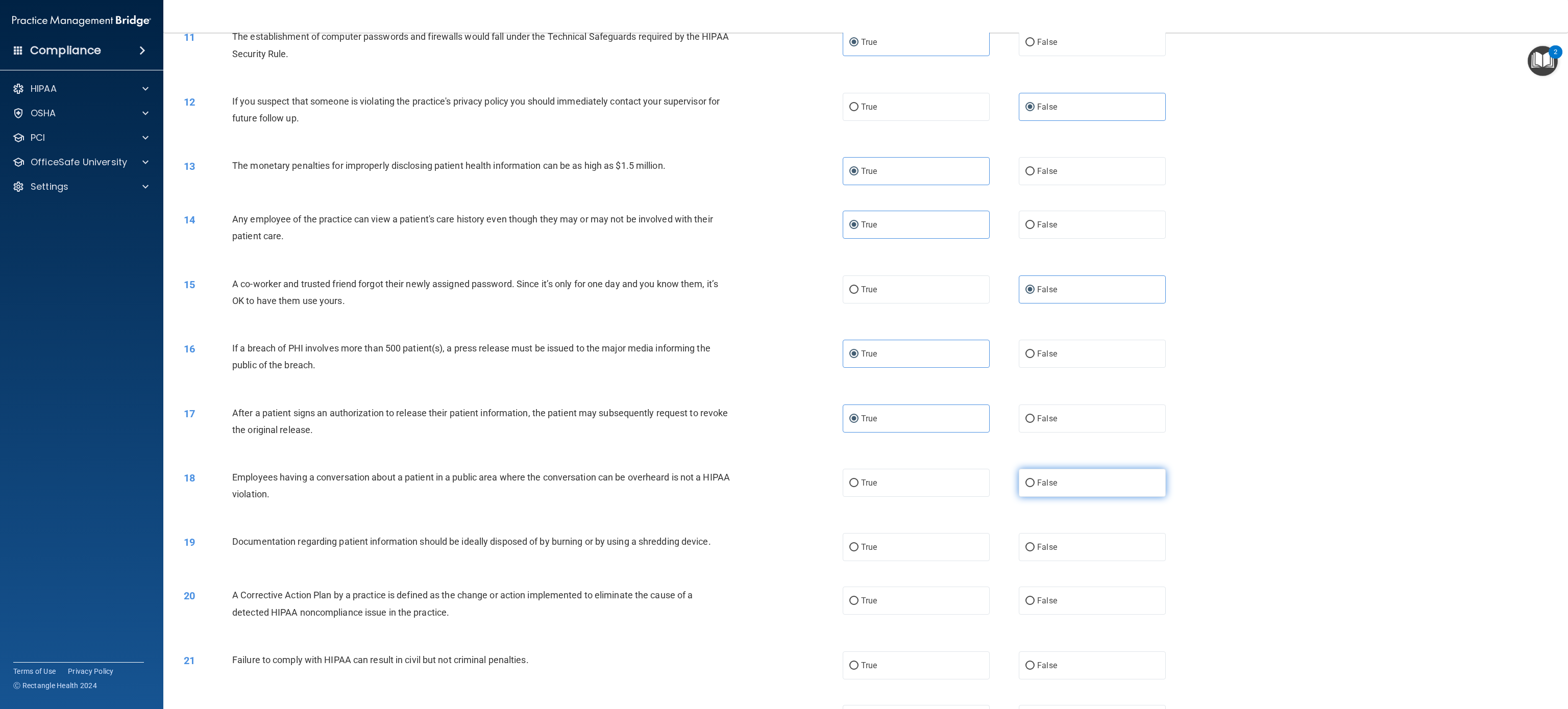 click on "False" at bounding box center (1030, 483) 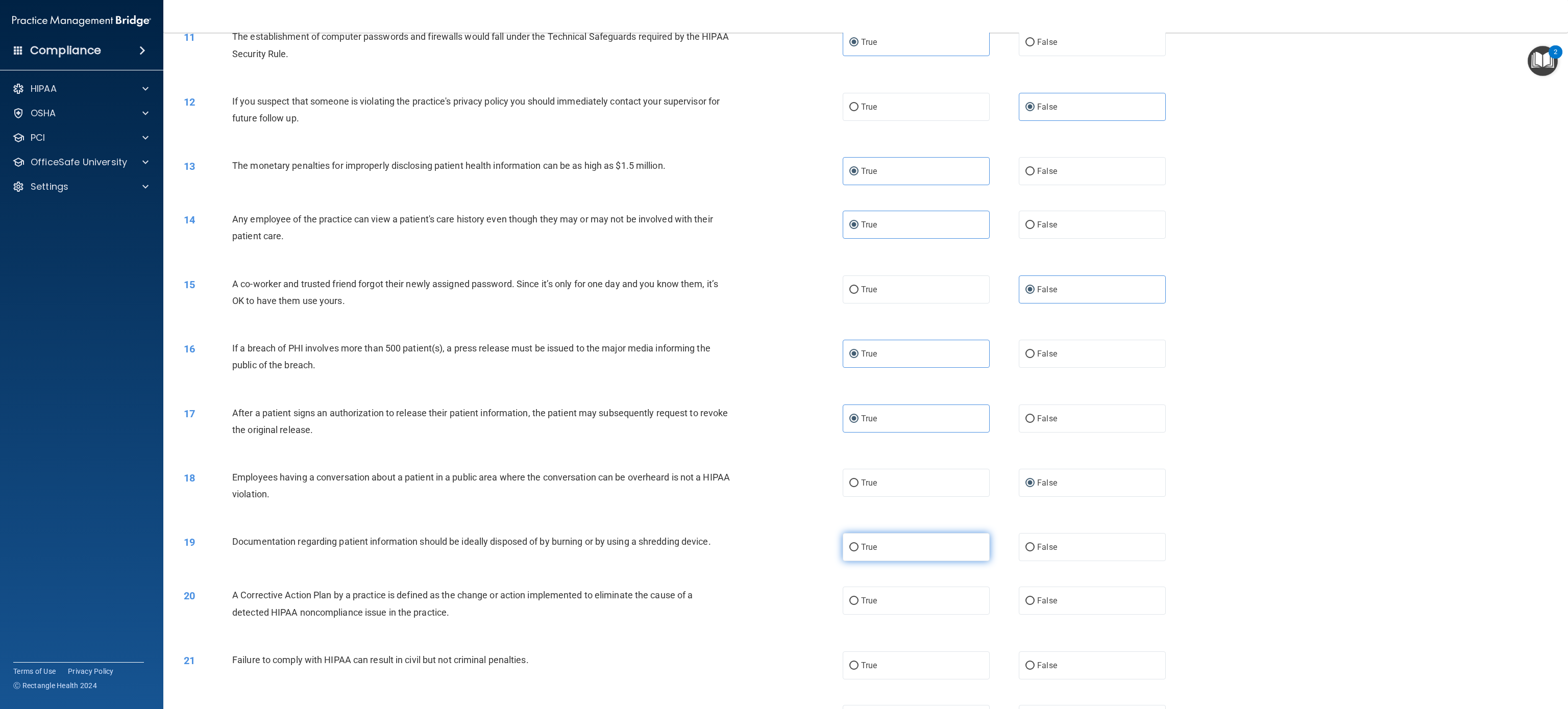 click on "True" at bounding box center [916, 547] 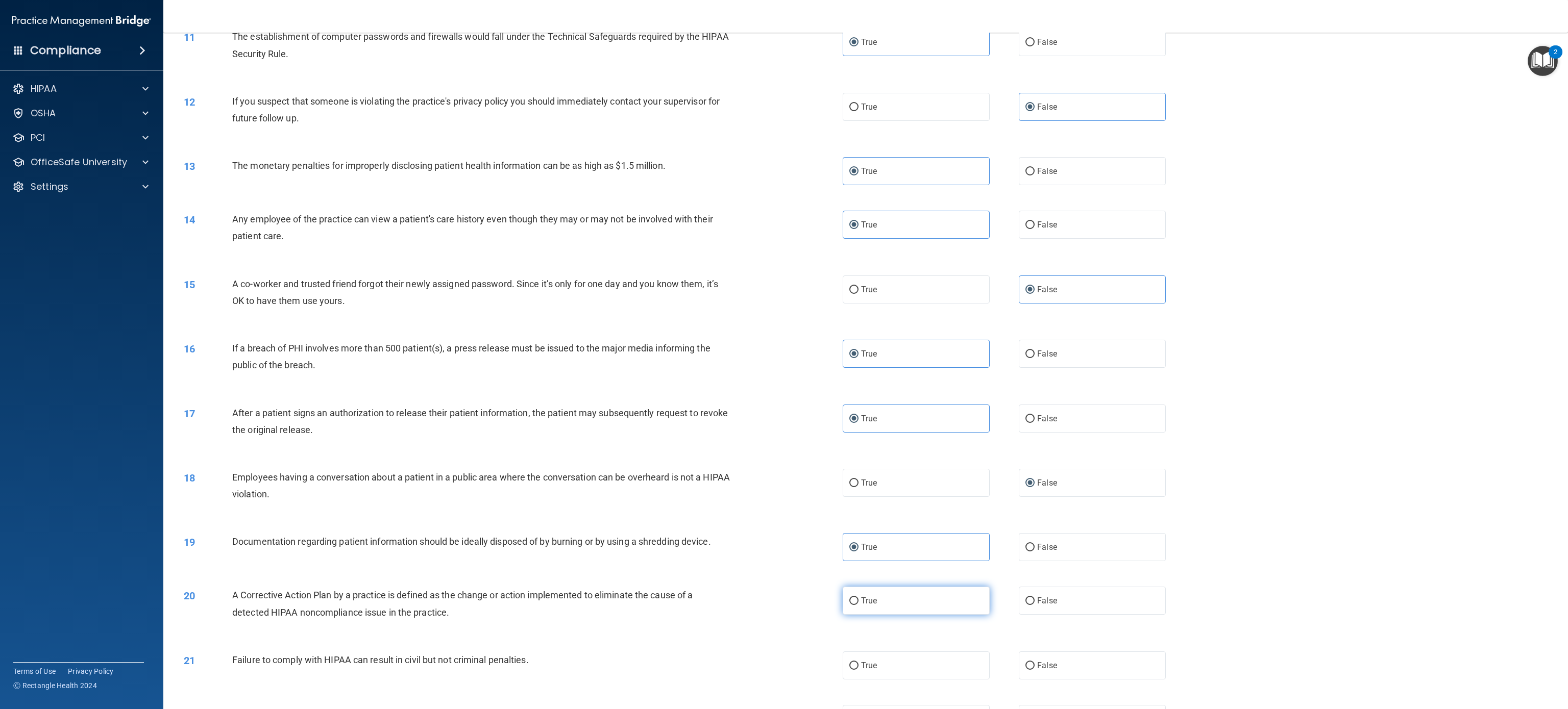 click on "True" at bounding box center (916, 600) 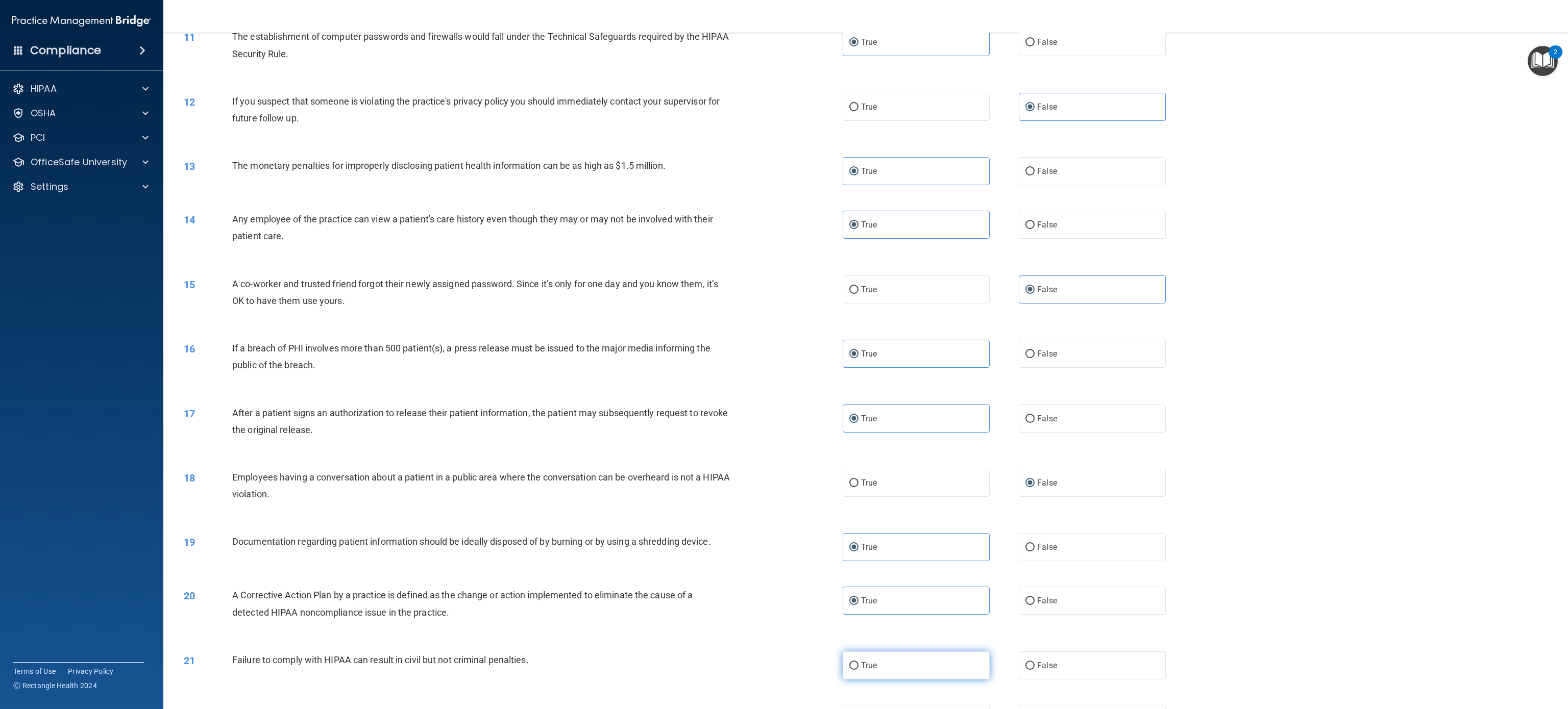 click on "True" at bounding box center (916, 665) 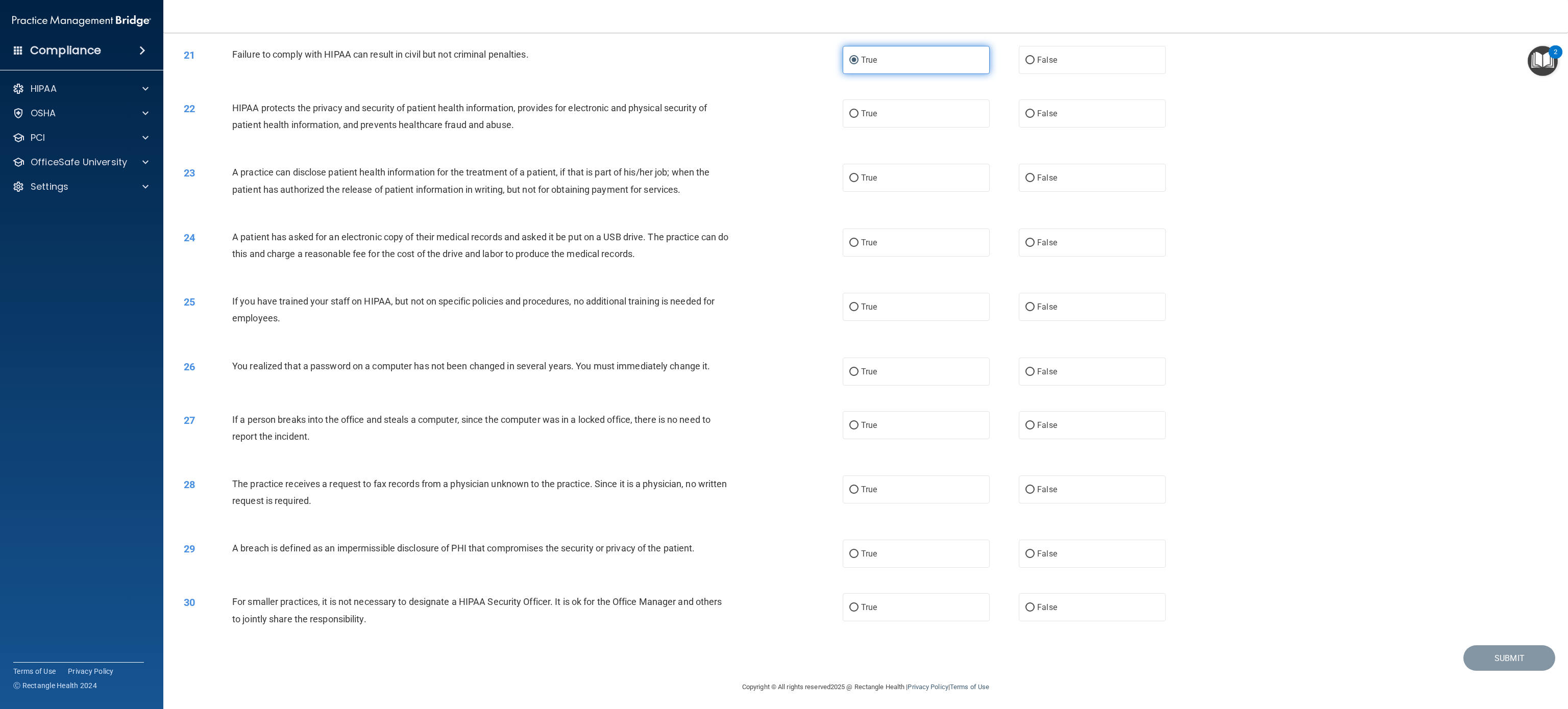 scroll, scrollTop: 1279, scrollLeft: 0, axis: vertical 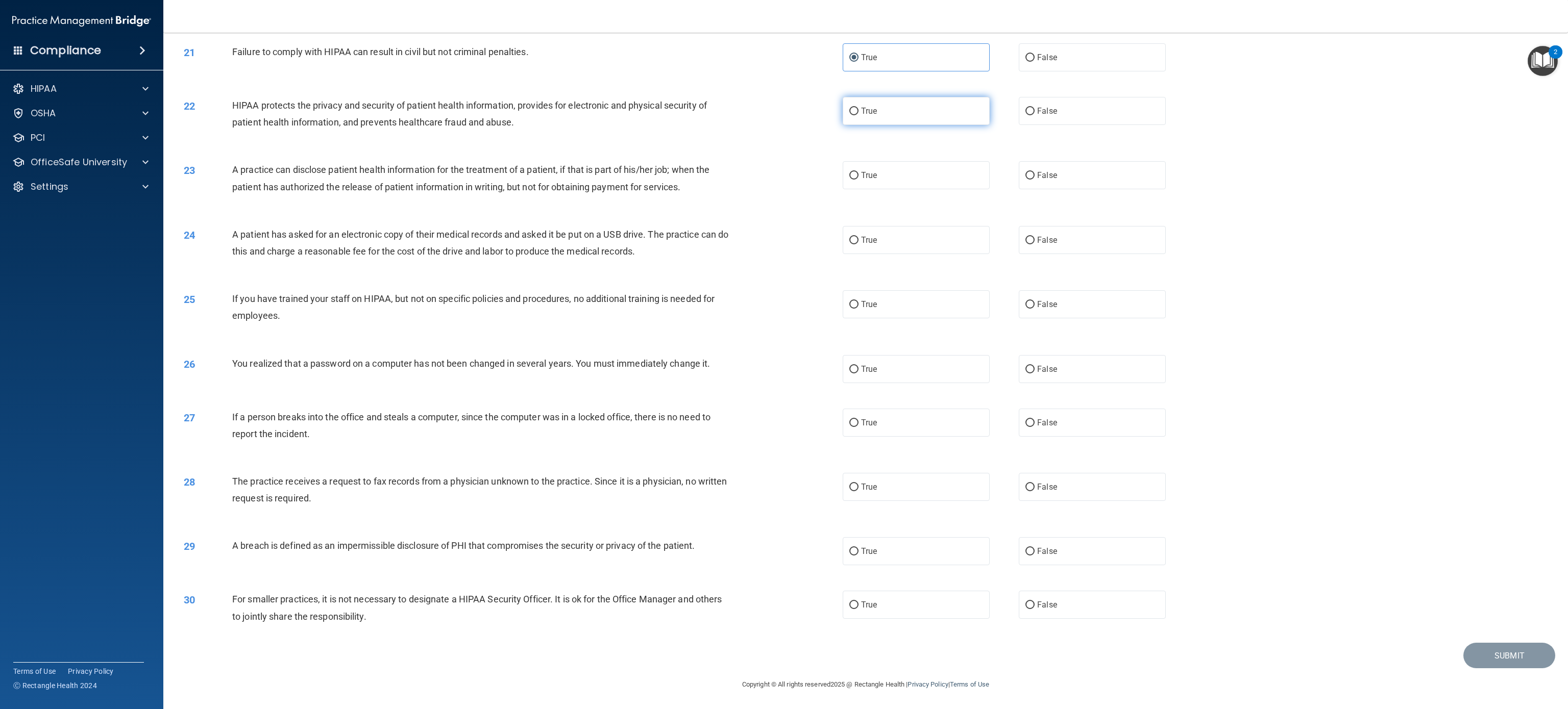 click on "True" at bounding box center (916, 111) 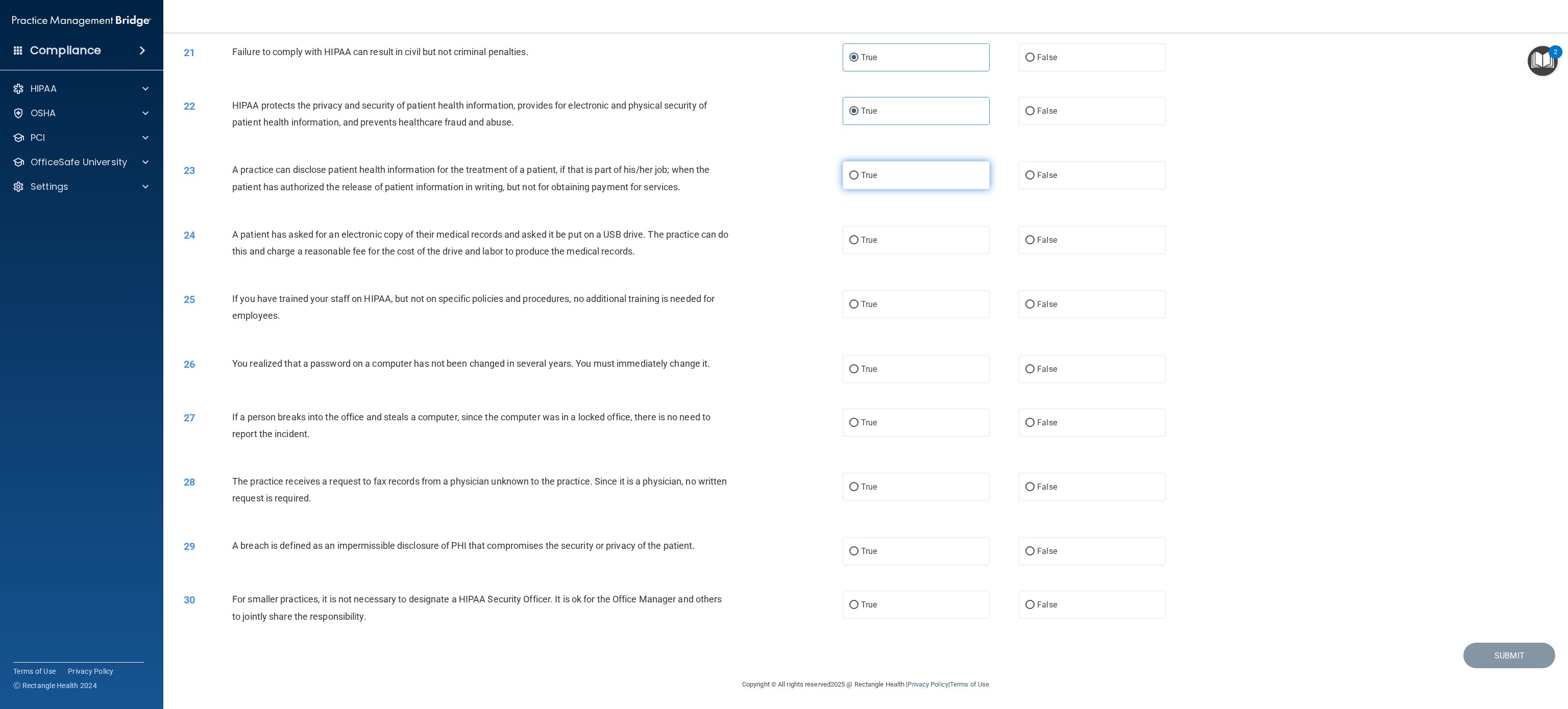 click on "True" at bounding box center (916, 175) 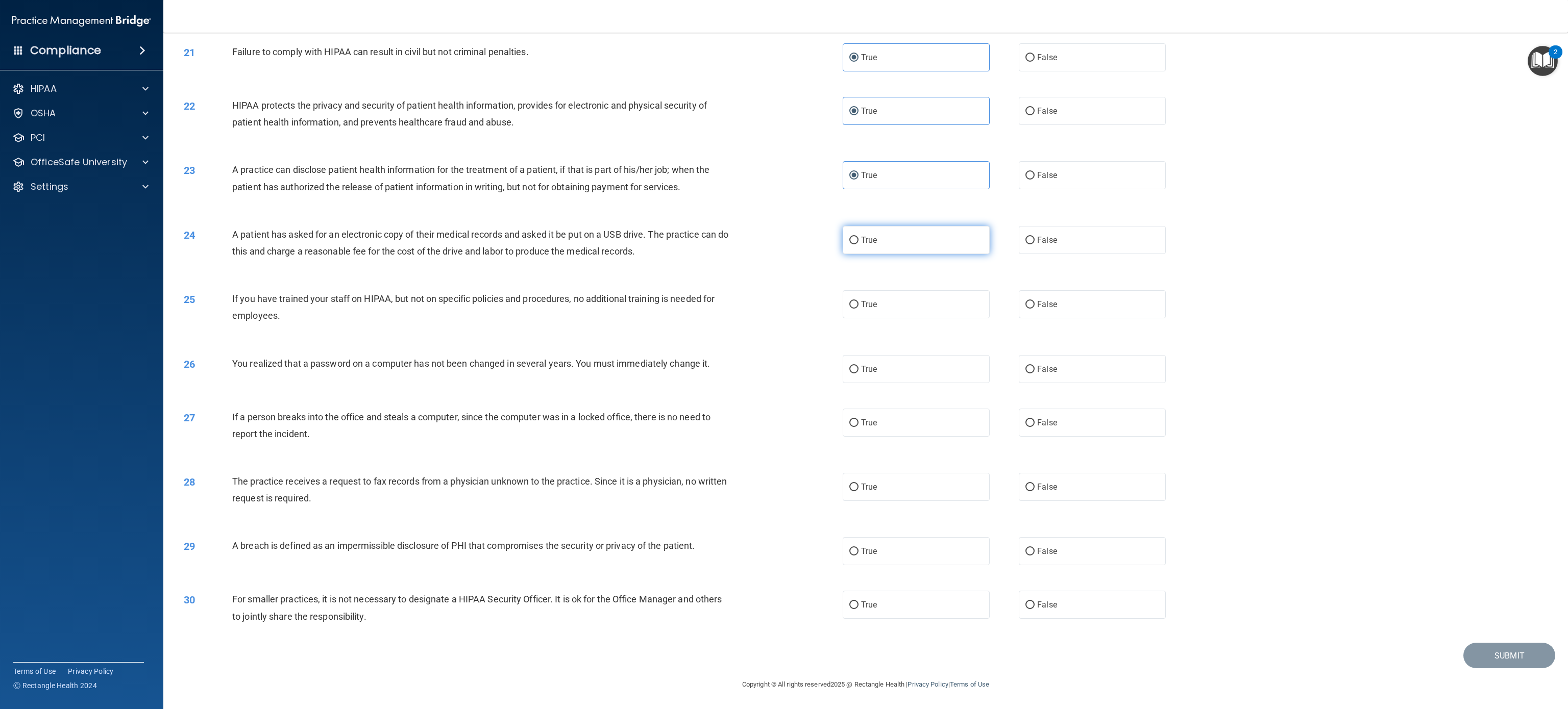 click on "True" at bounding box center (916, 240) 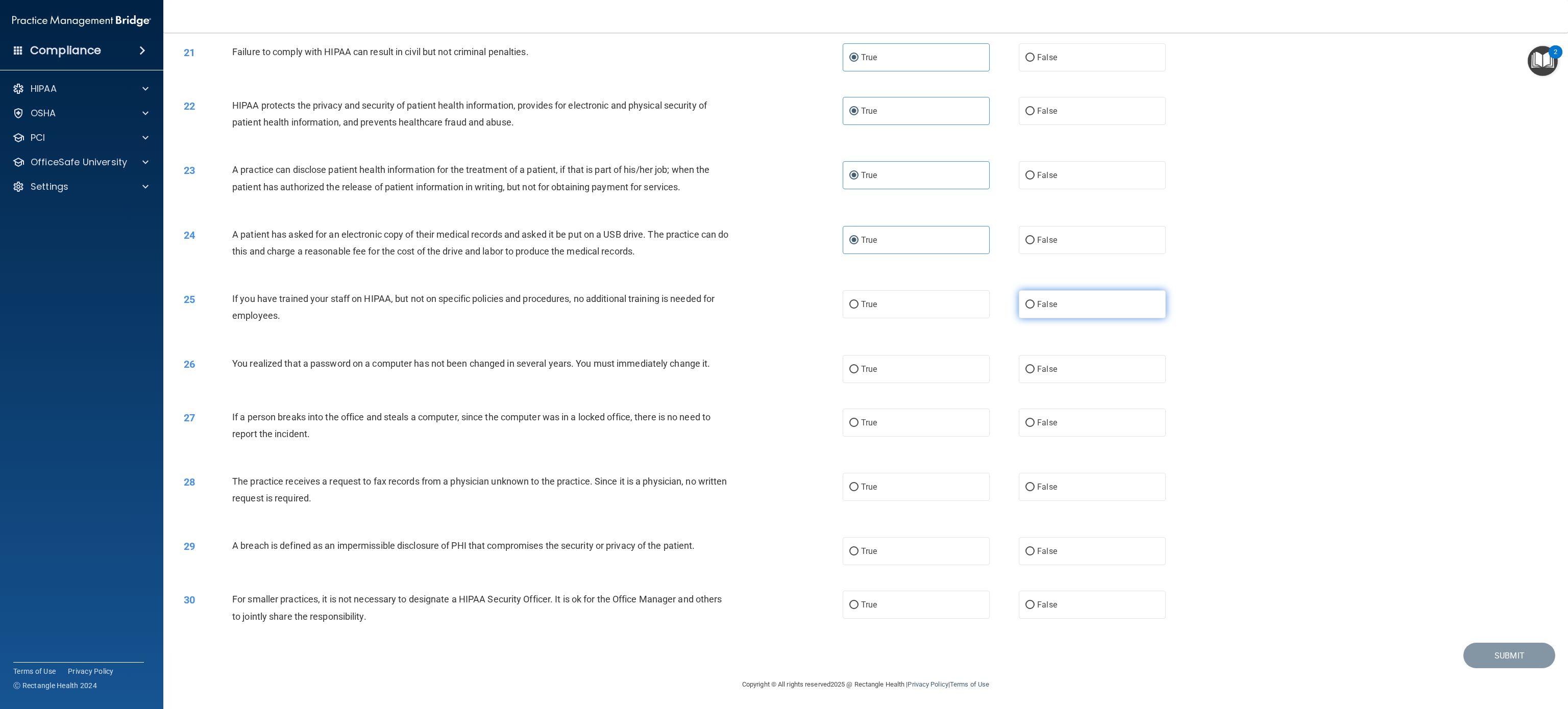 click on "False" at bounding box center (1092, 304) 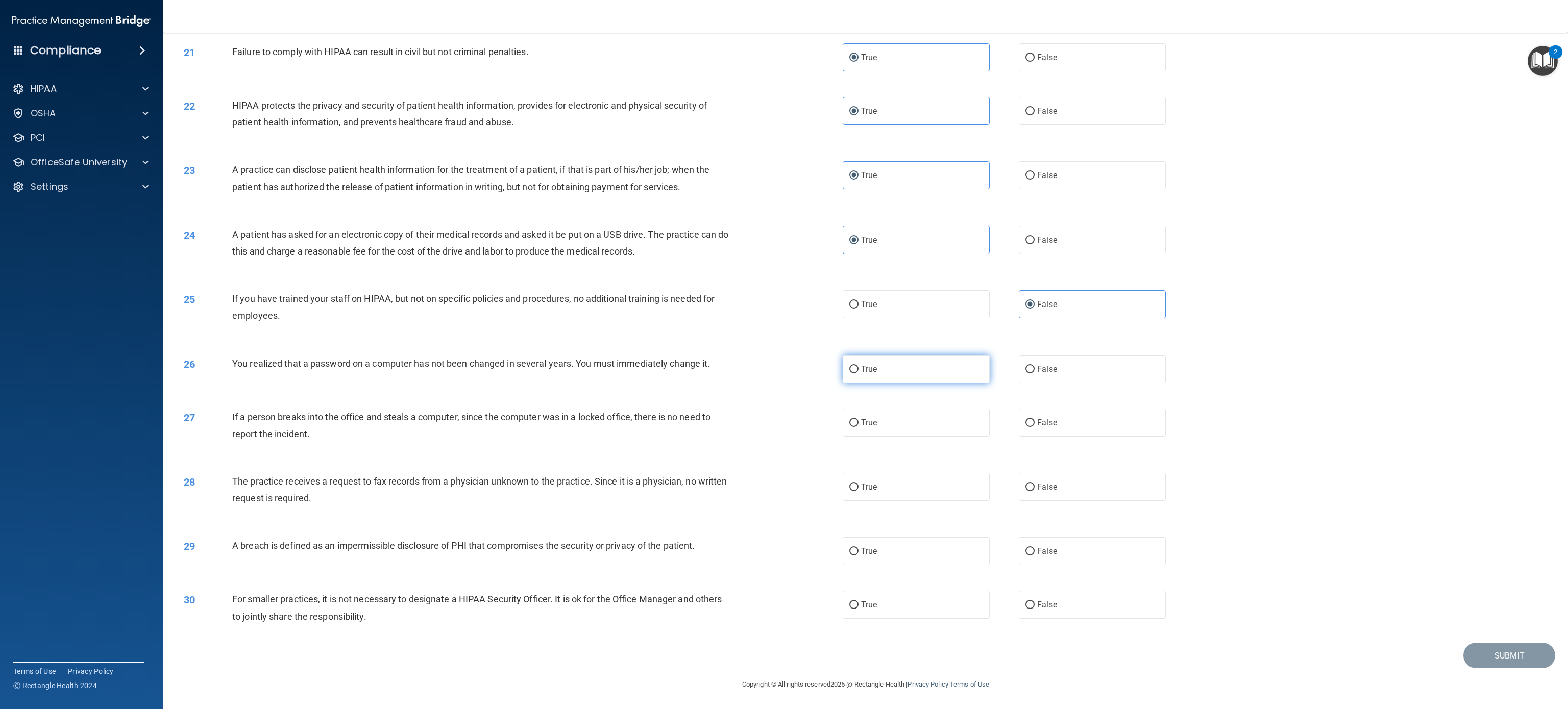click on "True" at bounding box center (854, 369) 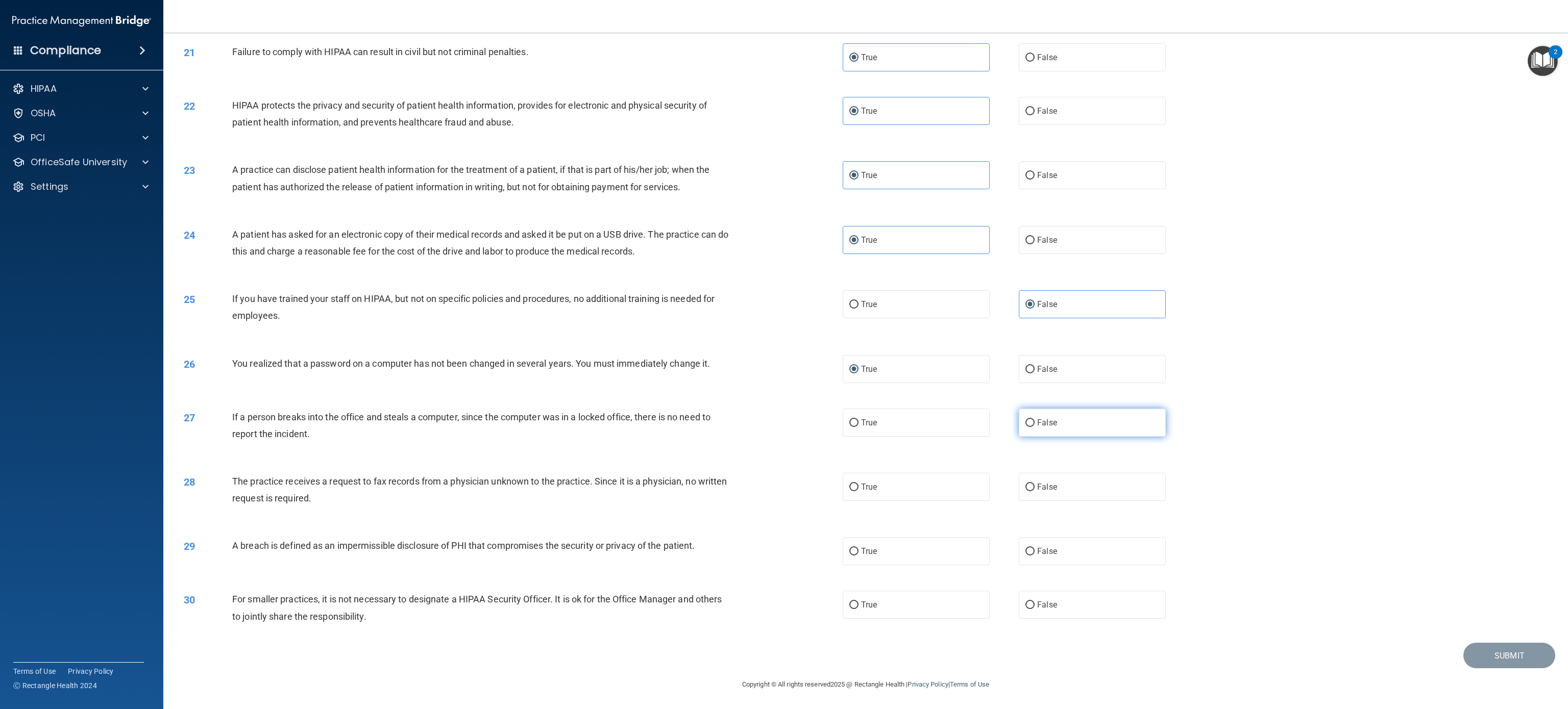 click on "False" at bounding box center (1092, 422) 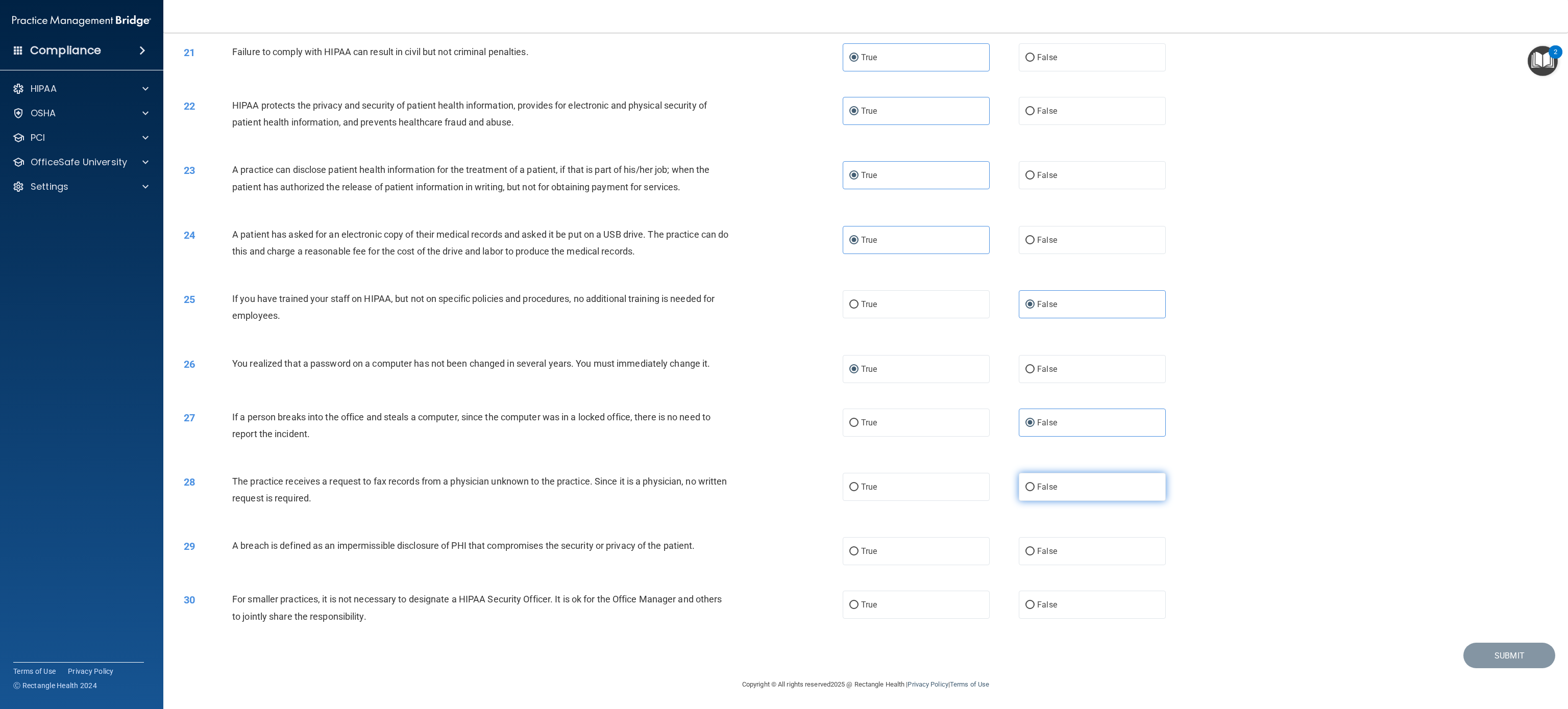 click on "False" at bounding box center (1092, 487) 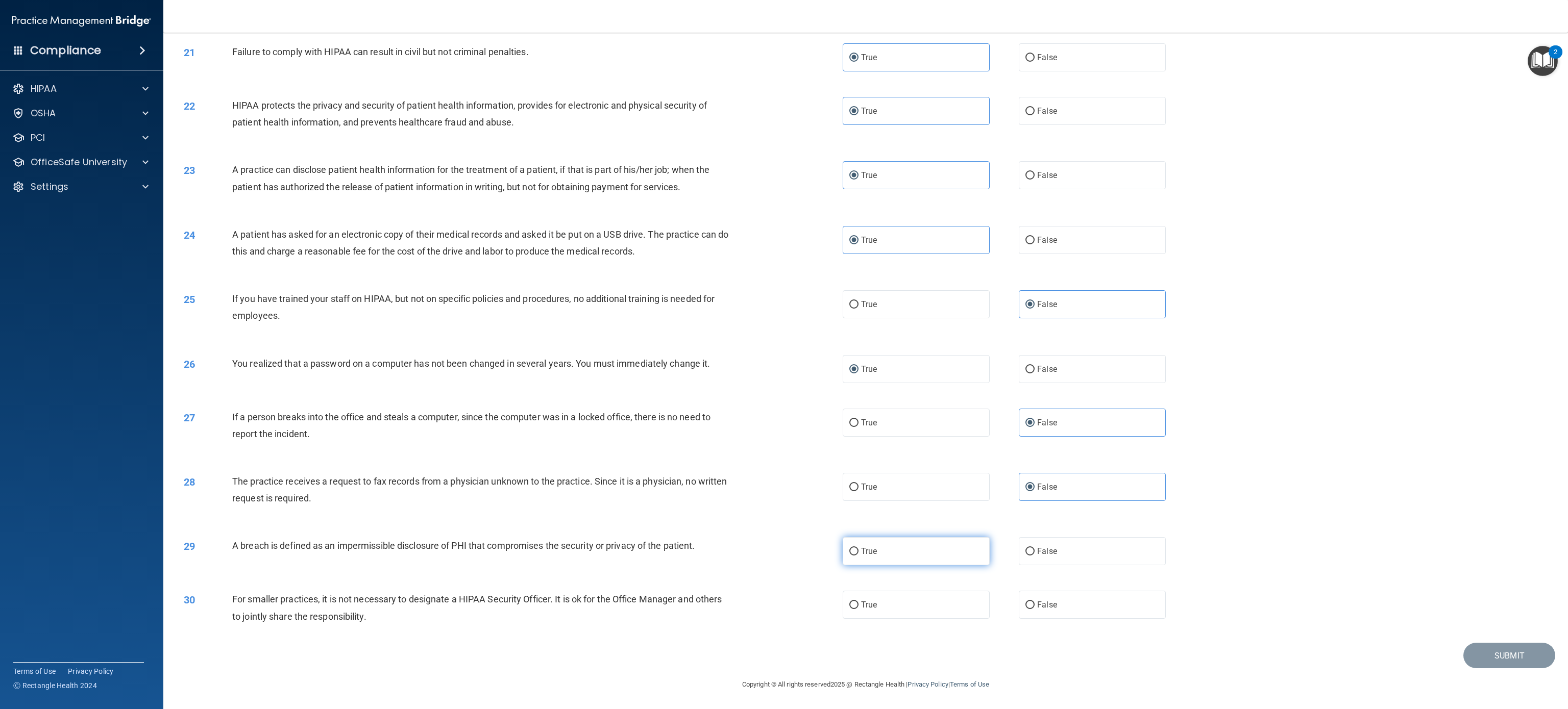 click on "True" at bounding box center (916, 551) 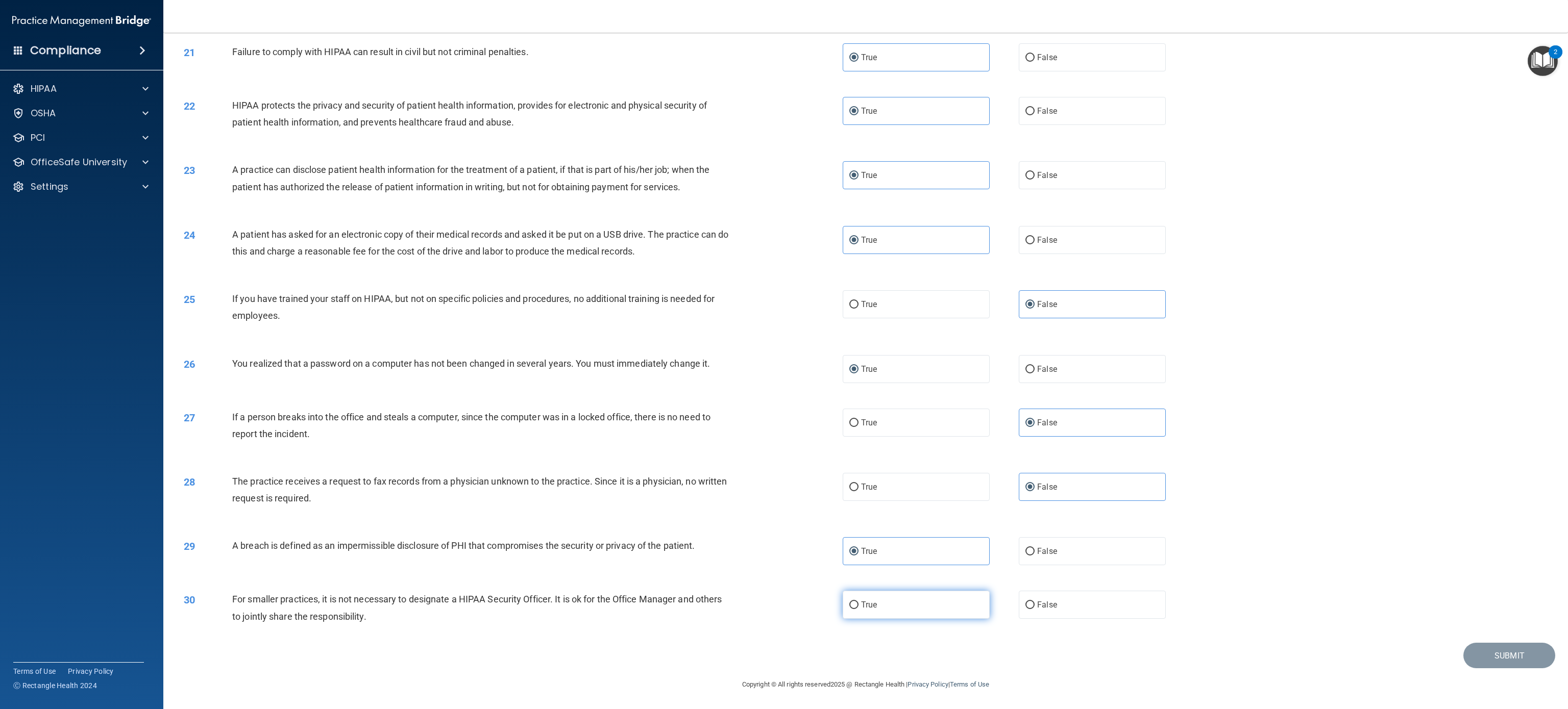 click on "True" at bounding box center (869, 604) 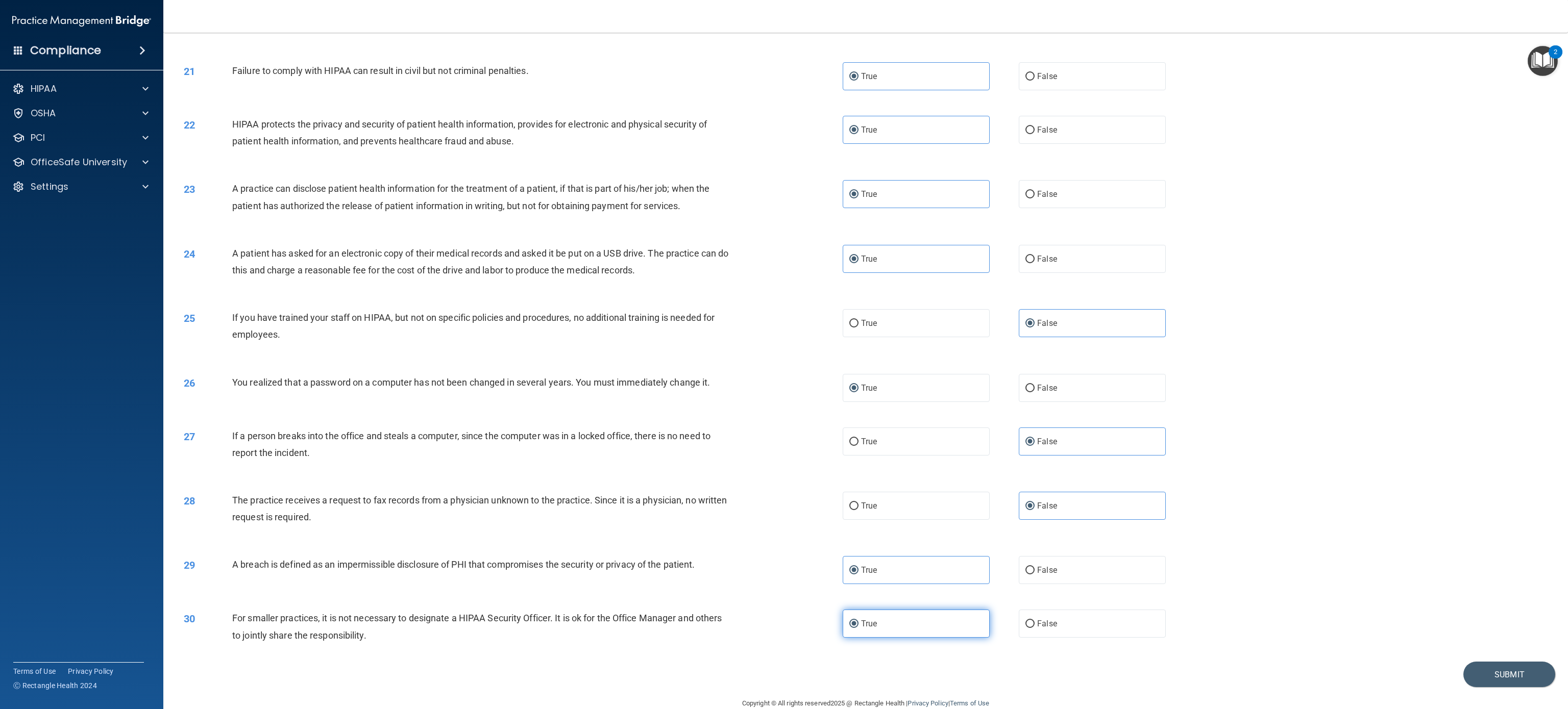 scroll, scrollTop: 1234, scrollLeft: 0, axis: vertical 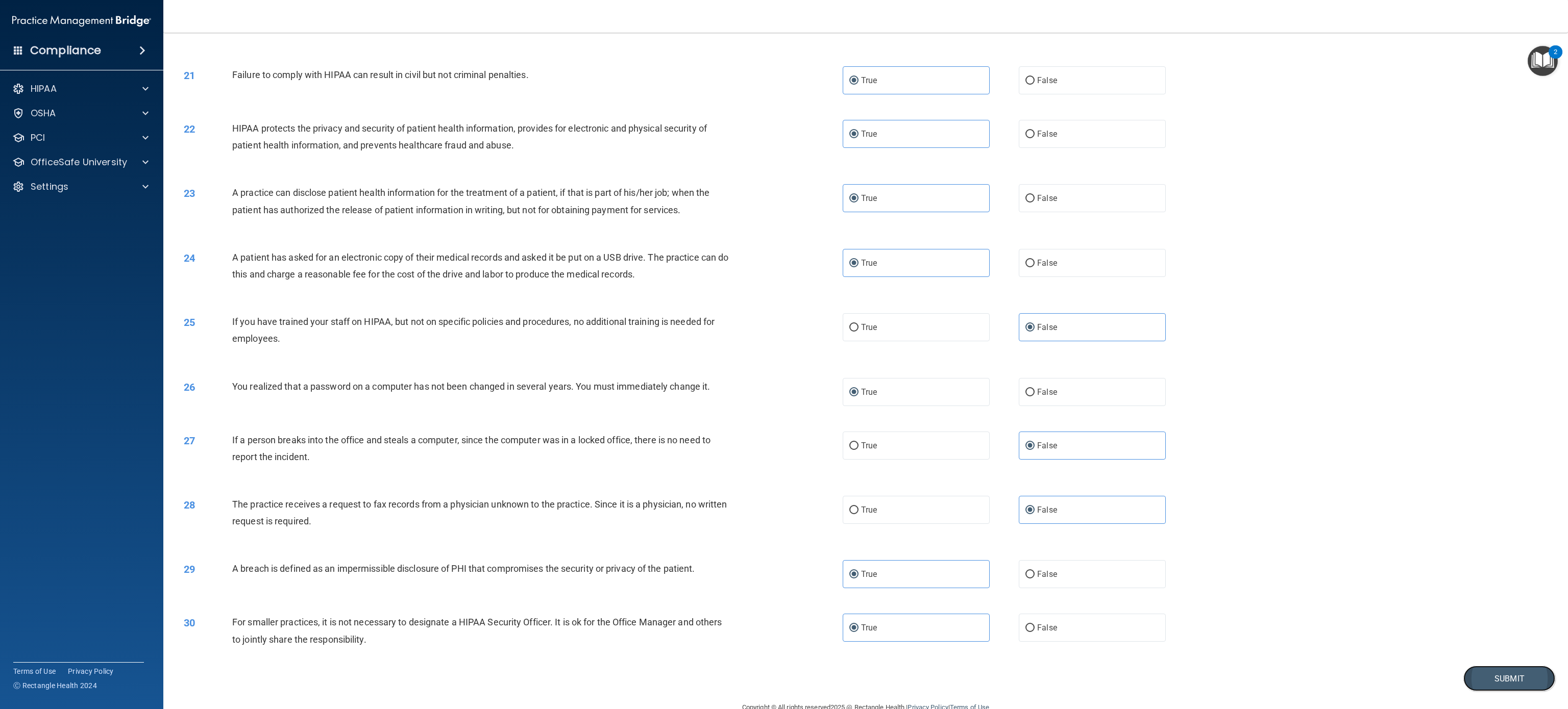 click on "Submit" at bounding box center (1509, 678) 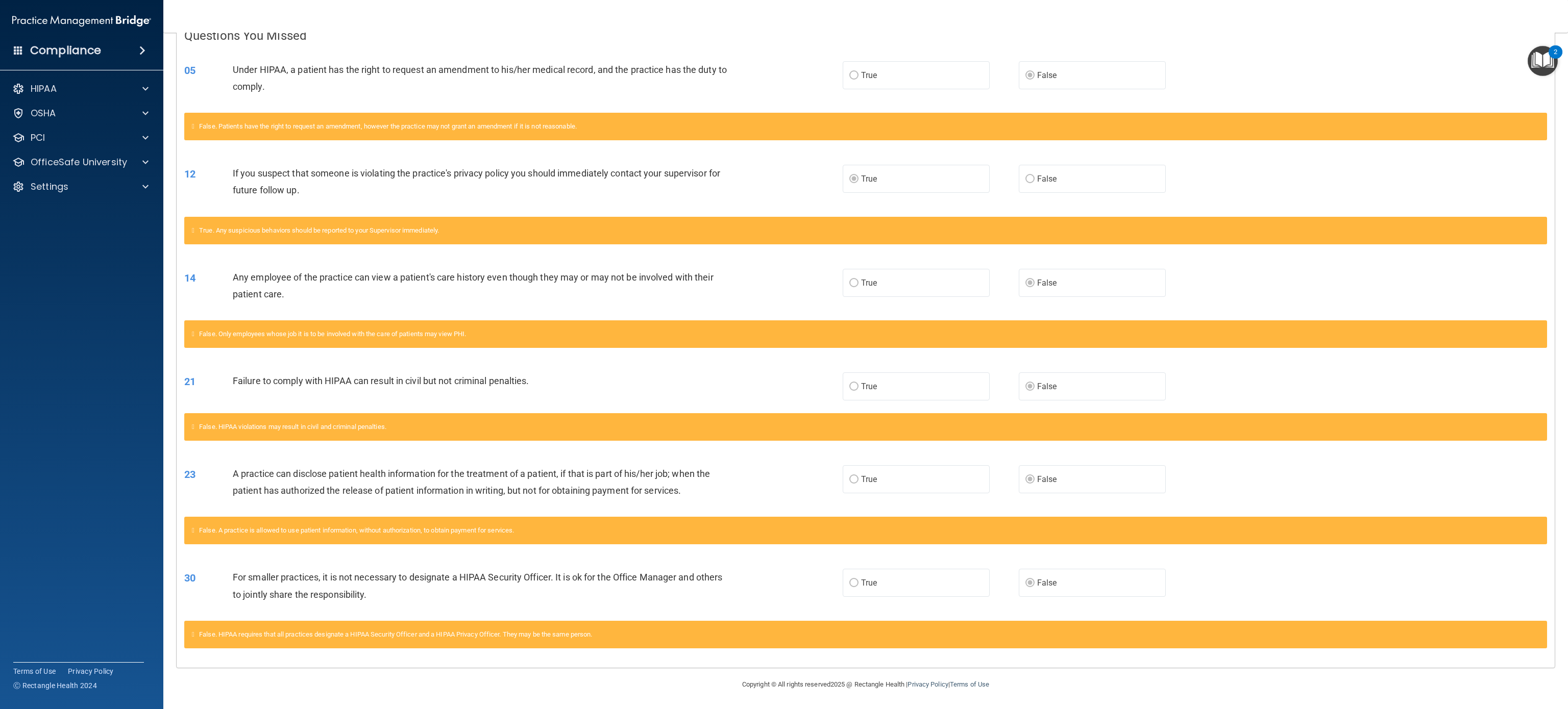 scroll, scrollTop: 0, scrollLeft: 0, axis: both 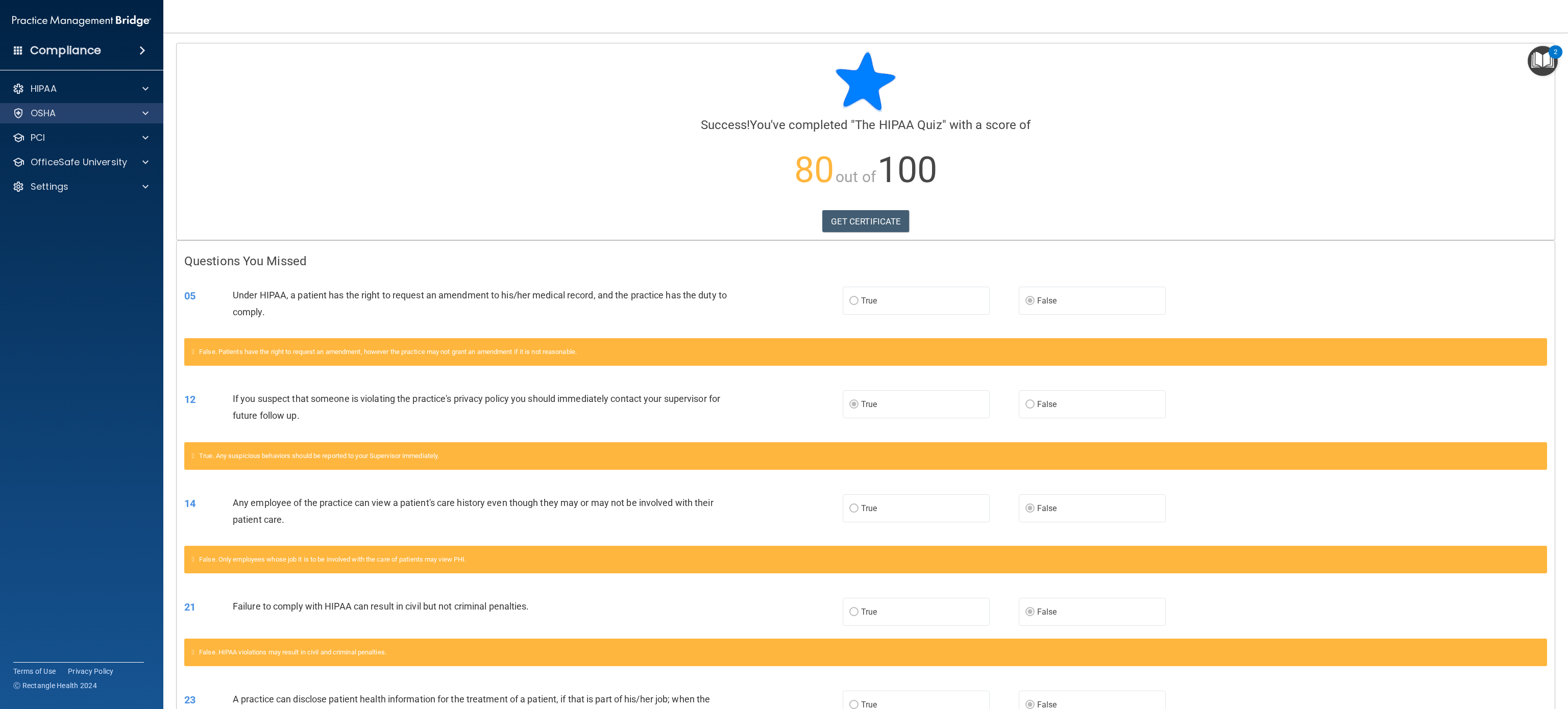 click on "OSHA" at bounding box center (82, 113) 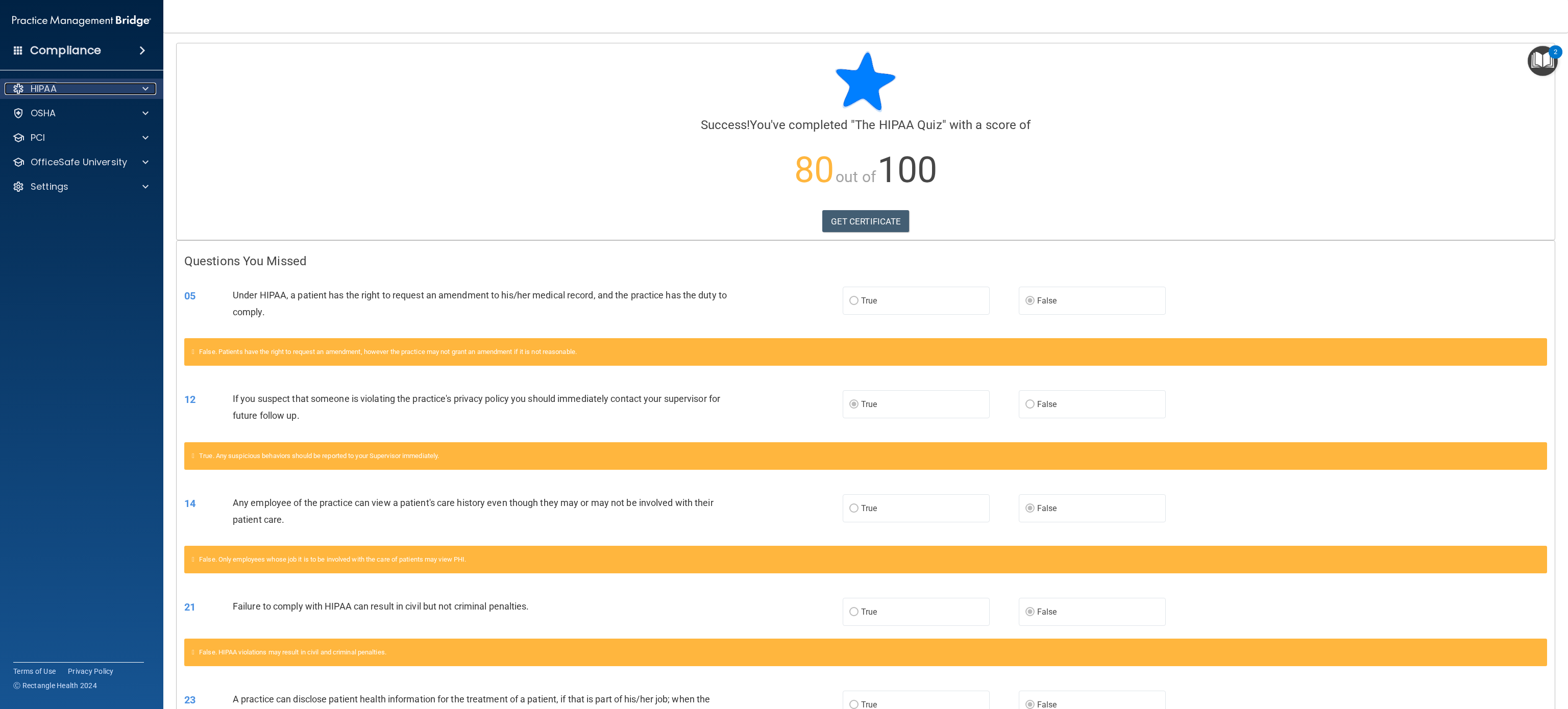 click on "HIPAA" at bounding box center [68, 89] 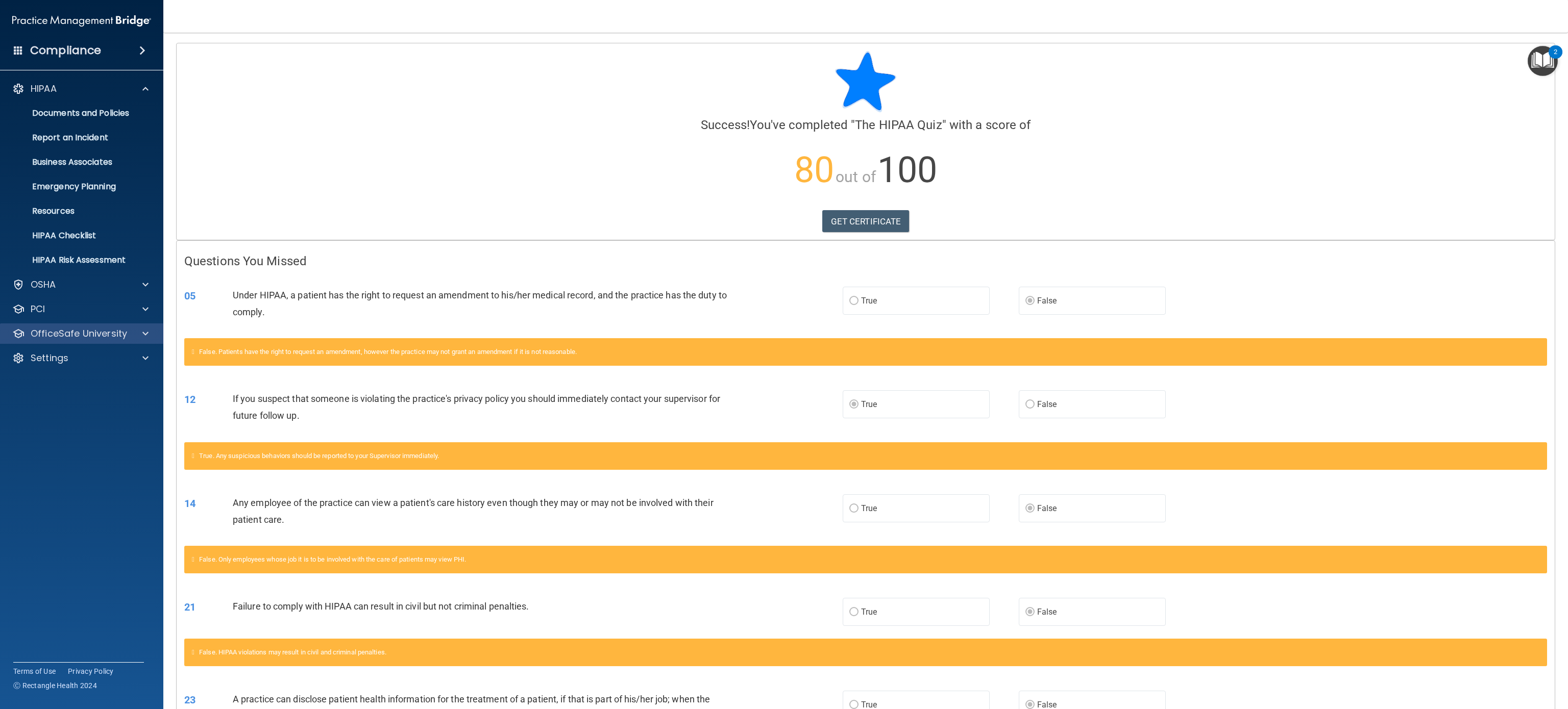 click on "OfficeSafe University" at bounding box center [82, 334] 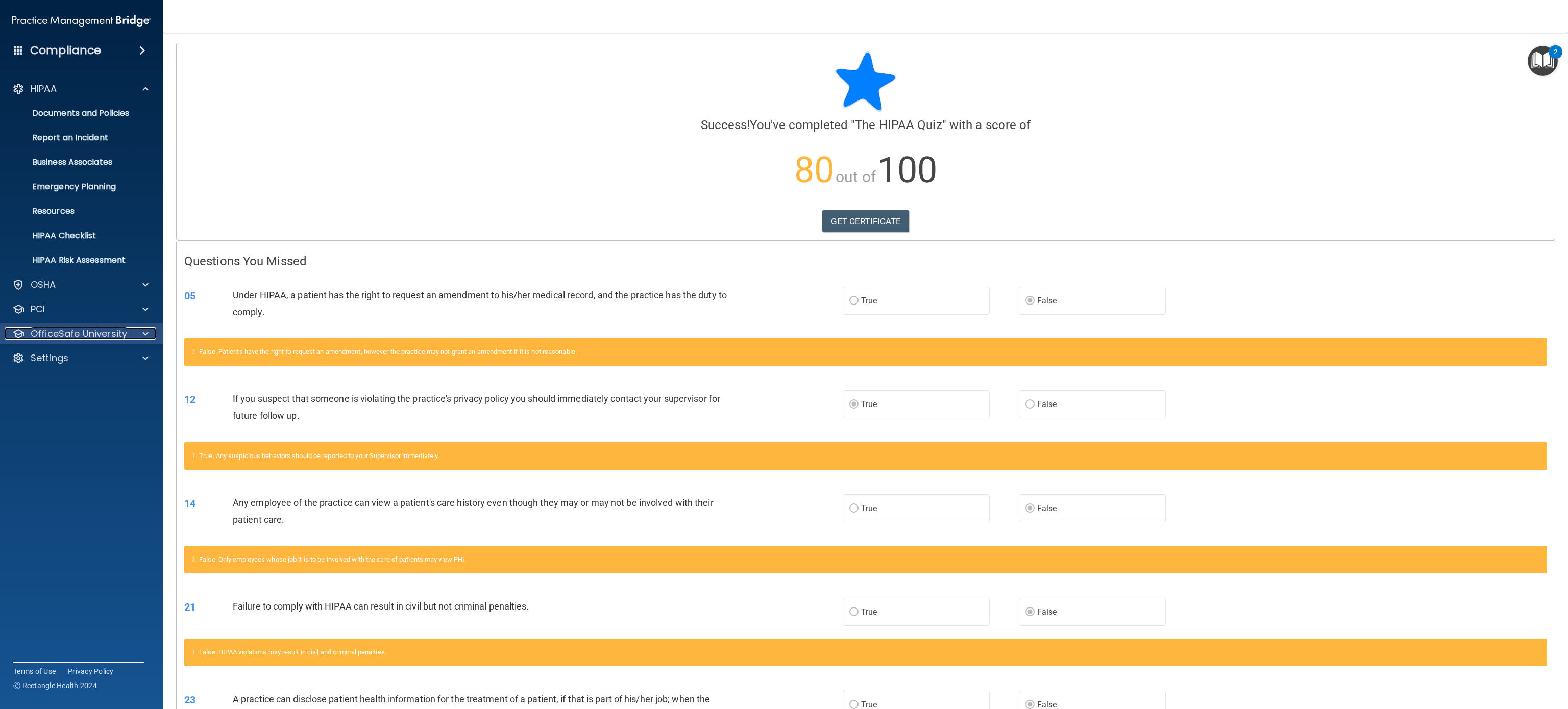 click at bounding box center [145, 334] 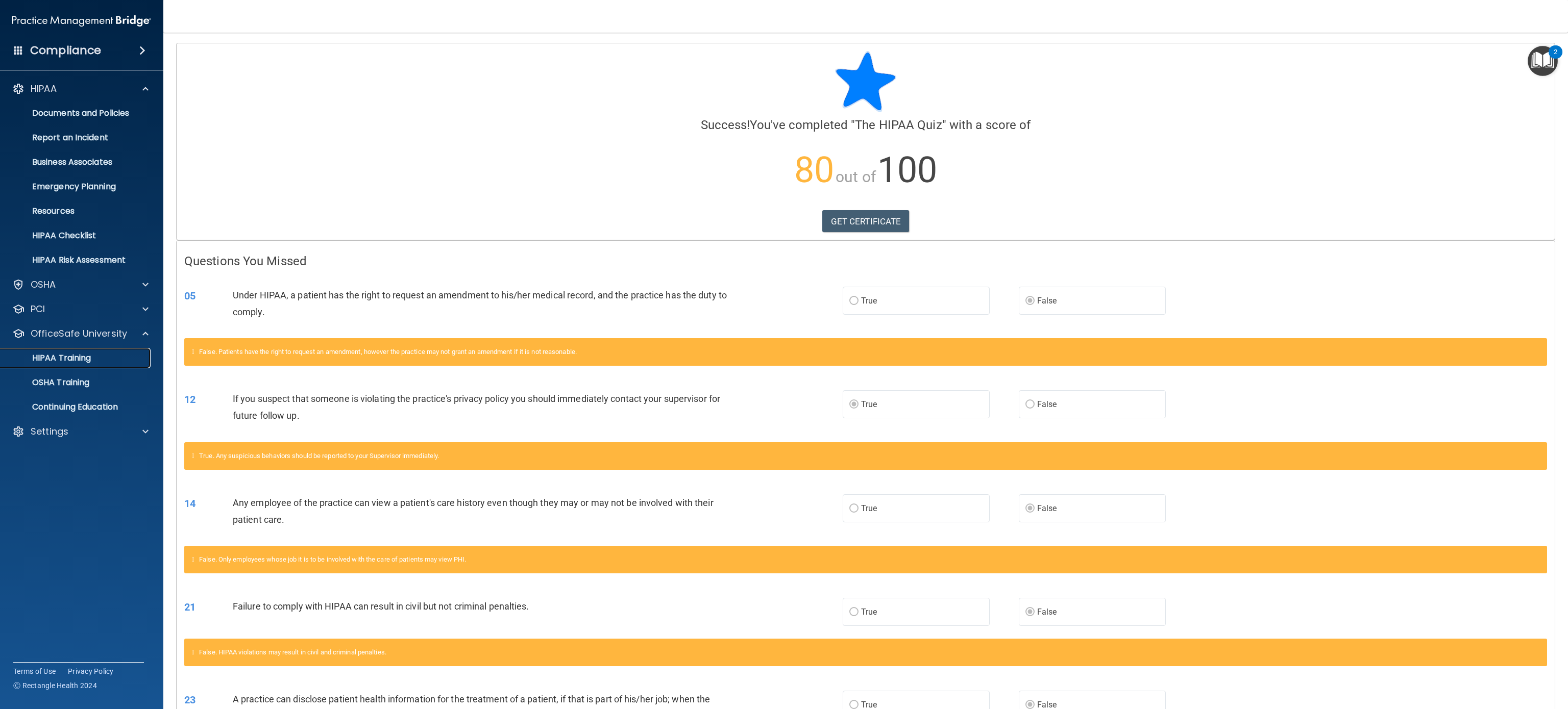 click on "HIPAA Training" at bounding box center (76, 358) 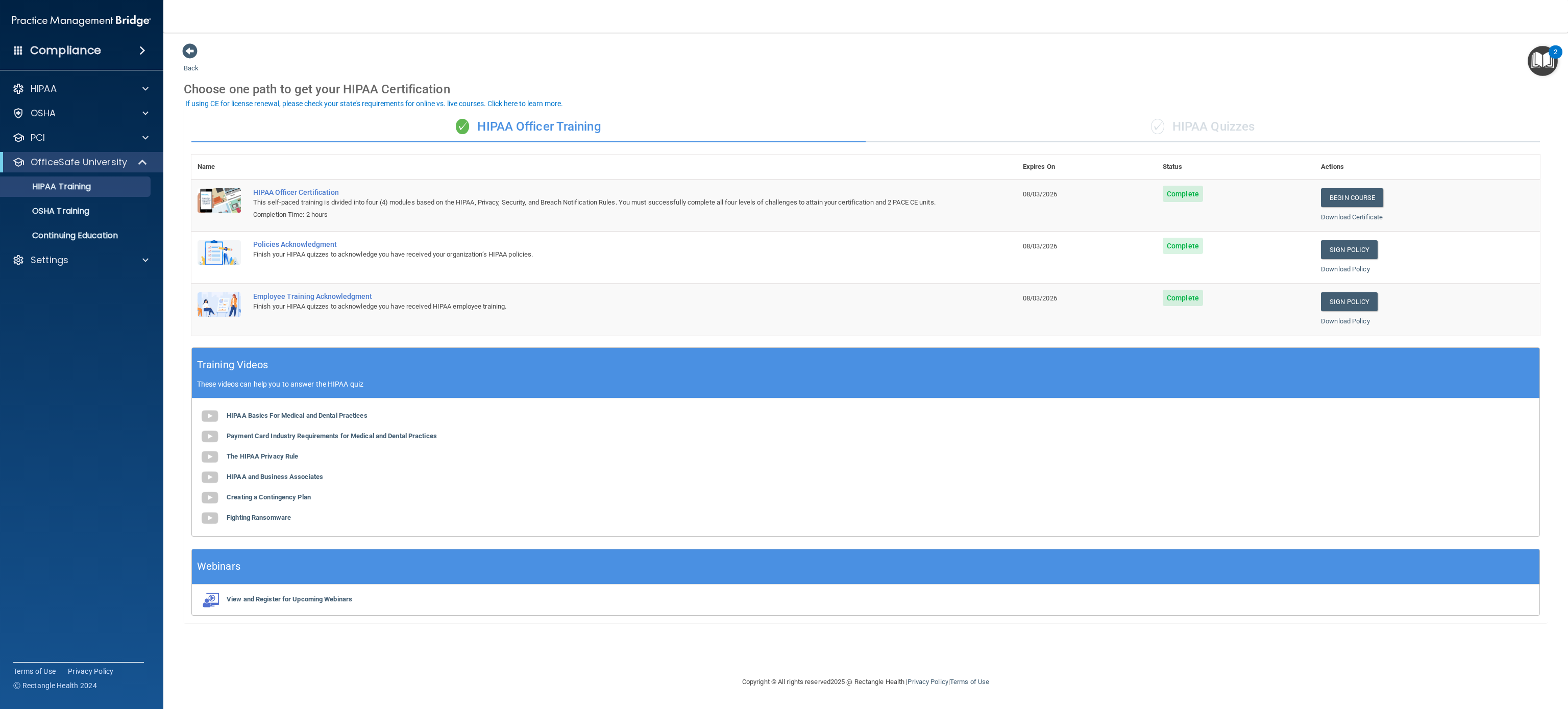 click on "✓   HIPAA Quizzes" at bounding box center [1203, 127] 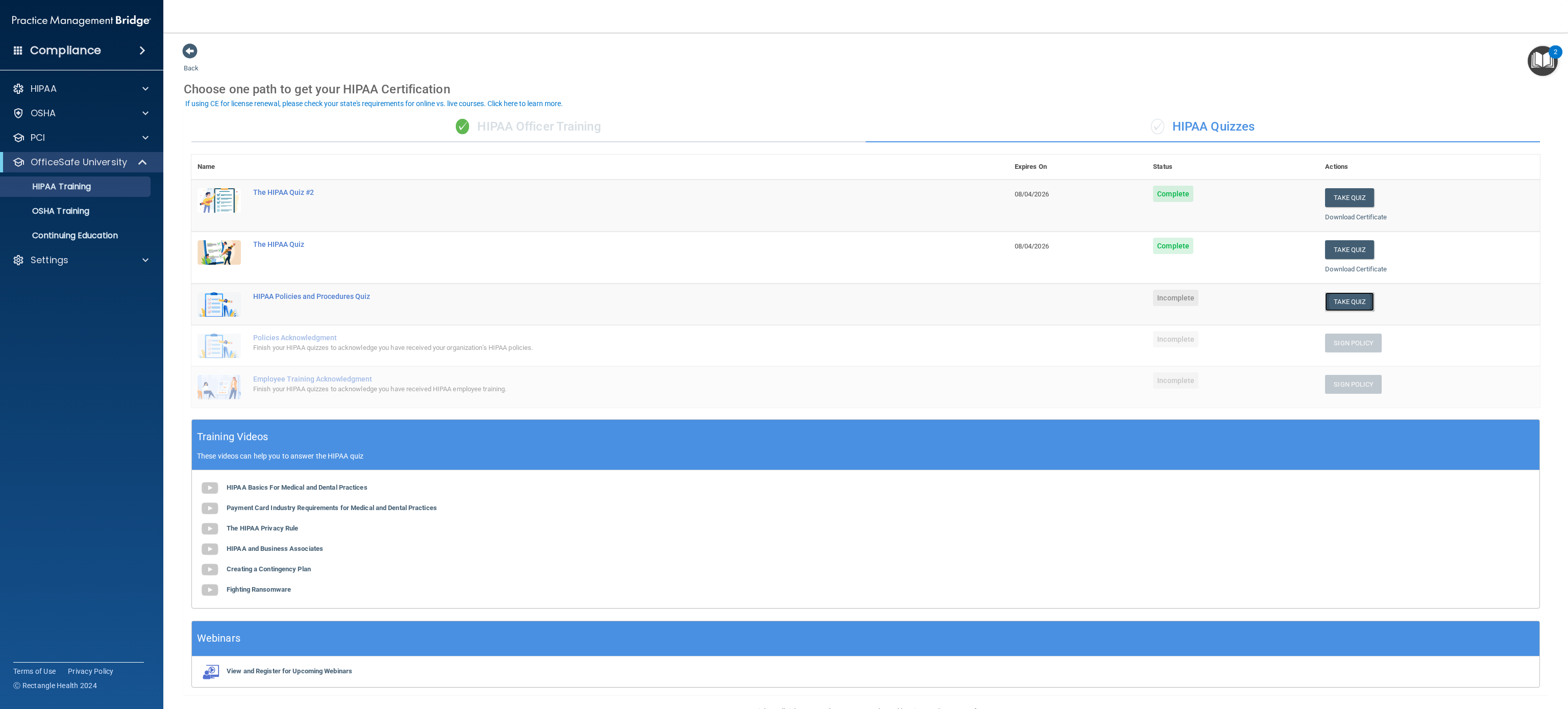 click on "Take Quiz" at bounding box center (1350, 301) 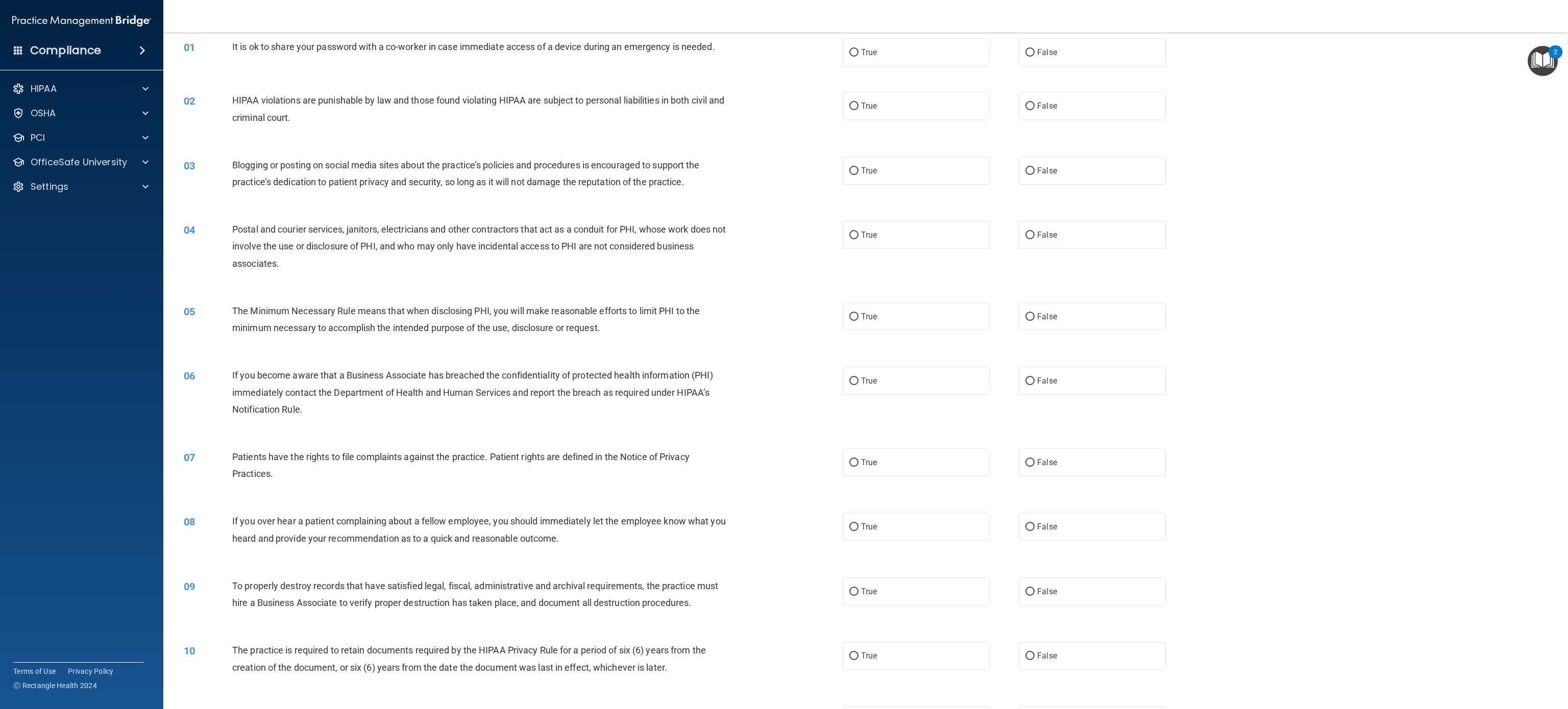 scroll, scrollTop: 0, scrollLeft: 0, axis: both 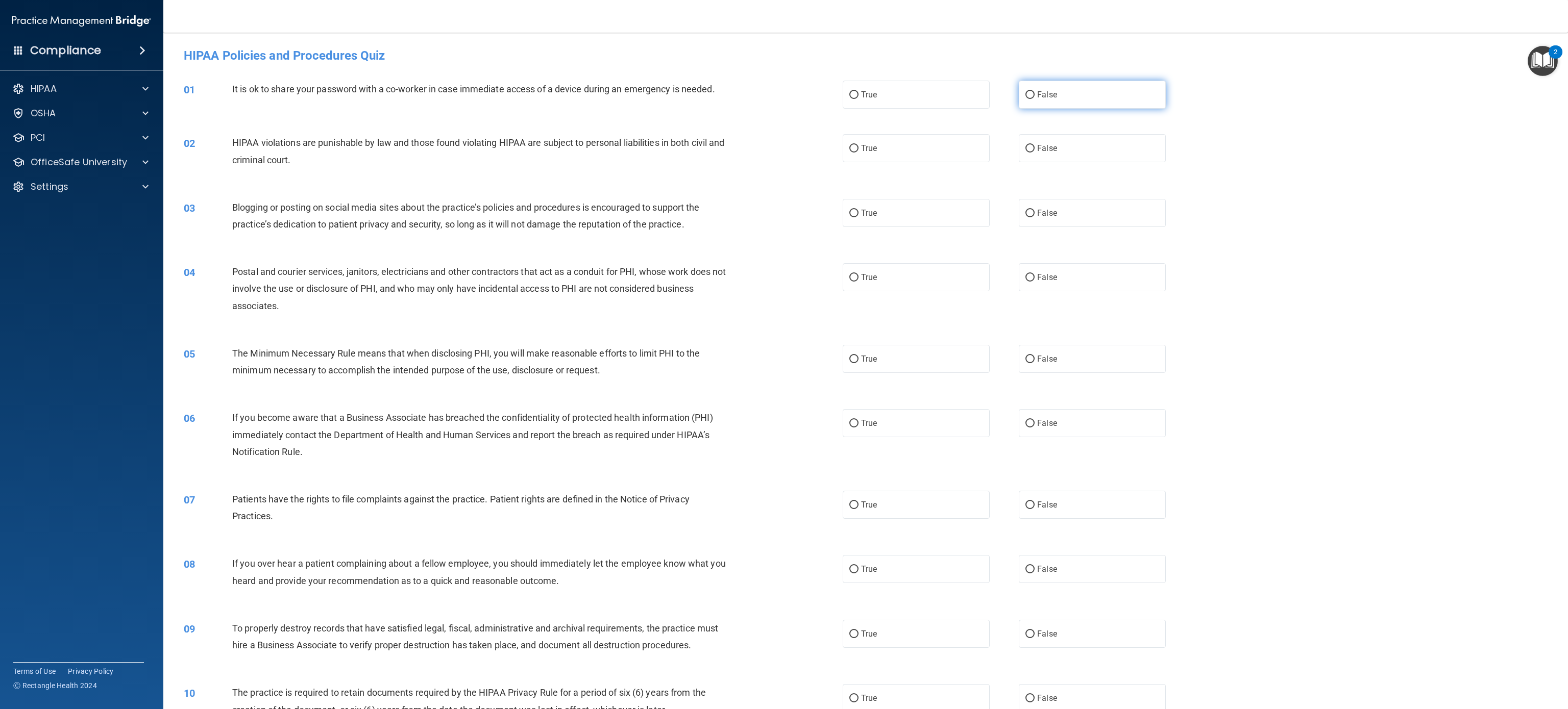 click on "False" at bounding box center (1030, 95) 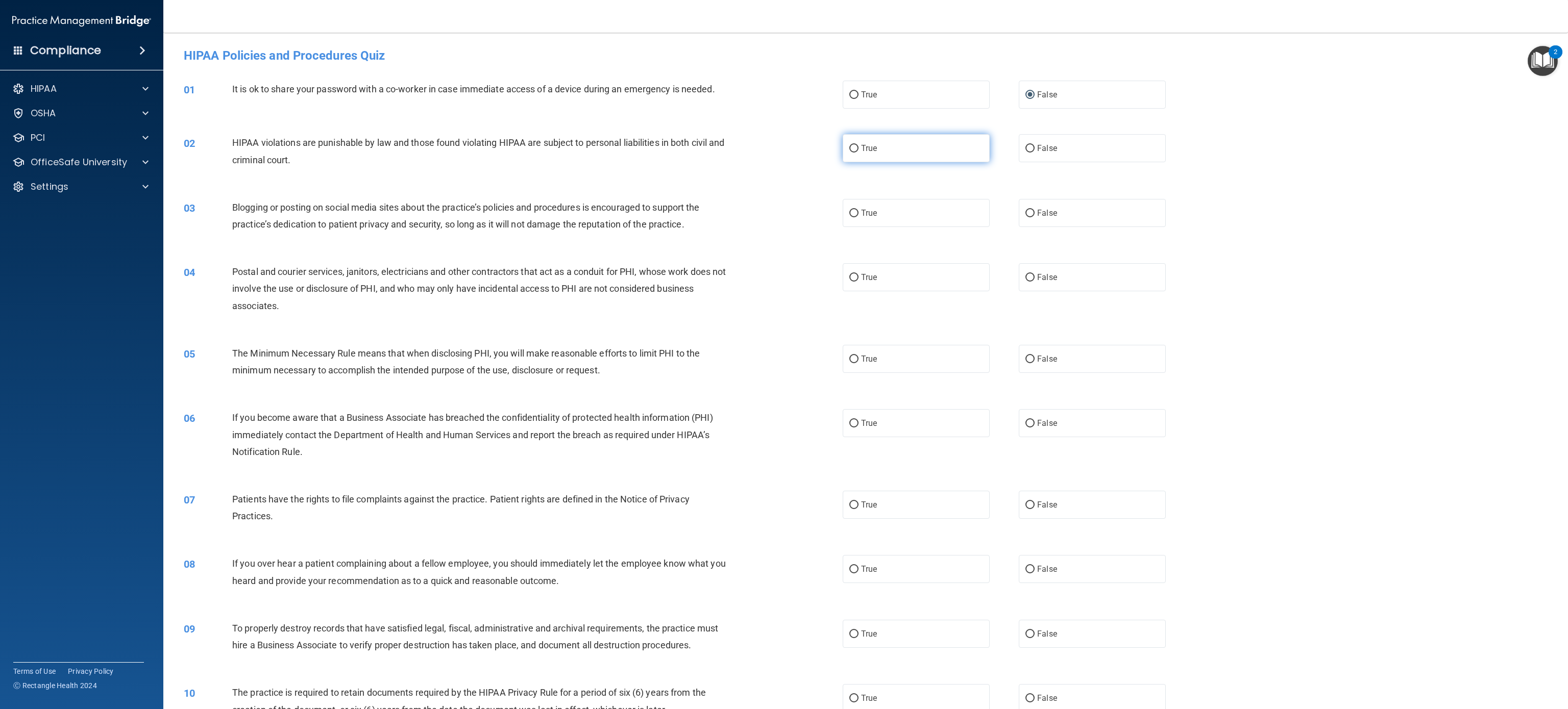 click on "True" at bounding box center [916, 148] 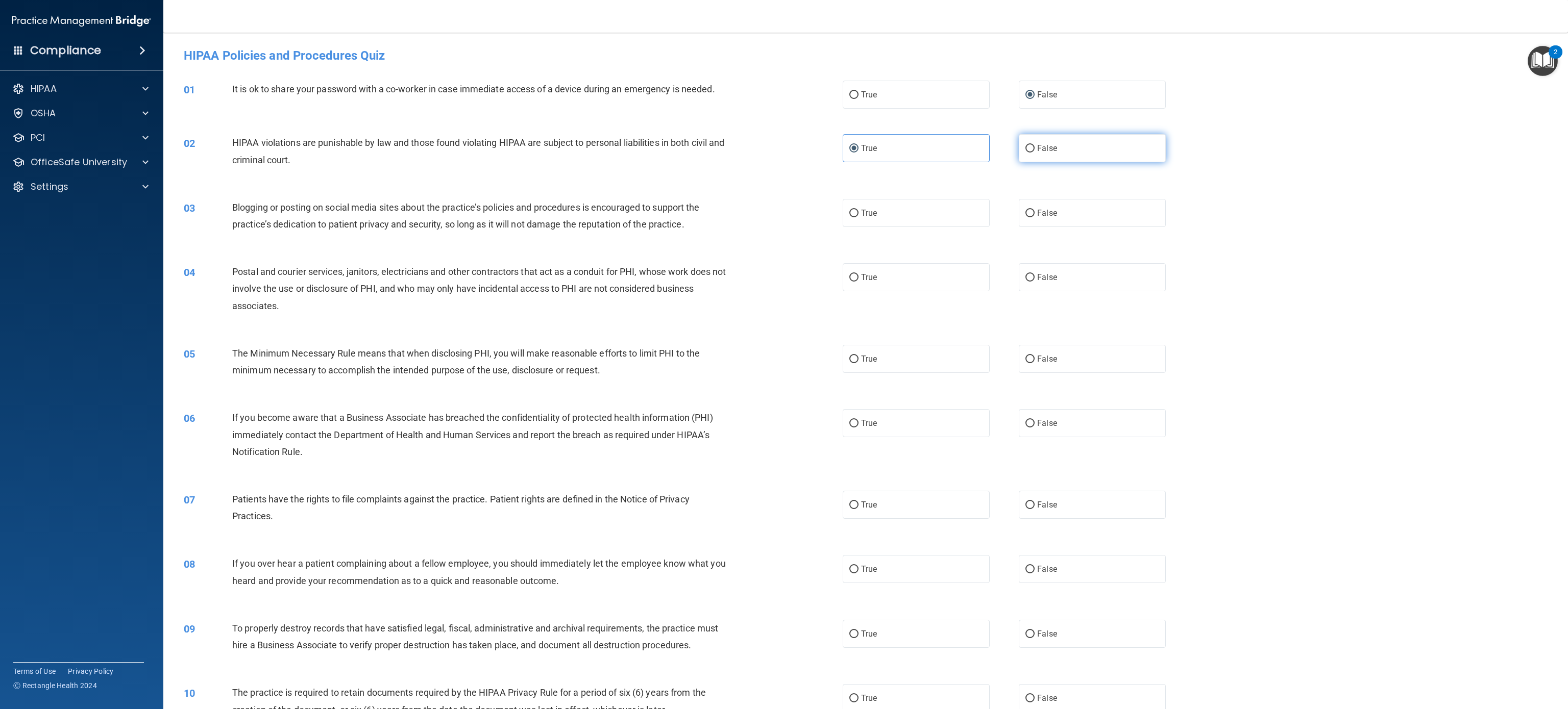 click on "False" at bounding box center (1092, 148) 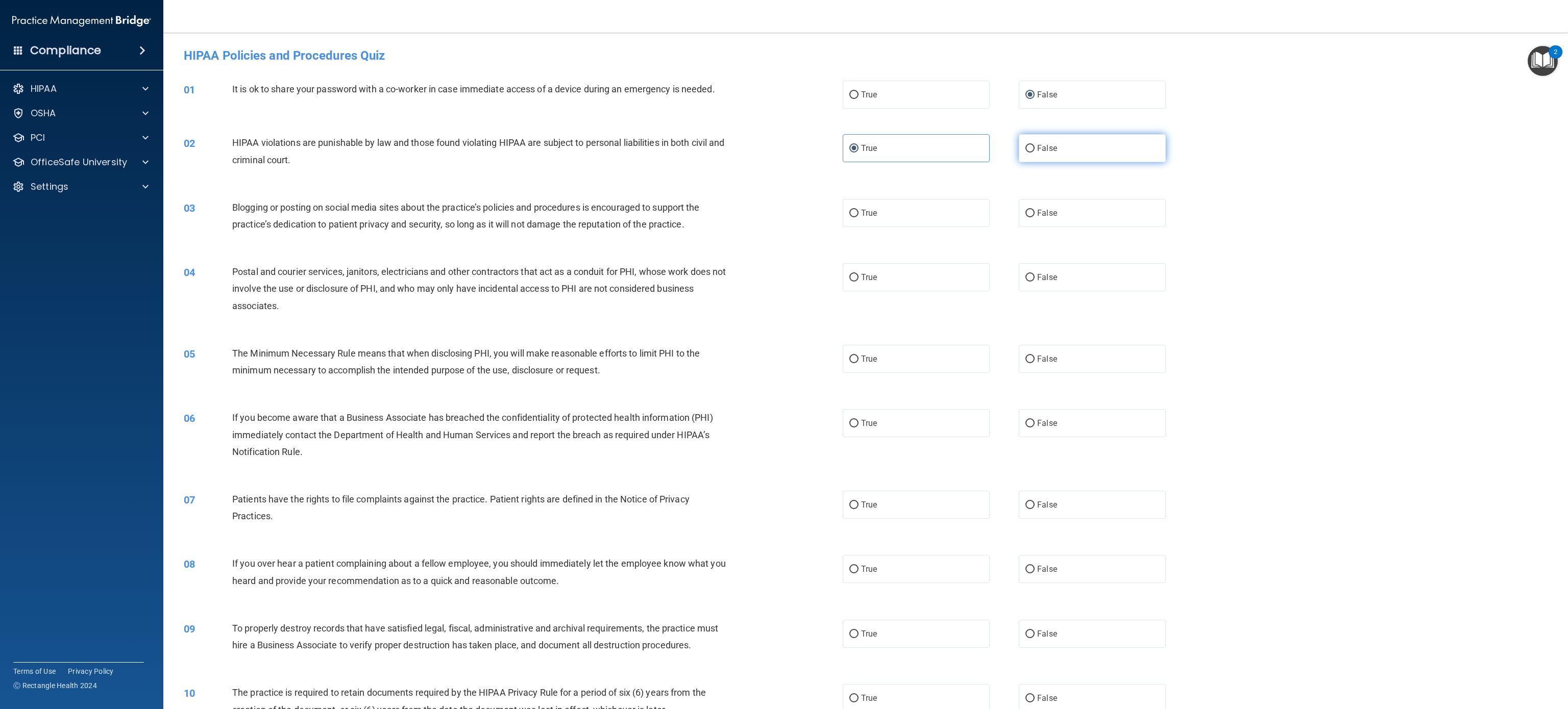 radio on "true" 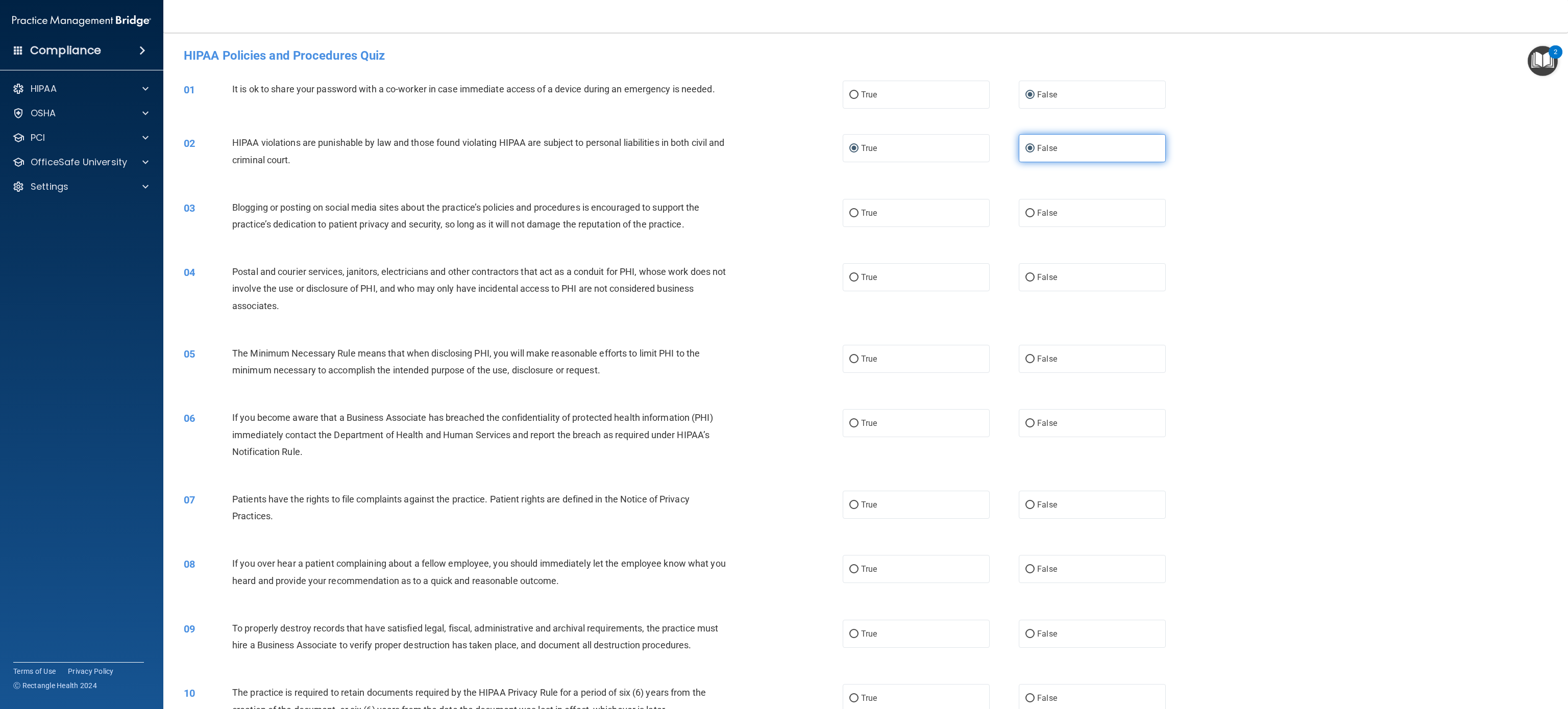 radio on "false" 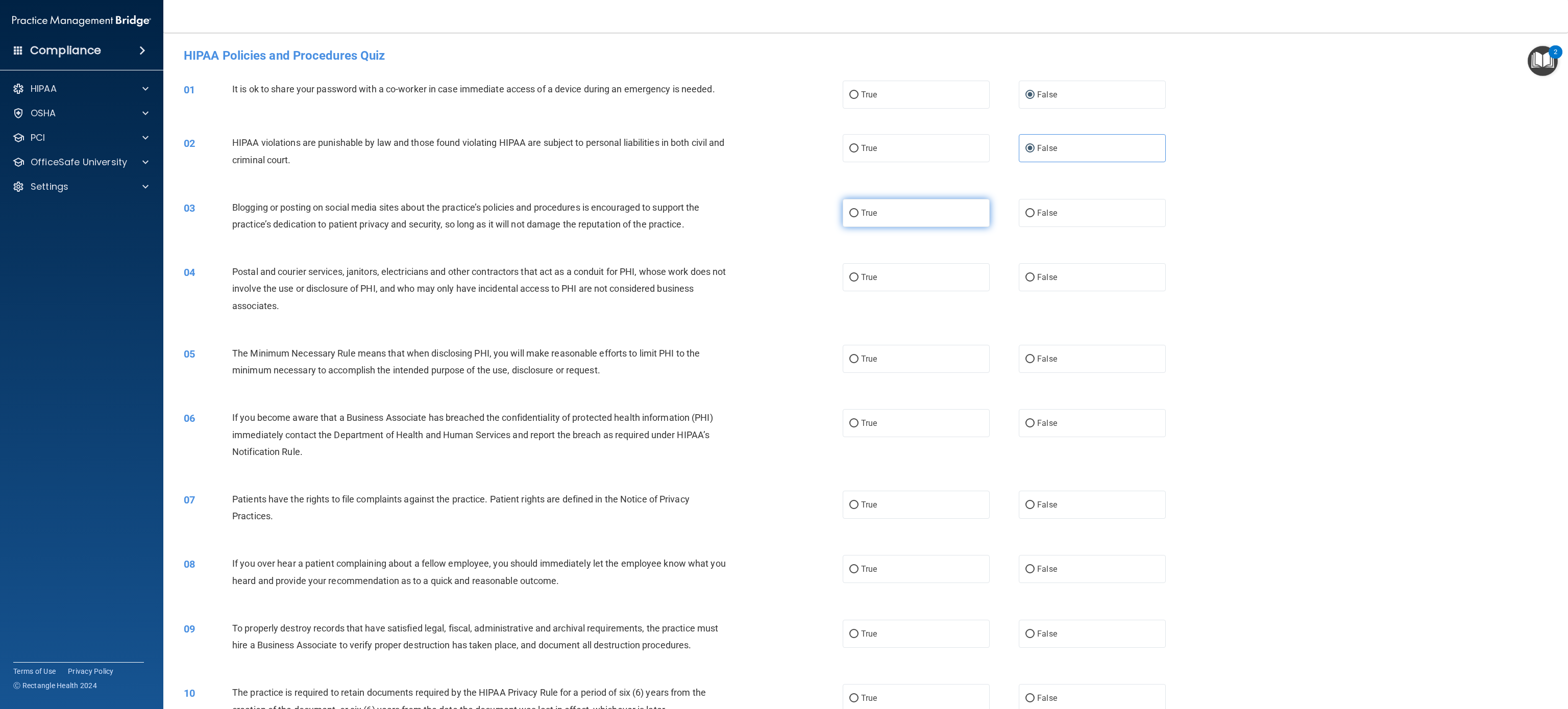 click on "True" at bounding box center [916, 213] 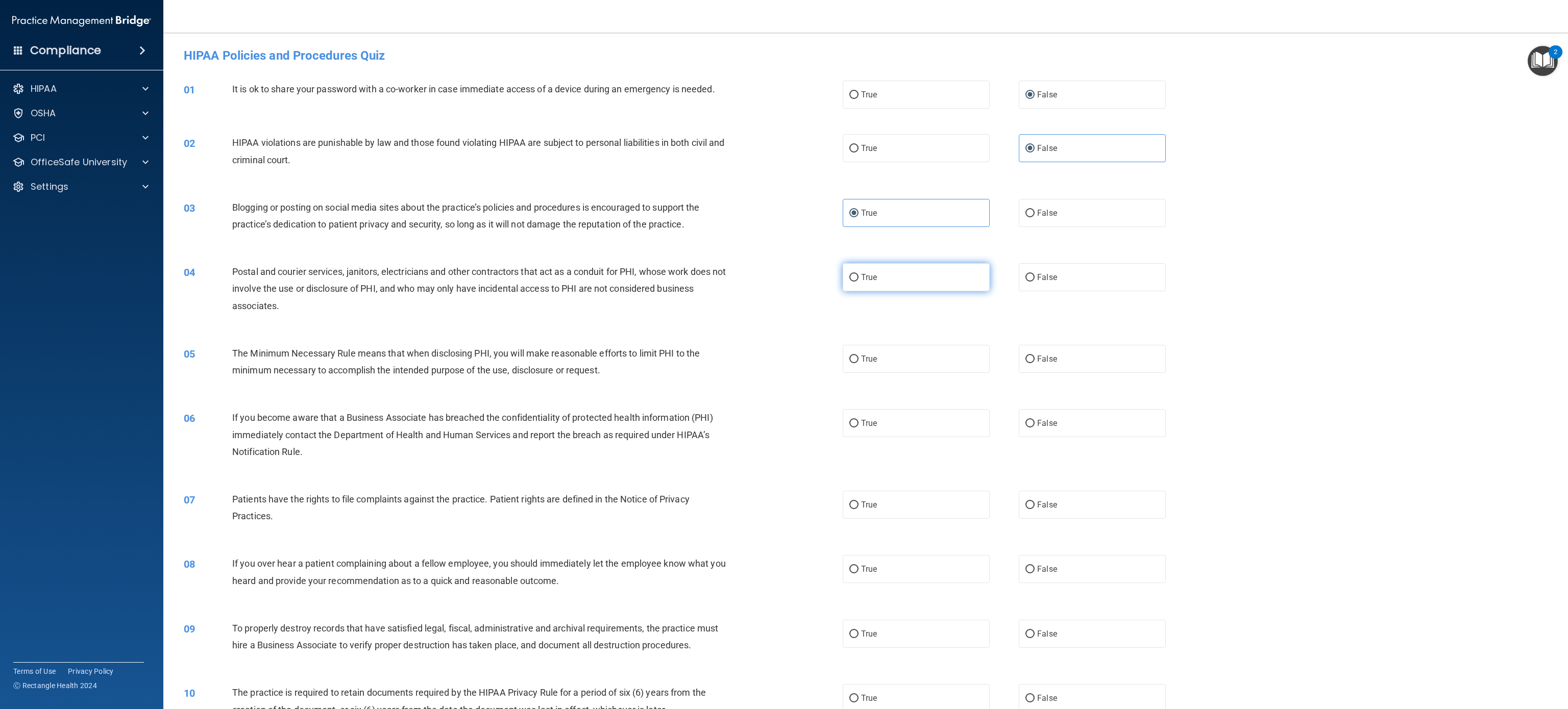 click on "True" at bounding box center [916, 277] 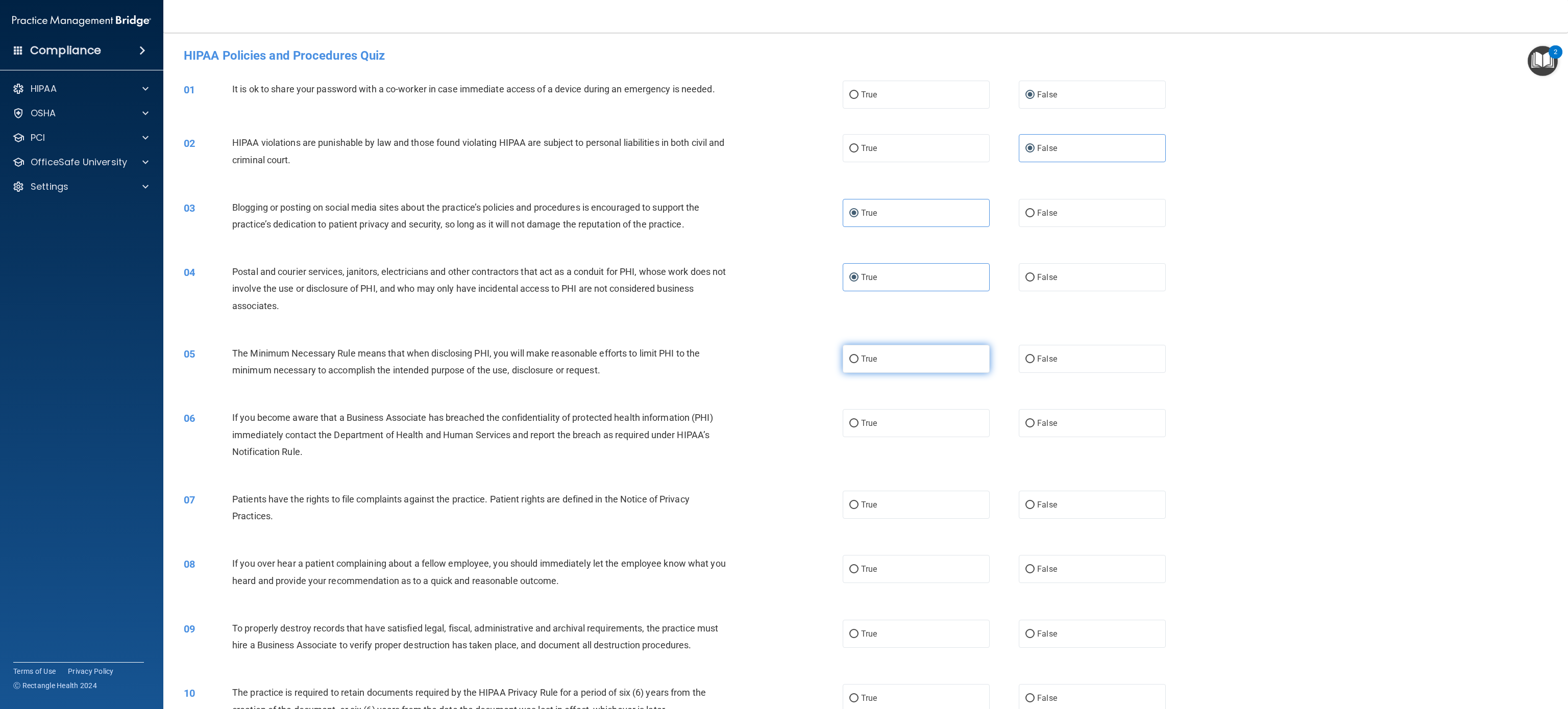click on "True" at bounding box center [916, 359] 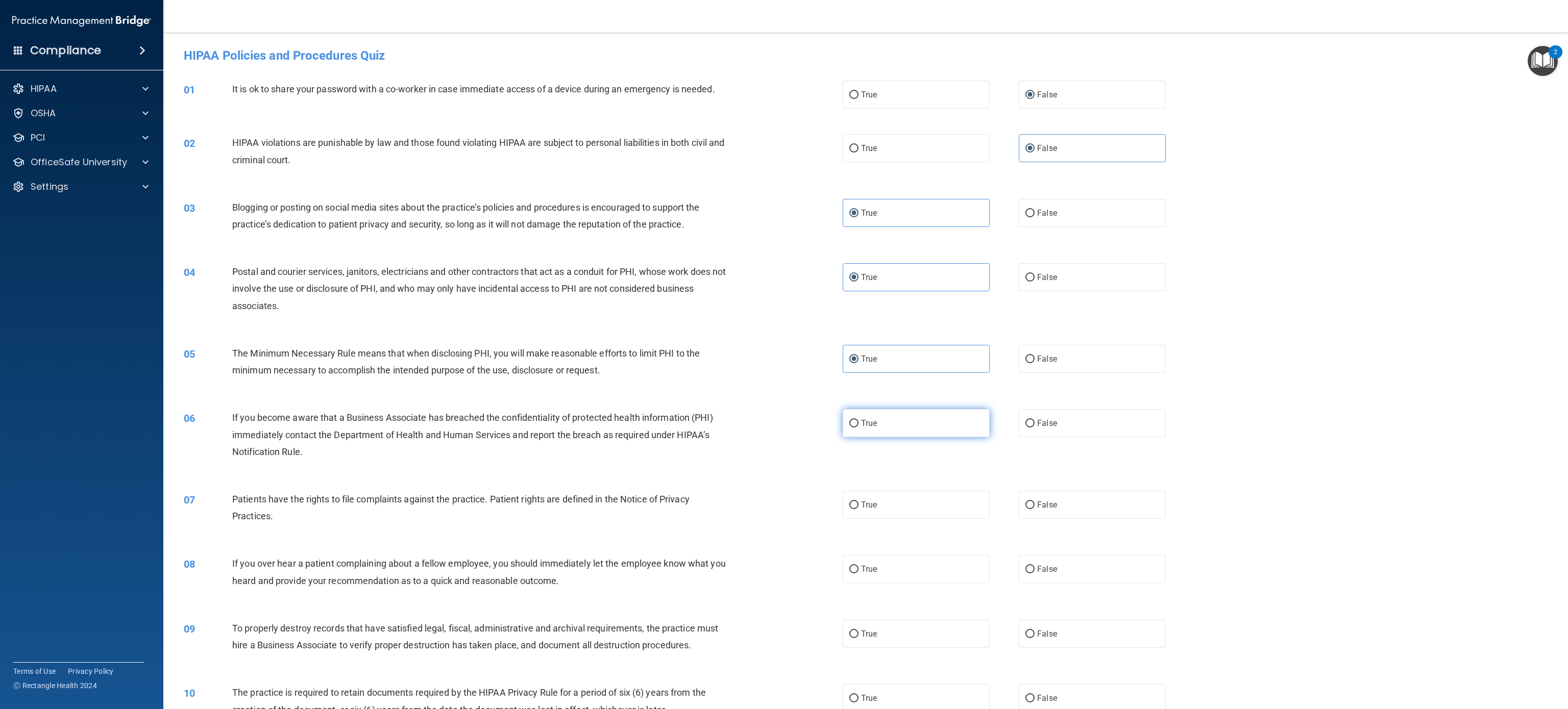 click on "True" at bounding box center (916, 423) 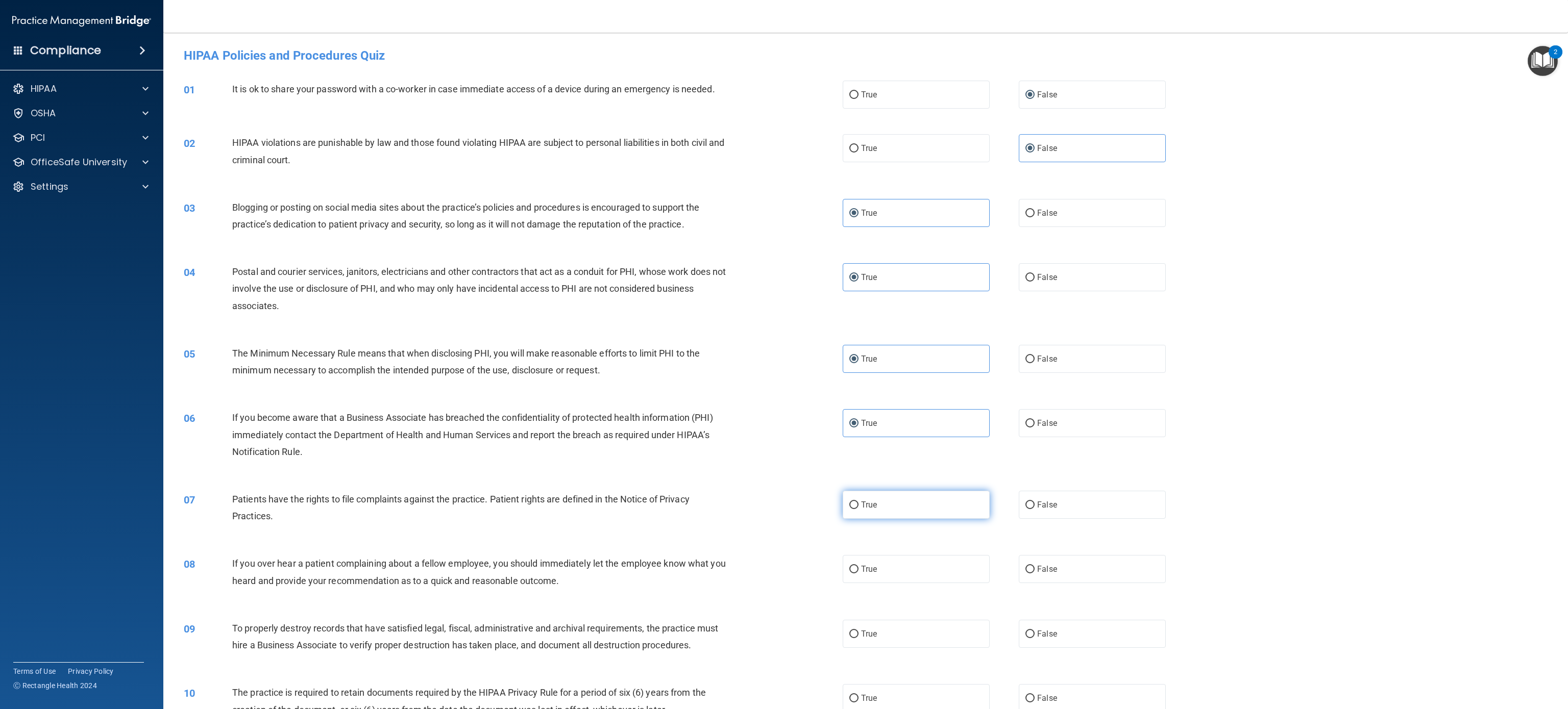 click on "True" at bounding box center [916, 504] 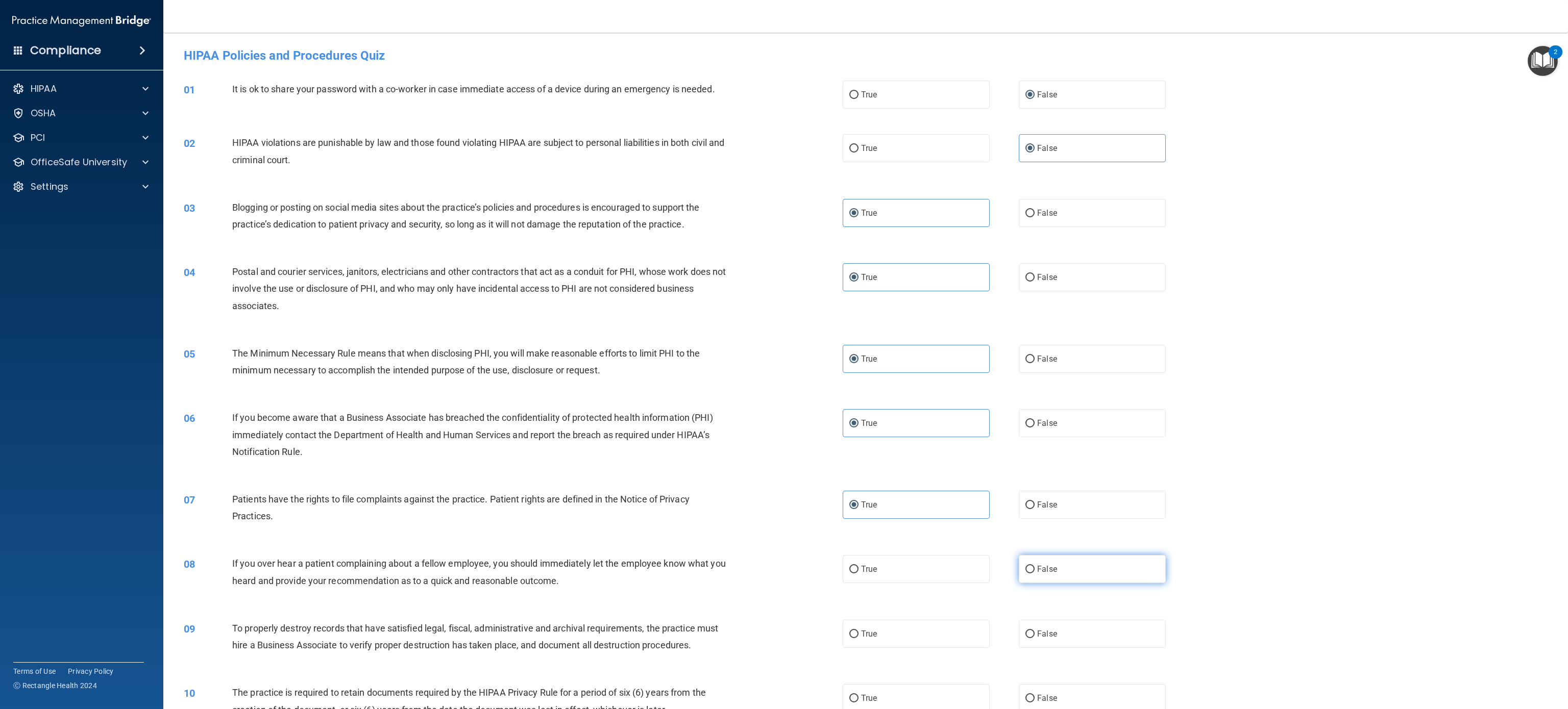 click on "False" at bounding box center (1092, 569) 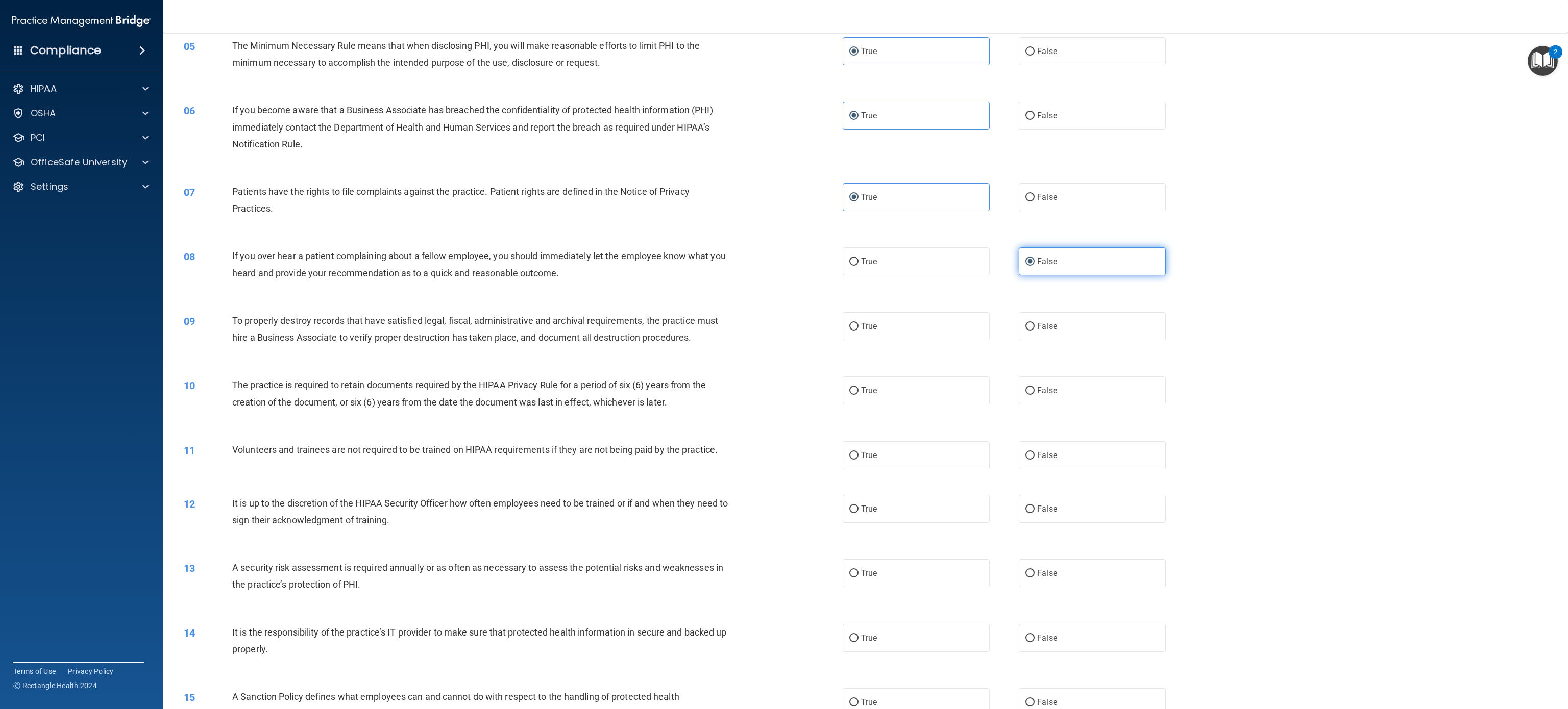scroll, scrollTop: 311, scrollLeft: 0, axis: vertical 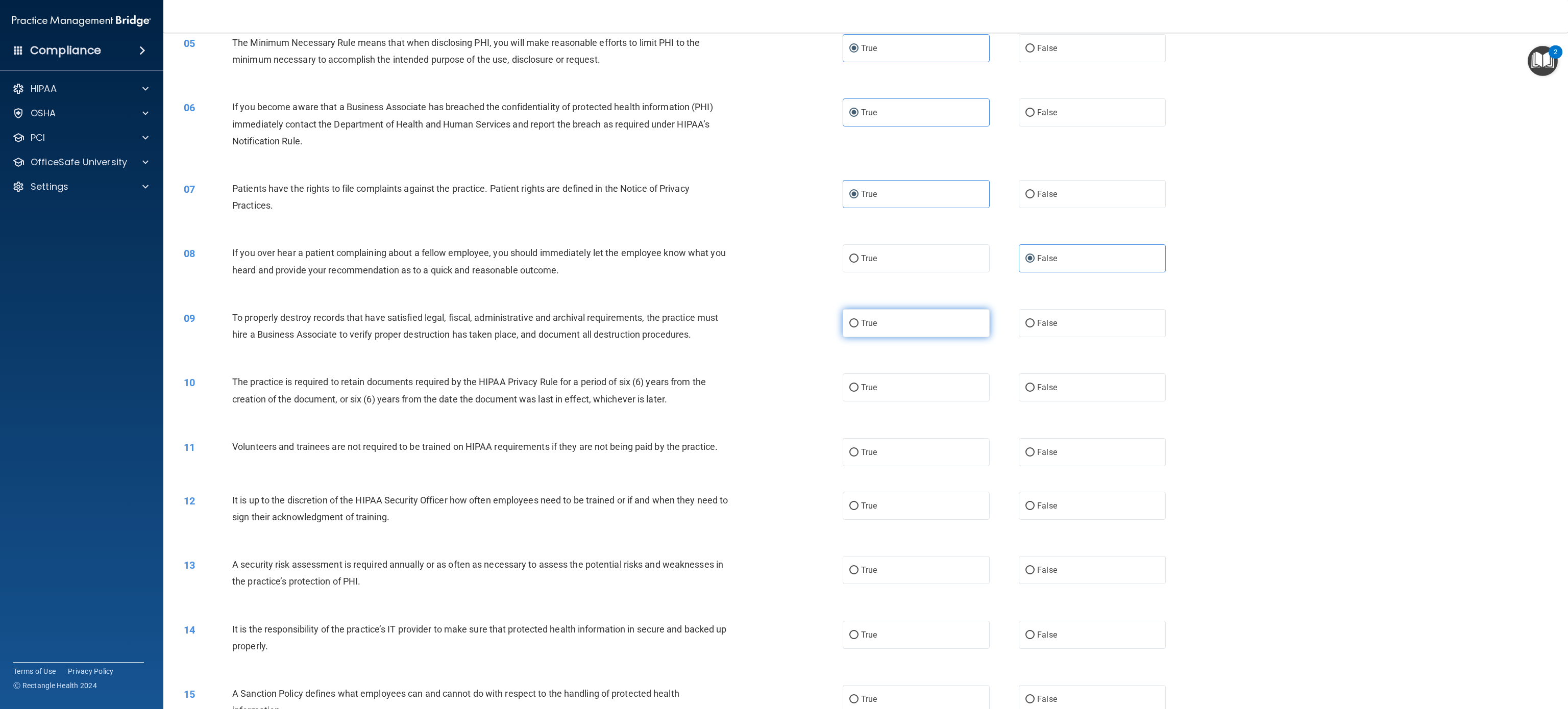 click on "True" at bounding box center (916, 323) 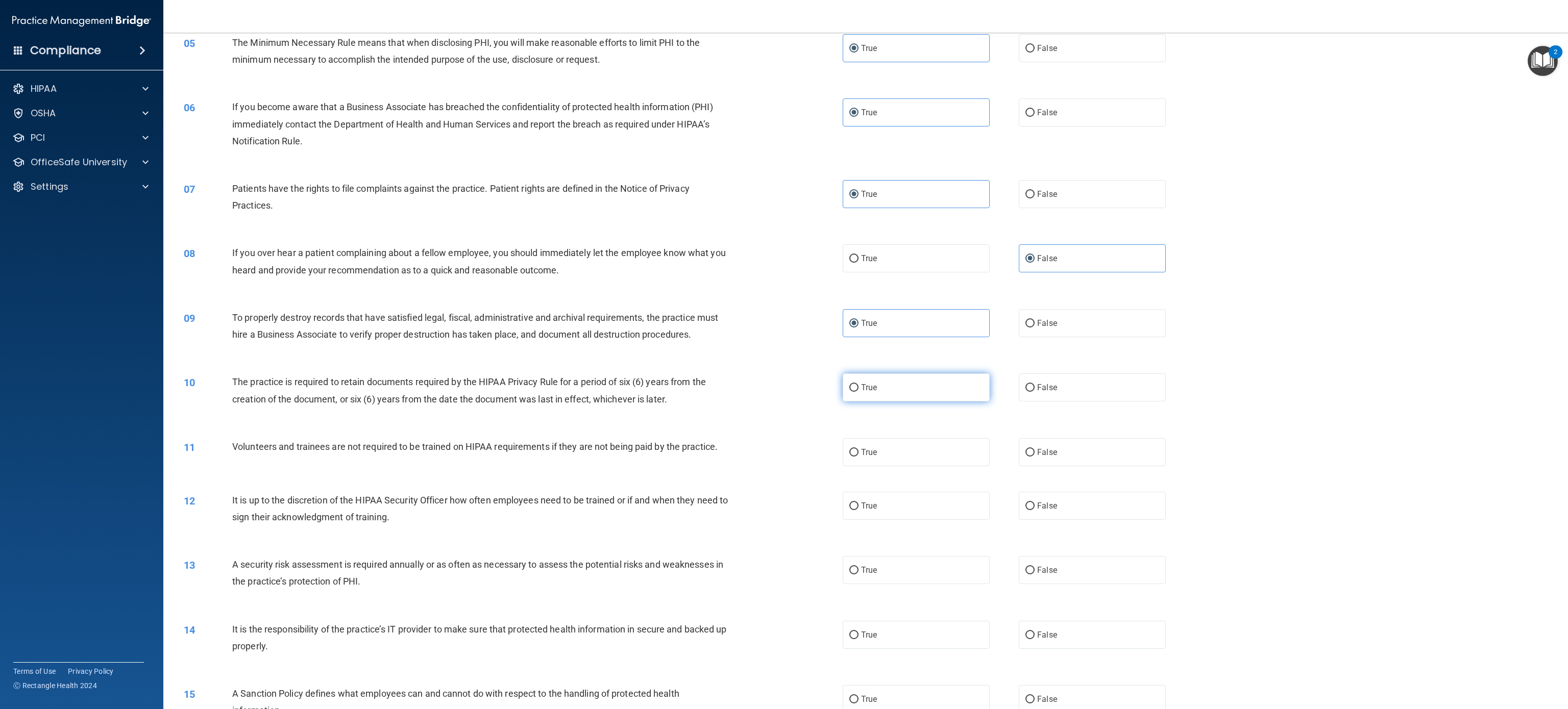 click on "True" at bounding box center (916, 387) 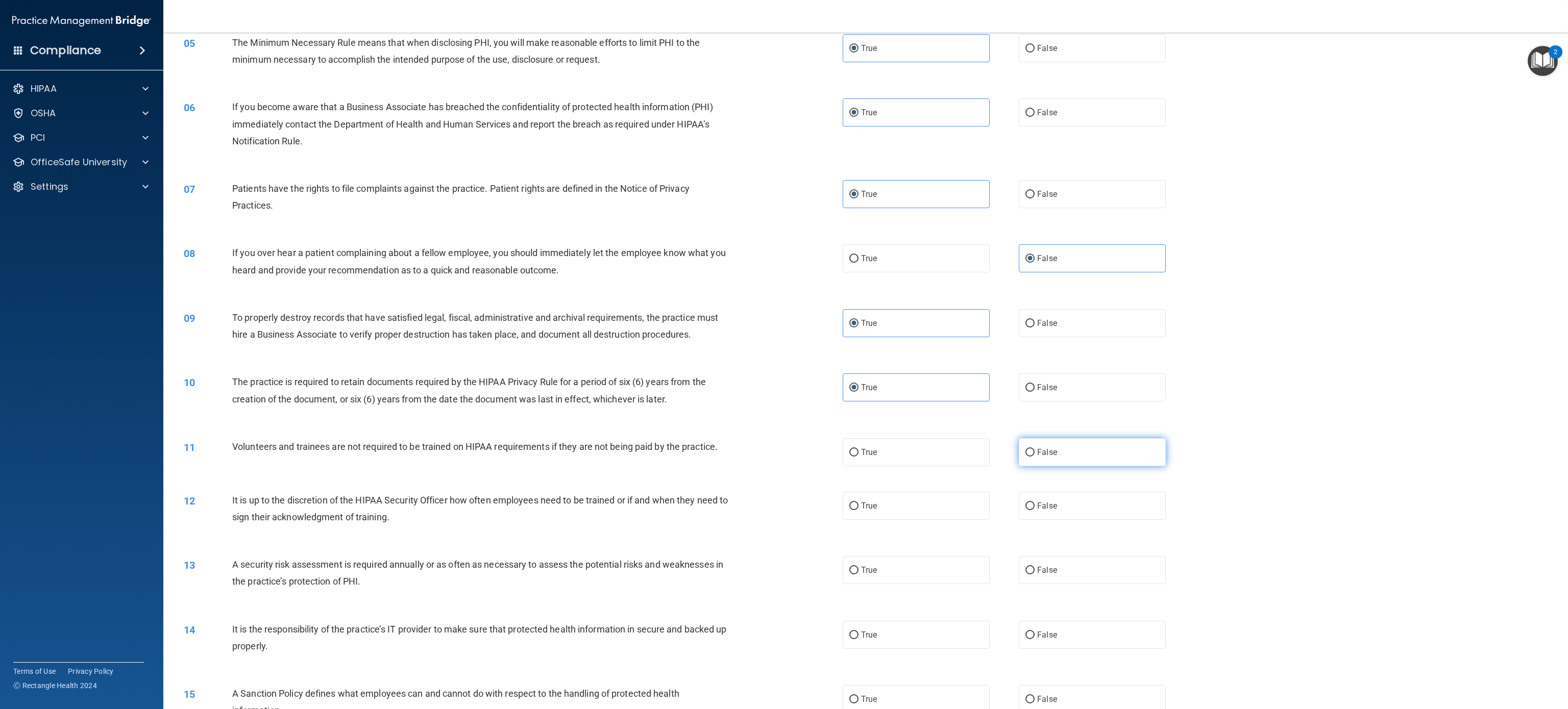 click on "False" at bounding box center (1047, 452) 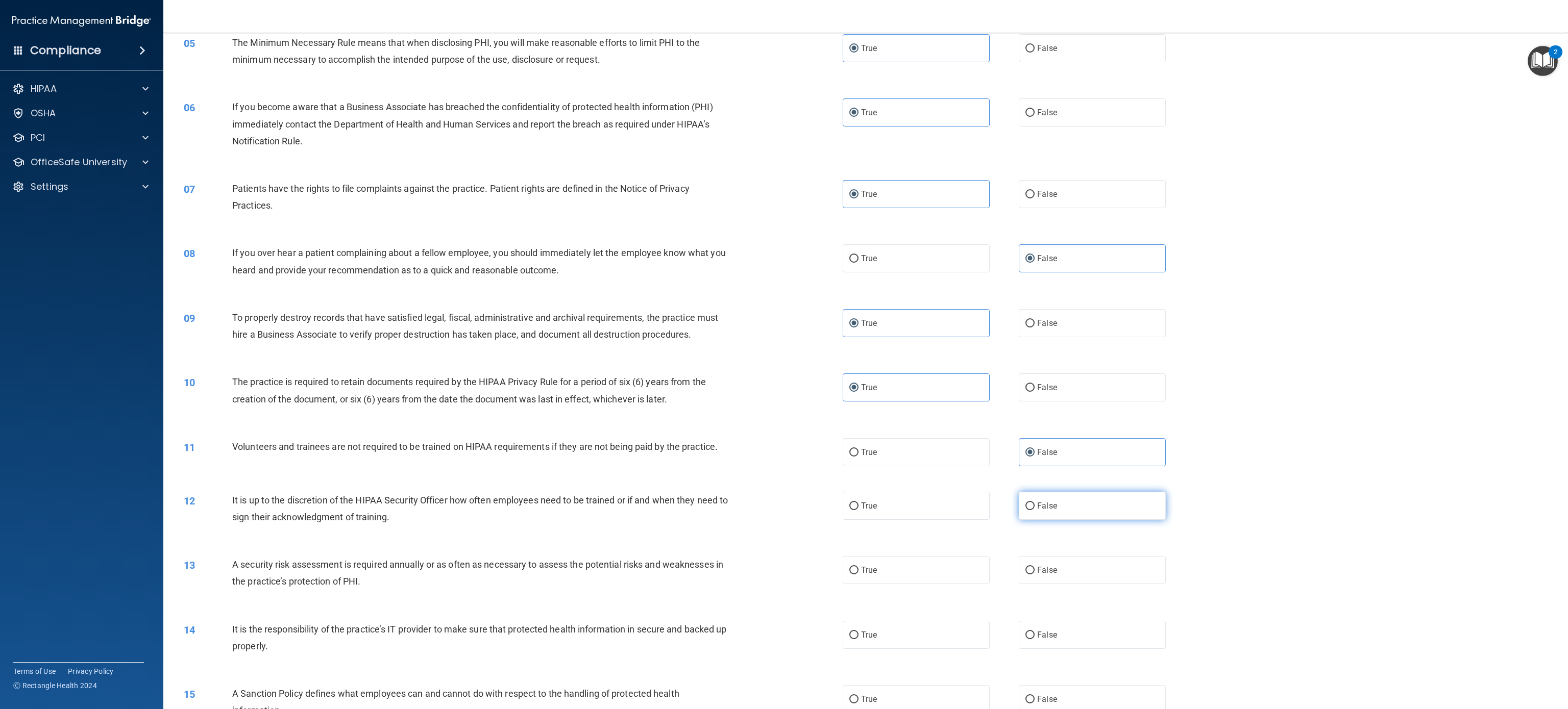 click on "False" at bounding box center [1092, 505] 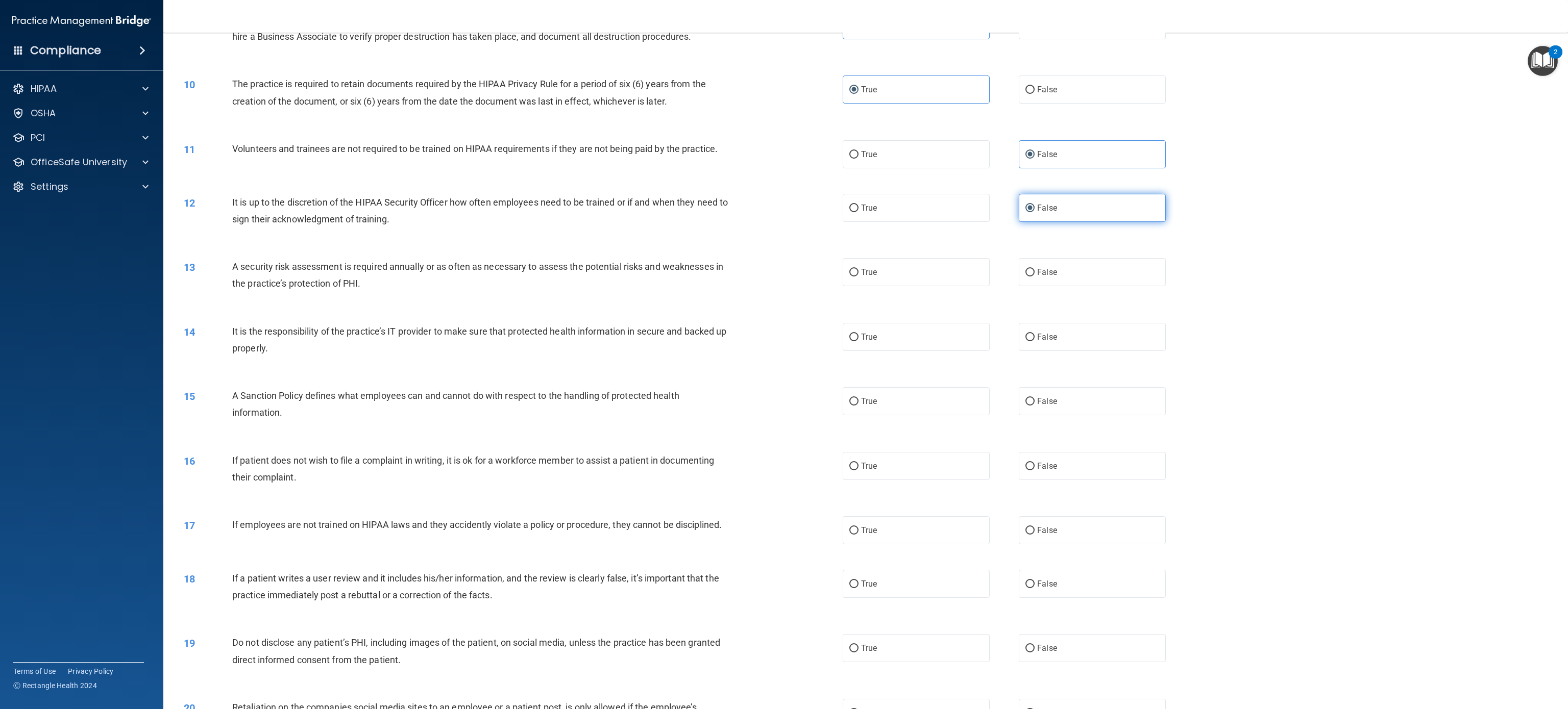 scroll, scrollTop: 618, scrollLeft: 0, axis: vertical 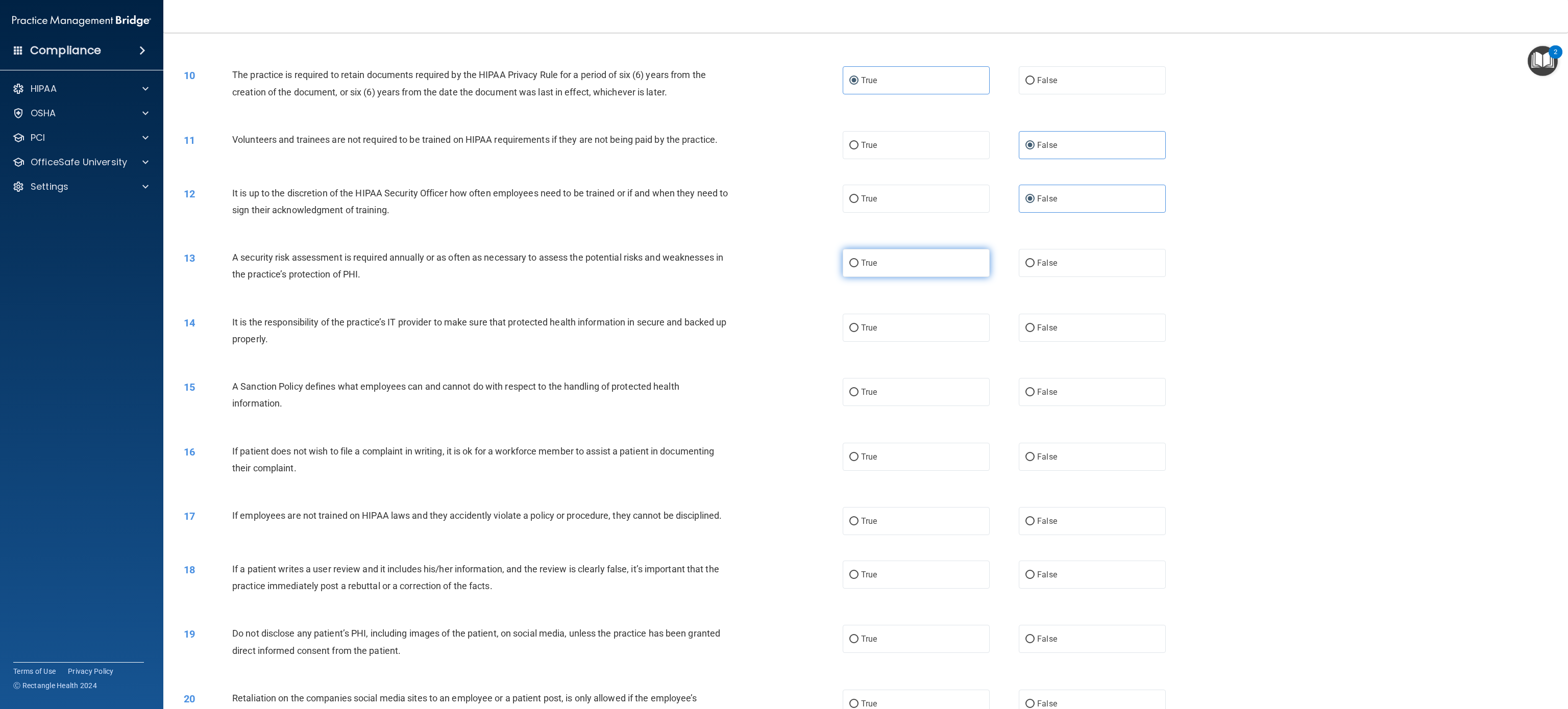 click on "True" at bounding box center [916, 263] 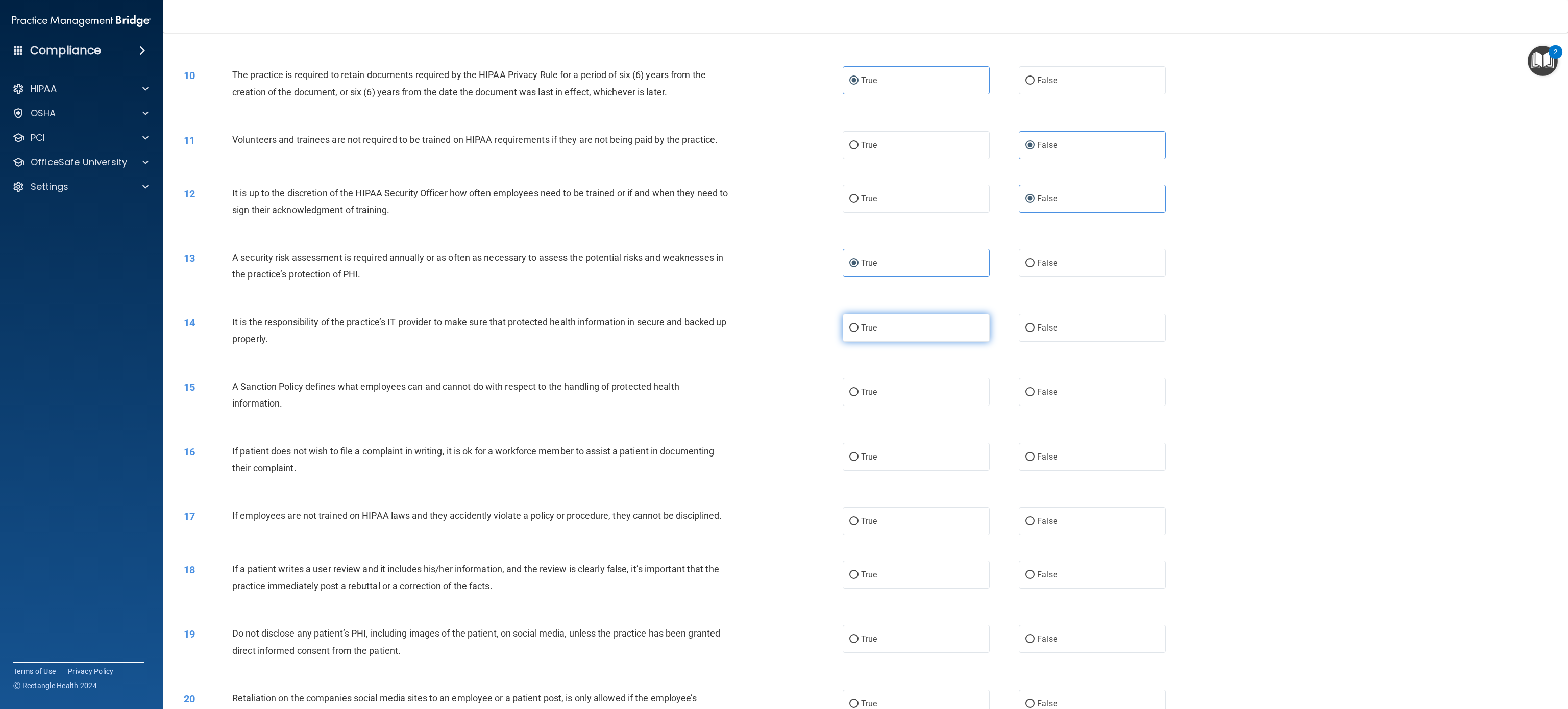 click on "True" at bounding box center (916, 327) 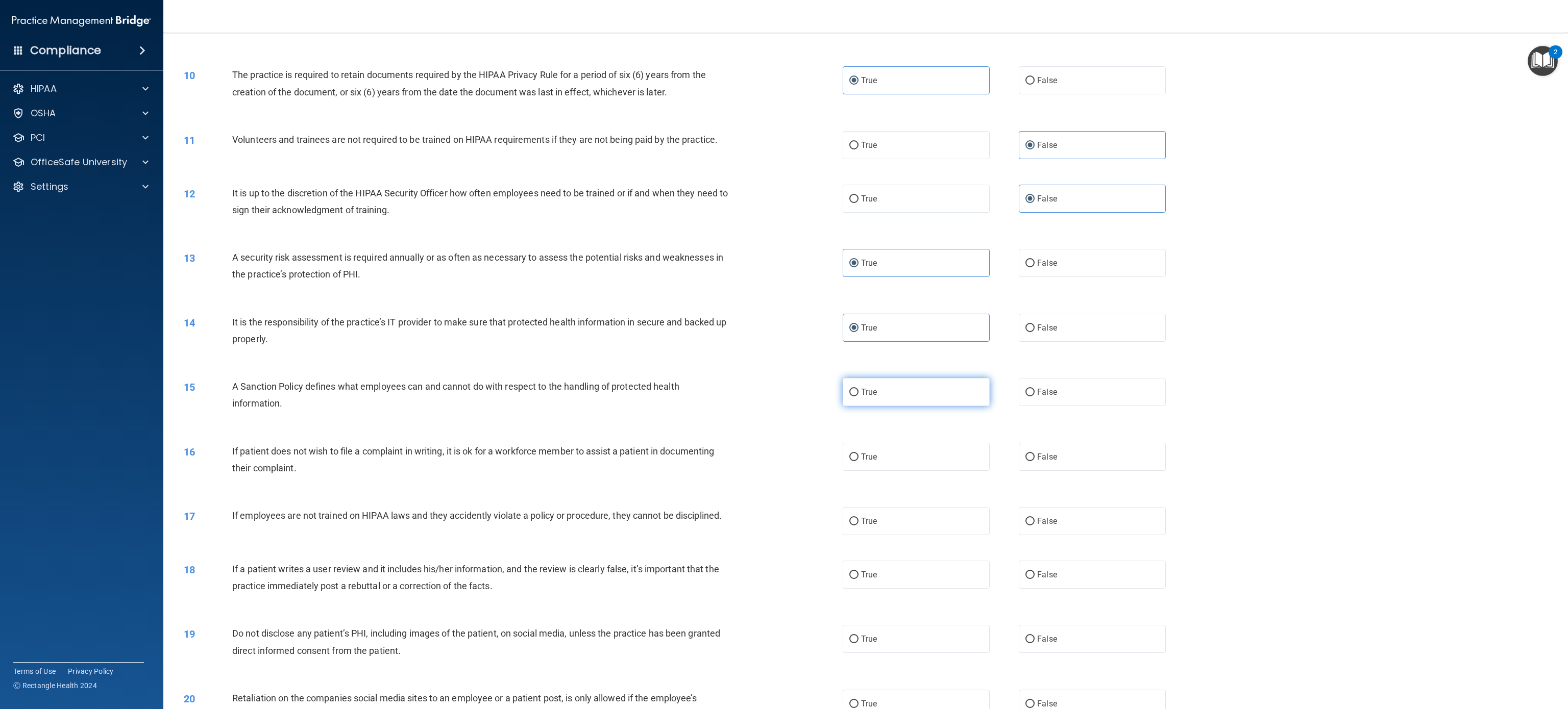 click on "True" at bounding box center (869, 392) 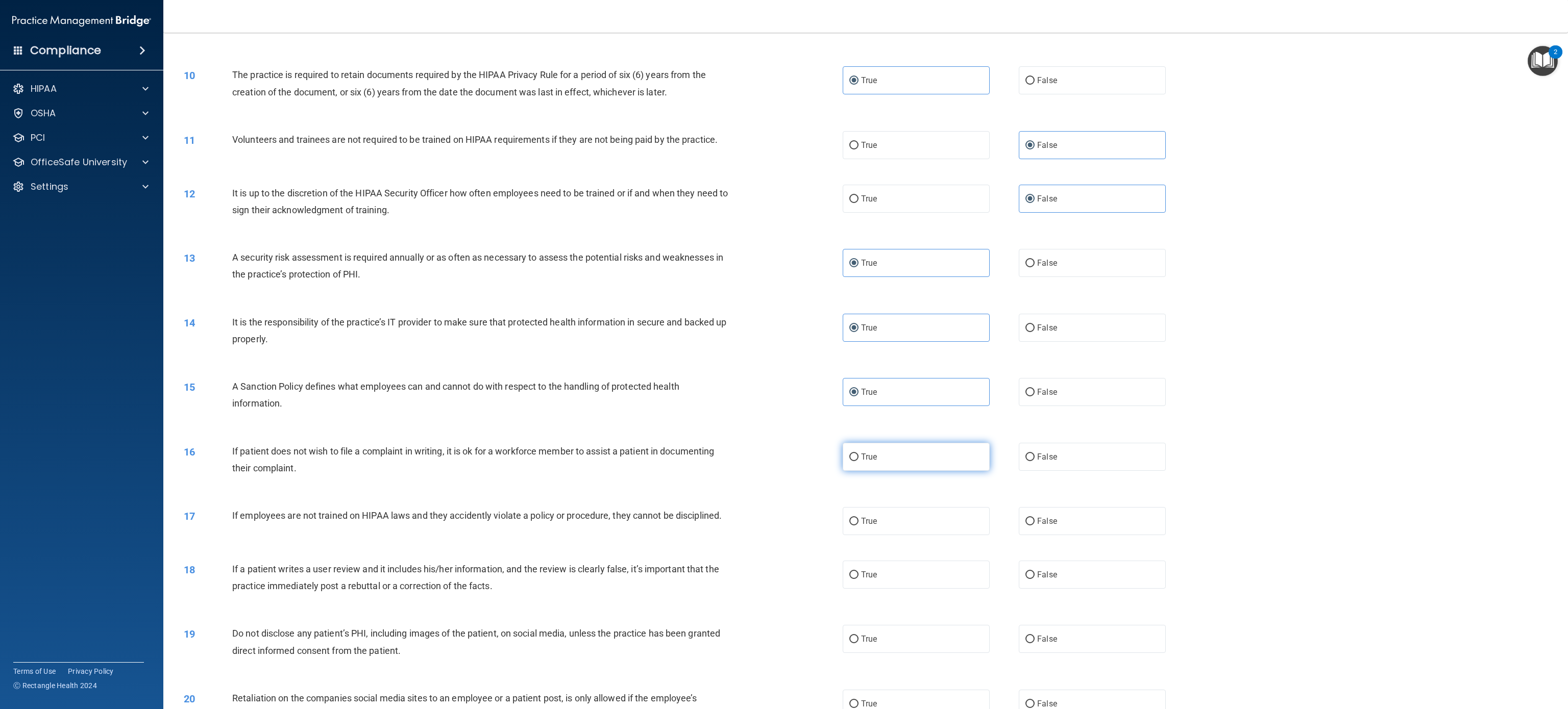 click on "True" at bounding box center [854, 457] 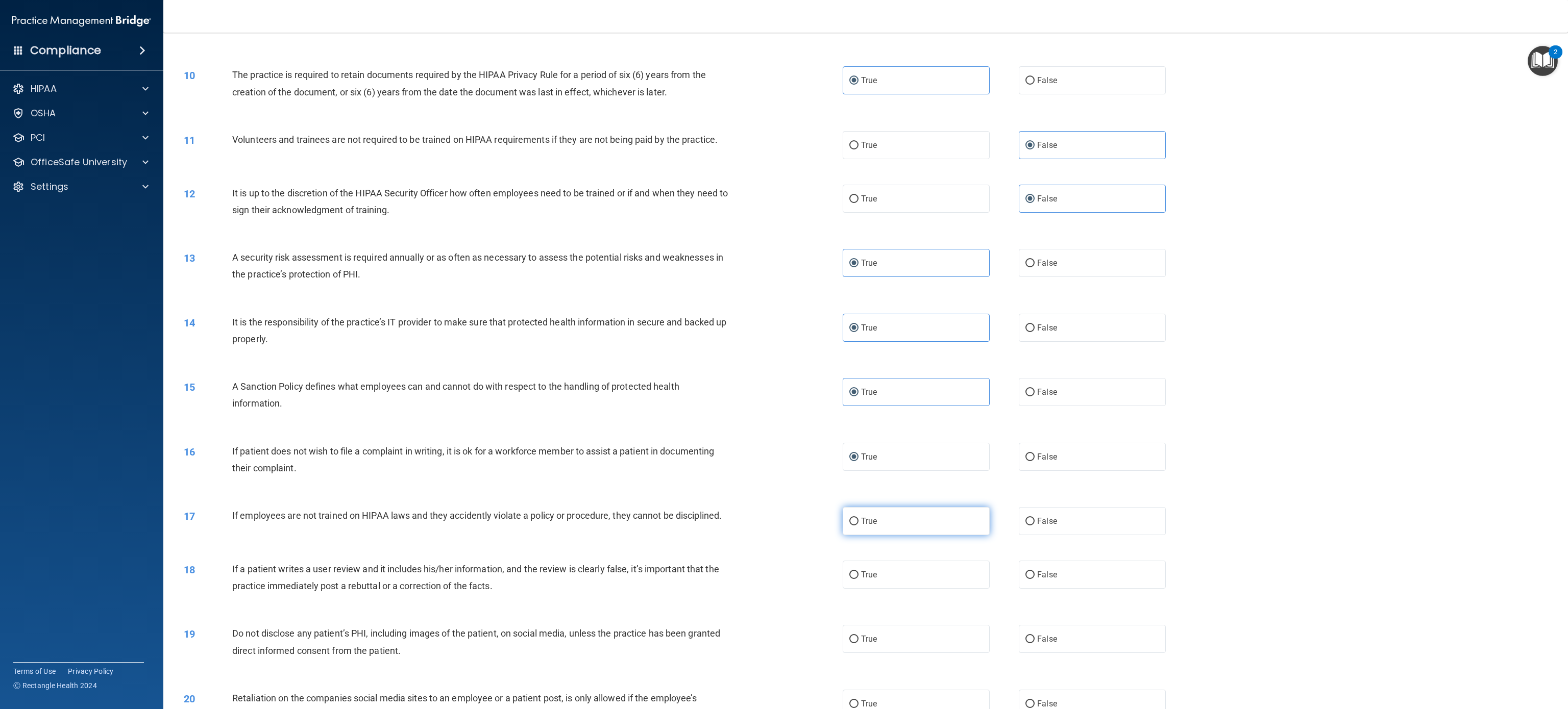 click on "True" at bounding box center (916, 521) 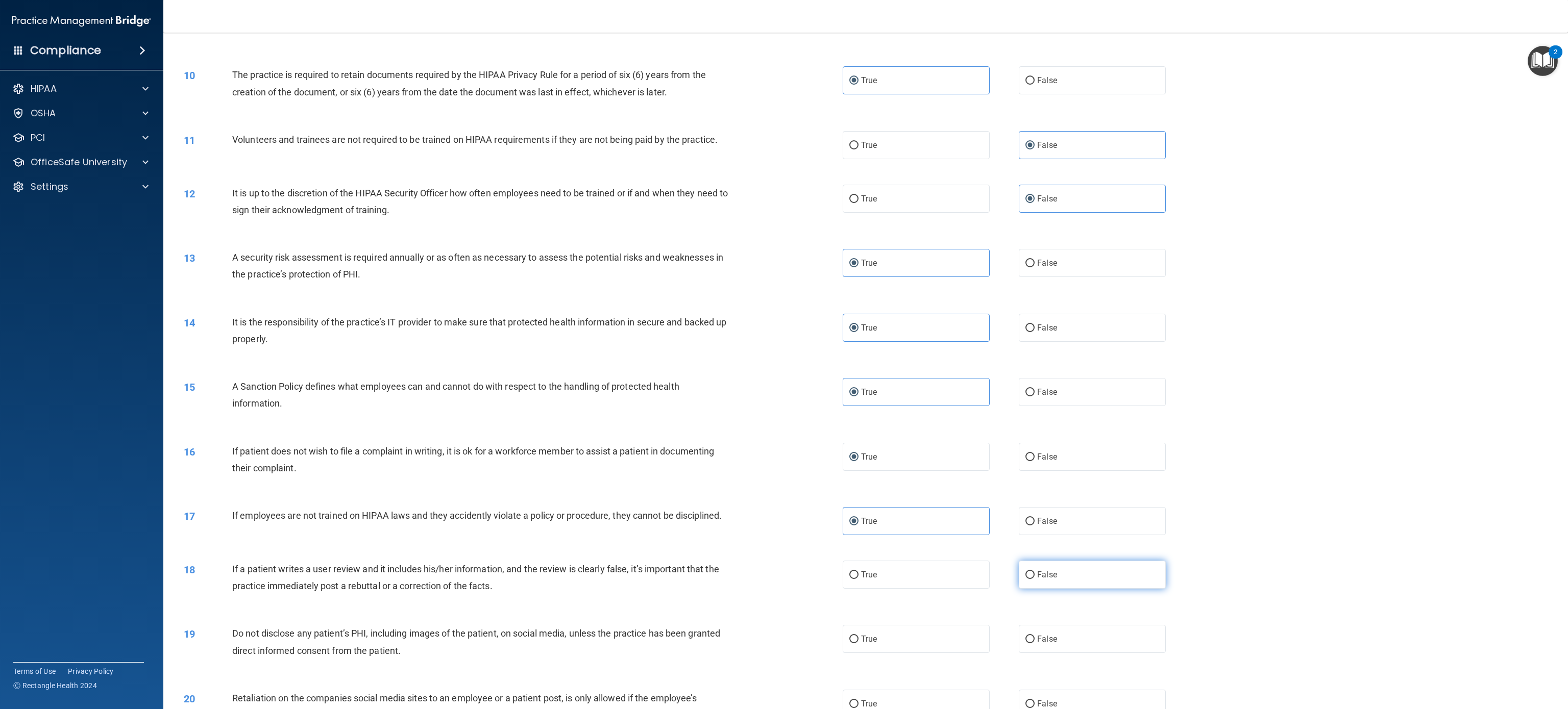click on "False" at bounding box center [1092, 574] 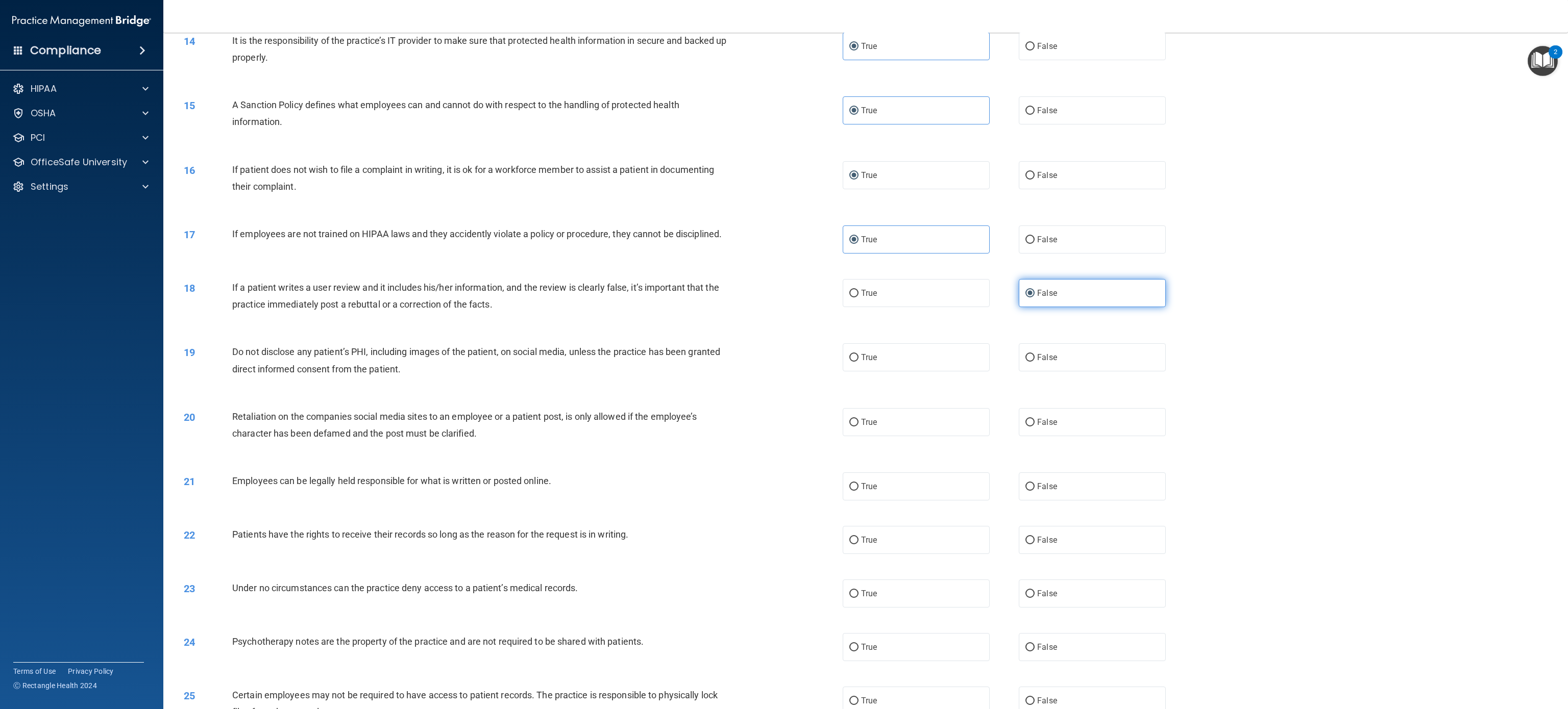 scroll, scrollTop: 928, scrollLeft: 0, axis: vertical 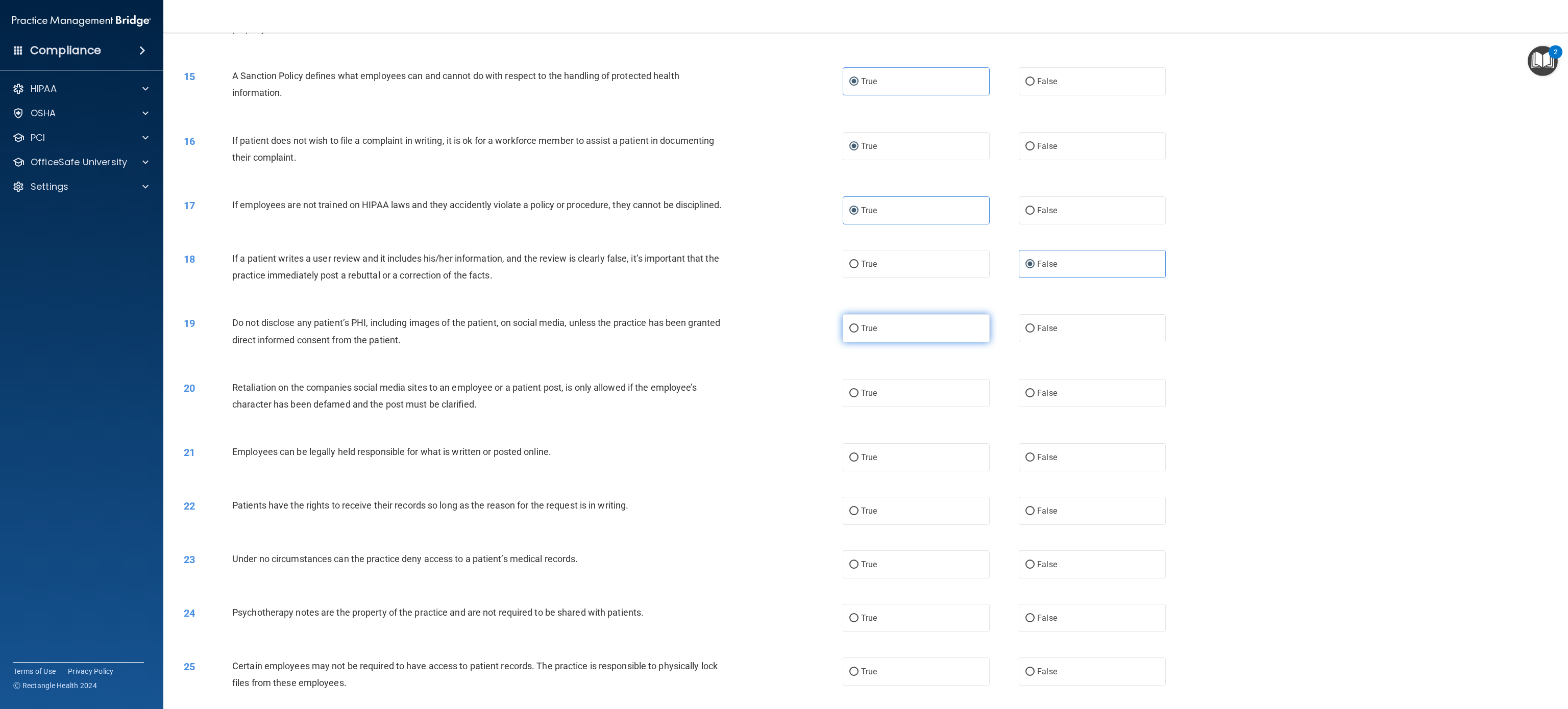 click on "True" at bounding box center [916, 328] 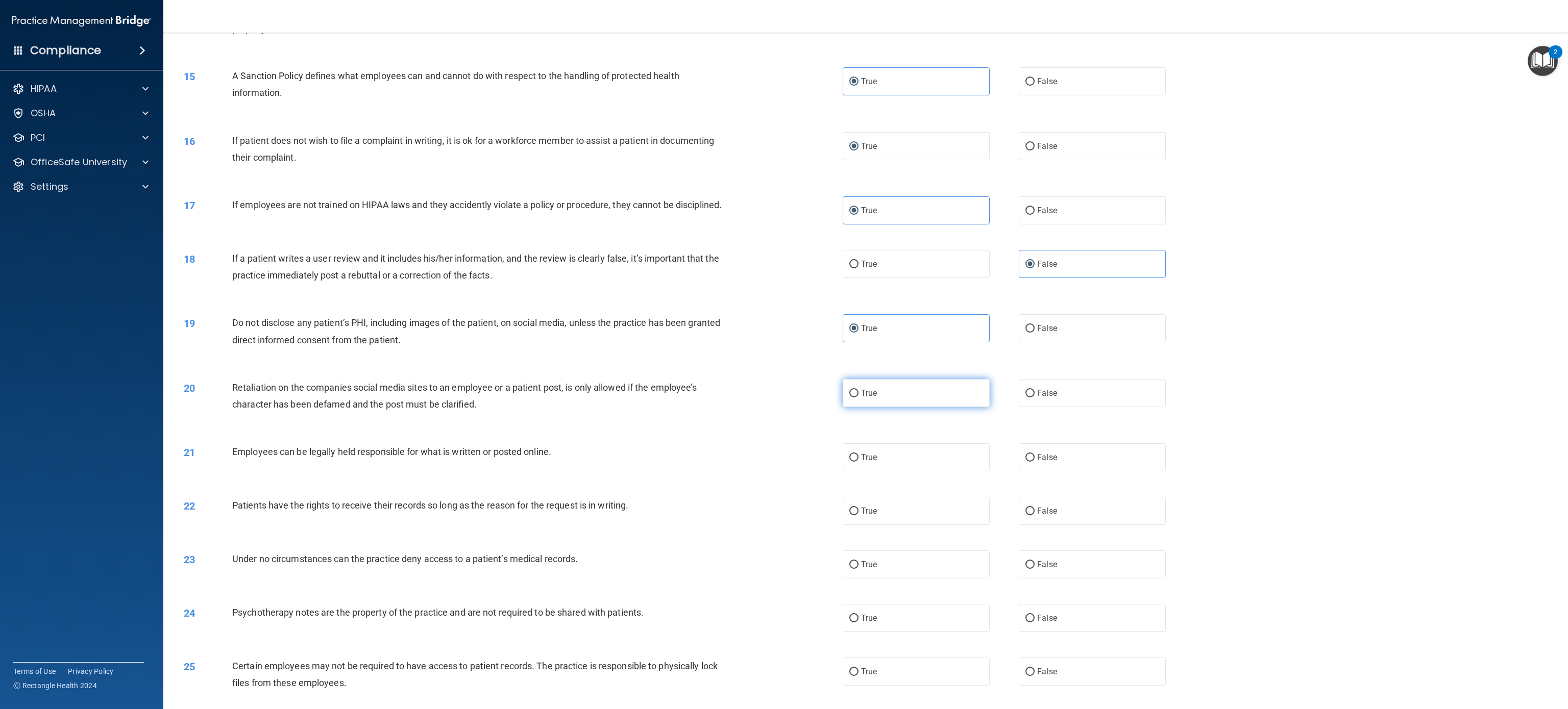 click on "True" at bounding box center (916, 393) 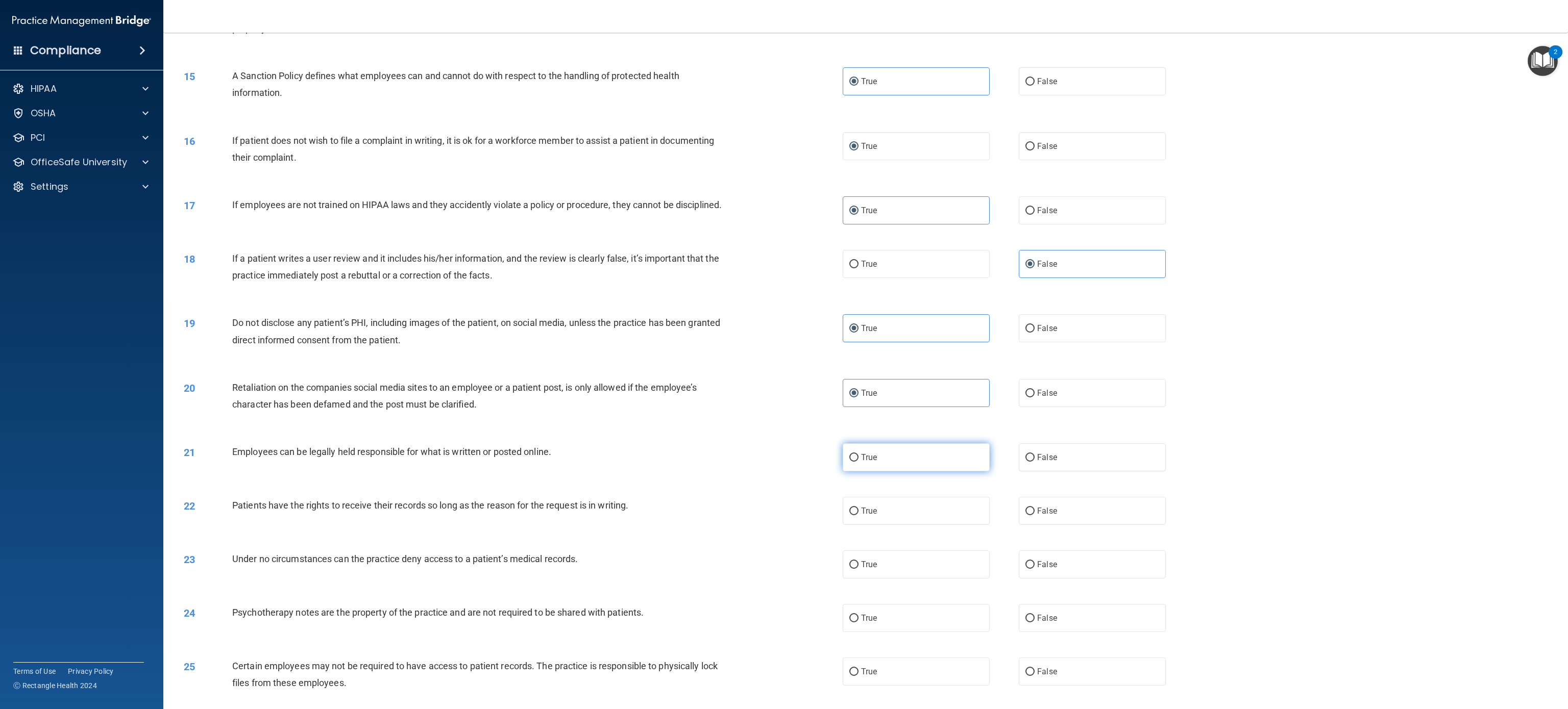 click on "True" at bounding box center (916, 457) 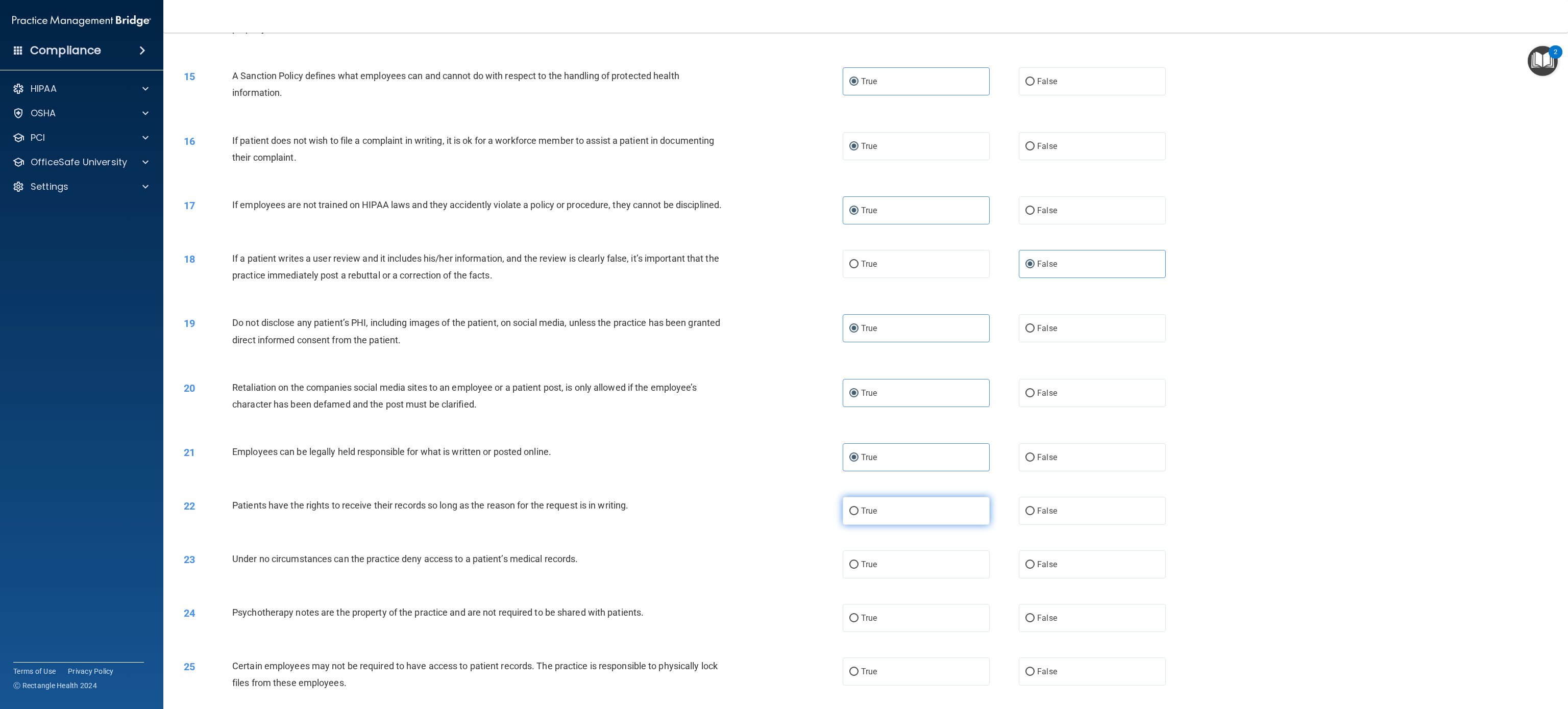 click on "True" at bounding box center [916, 511] 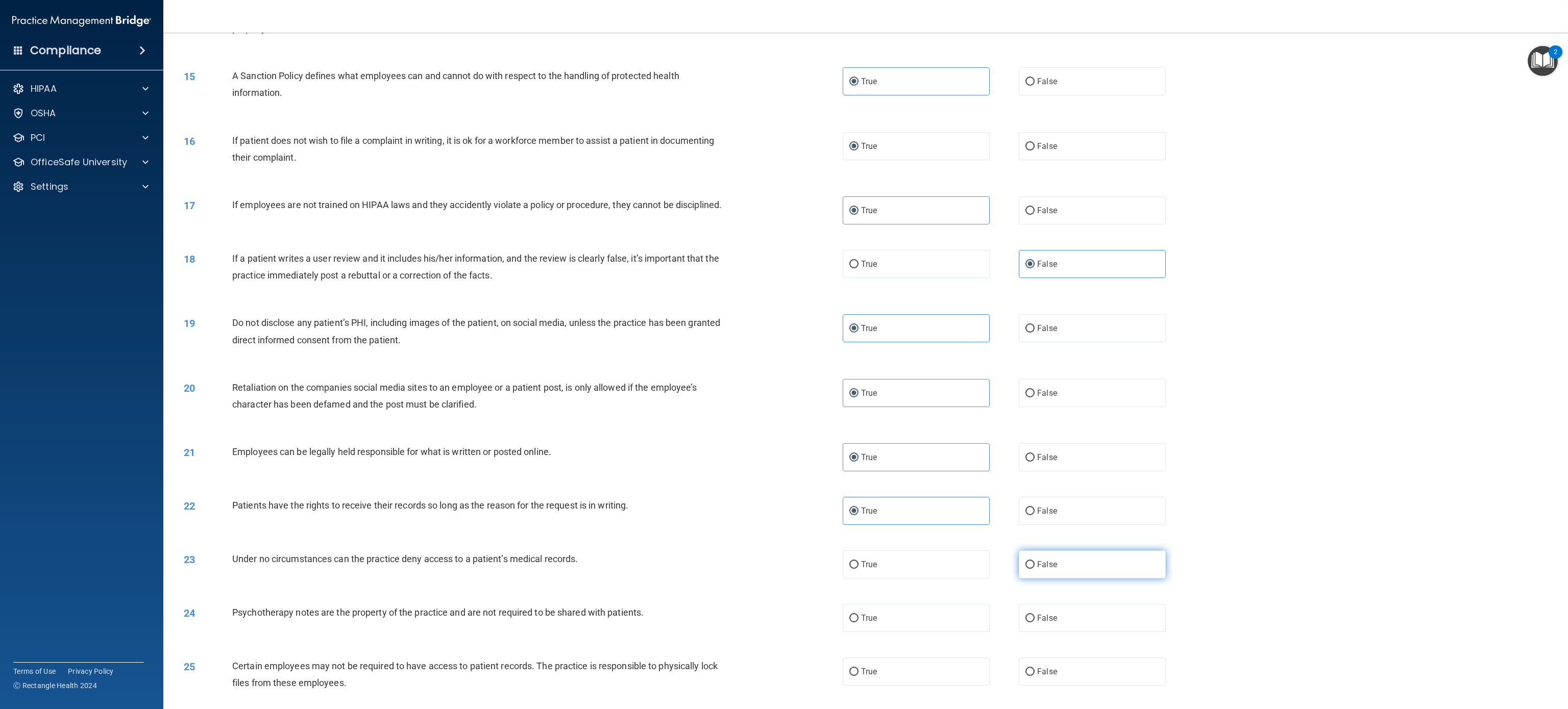 click on "False" at bounding box center [1047, 564] 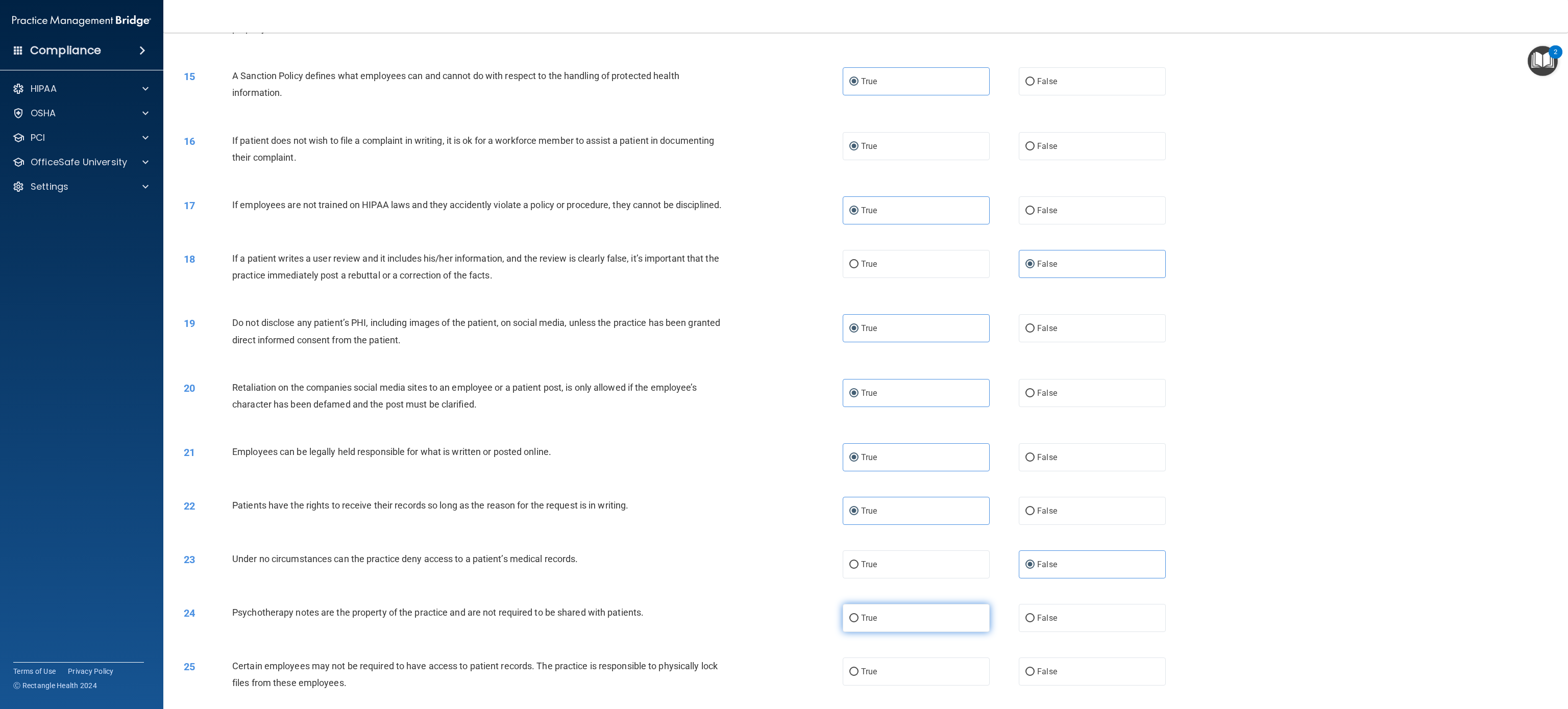click on "True" at bounding box center [916, 618] 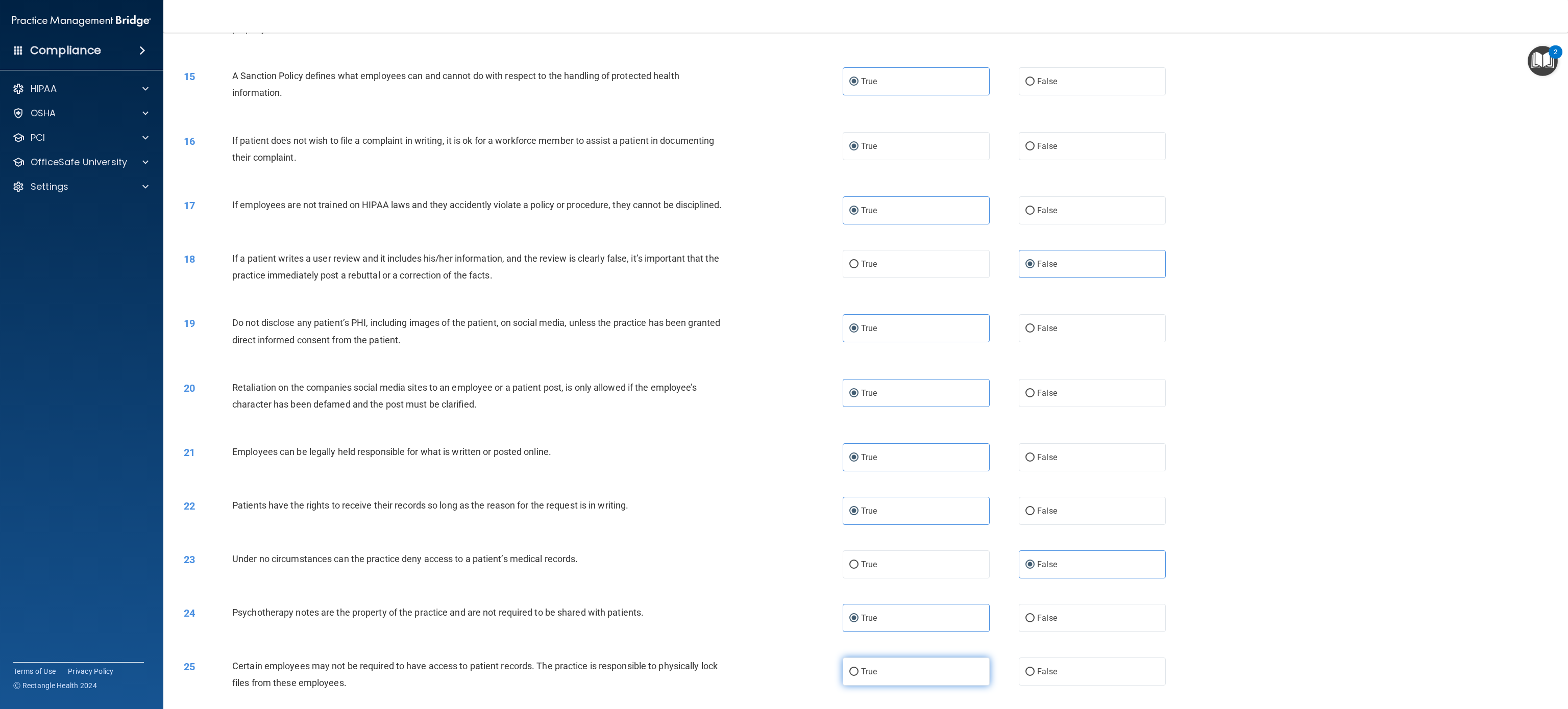 click on "True" at bounding box center (916, 671) 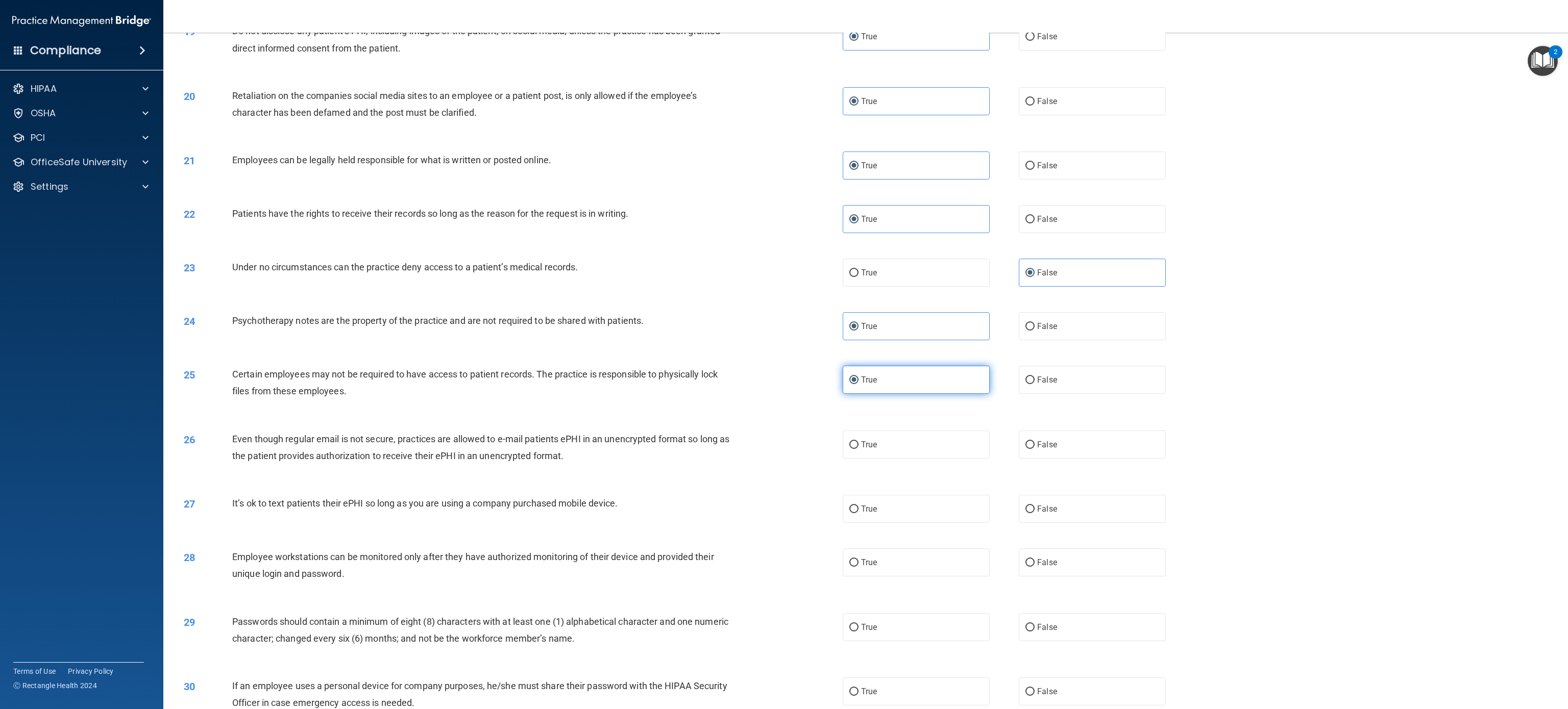 scroll, scrollTop: 1253, scrollLeft: 0, axis: vertical 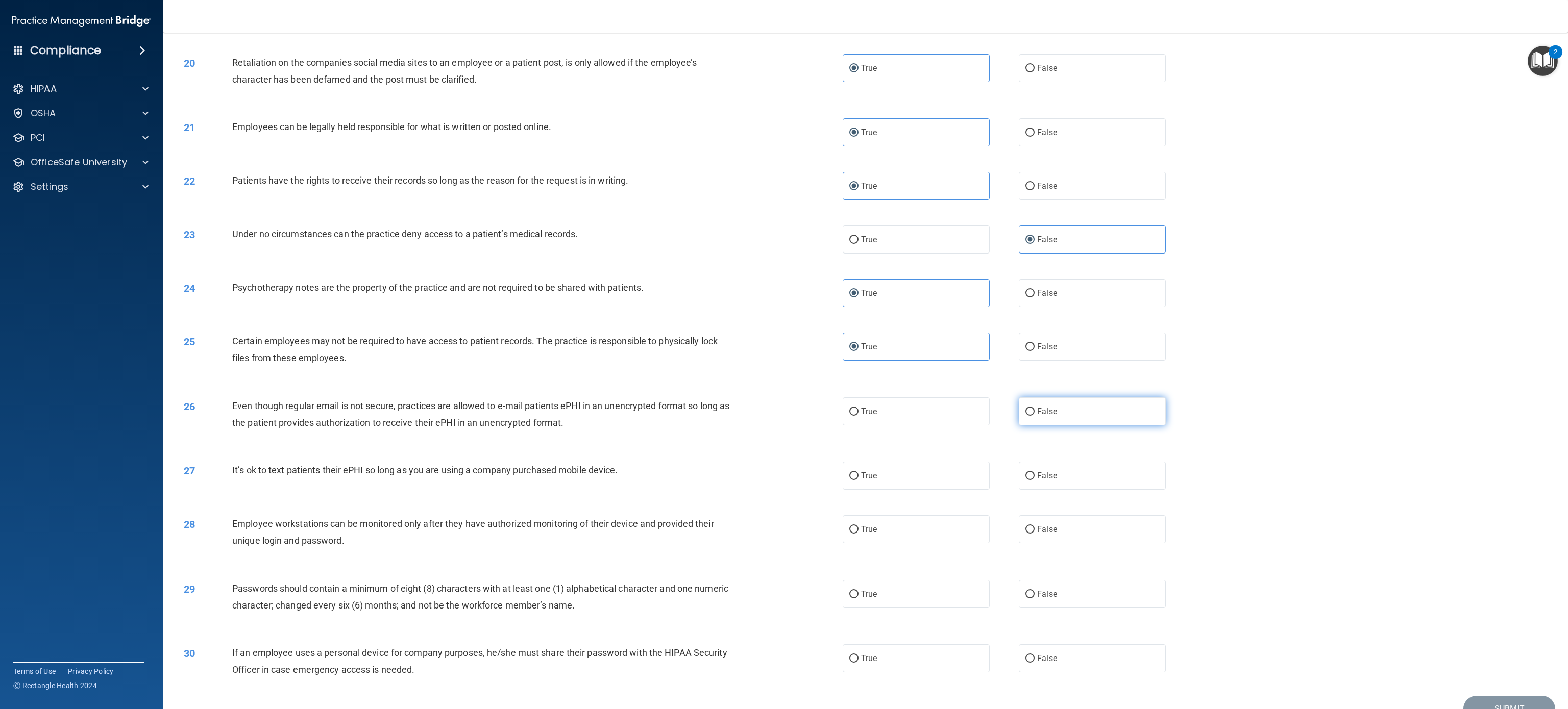 click on "False" at bounding box center (1092, 411) 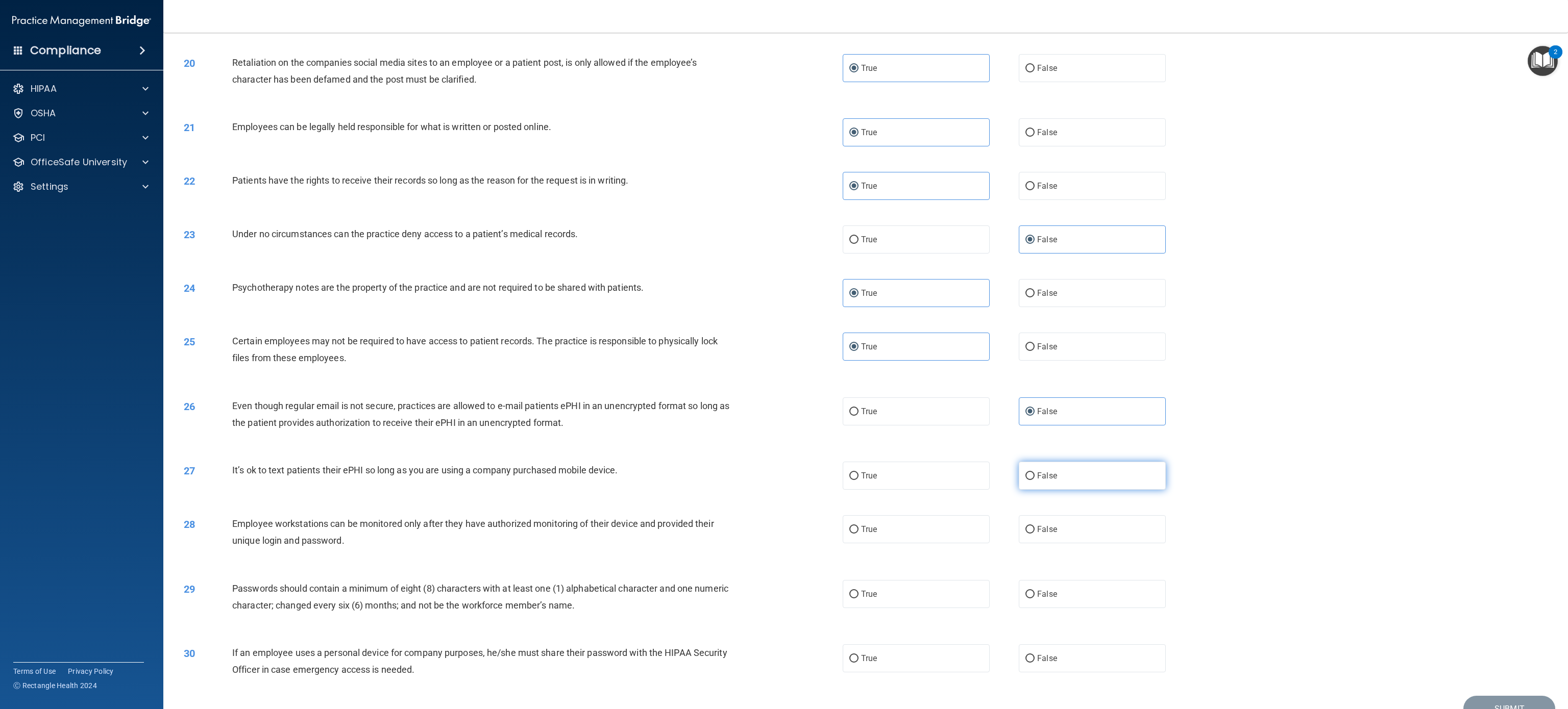 click on "False" at bounding box center [1092, 475] 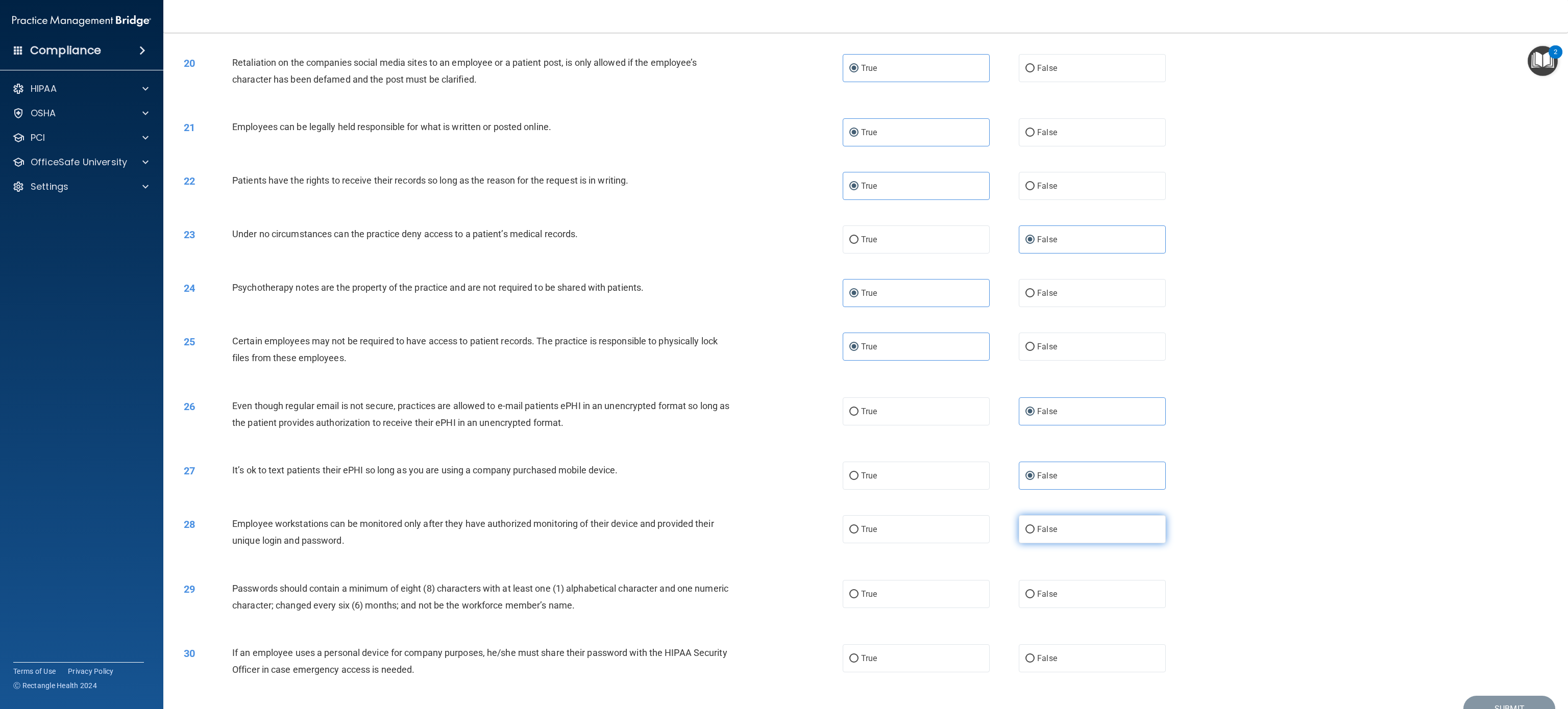 click on "False" at bounding box center [1092, 529] 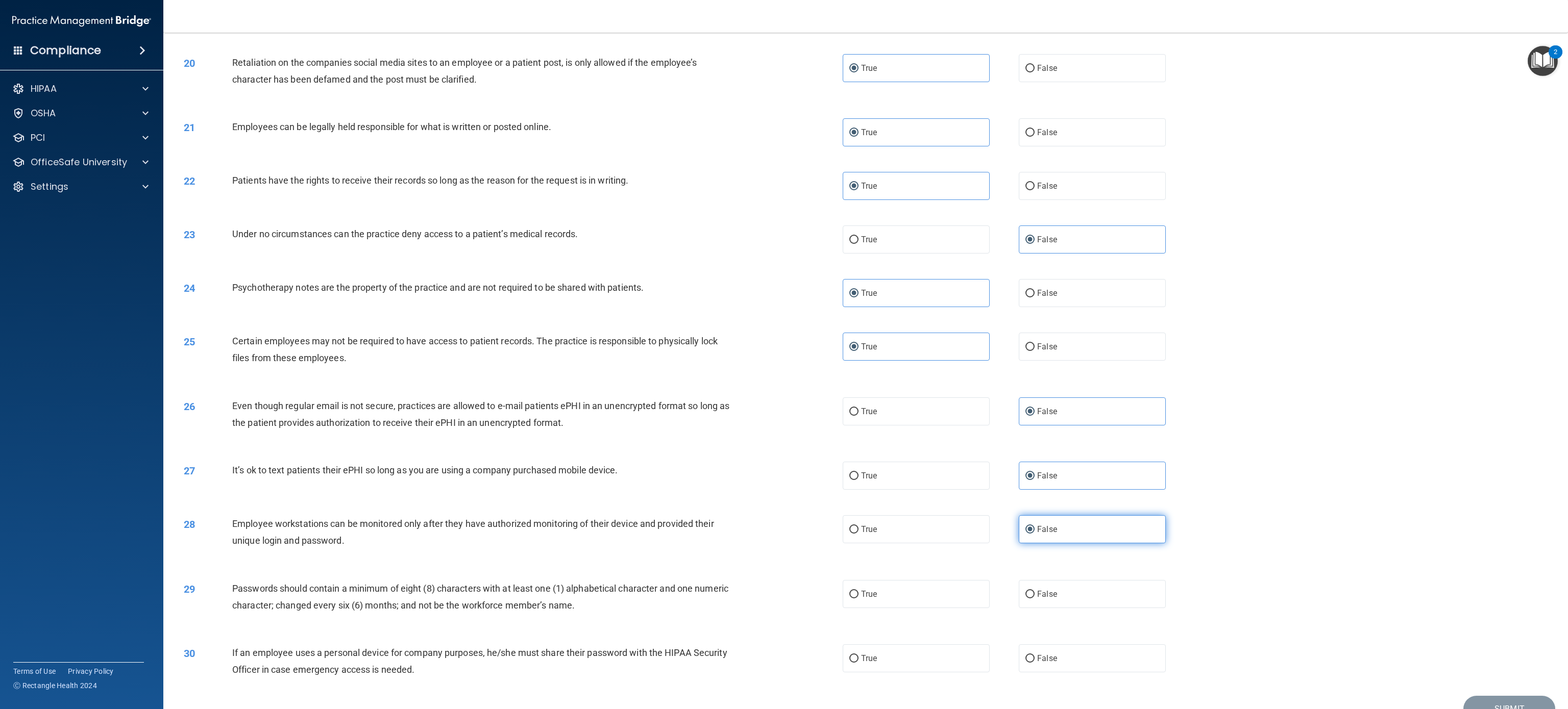 scroll, scrollTop: 1318, scrollLeft: 0, axis: vertical 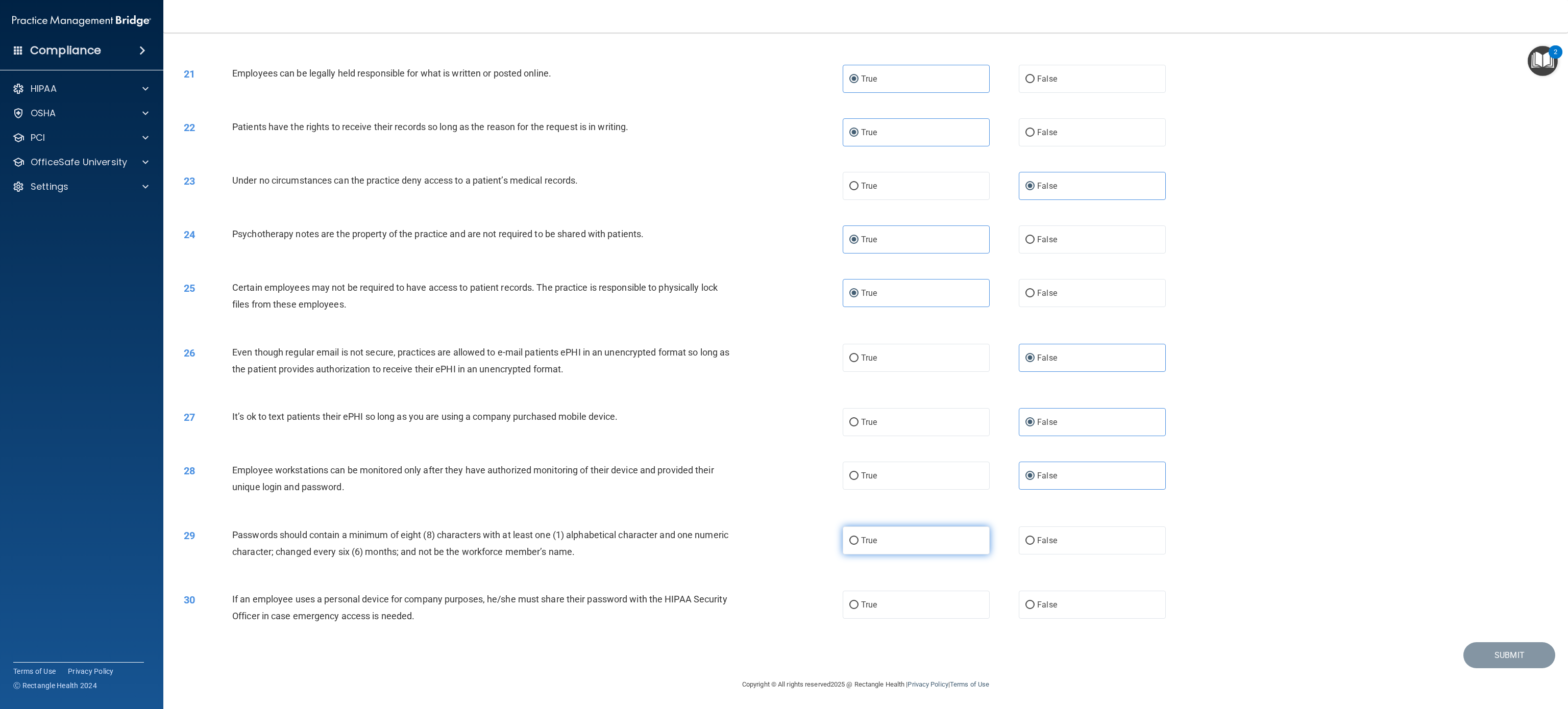 click on "True" at bounding box center [916, 540] 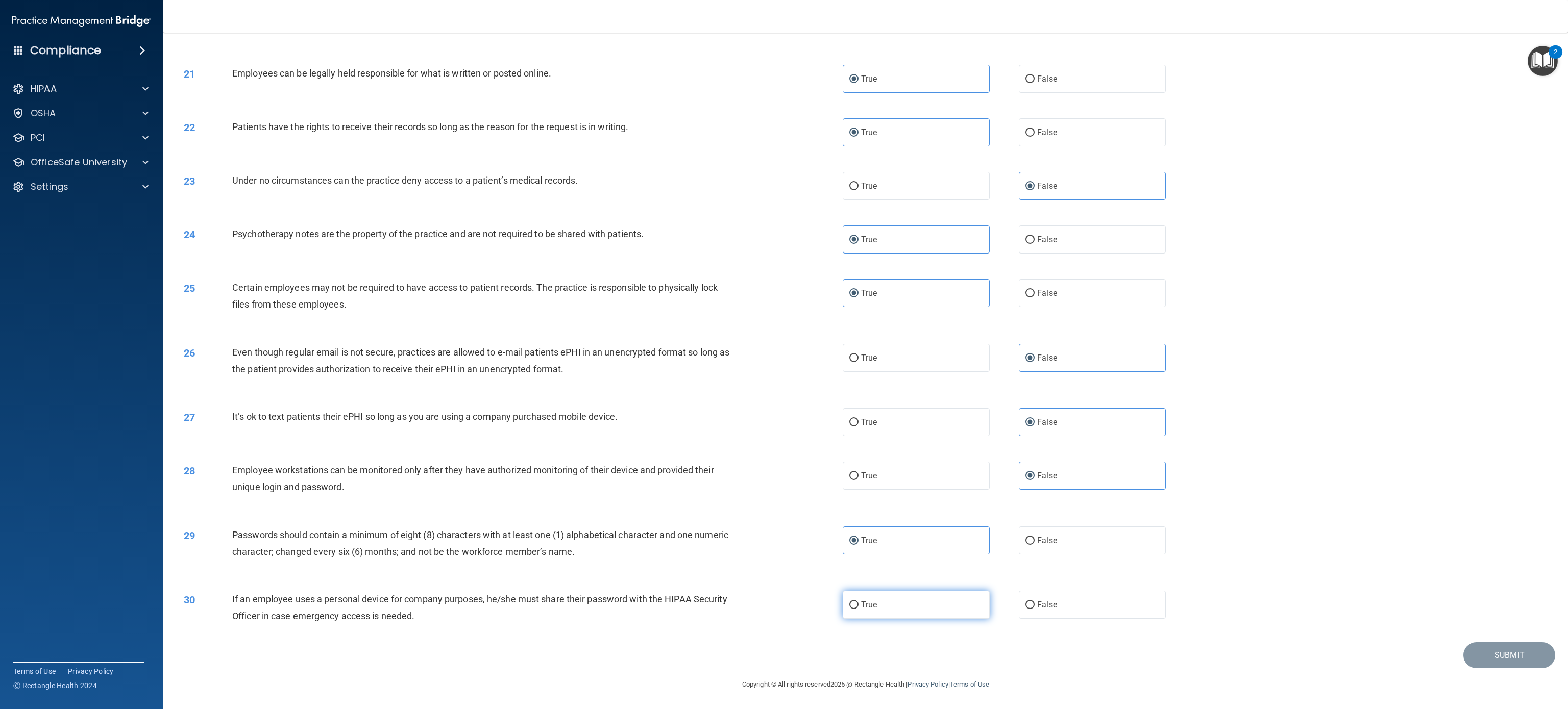 click on "True" at bounding box center [916, 604] 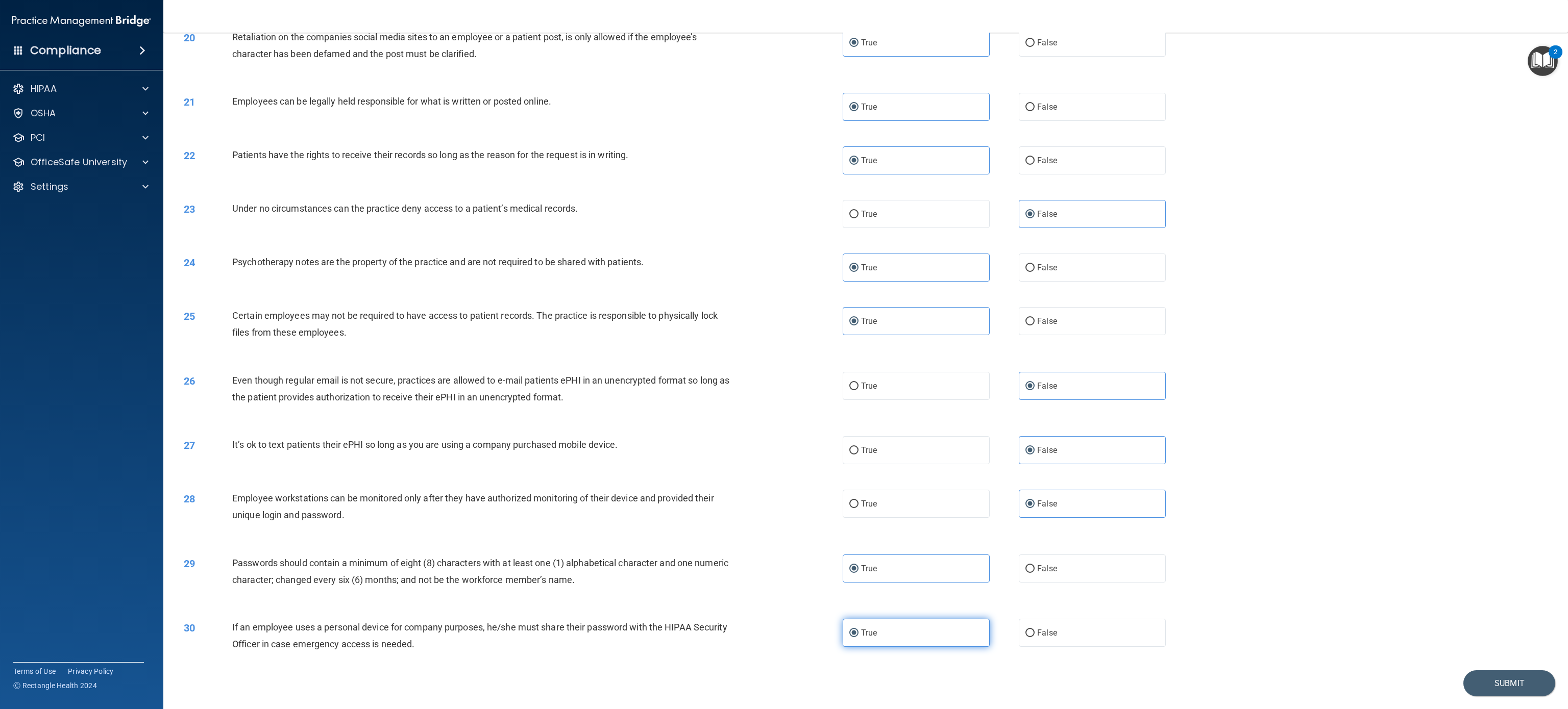 scroll, scrollTop: 1281, scrollLeft: 0, axis: vertical 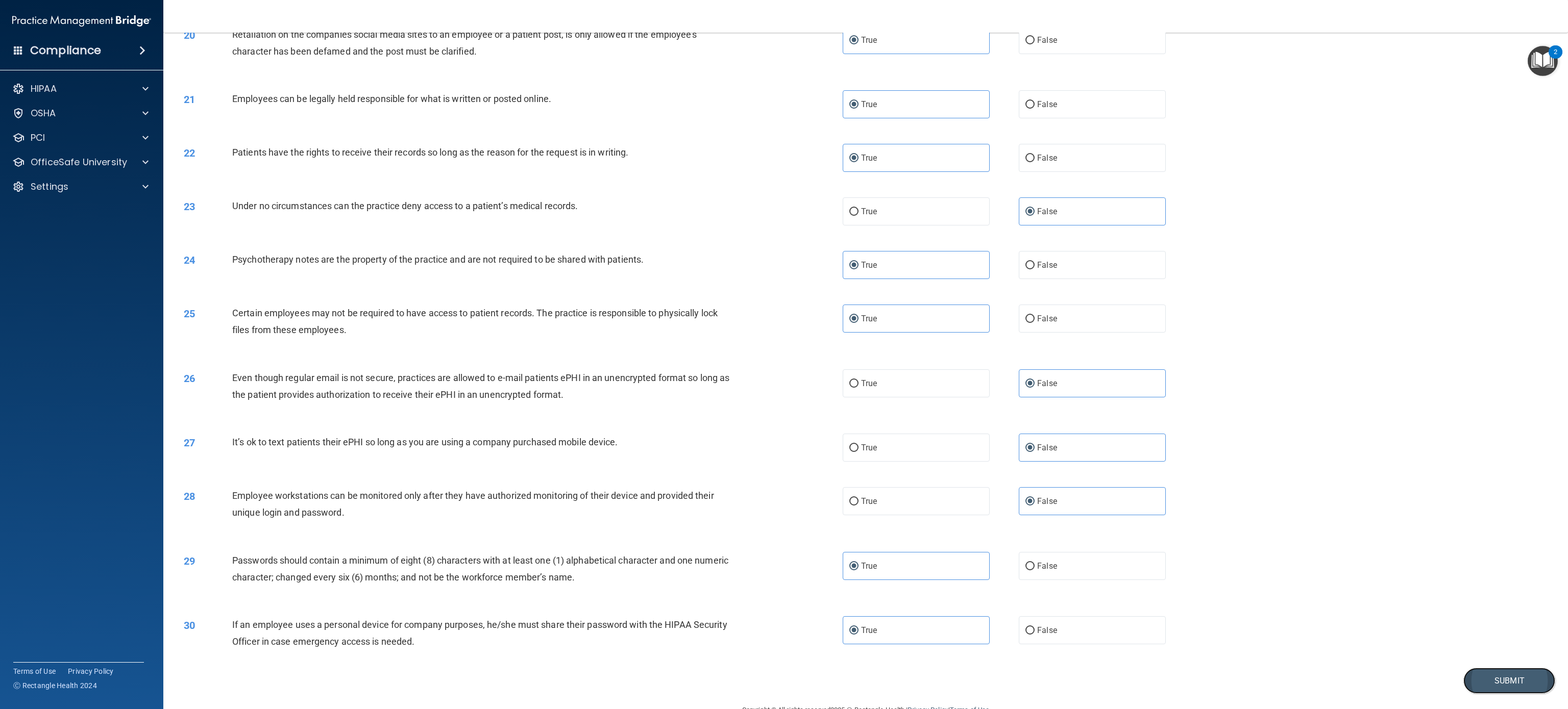 click on "Submit" at bounding box center (1509, 680) 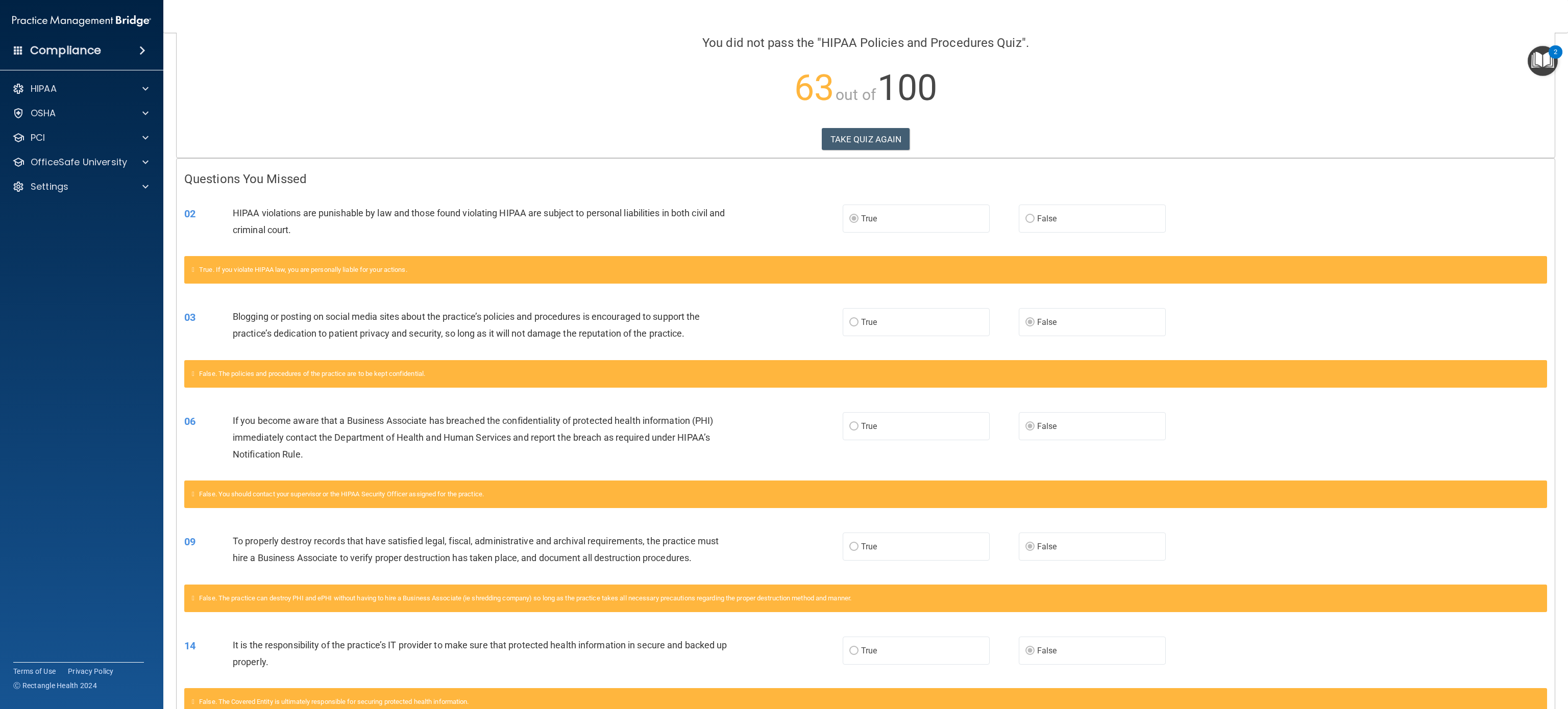scroll, scrollTop: 0, scrollLeft: 0, axis: both 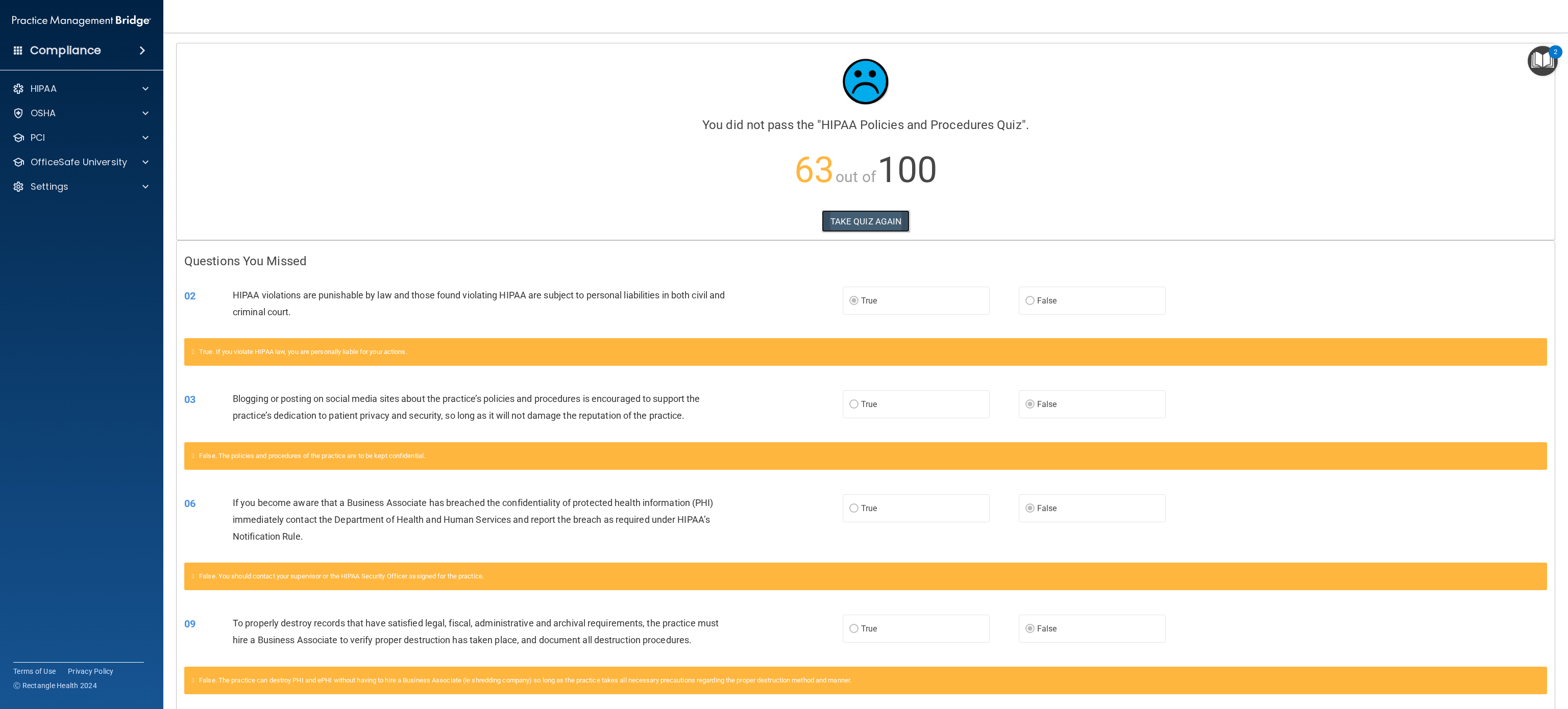 click on "TAKE QUIZ AGAIN" at bounding box center (866, 221) 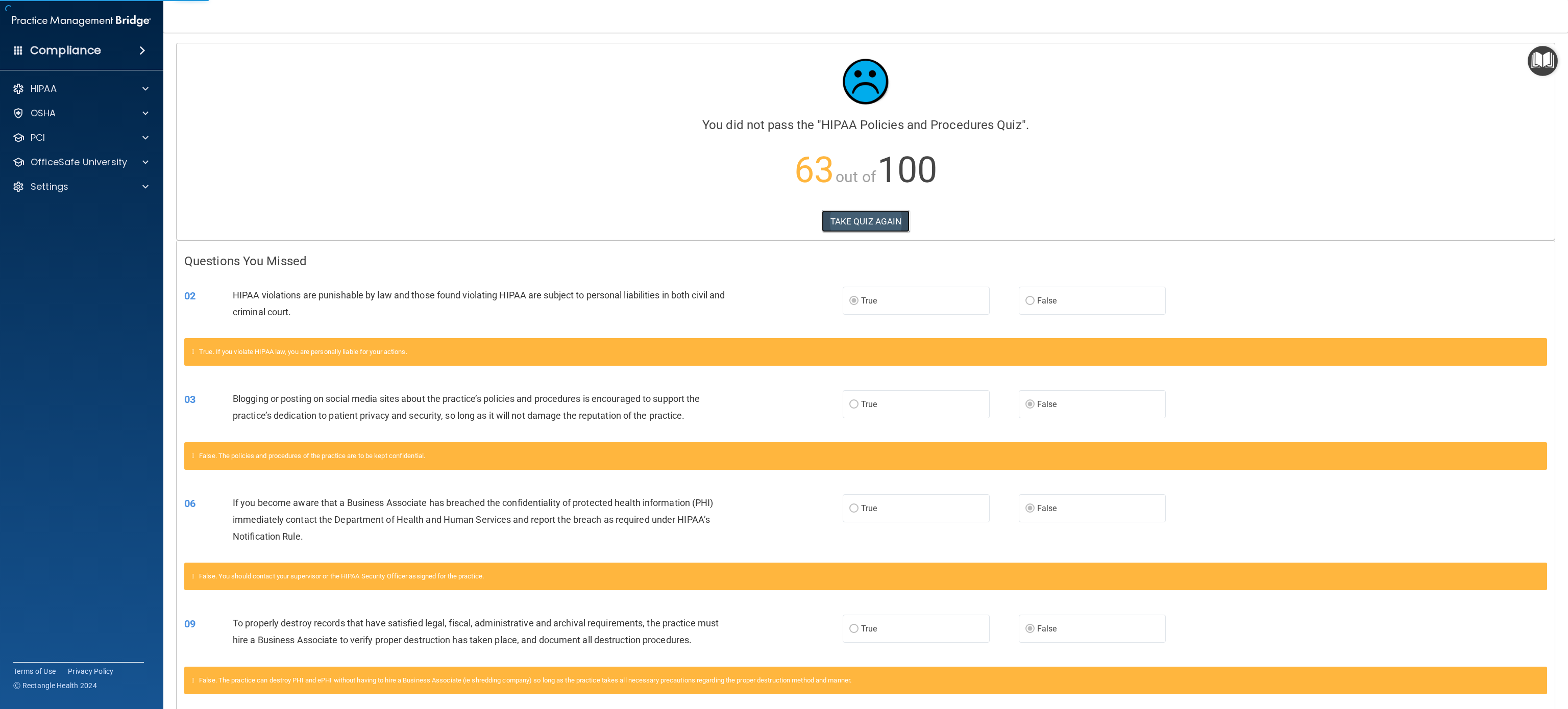 click on "TAKE QUIZ AGAIN" at bounding box center [866, 221] 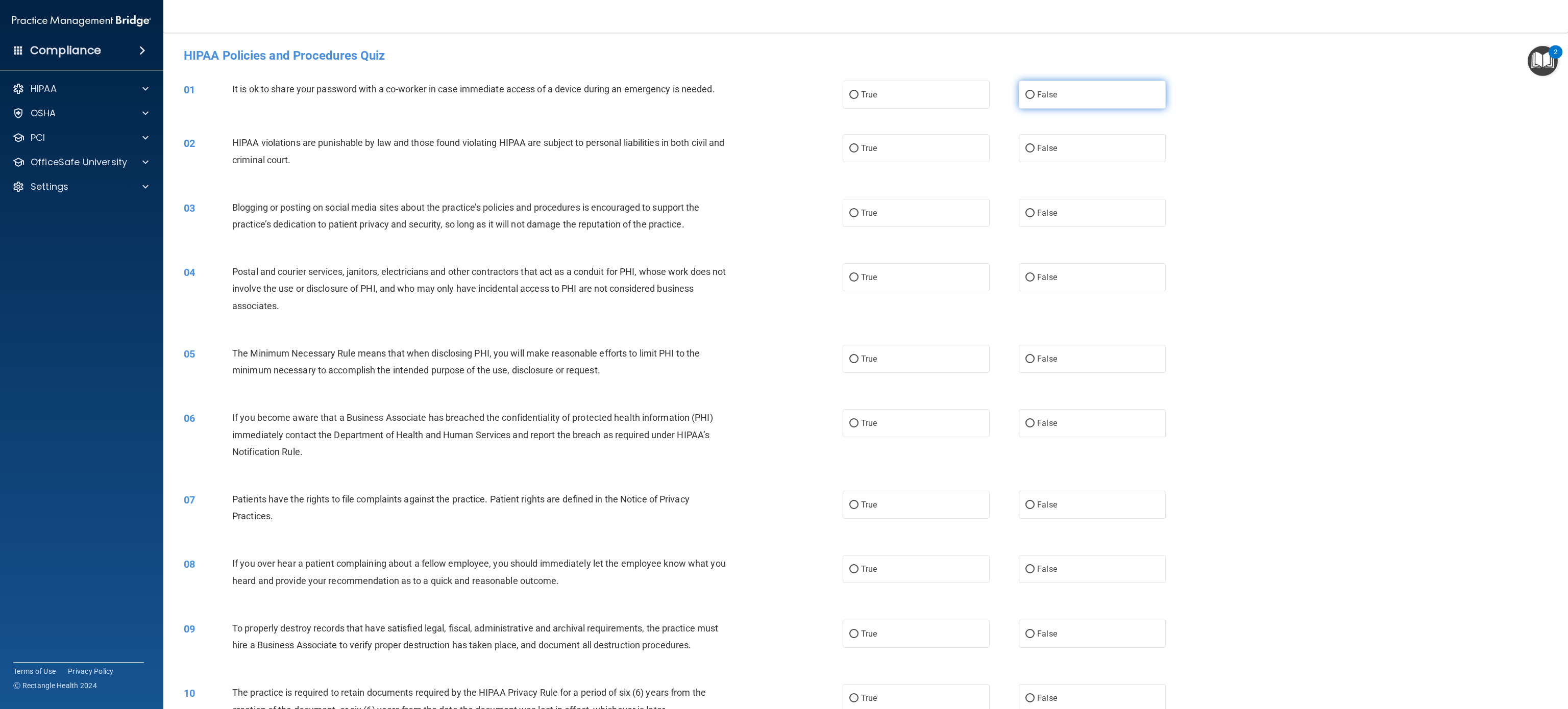 click on "False" at bounding box center [1047, 94] 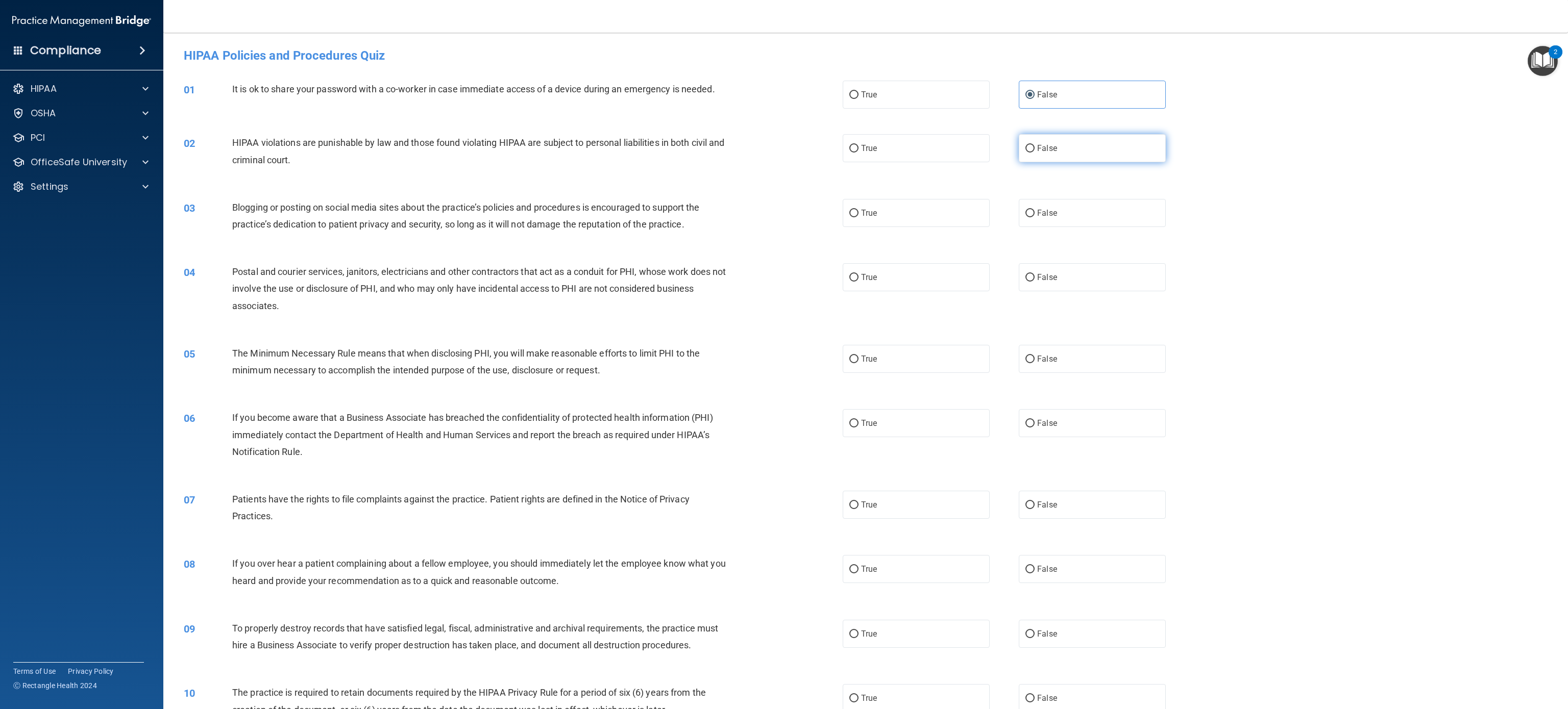 click on "False" at bounding box center (1092, 148) 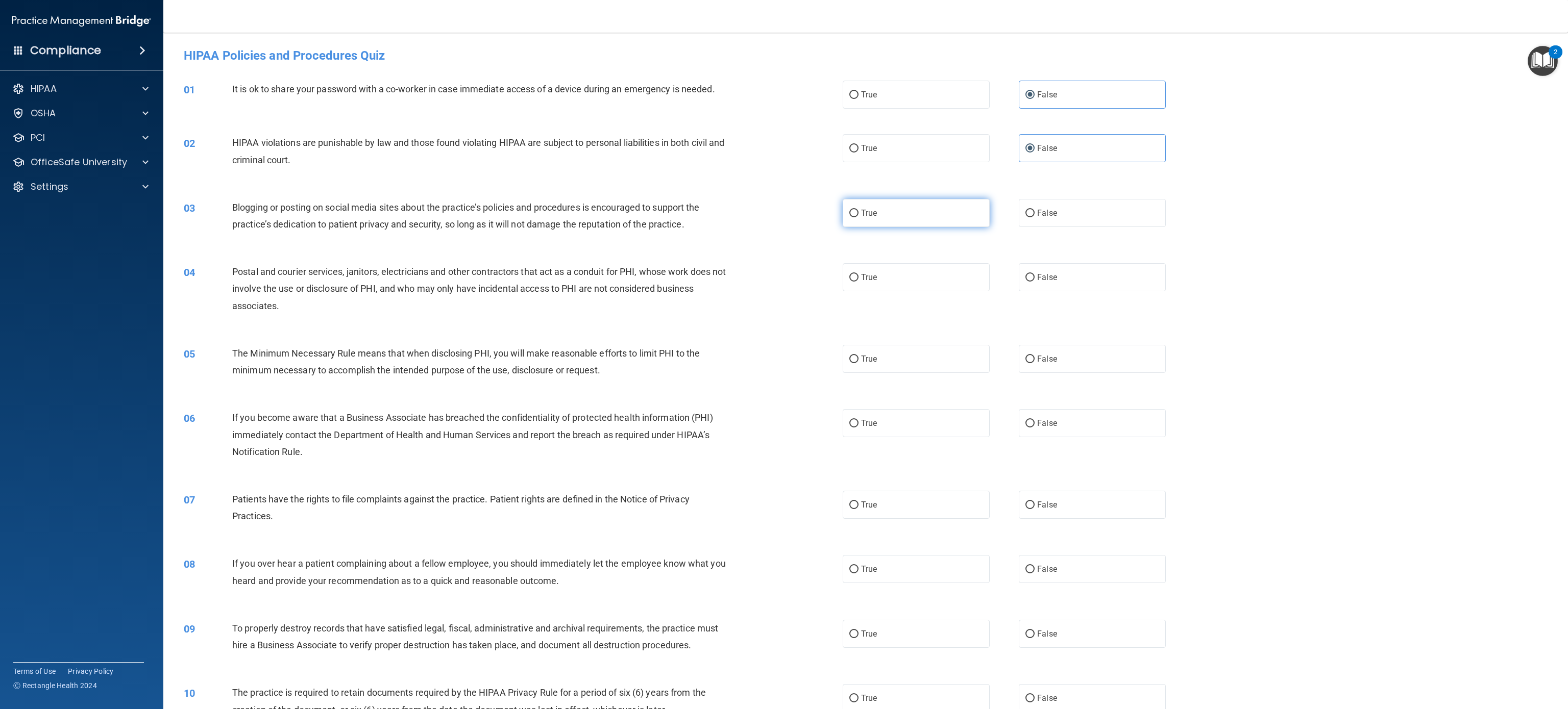 click on "True" at bounding box center [916, 213] 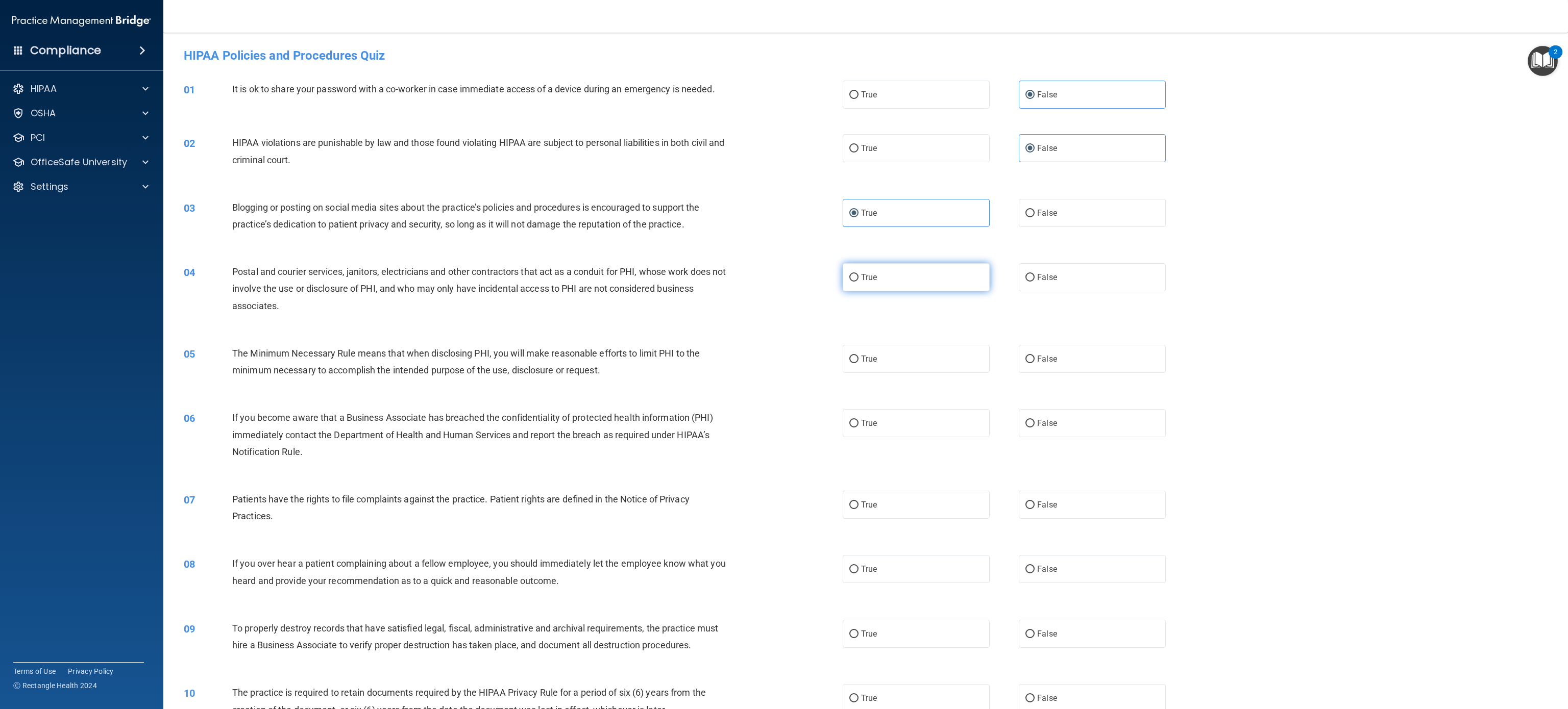click on "True" at bounding box center [916, 277] 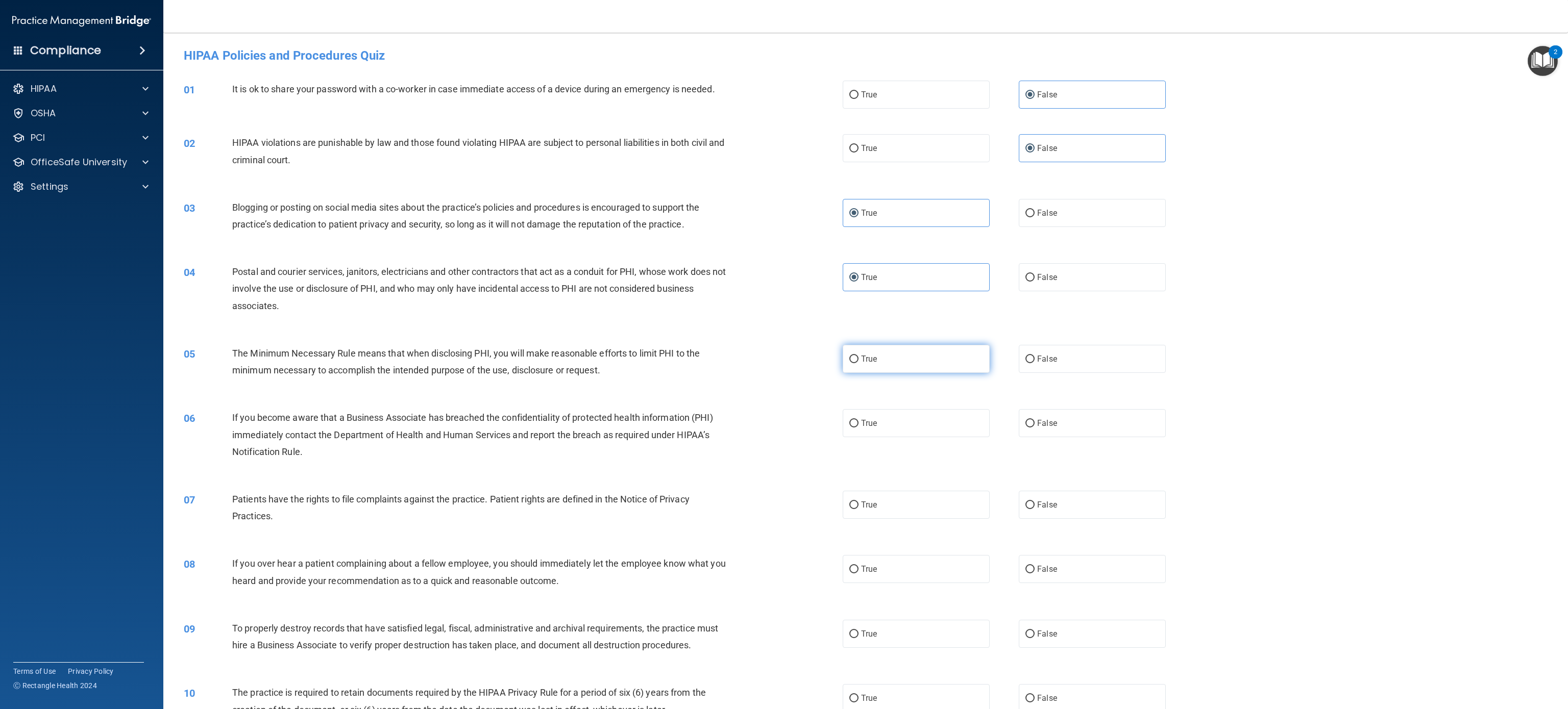 click on "True" at bounding box center [916, 359] 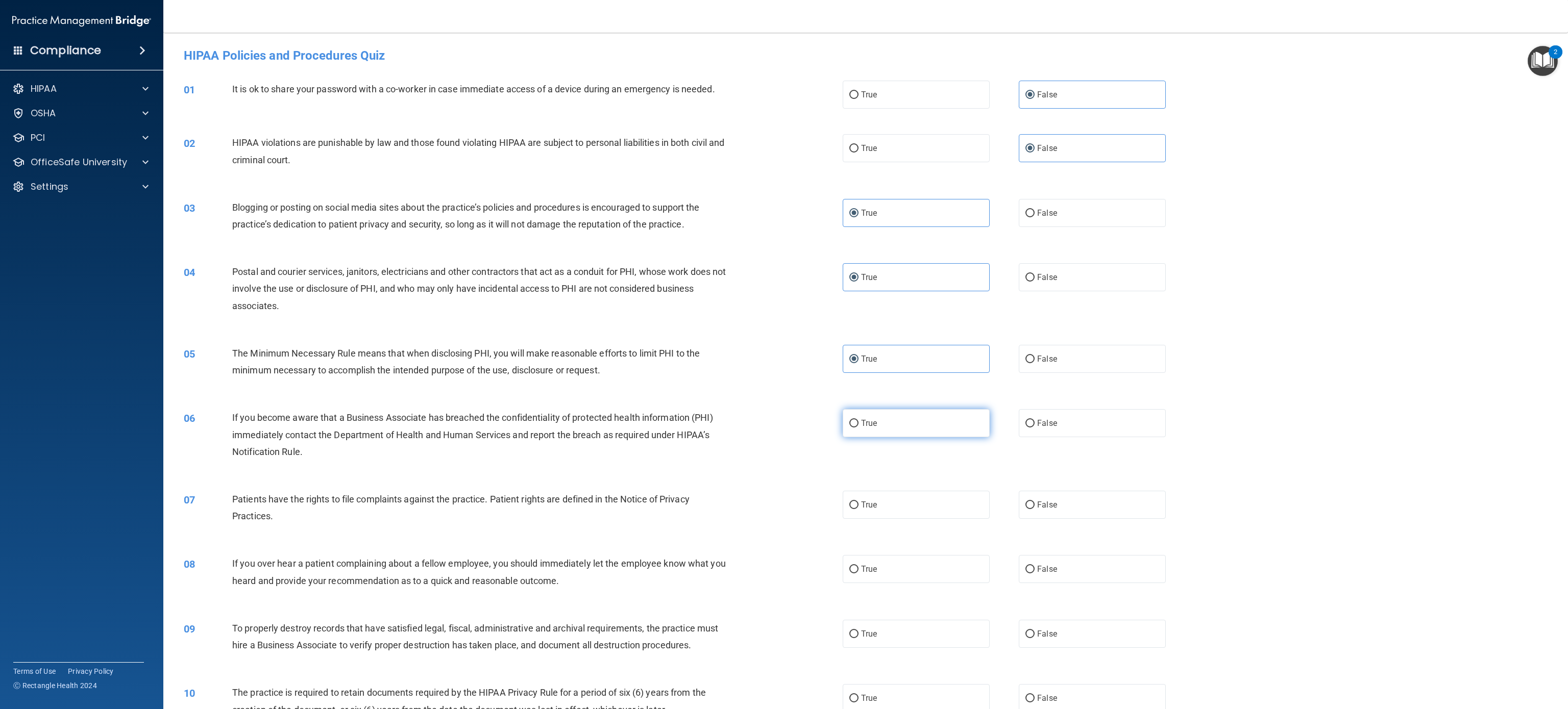 click on "True" at bounding box center [916, 423] 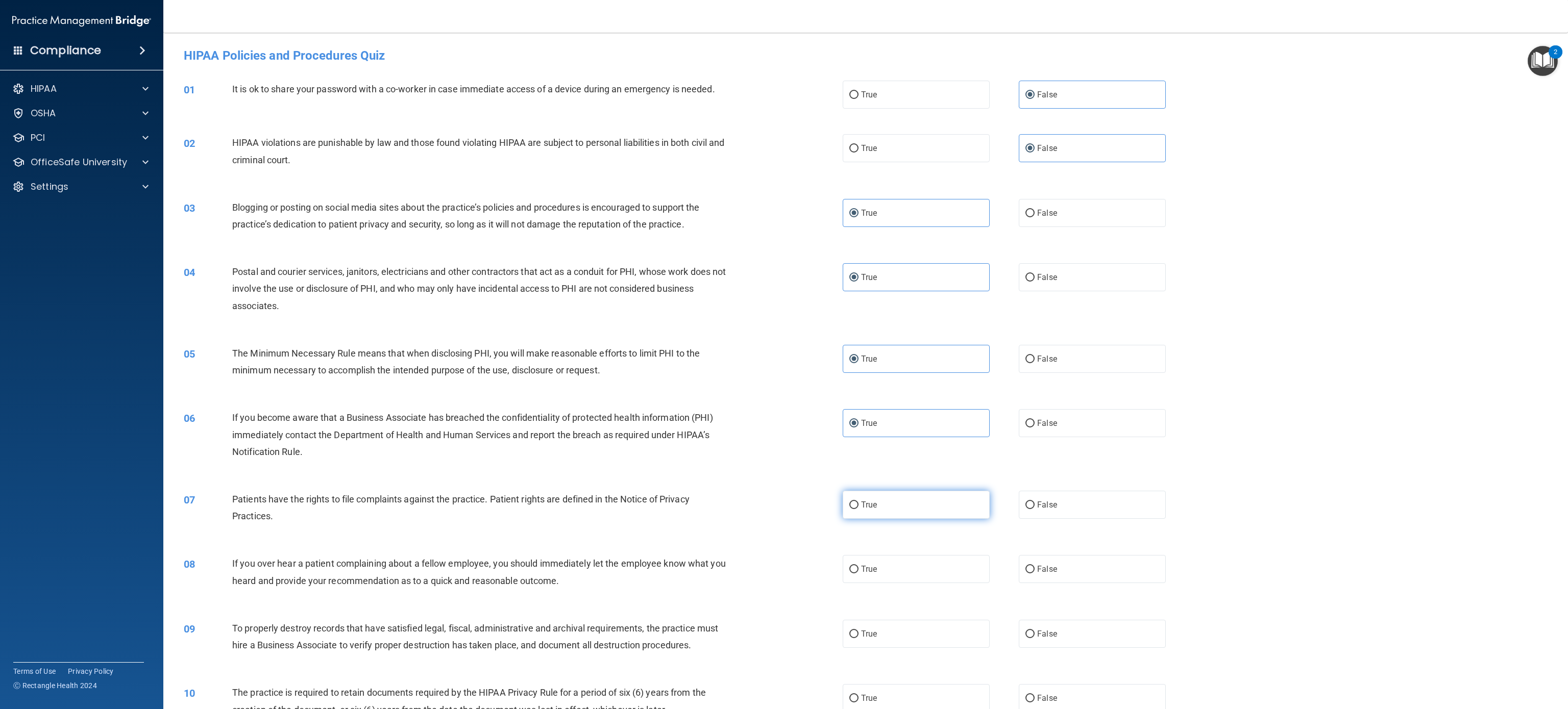 click on "True" at bounding box center [916, 504] 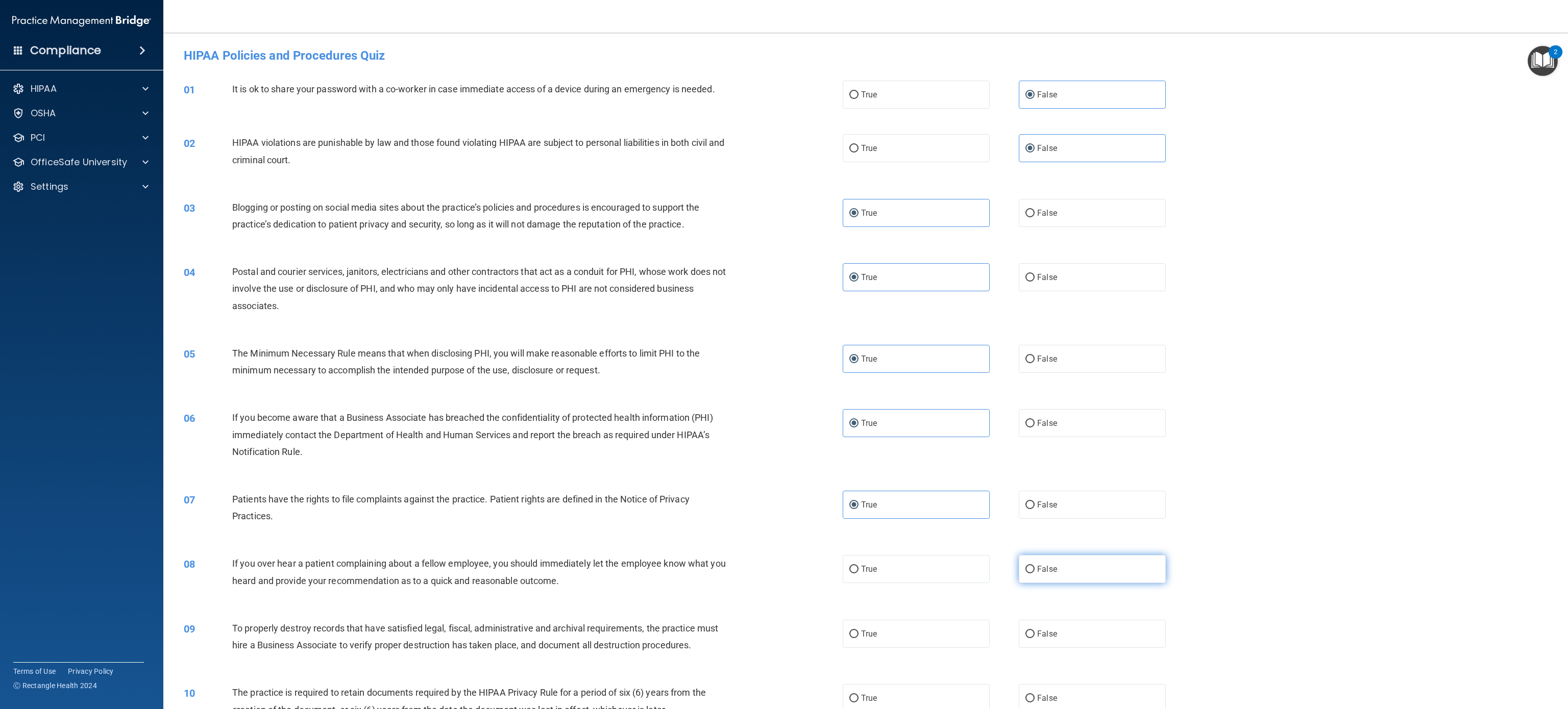 click on "False" at bounding box center (1092, 569) 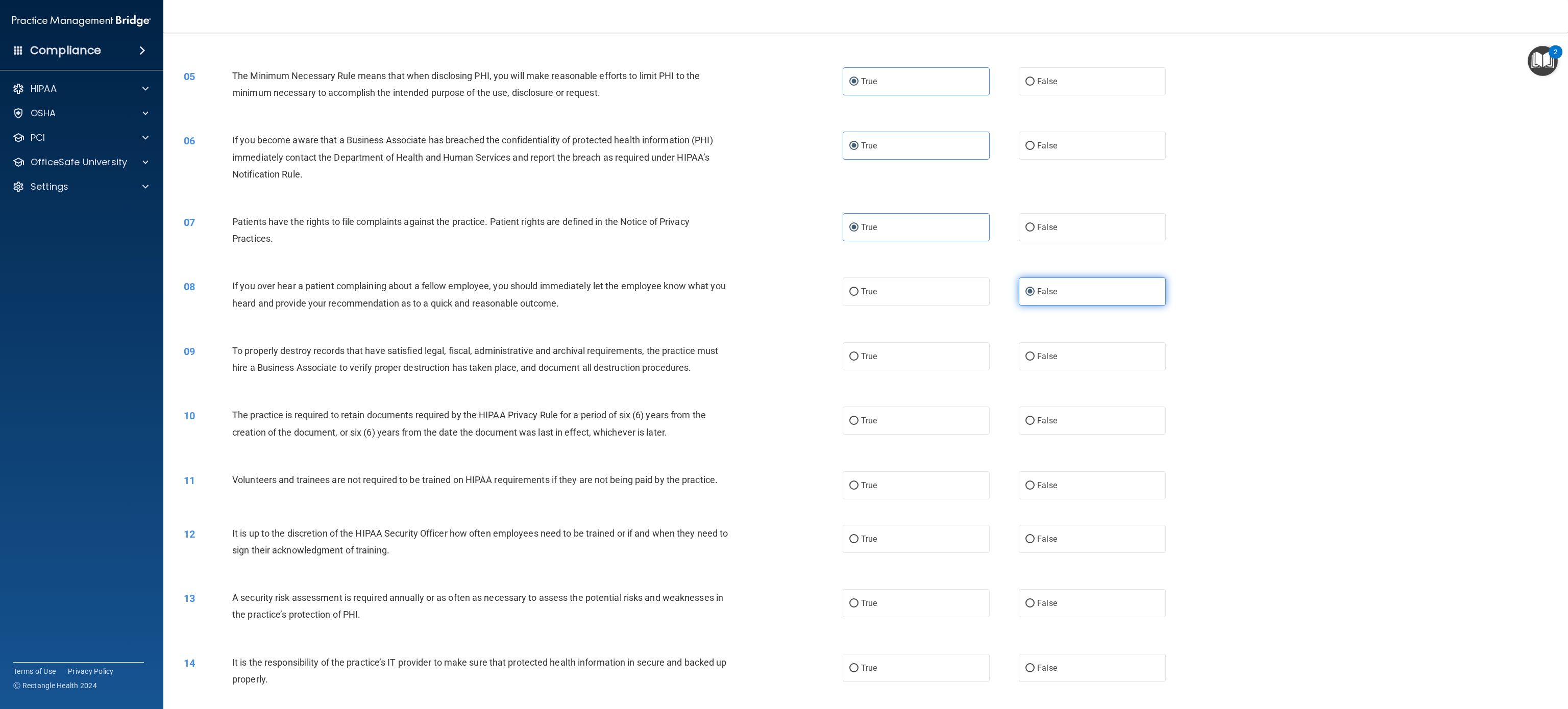 scroll, scrollTop: 288, scrollLeft: 0, axis: vertical 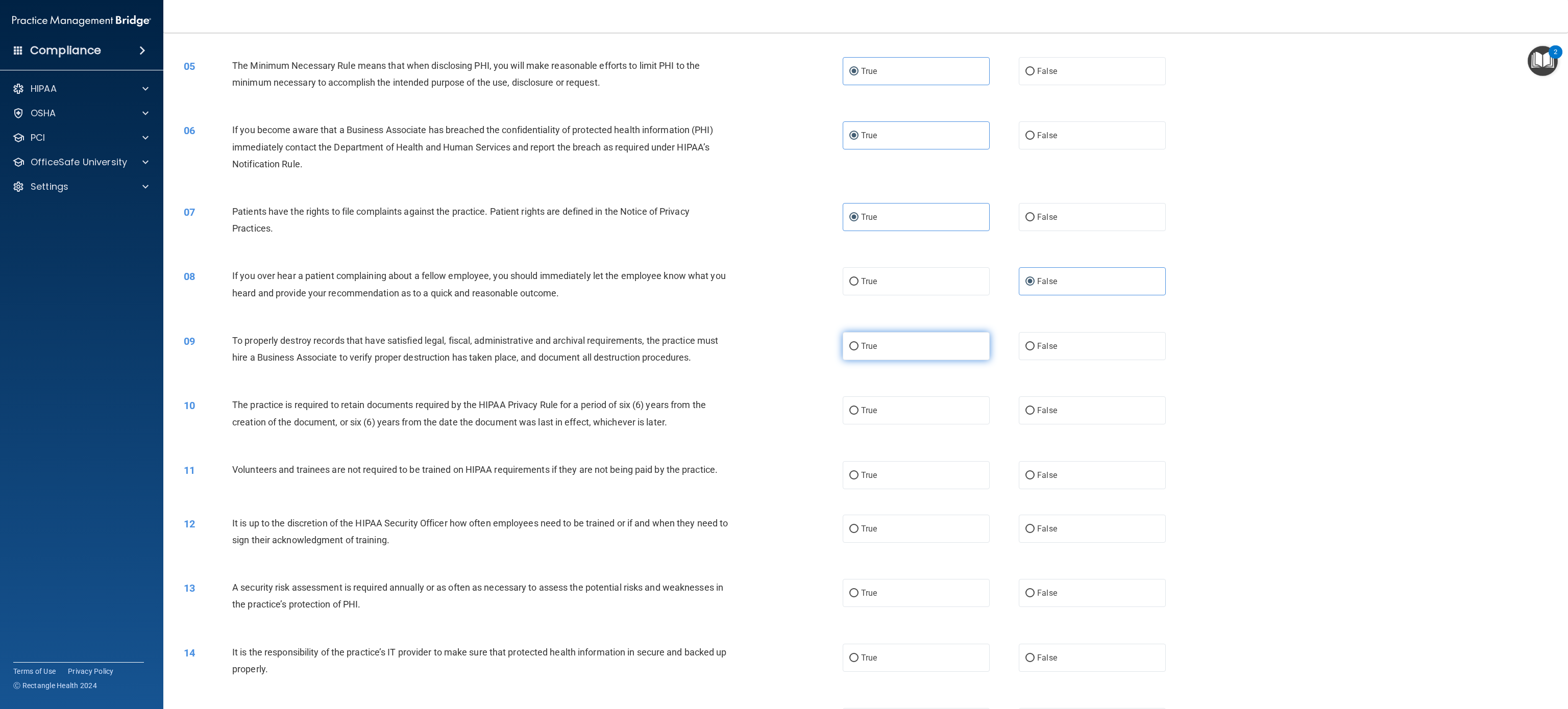 click on "True" at bounding box center (916, 346) 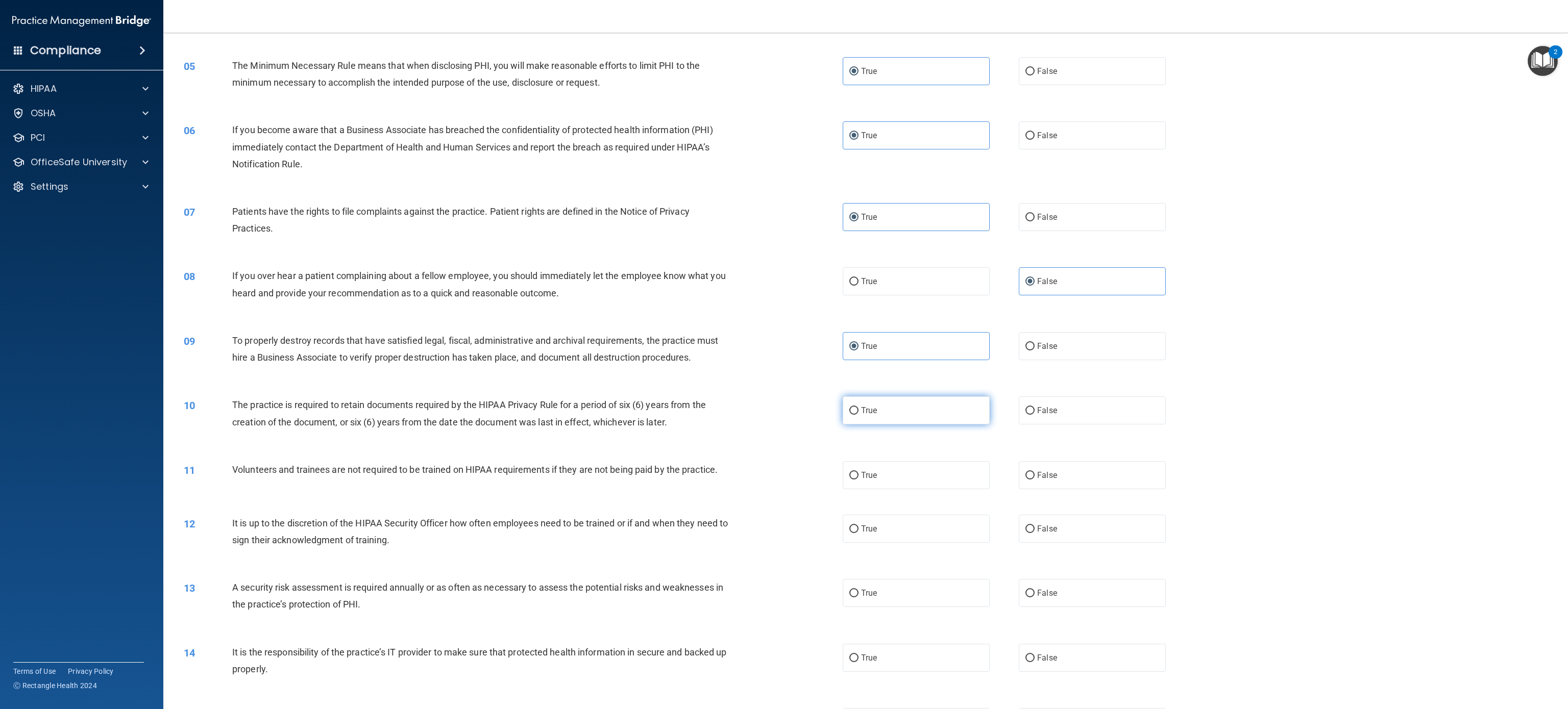 click on "True" at bounding box center [916, 410] 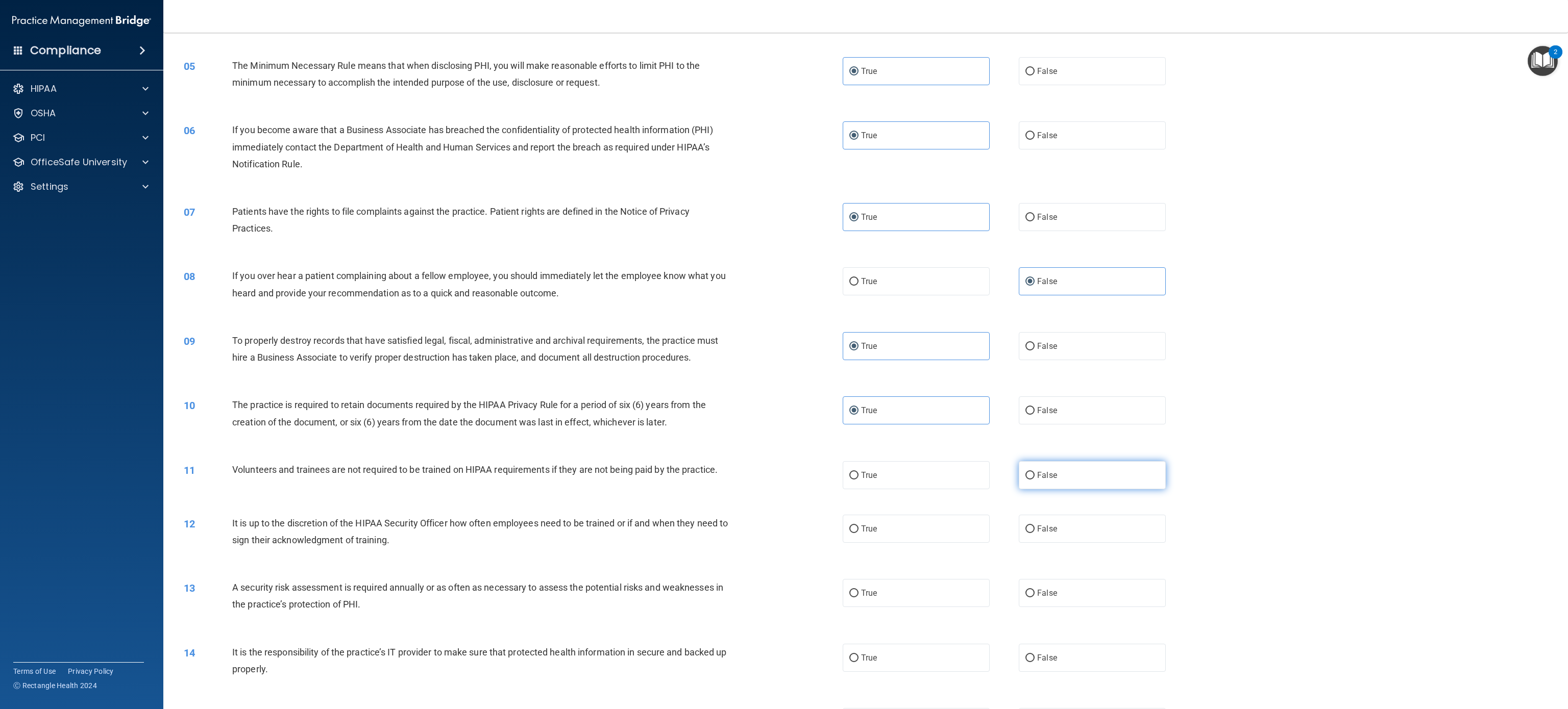 click on "False" at bounding box center [1092, 475] 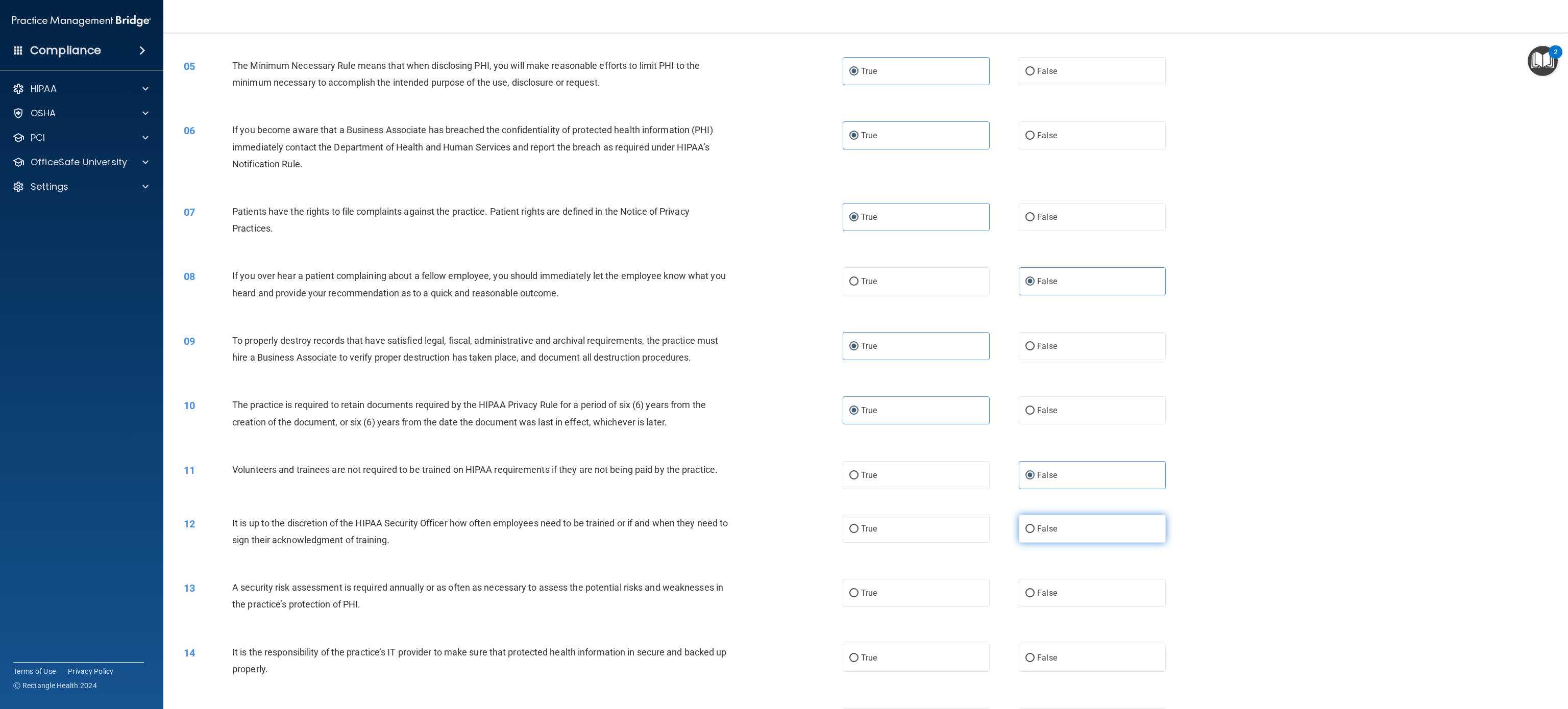 click on "False" at bounding box center [1092, 528] 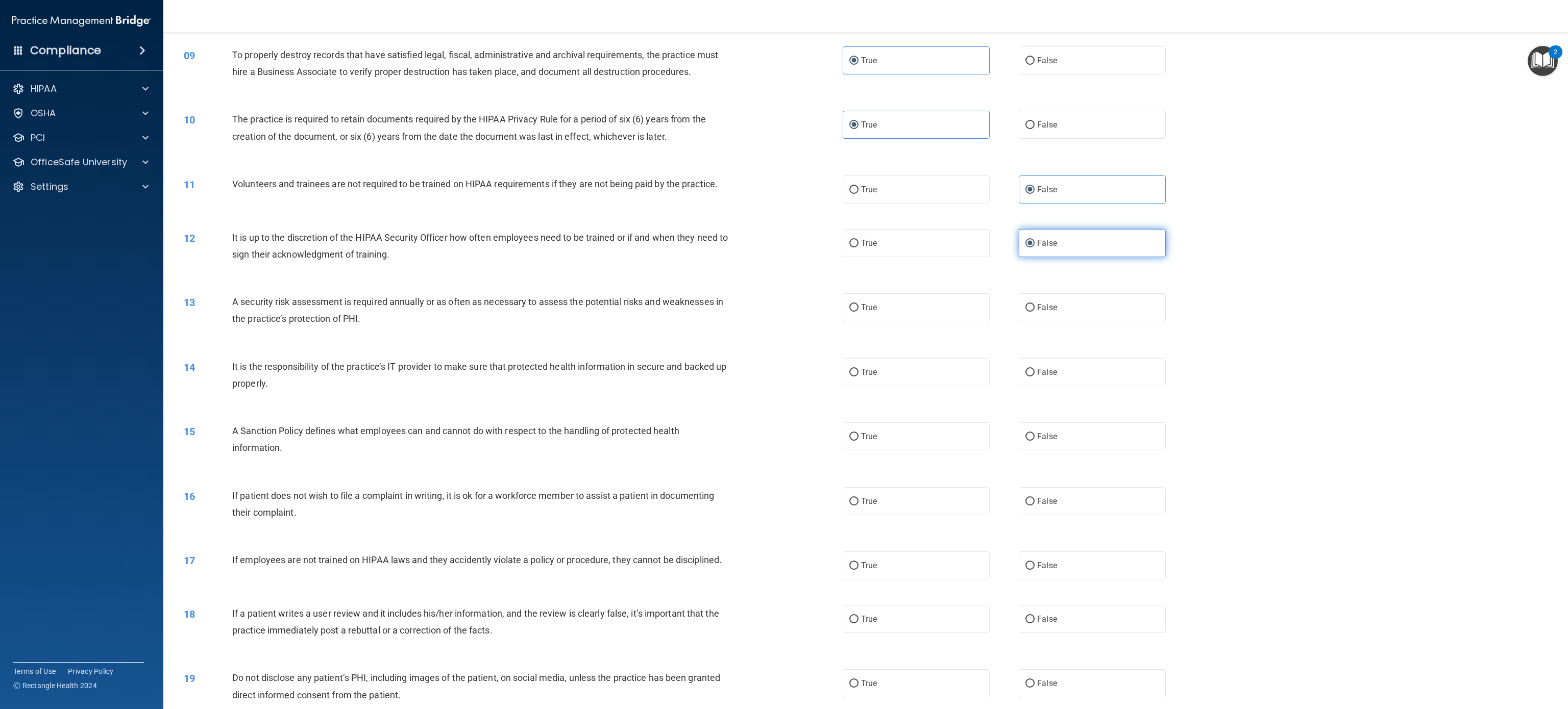 scroll, scrollTop: 585, scrollLeft: 0, axis: vertical 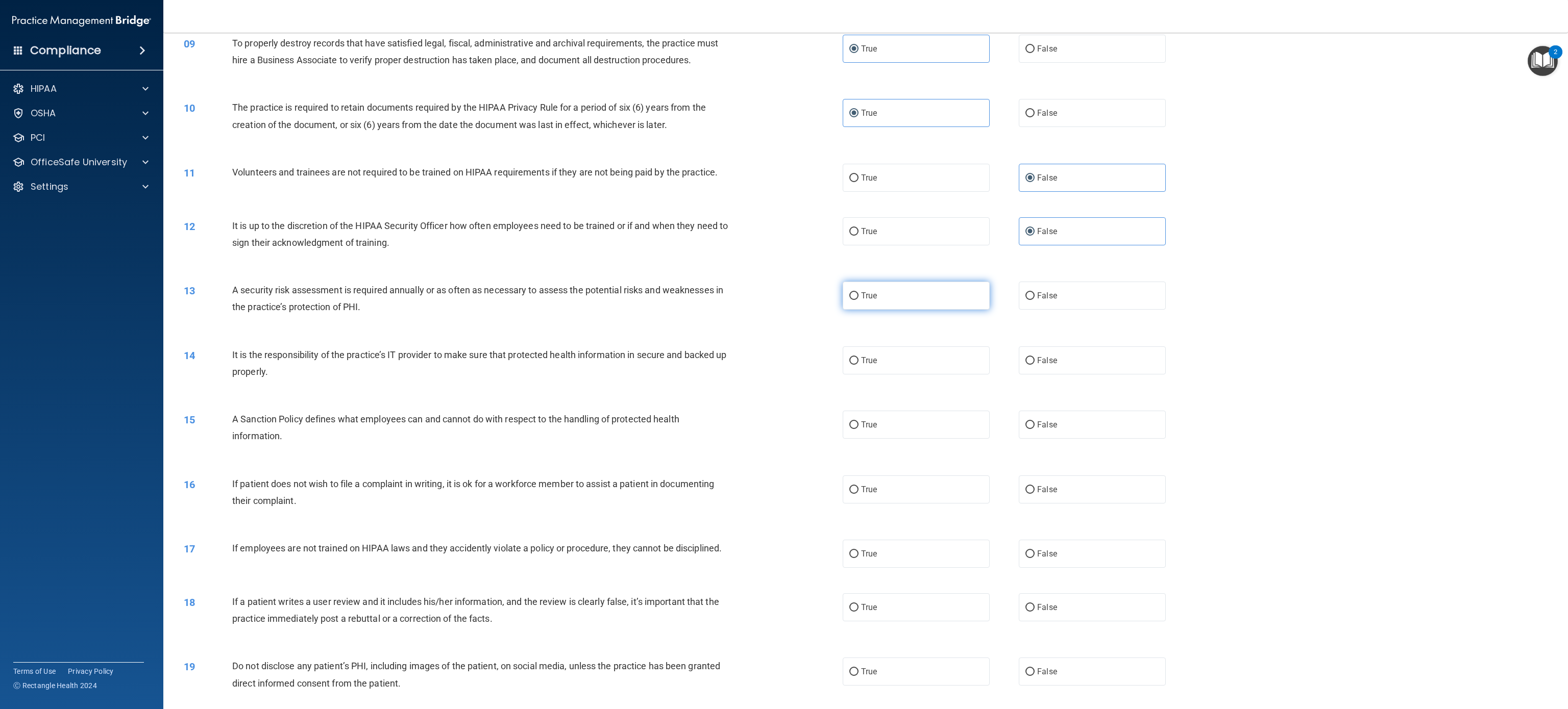 click on "True" at bounding box center (916, 295) 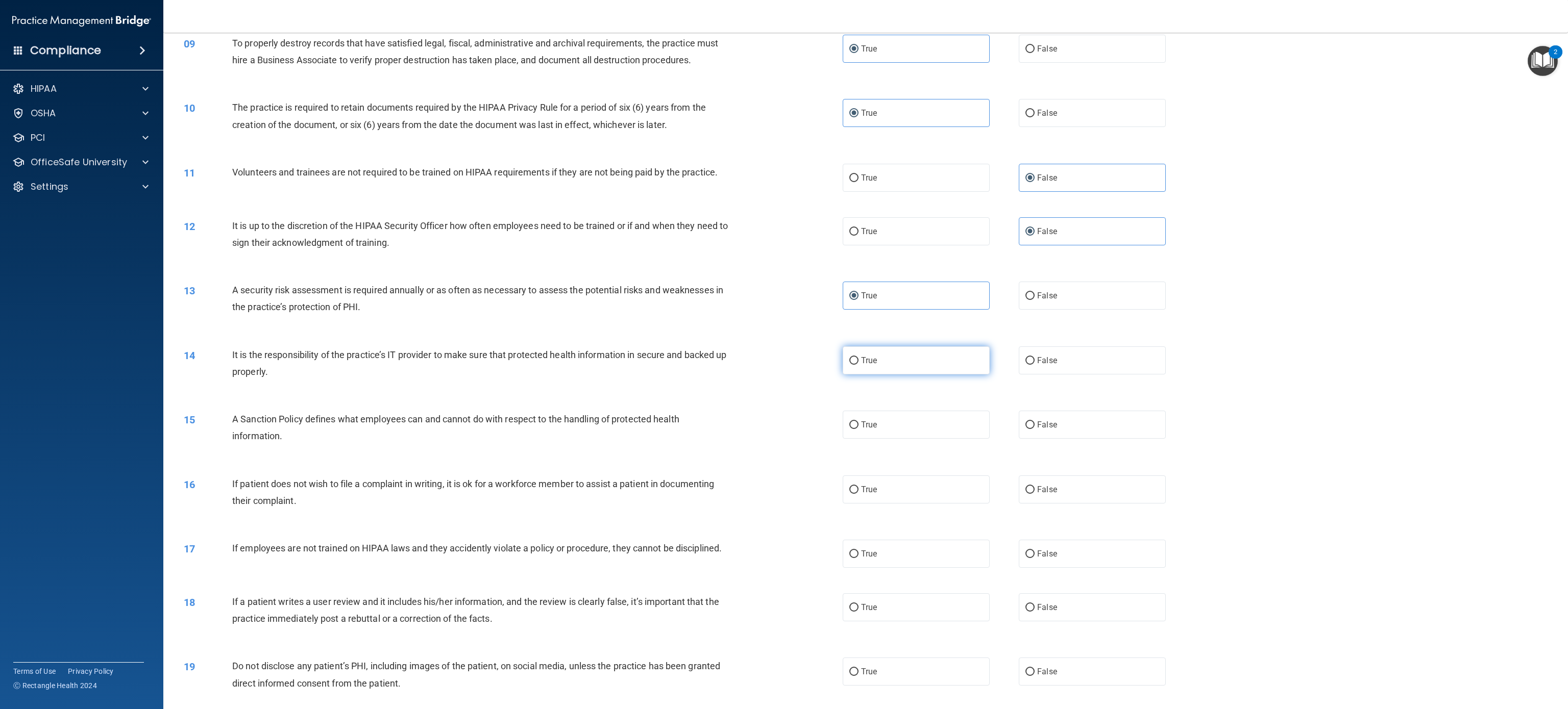 click on "True" at bounding box center [916, 360] 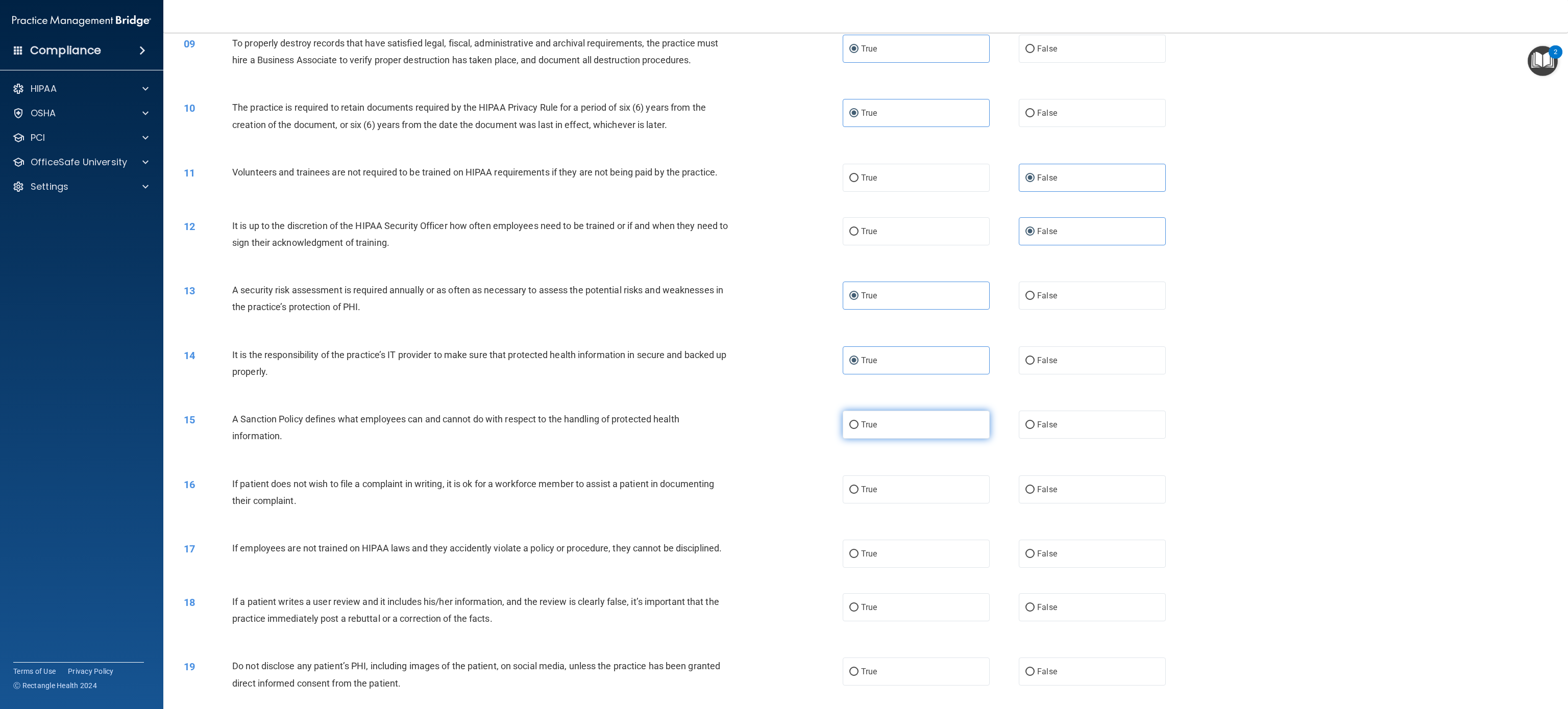 click on "True" at bounding box center (916, 424) 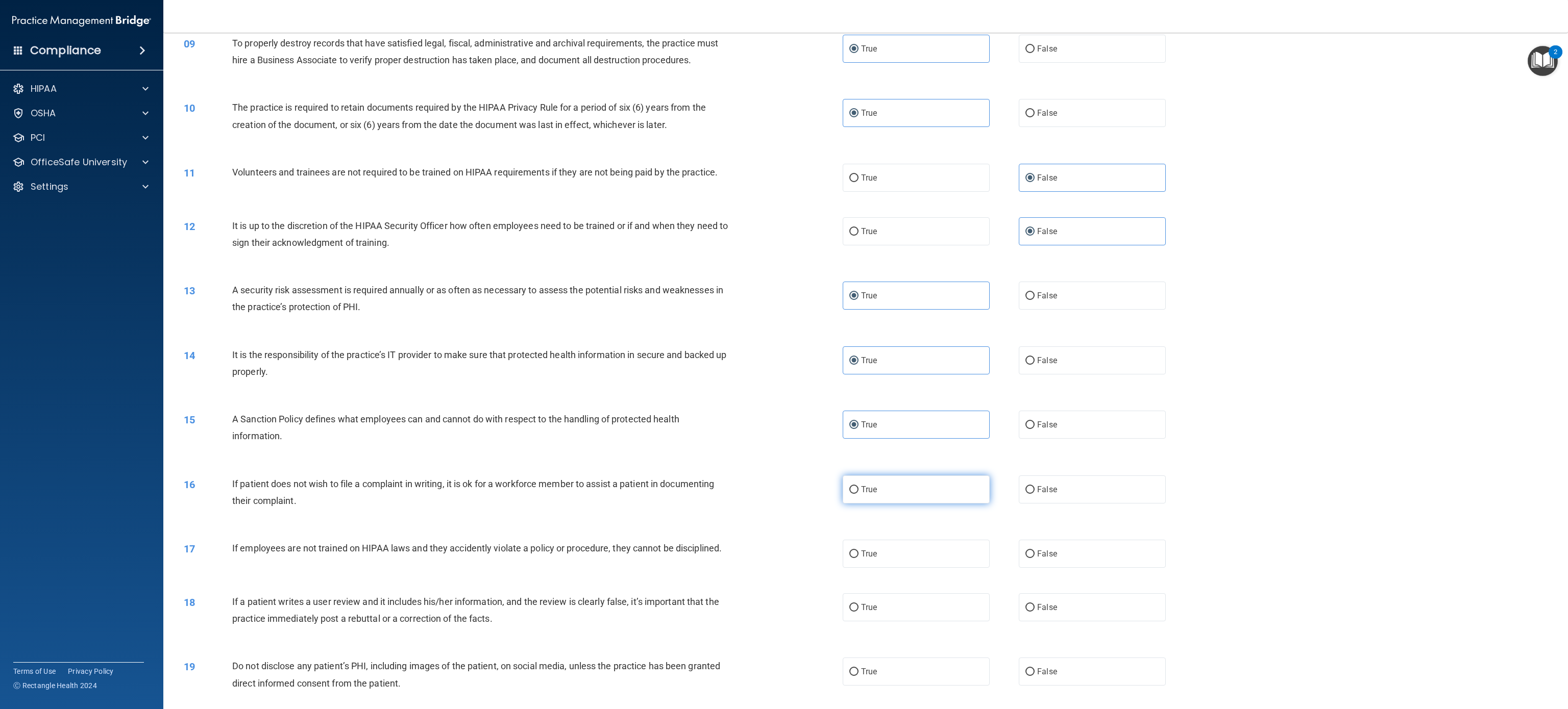 click on "True" at bounding box center (916, 489) 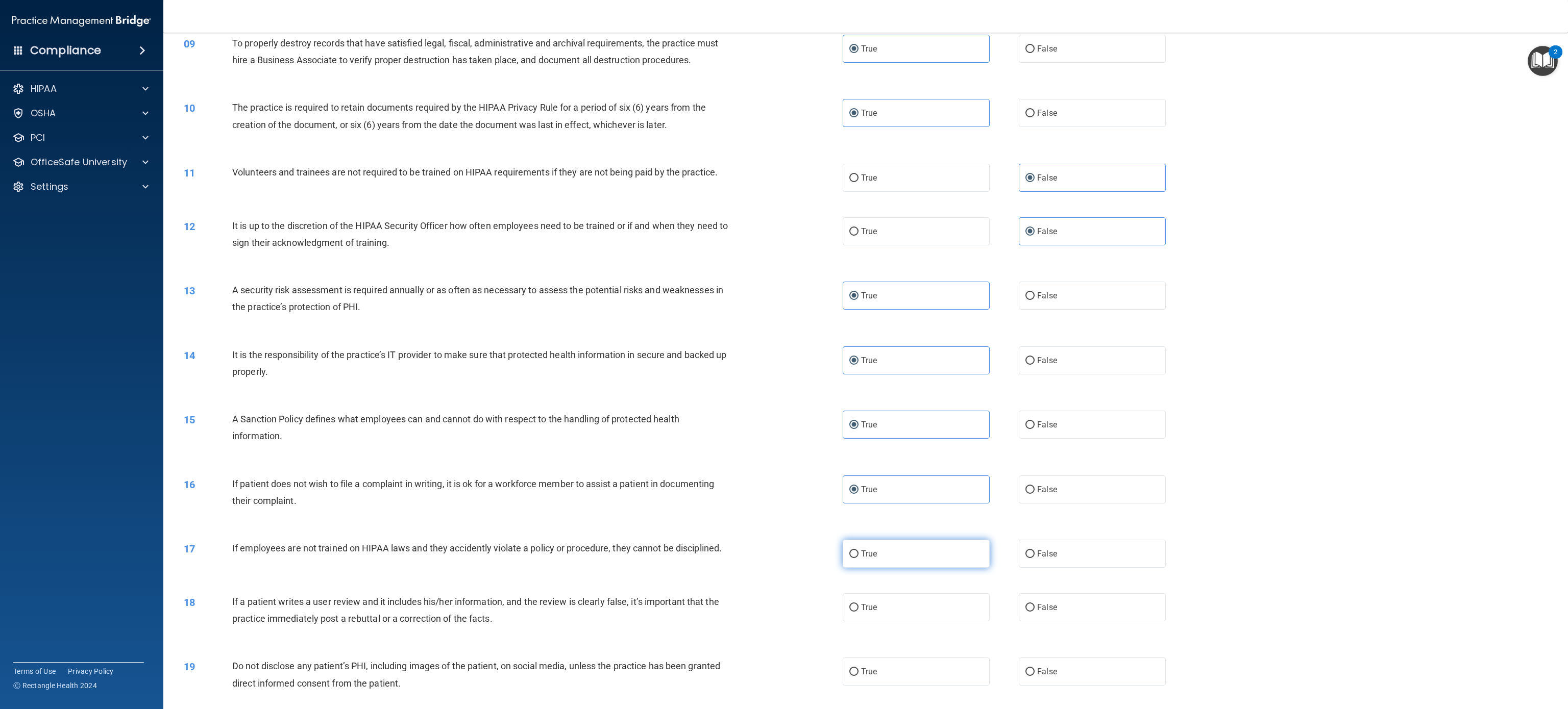 click on "True" at bounding box center (916, 553) 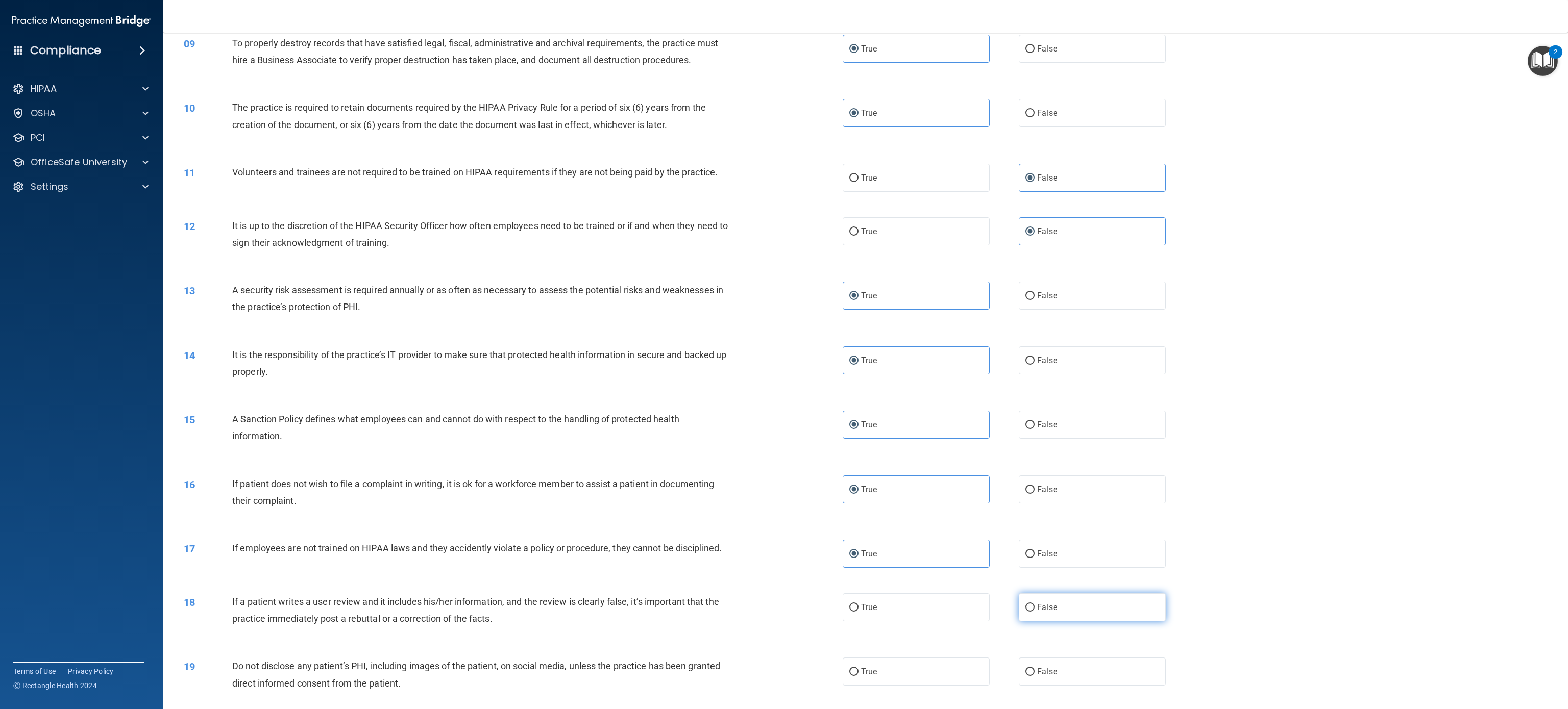 click on "False" at bounding box center (1092, 607) 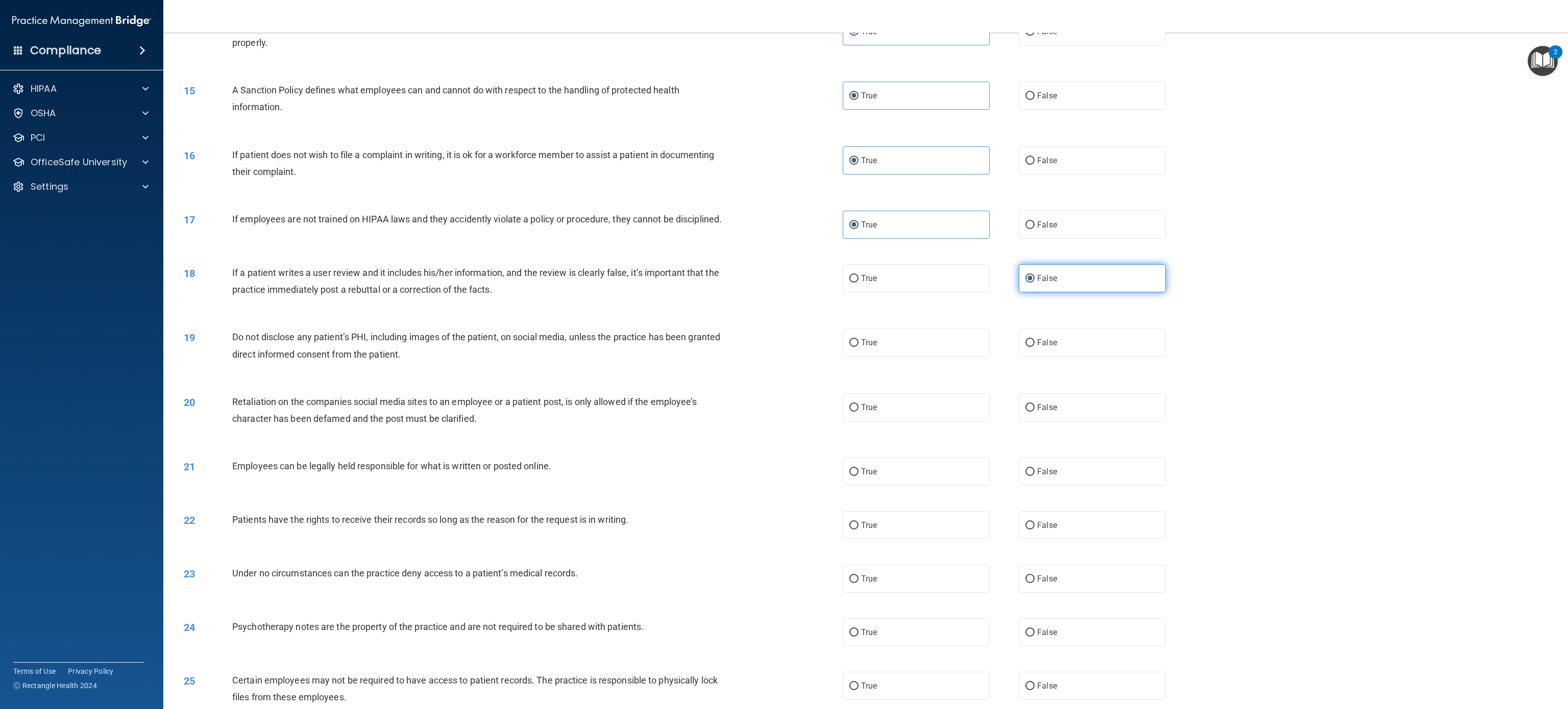 scroll, scrollTop: 955, scrollLeft: 0, axis: vertical 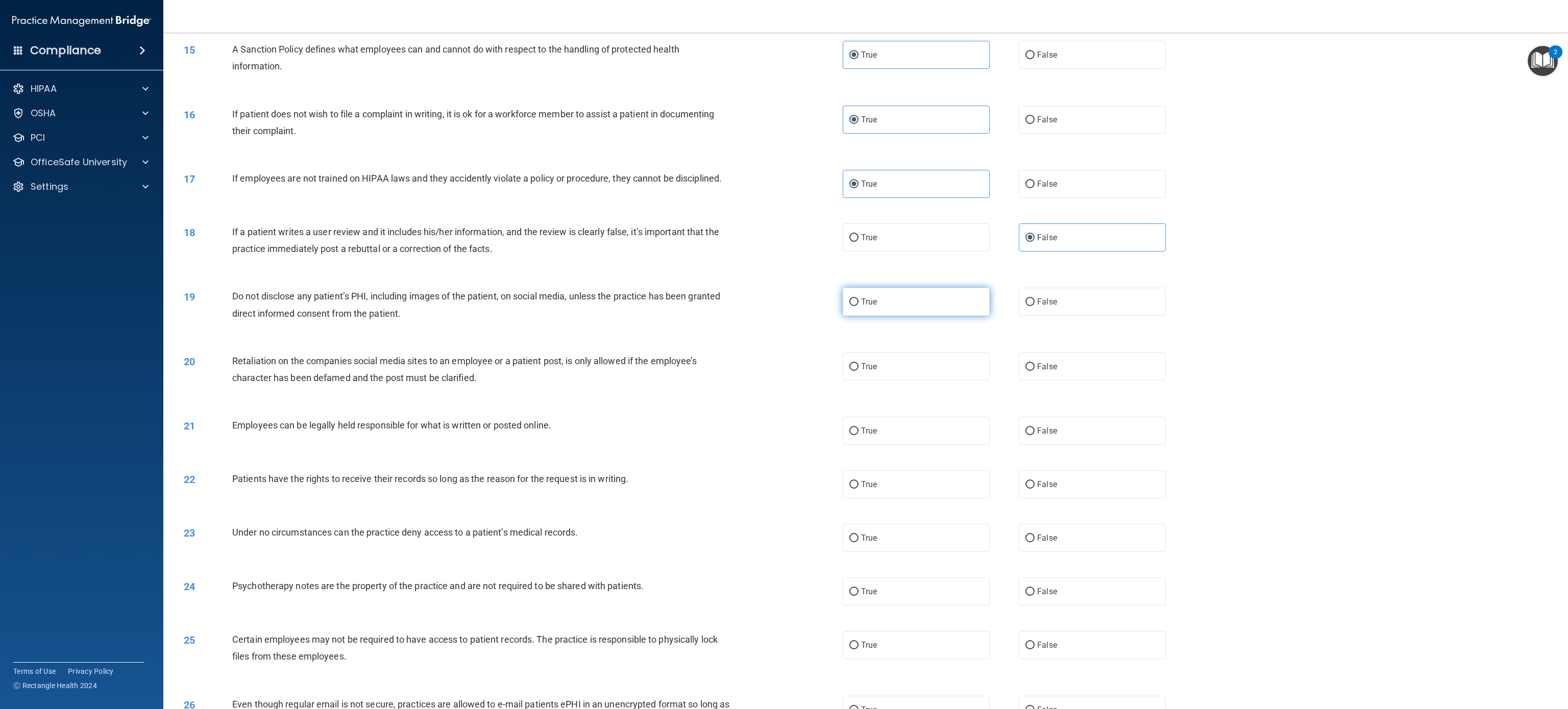 click on "True" at bounding box center (916, 301) 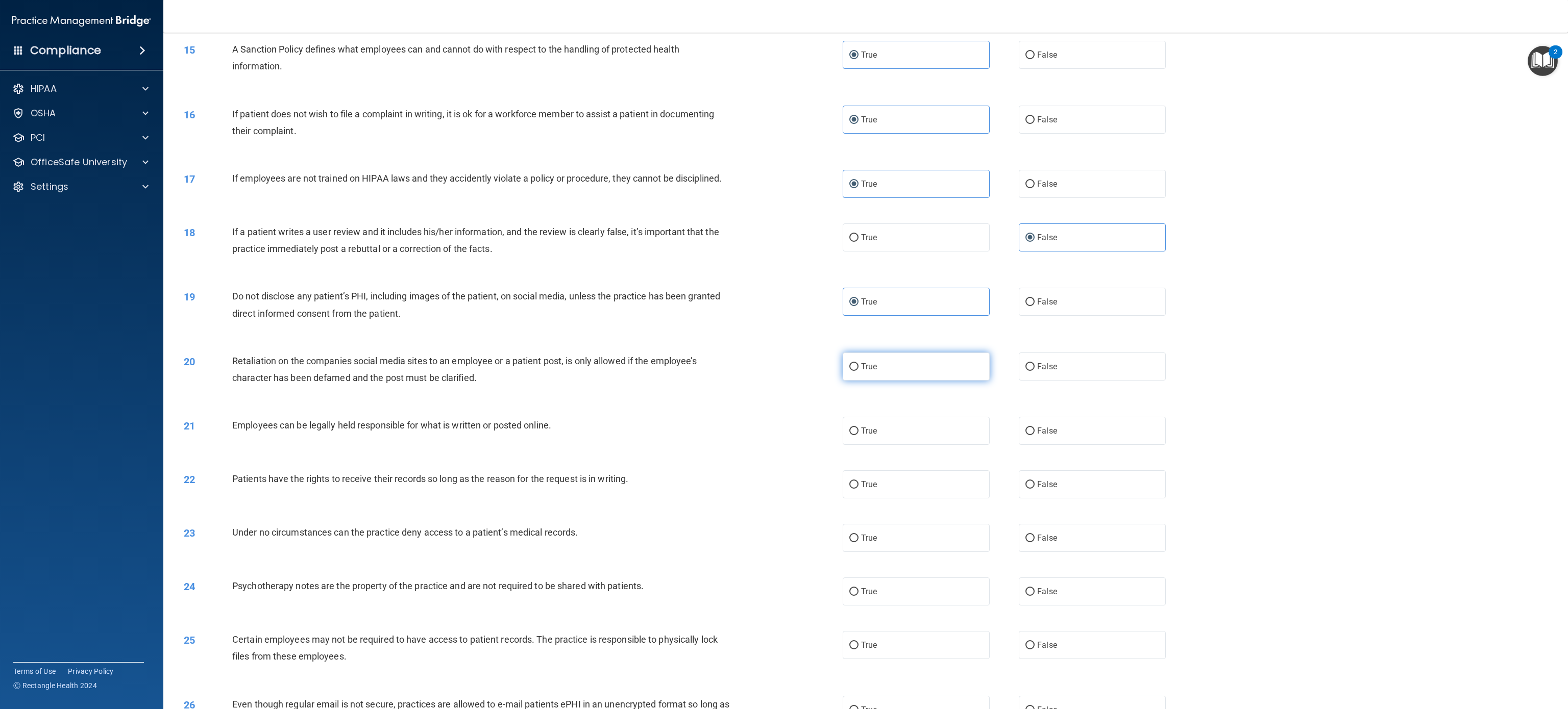 click on "True" at bounding box center (916, 366) 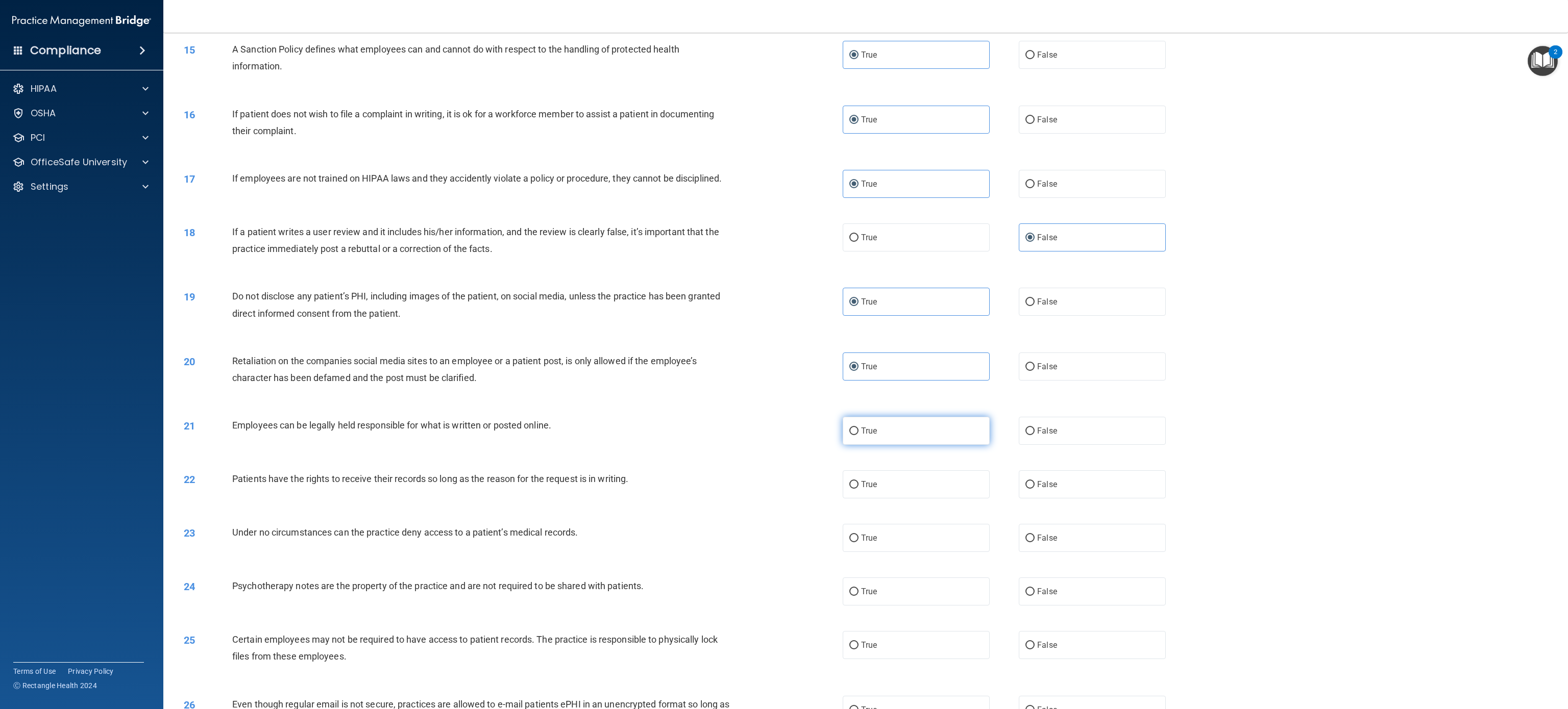 click on "True" at bounding box center [916, 431] 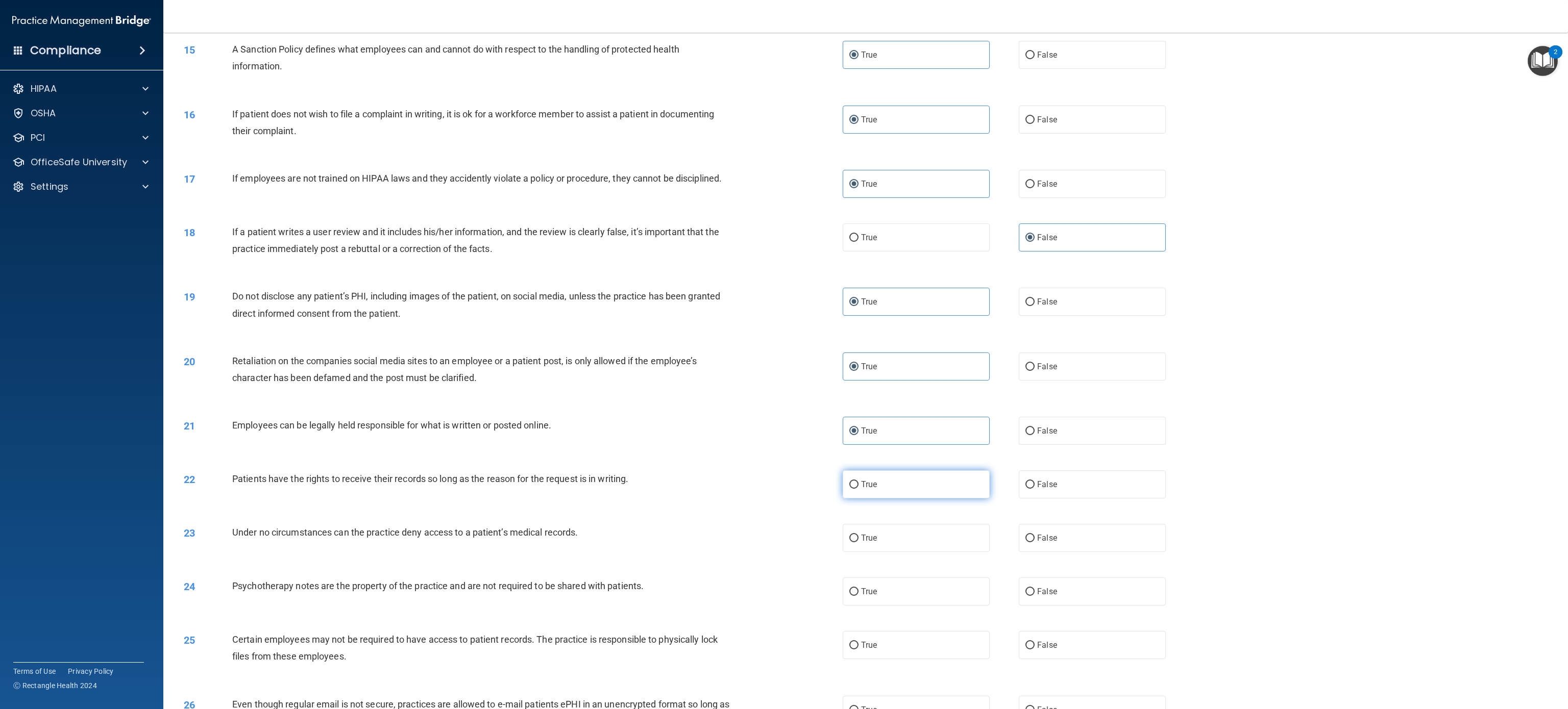 click on "True" at bounding box center [916, 484] 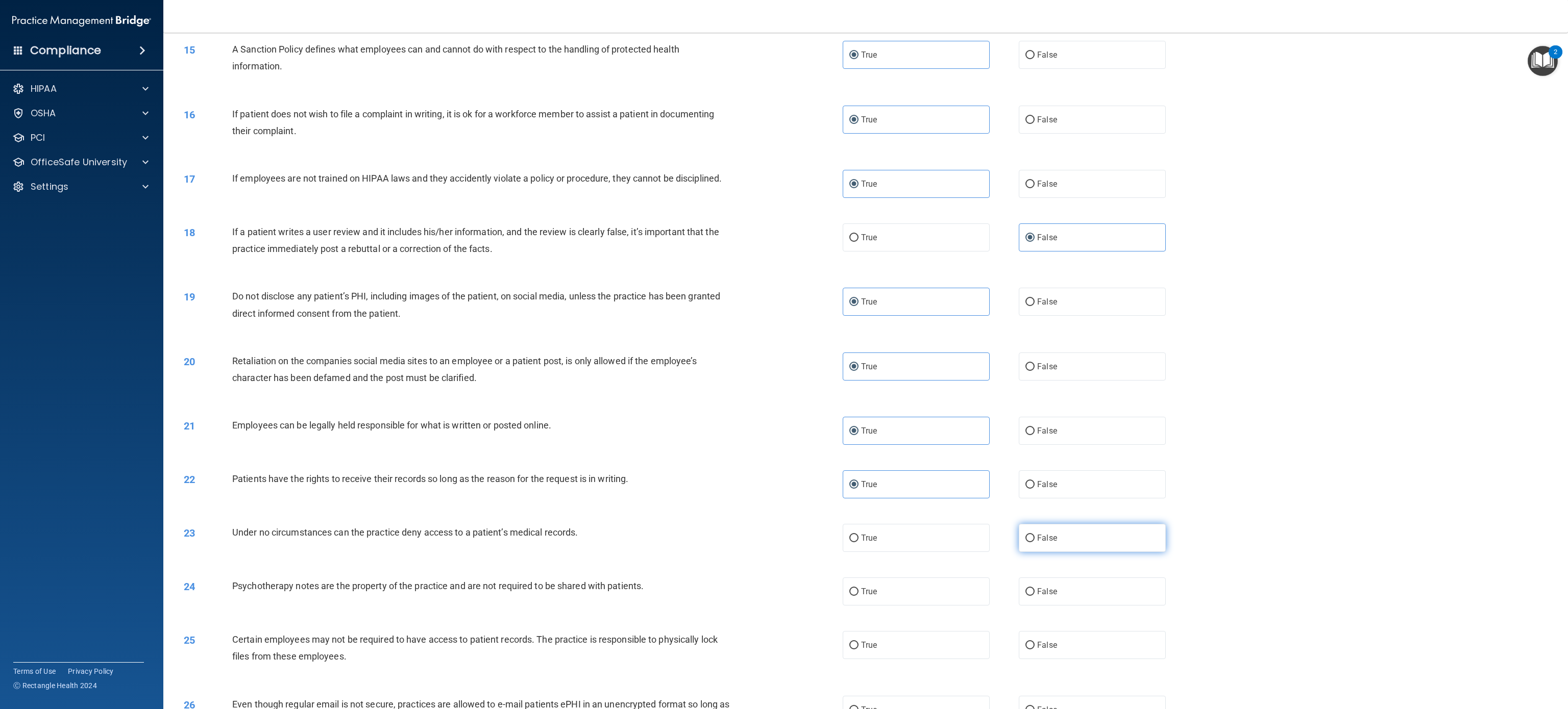 click on "False" at bounding box center (1092, 538) 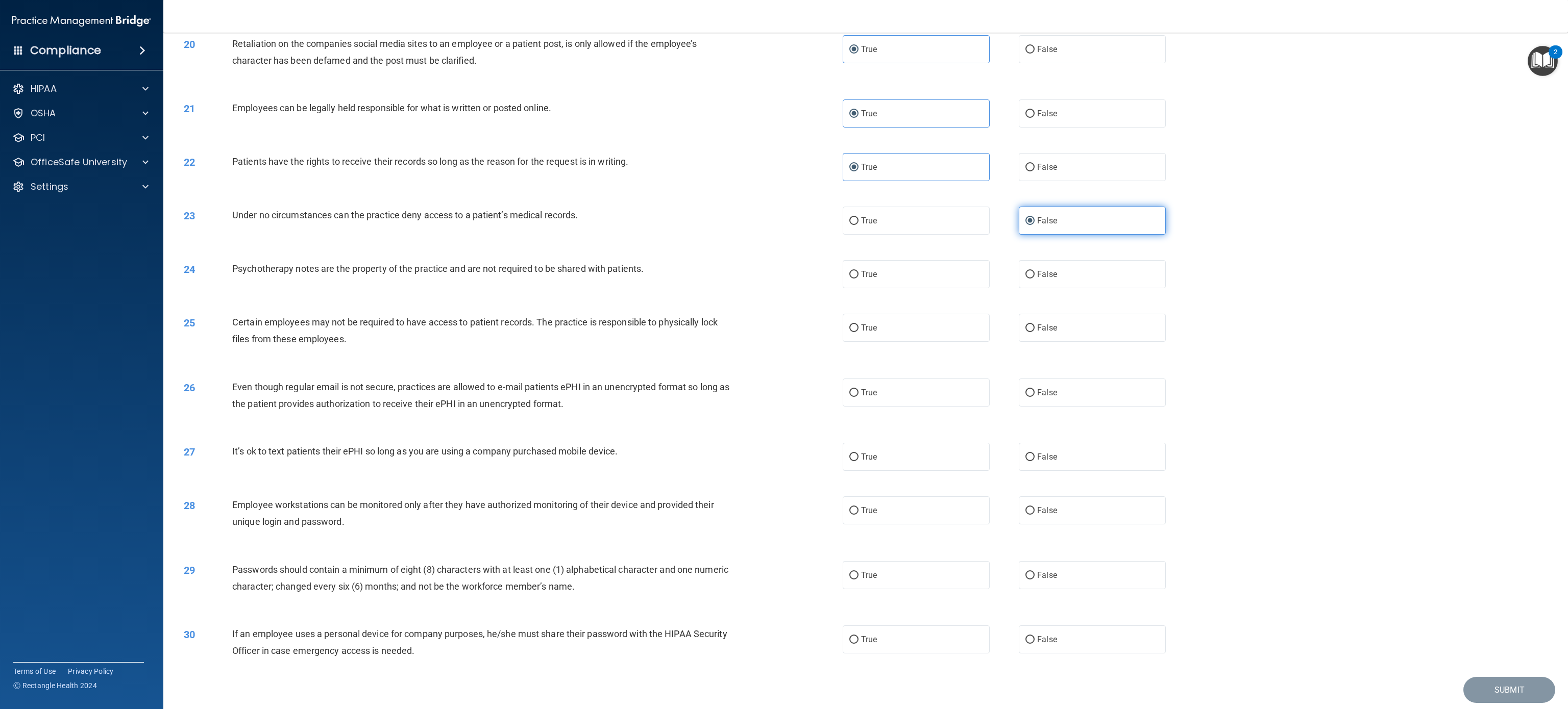scroll, scrollTop: 1280, scrollLeft: 0, axis: vertical 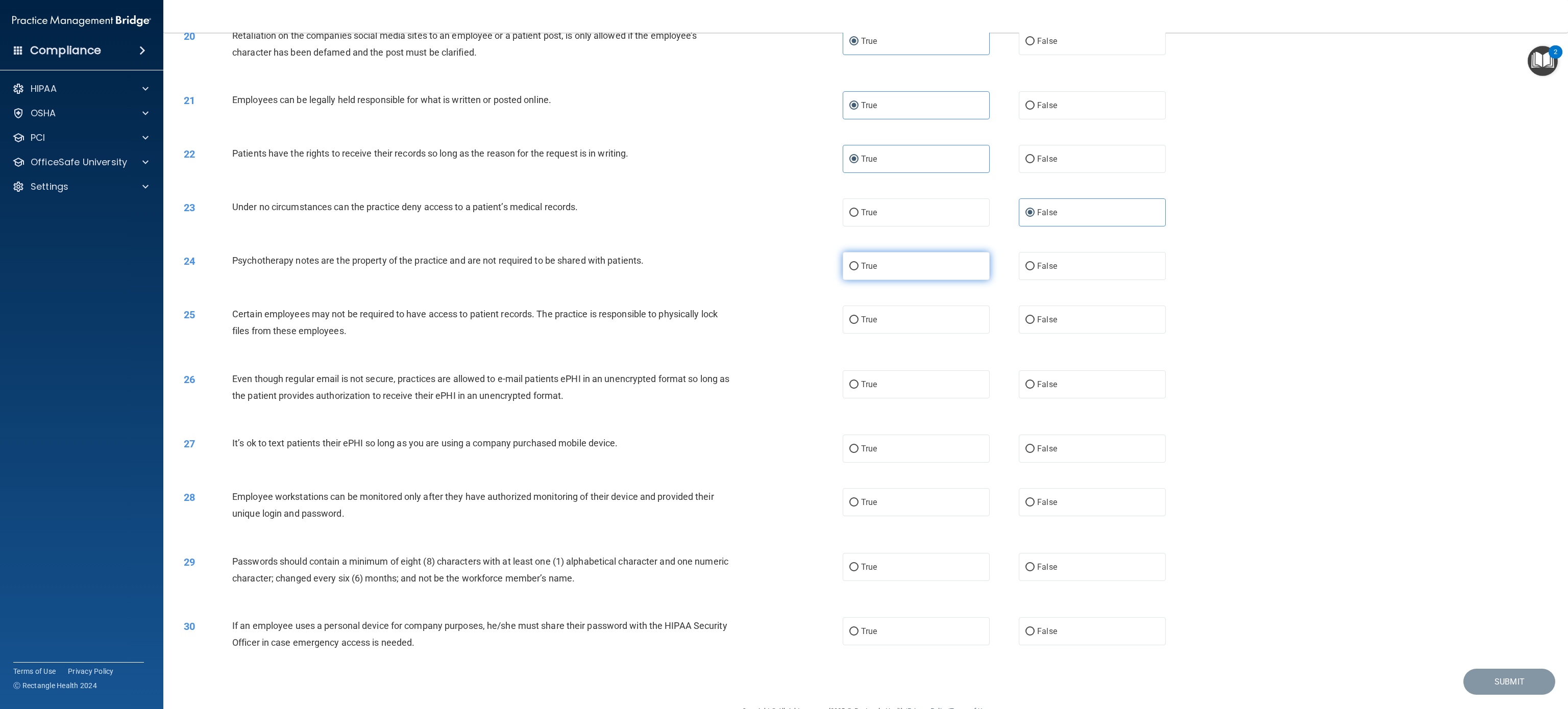 click on "True" at bounding box center [916, 266] 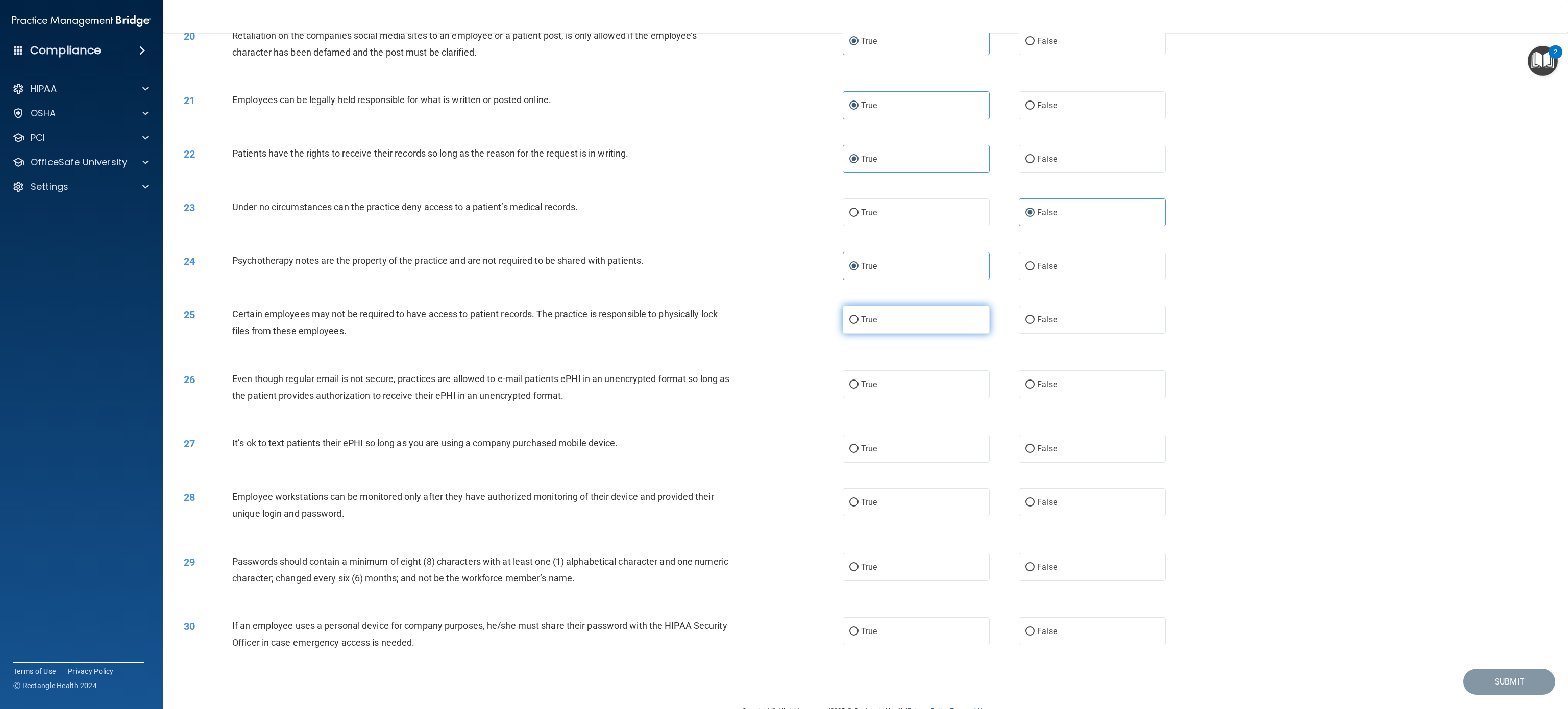 click on "True" at bounding box center [916, 319] 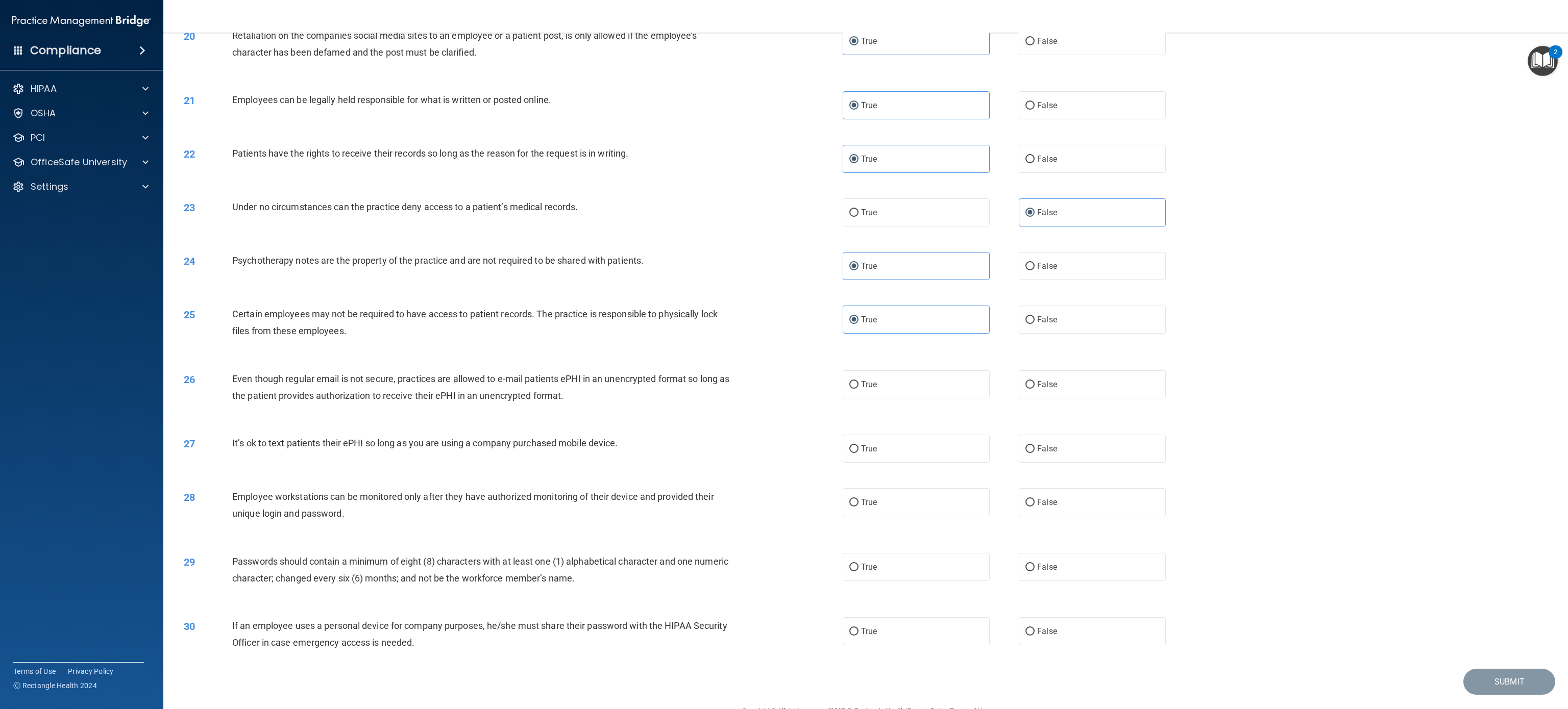 click on "25       Certain employees may not be required to have access to patient records.  The practice is responsible to physically lock files from these employees.                  True           False" at bounding box center [866, 325] 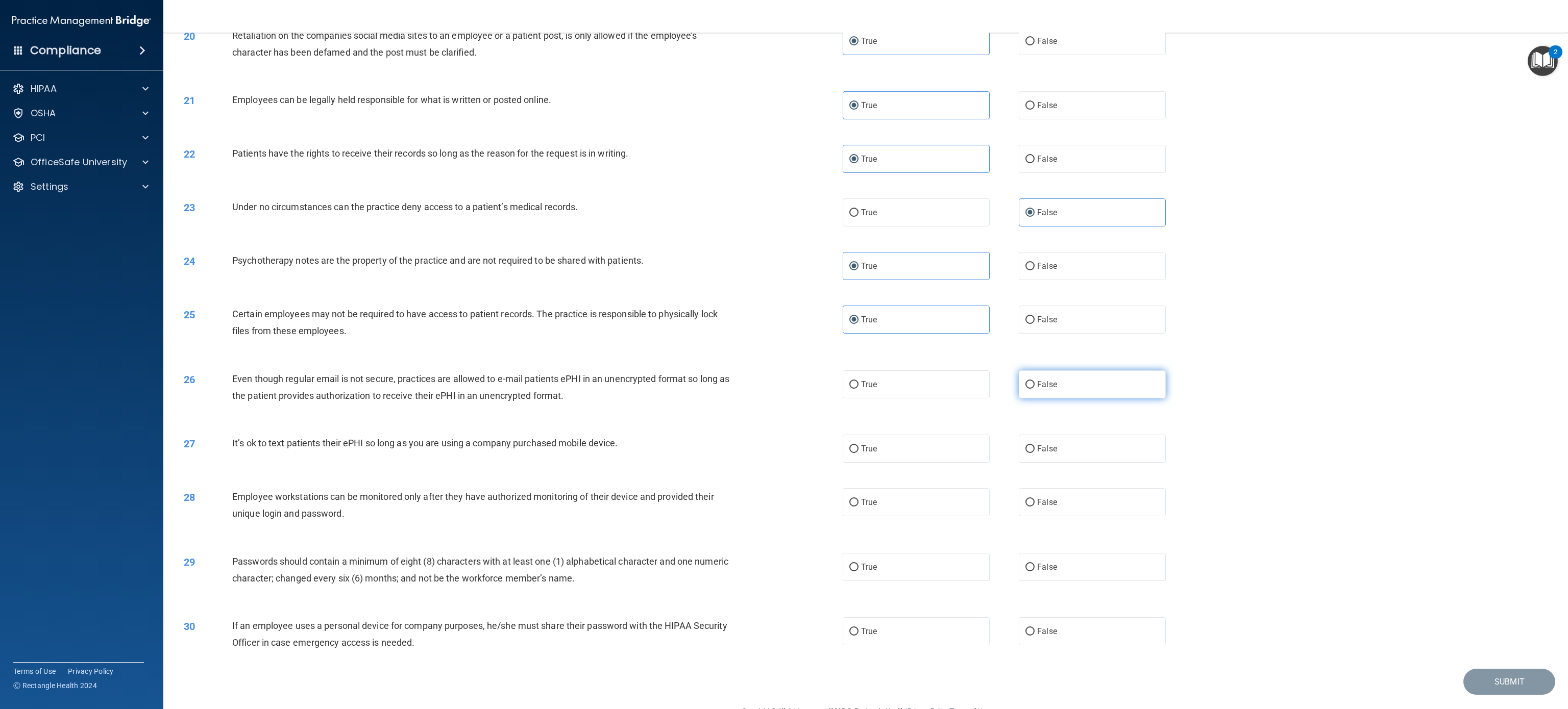 click on "False" at bounding box center (1030, 385) 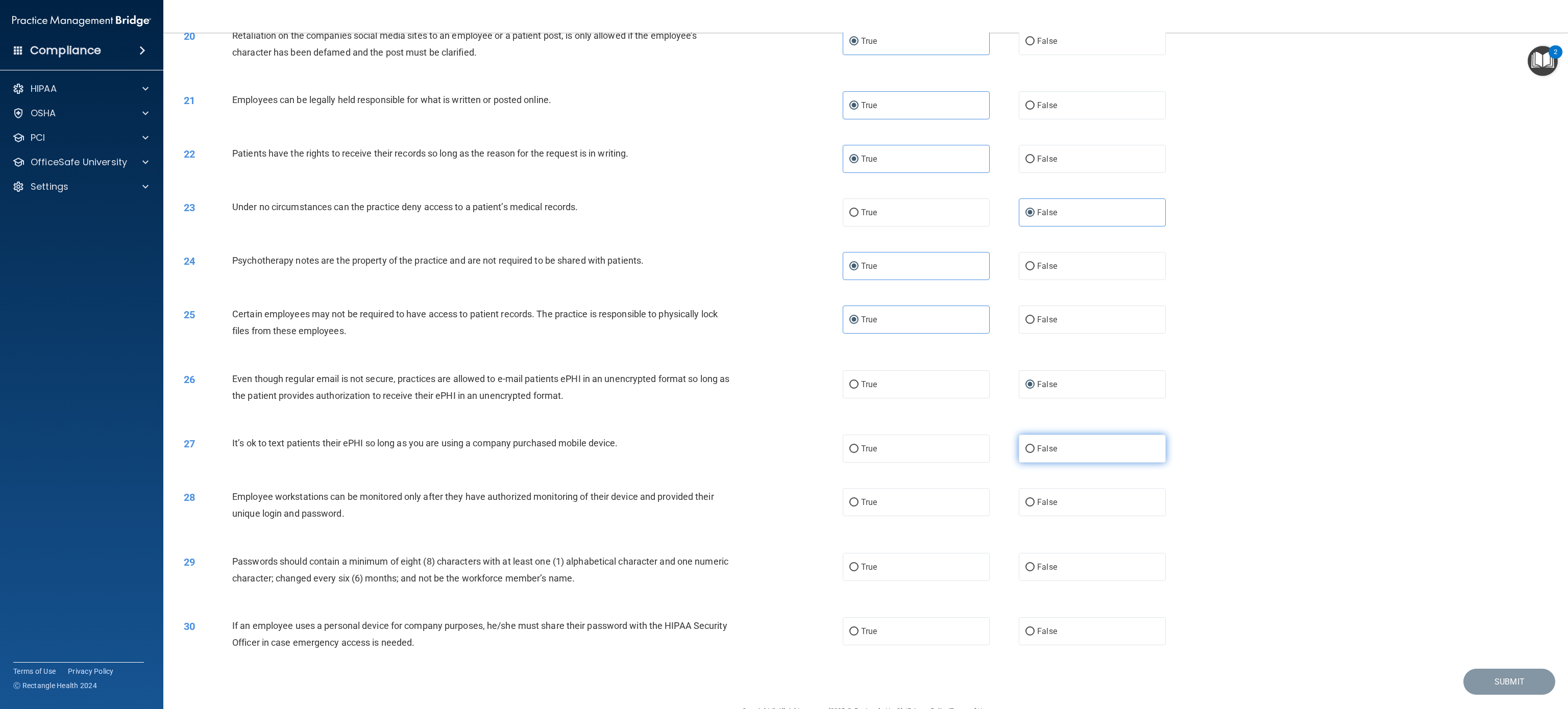 click on "False" at bounding box center (1047, 448) 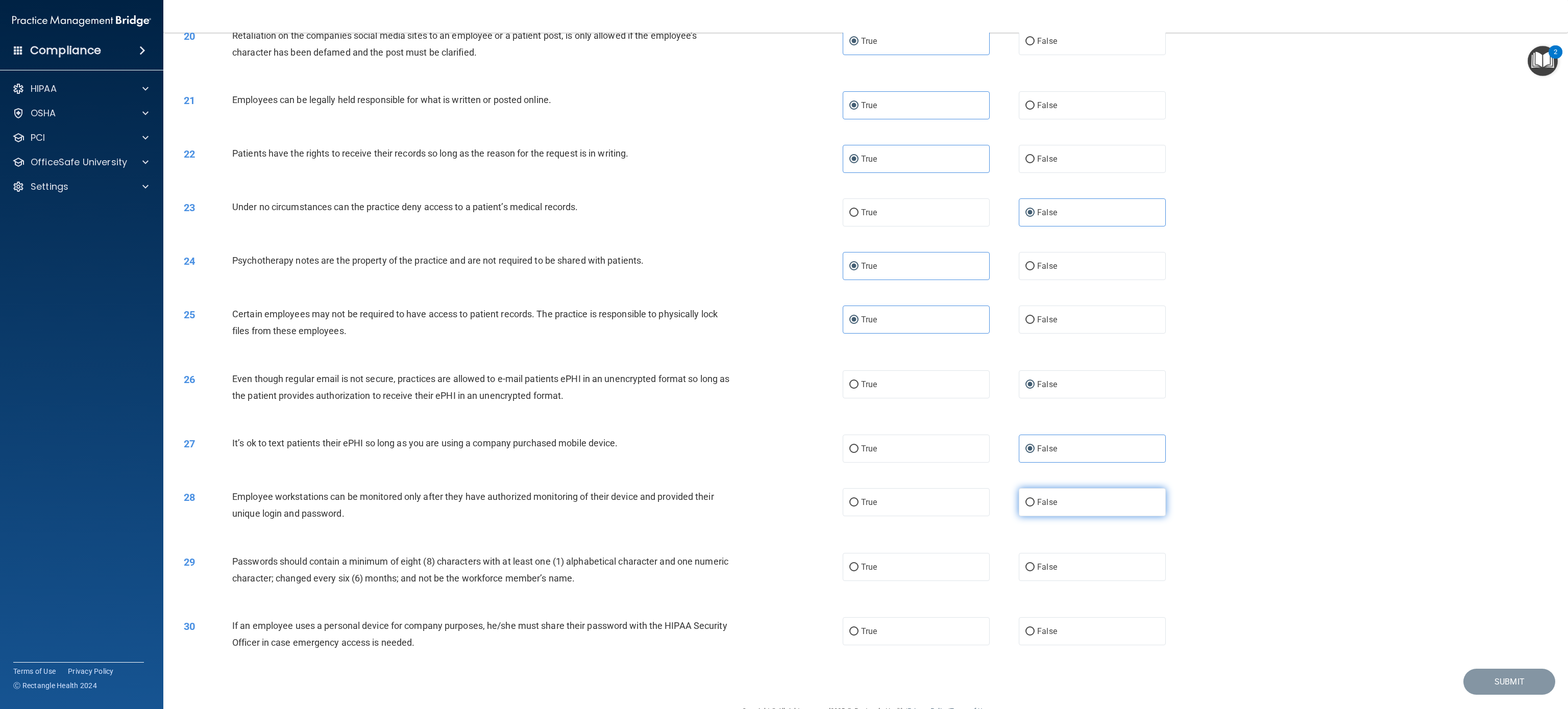 click on "False" at bounding box center [1092, 502] 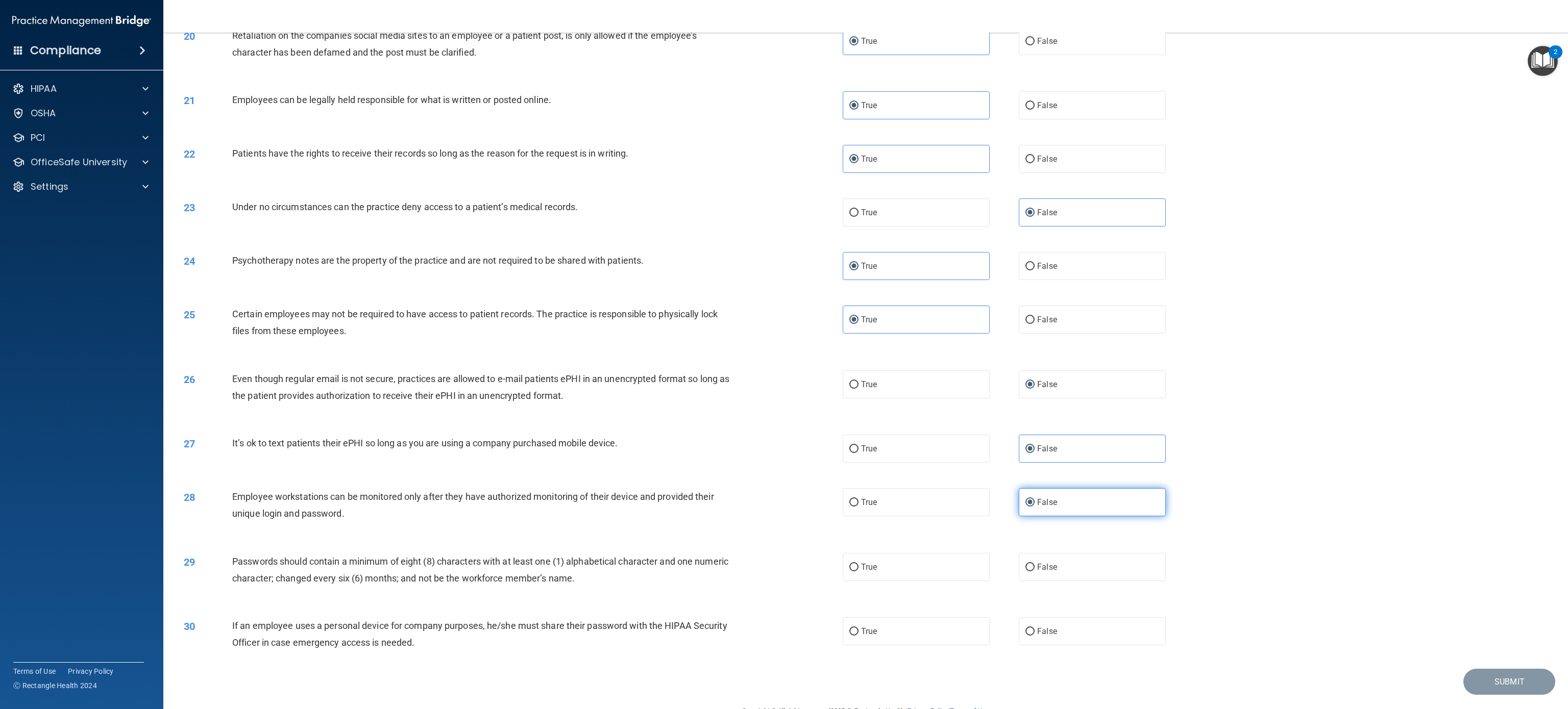 scroll, scrollTop: 1318, scrollLeft: 0, axis: vertical 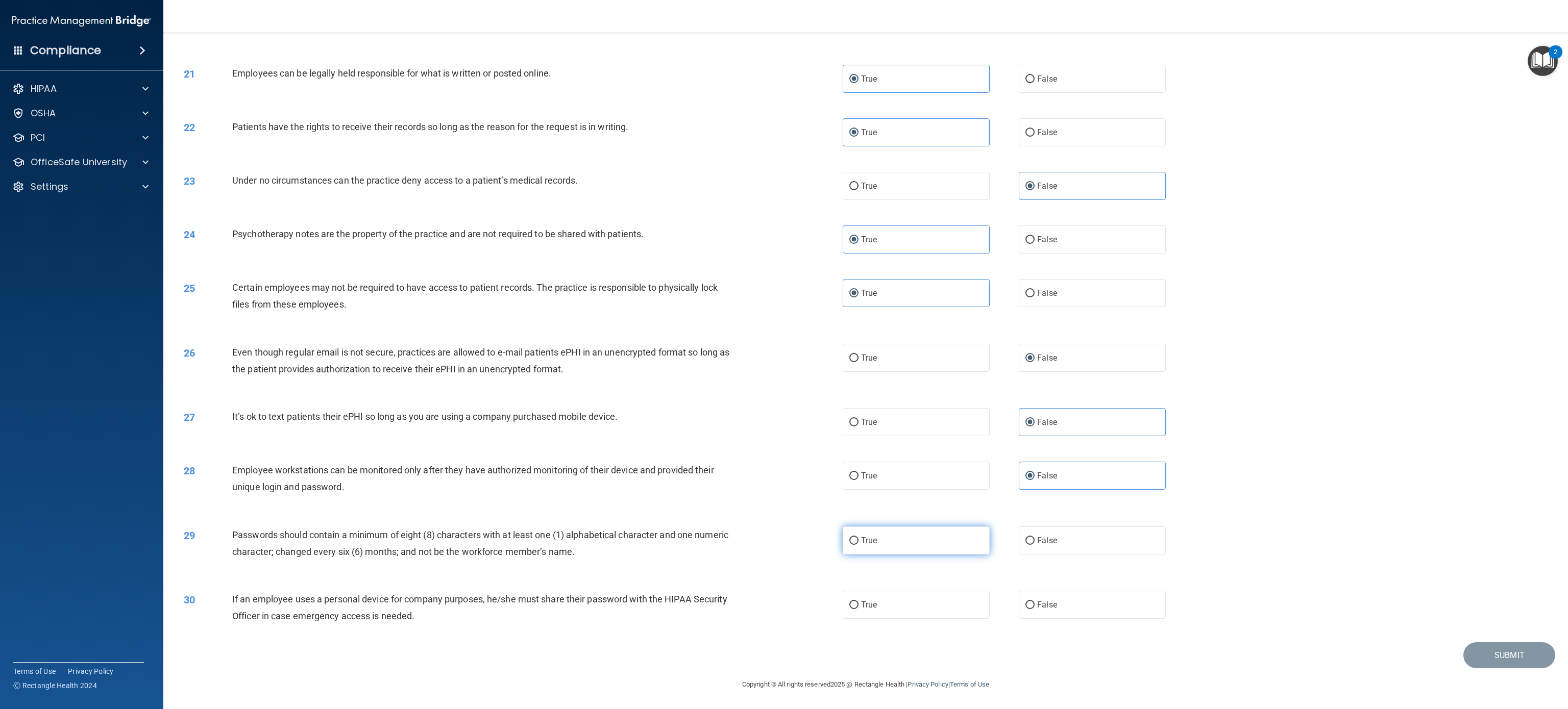 click on "True" at bounding box center [916, 540] 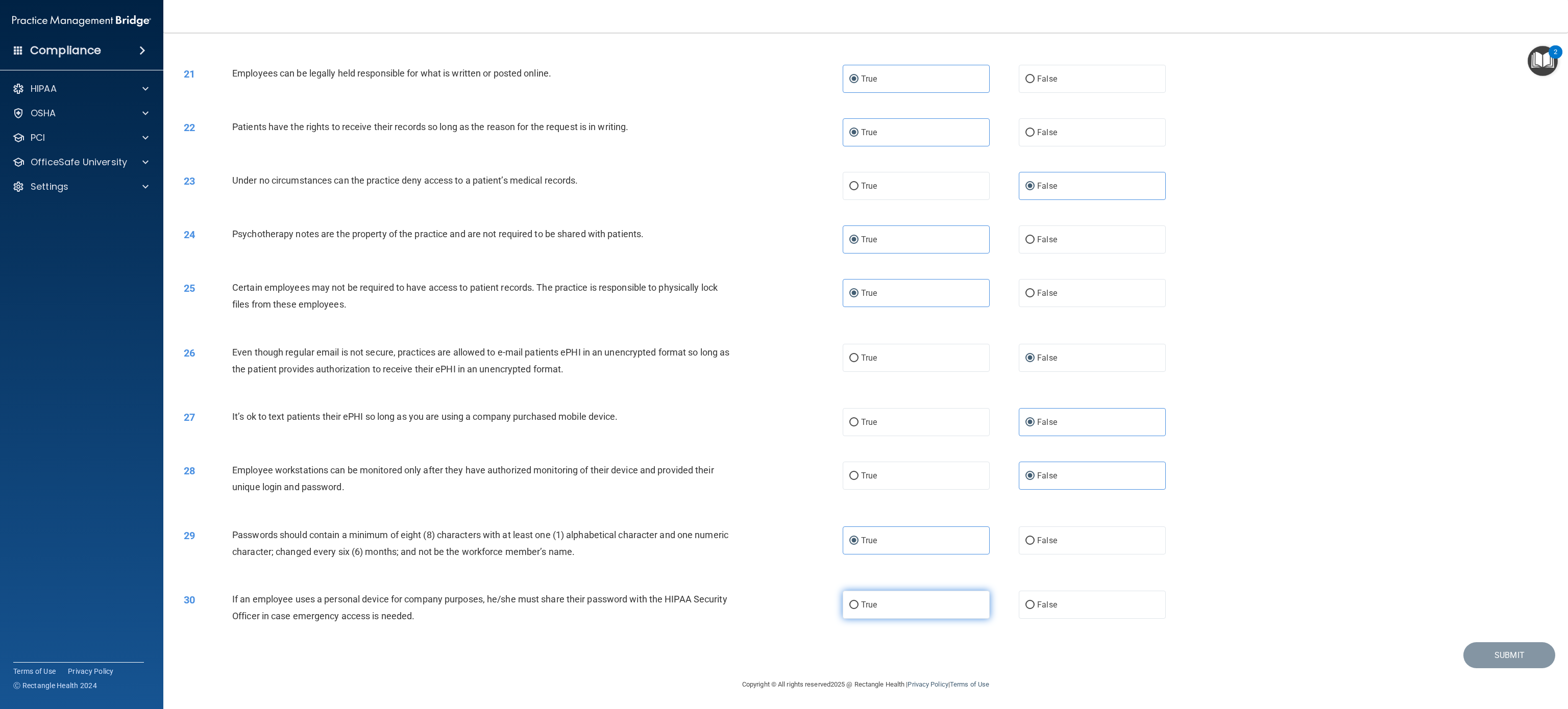 click on "True" at bounding box center [916, 604] 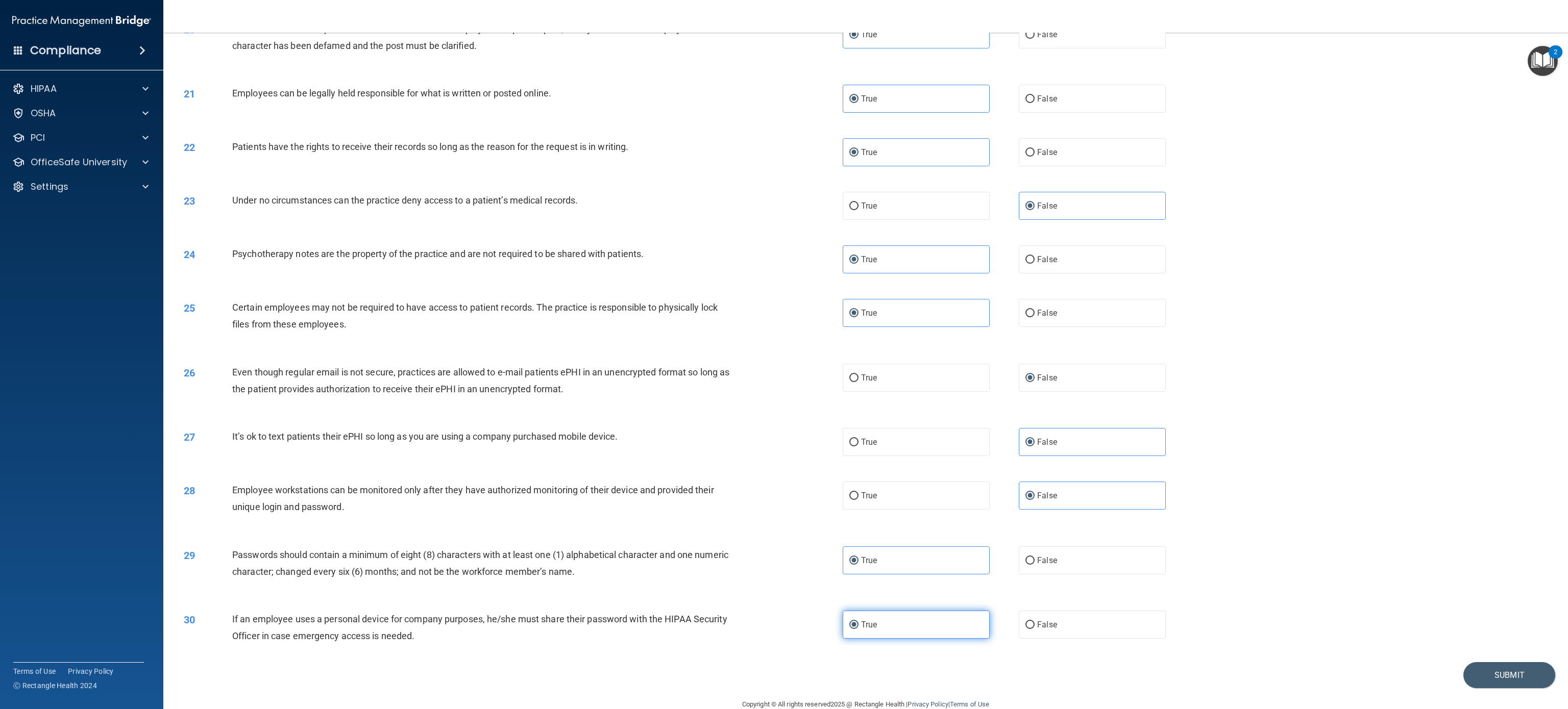 scroll, scrollTop: 1275, scrollLeft: 0, axis: vertical 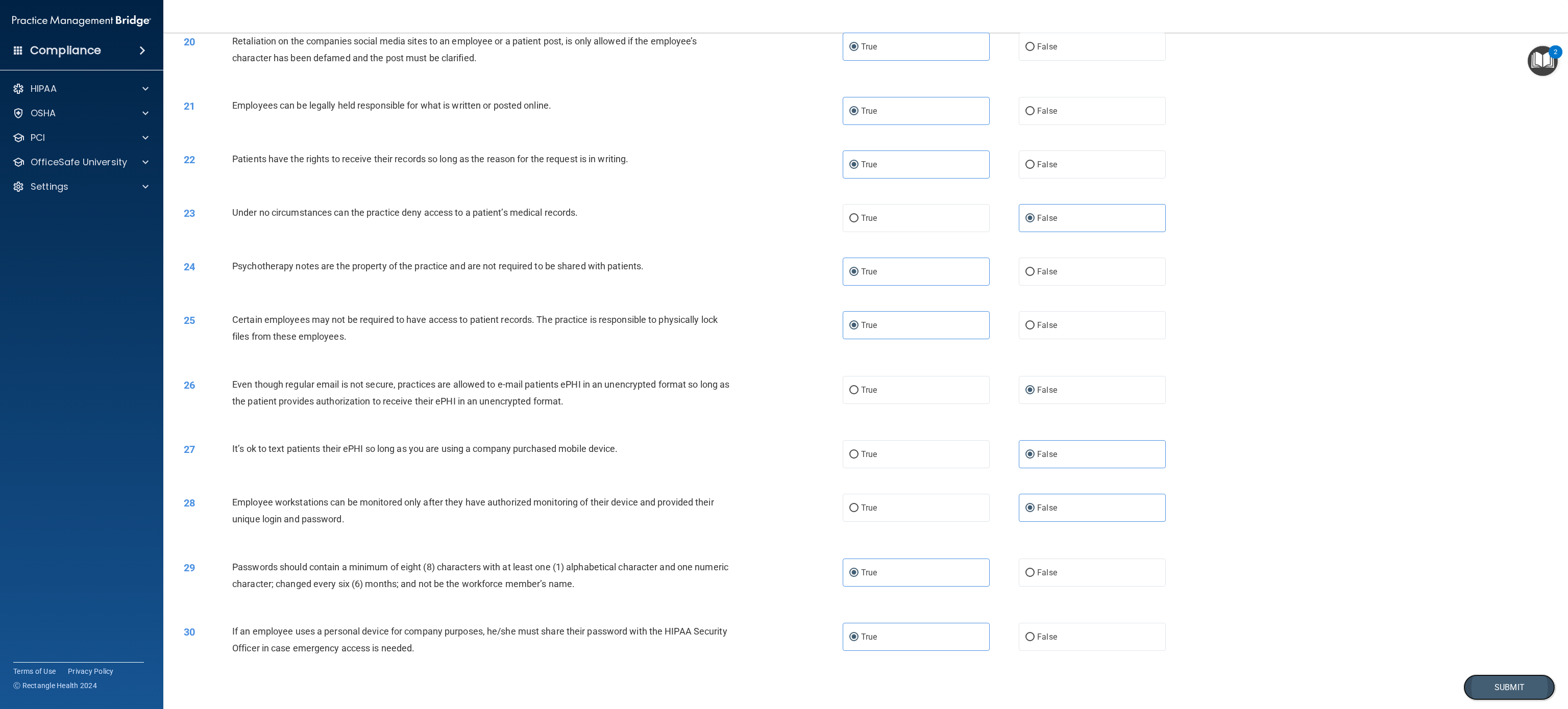 click on "Submit" at bounding box center (1509, 687) 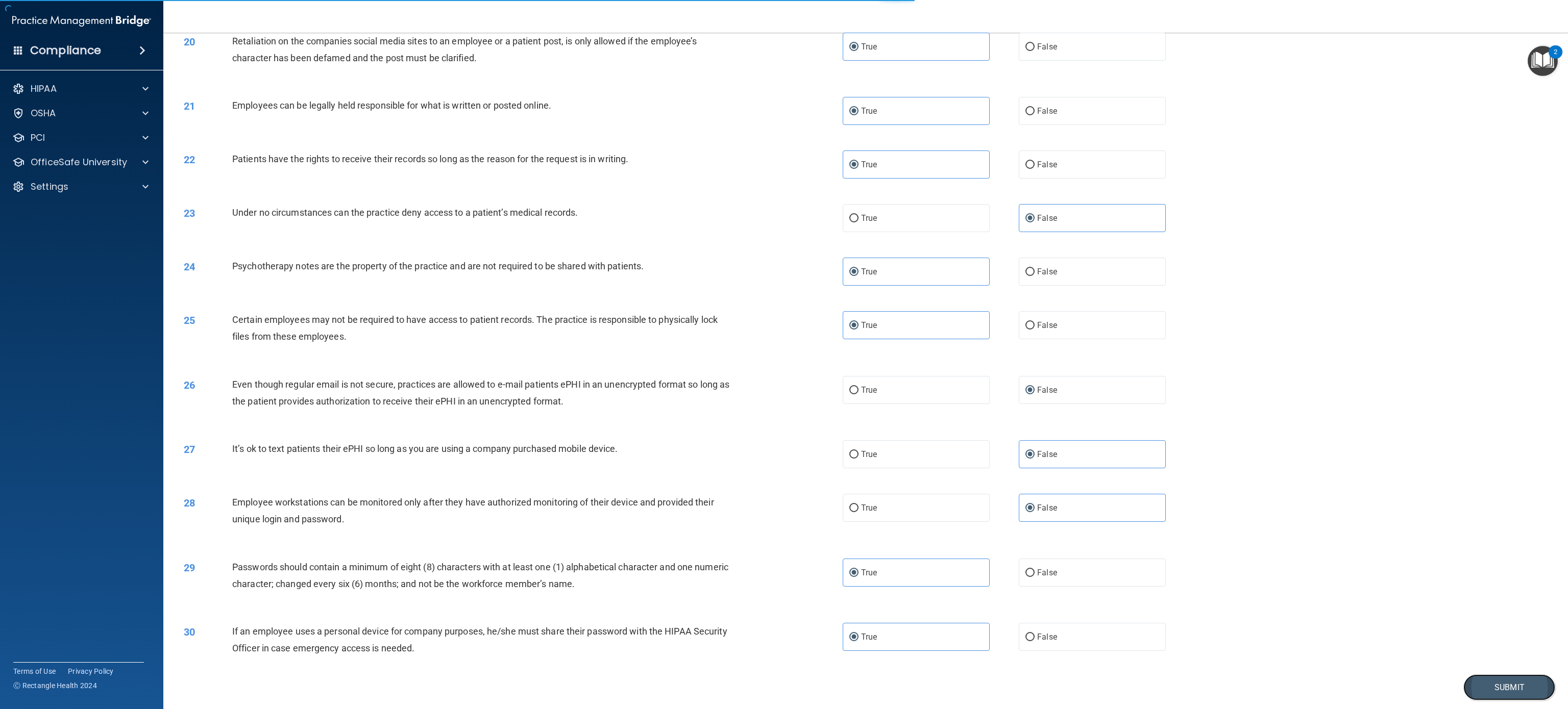 scroll, scrollTop: 1281, scrollLeft: 0, axis: vertical 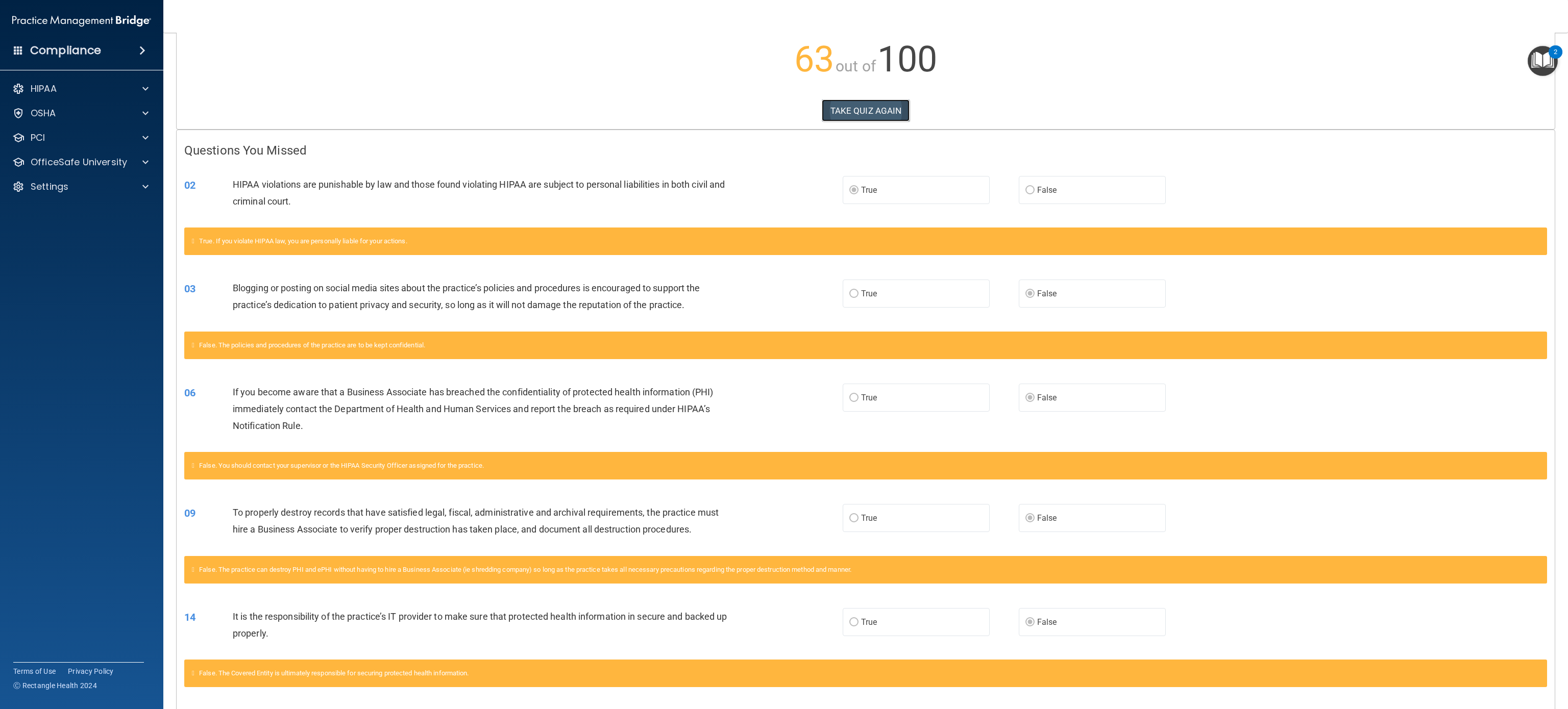 click on "TAKE QUIZ AGAIN" at bounding box center (866, 111) 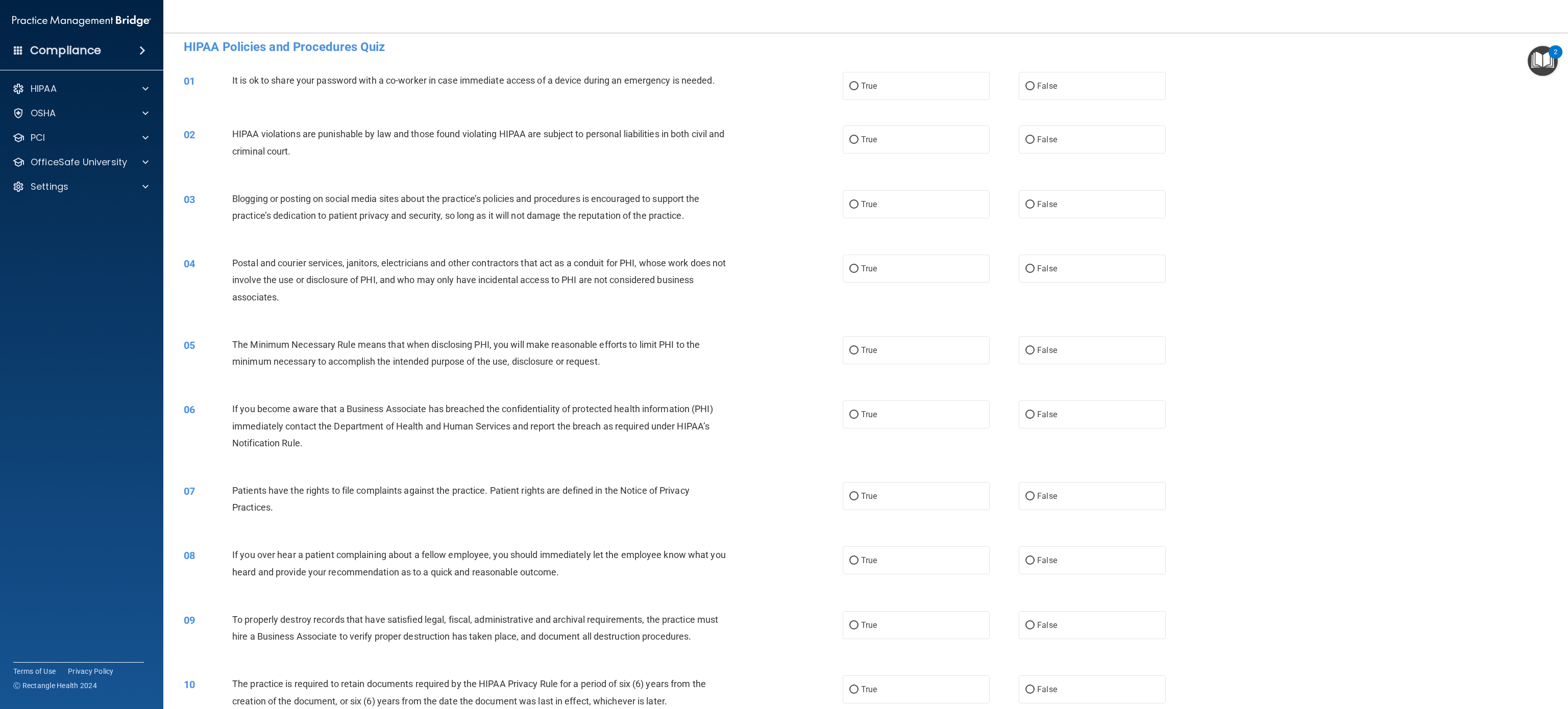 scroll, scrollTop: 0, scrollLeft: 0, axis: both 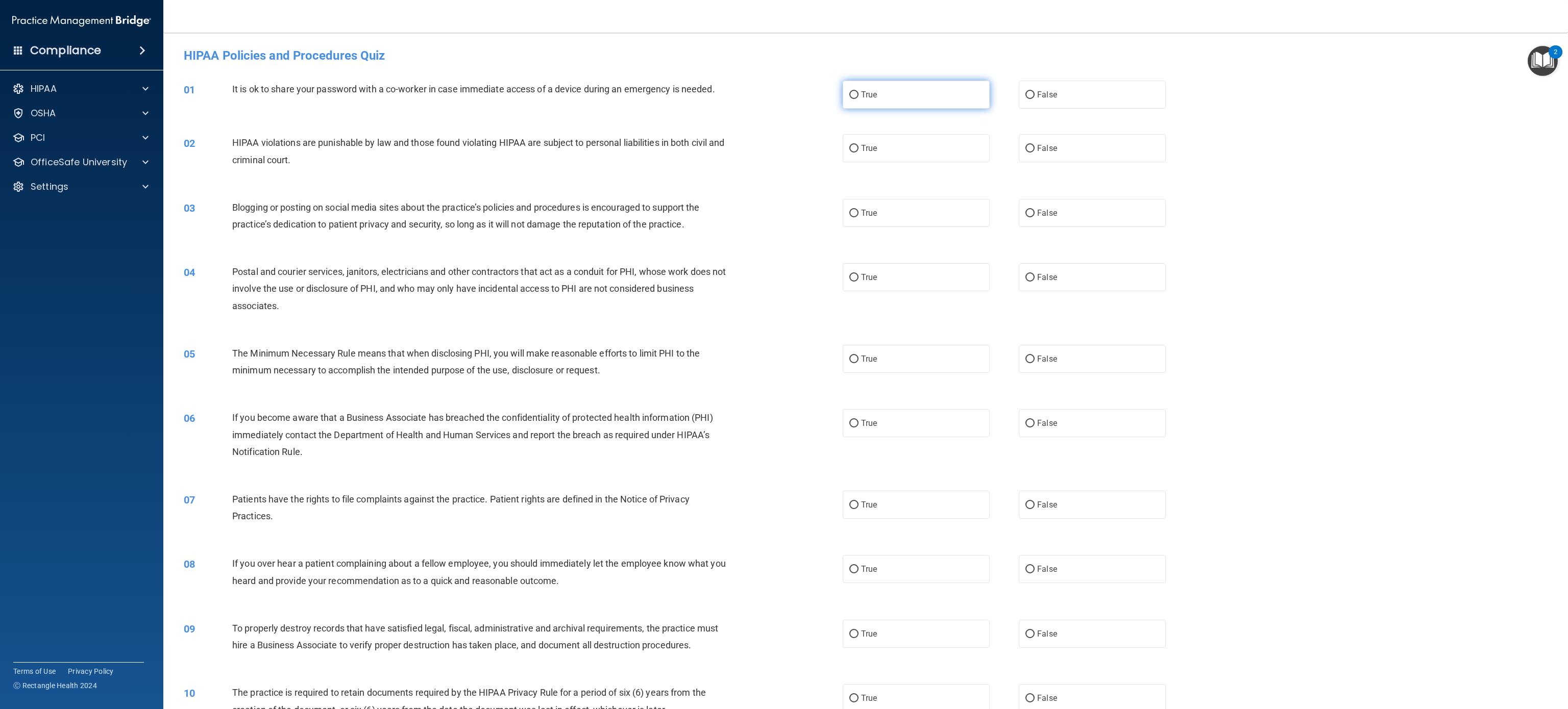 click on "True" at bounding box center (854, 95) 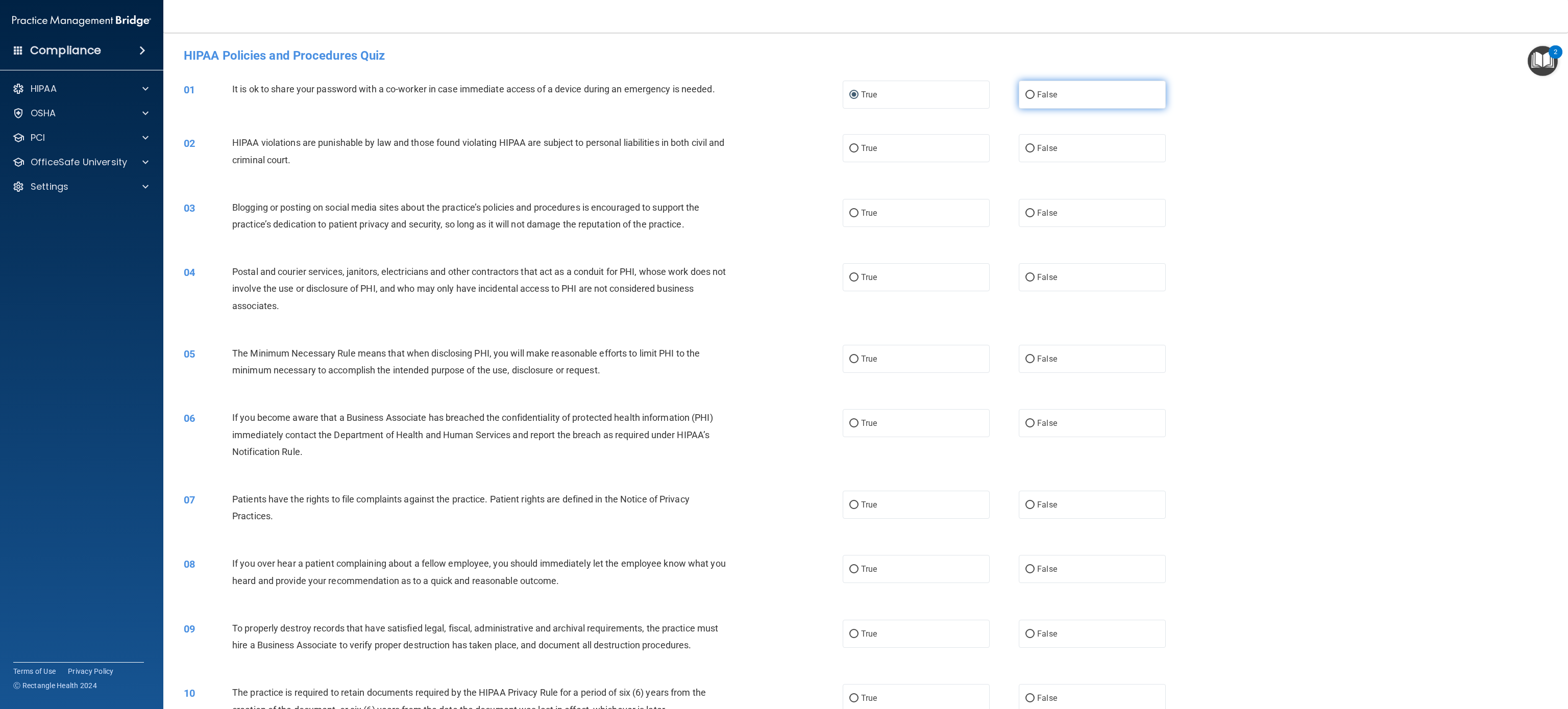 click on "False" at bounding box center [1047, 94] 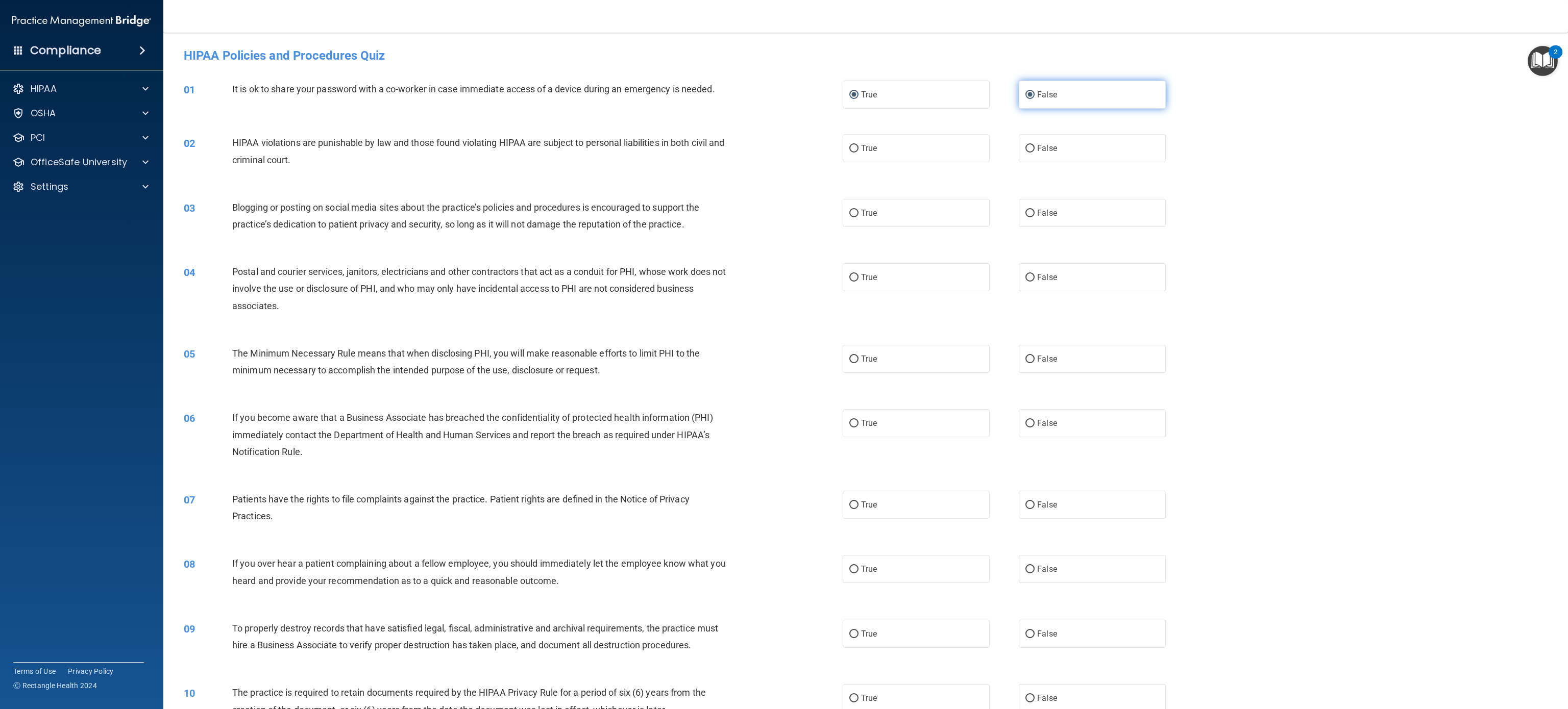radio on "false" 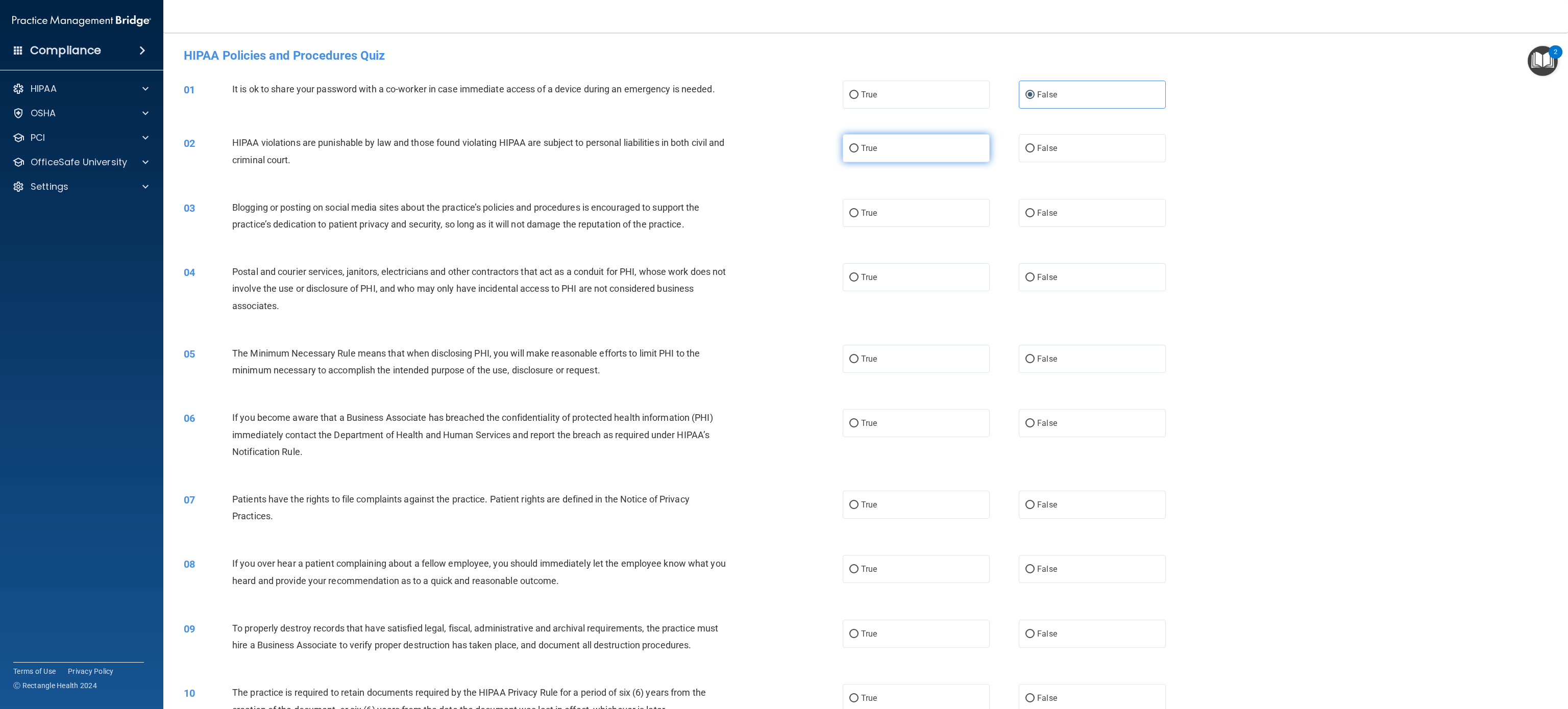 click on "True" at bounding box center [869, 148] 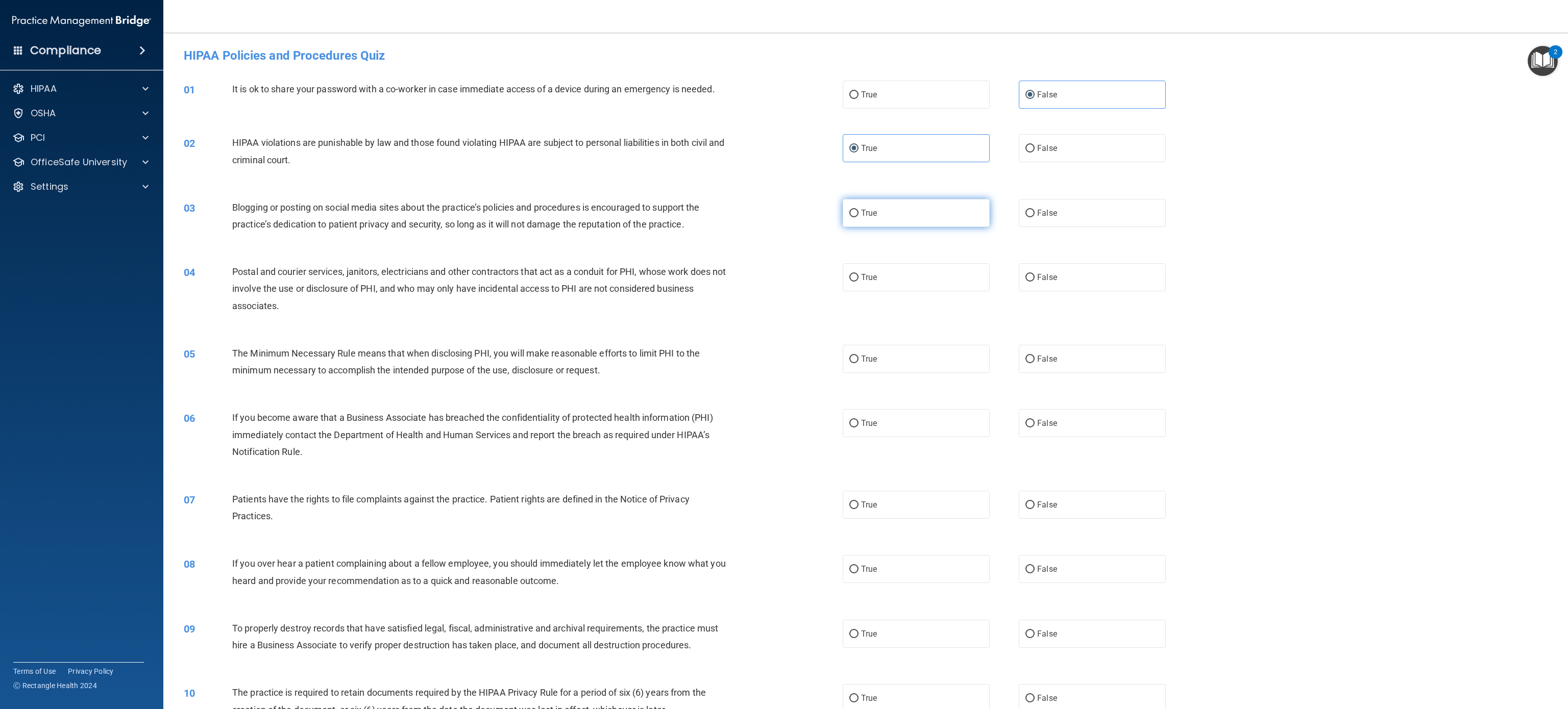 click on "True" at bounding box center (916, 213) 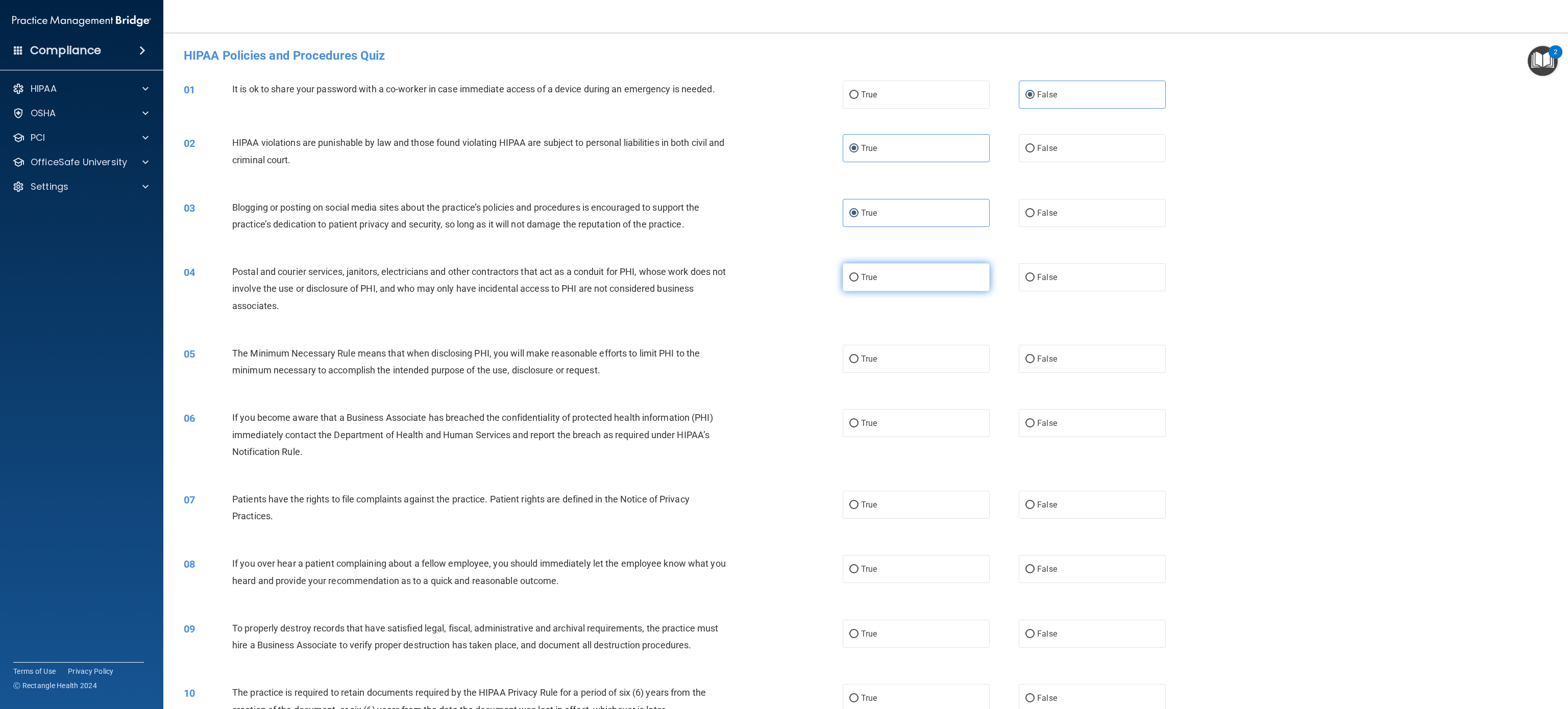 click on "True" at bounding box center [916, 277] 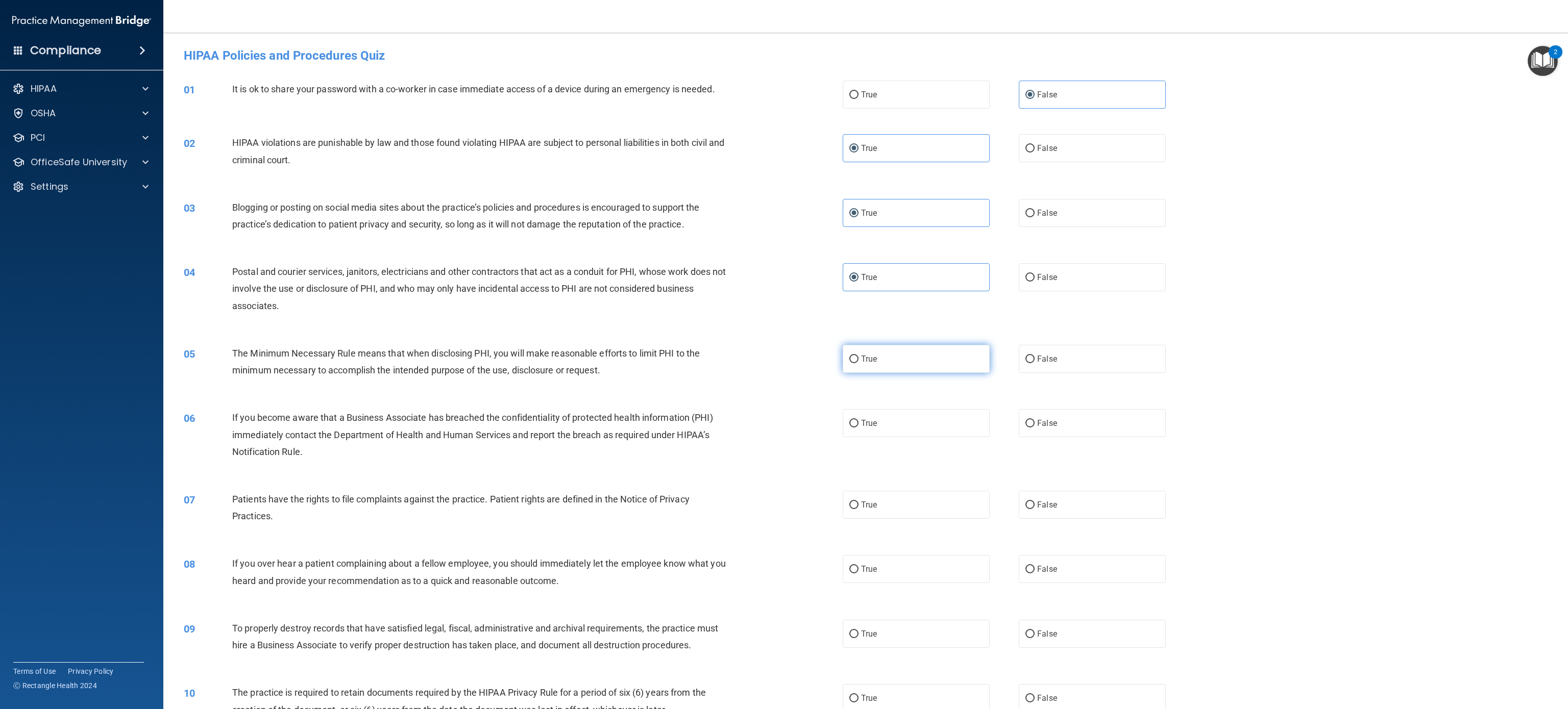 click on "True" at bounding box center [916, 359] 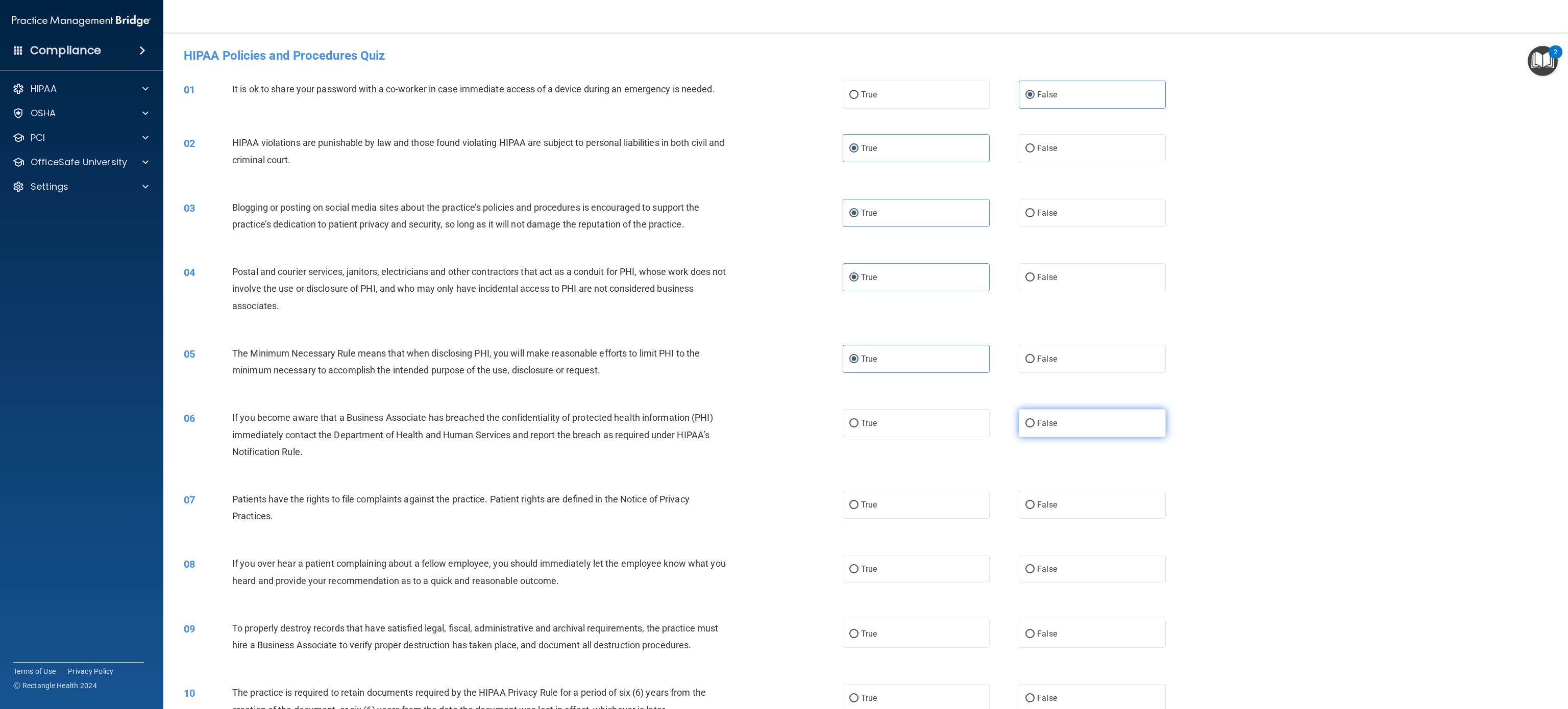 click on "False" at bounding box center (1047, 423) 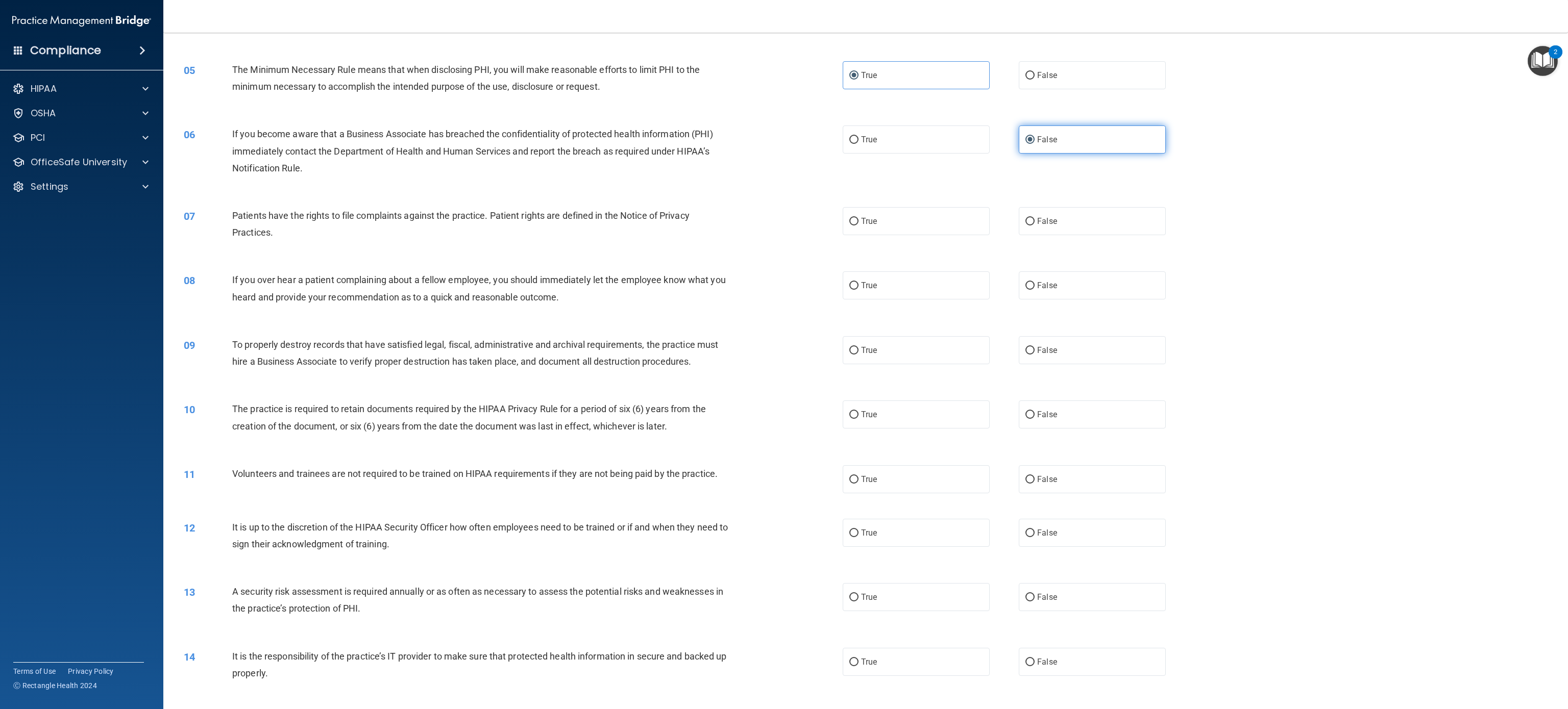 scroll, scrollTop: 286, scrollLeft: 0, axis: vertical 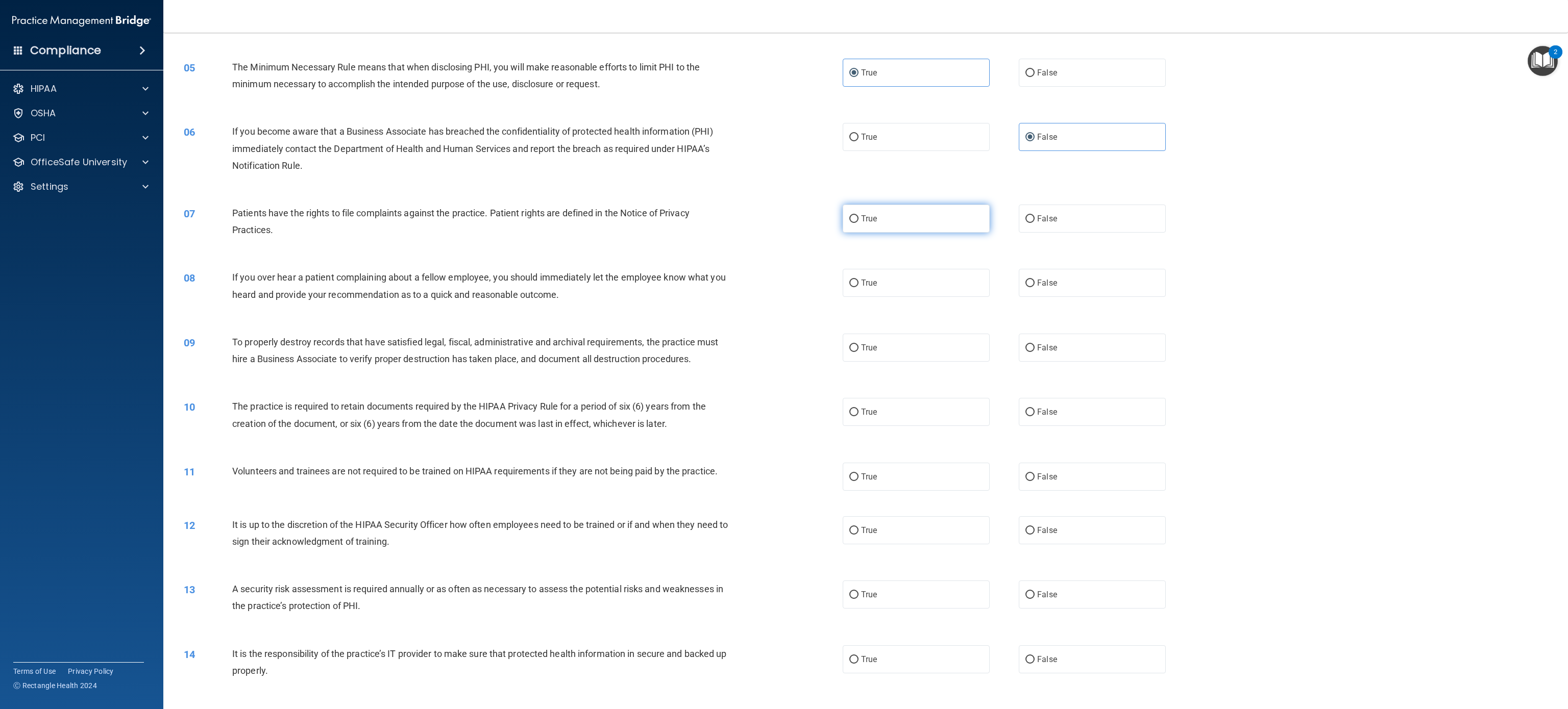 click on "True" at bounding box center [916, 218] 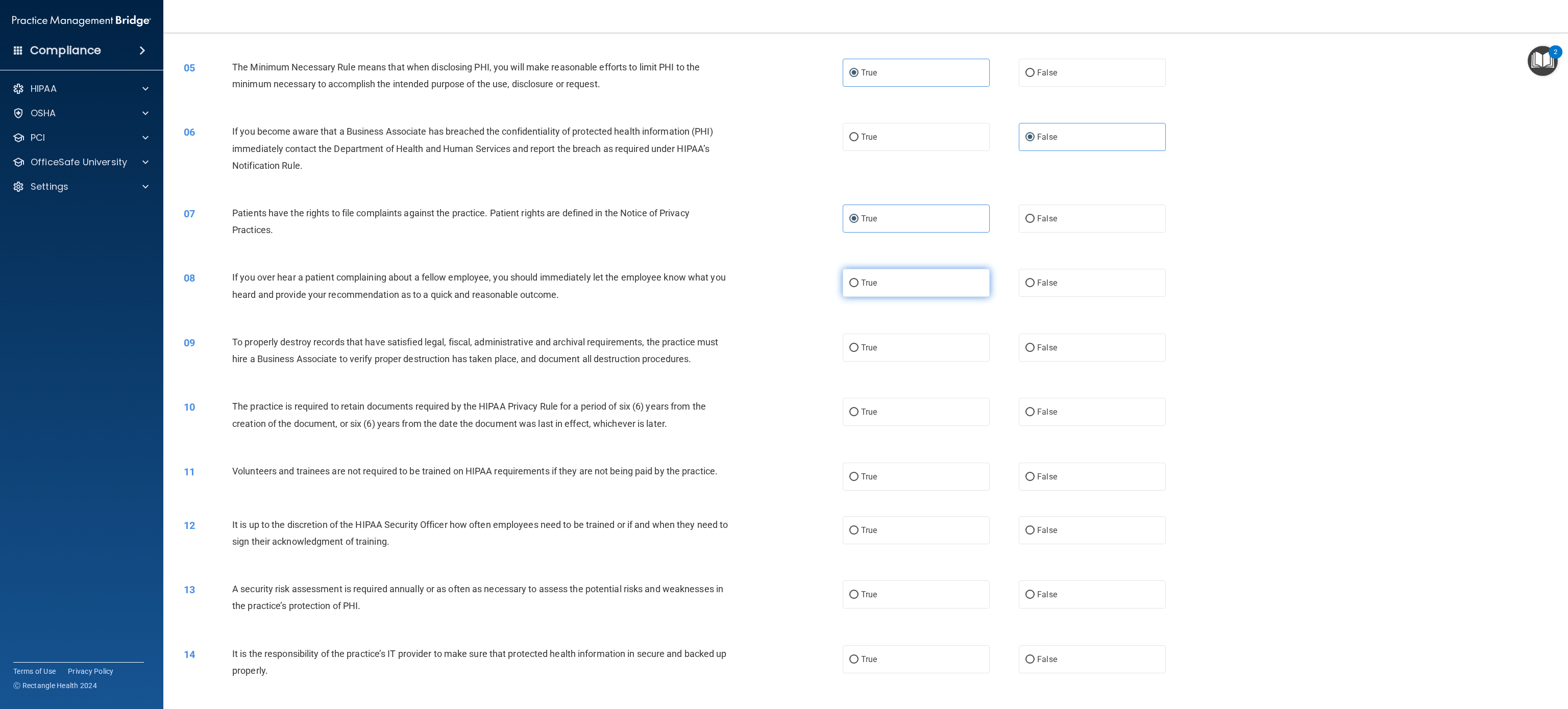 click on "True" at bounding box center (916, 283) 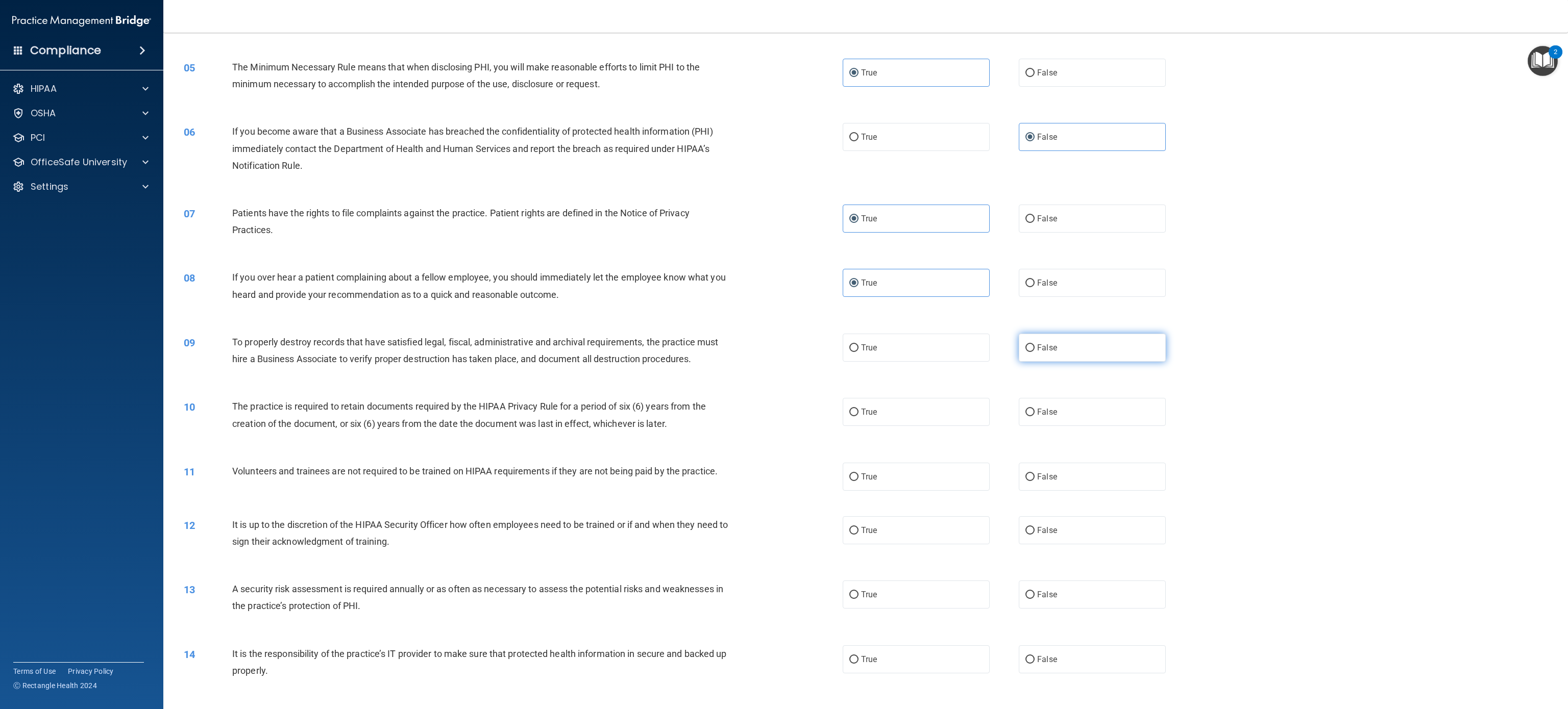 click on "False" at bounding box center [1030, 348] 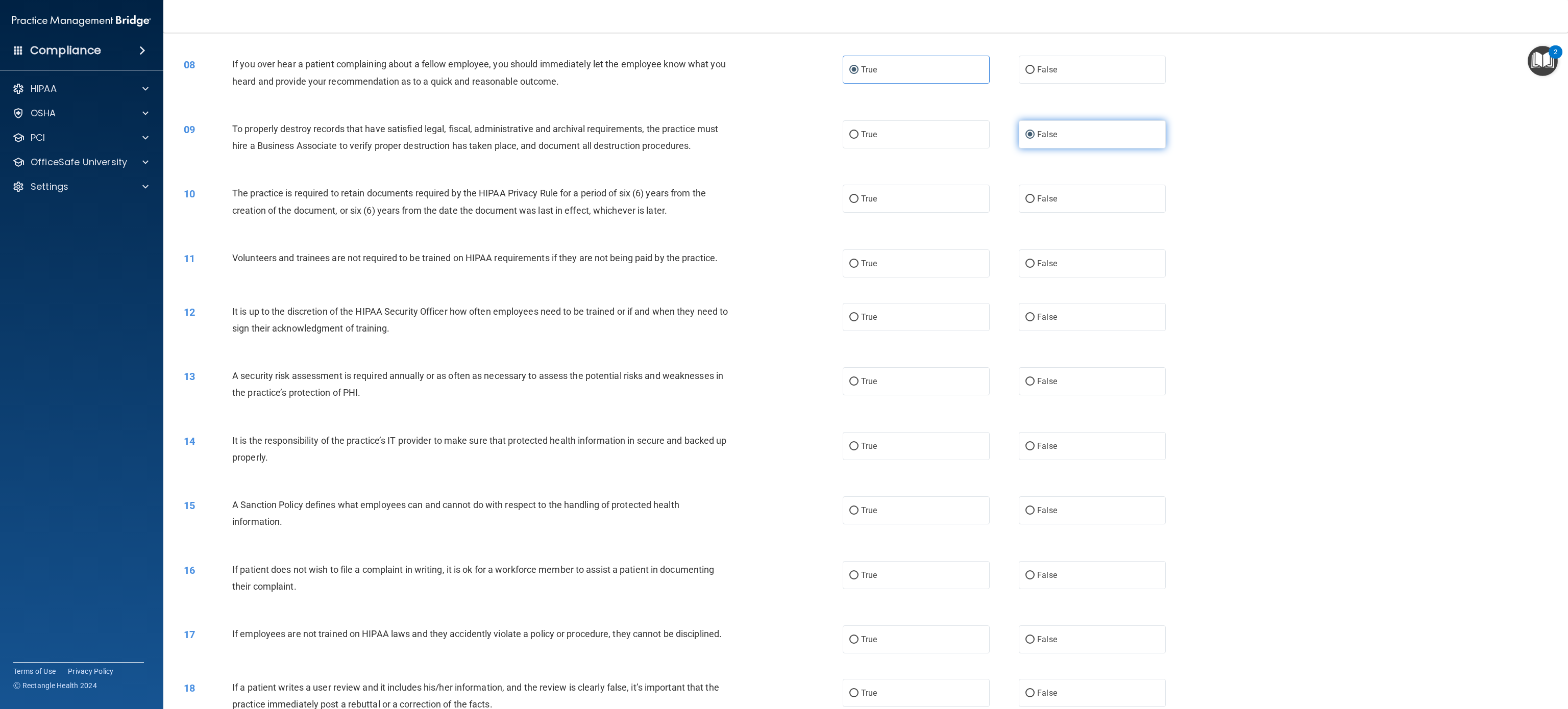 scroll, scrollTop: 501, scrollLeft: 0, axis: vertical 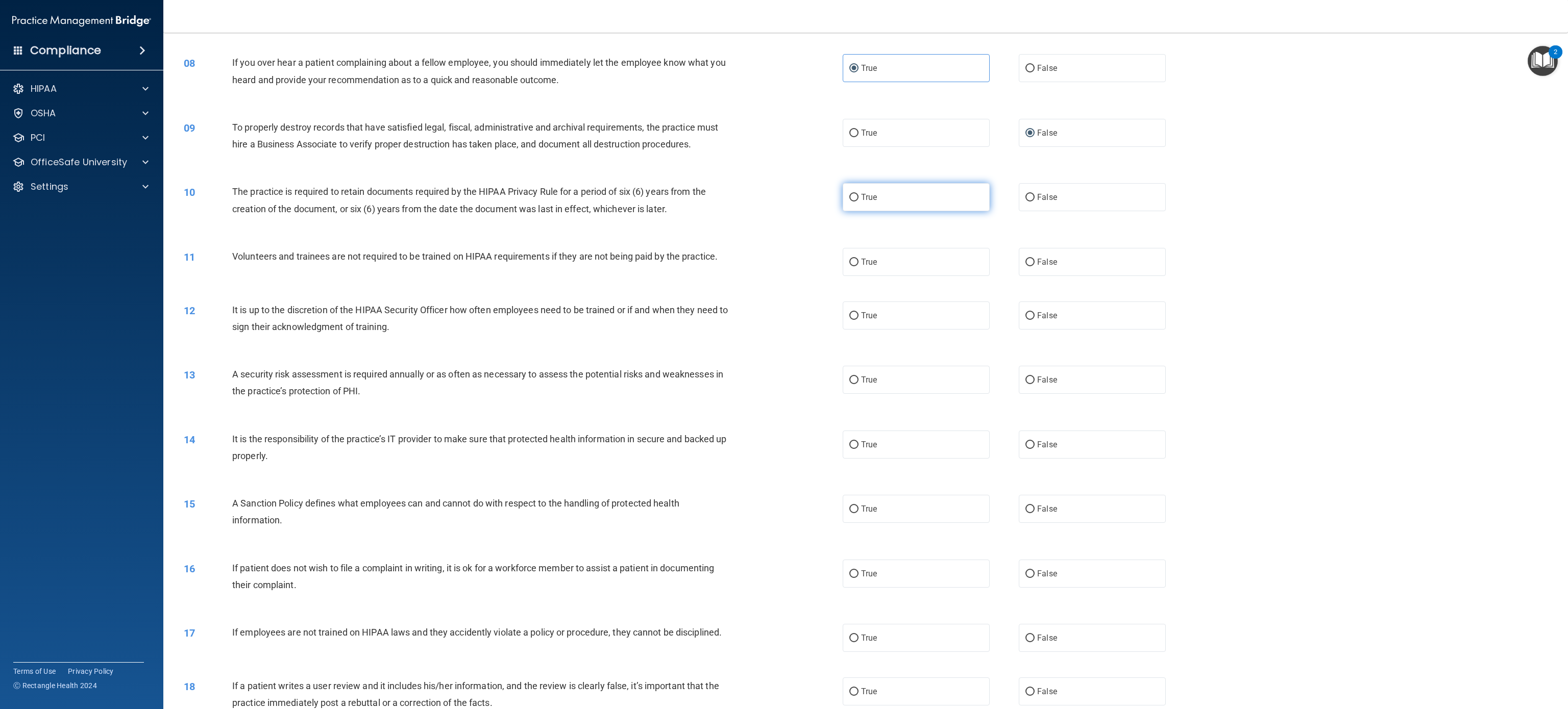 click on "True" at bounding box center [854, 197] 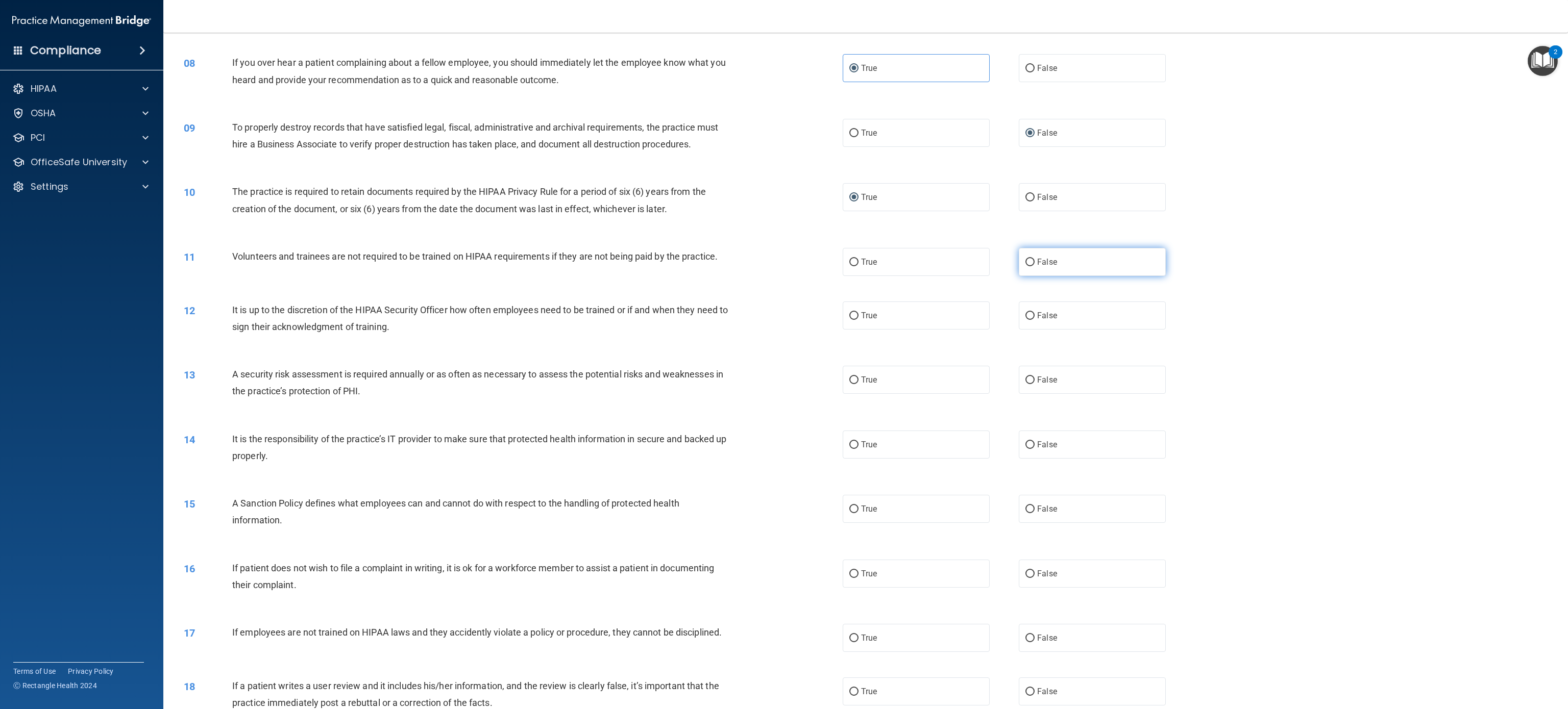 click on "False" at bounding box center (1030, 262) 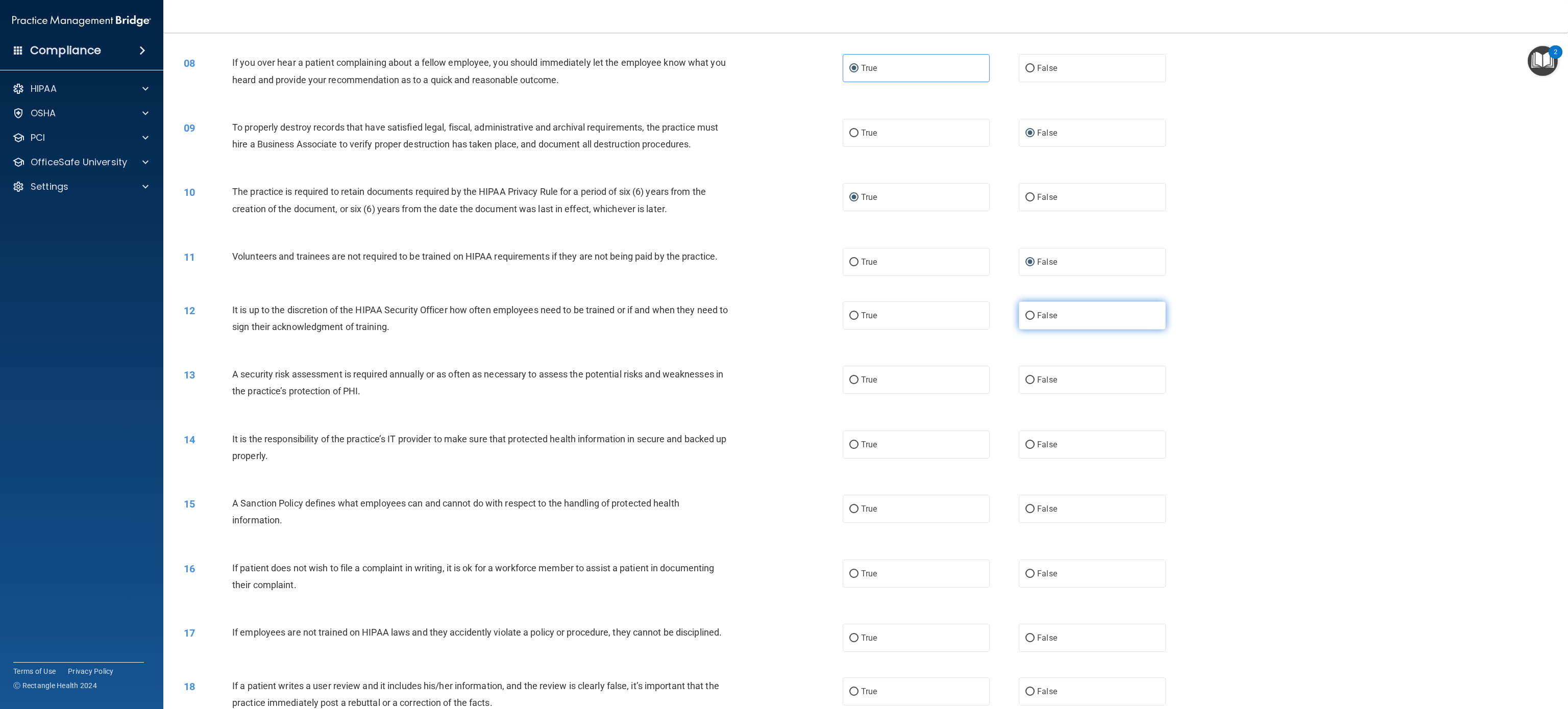 click on "False" at bounding box center [1092, 315] 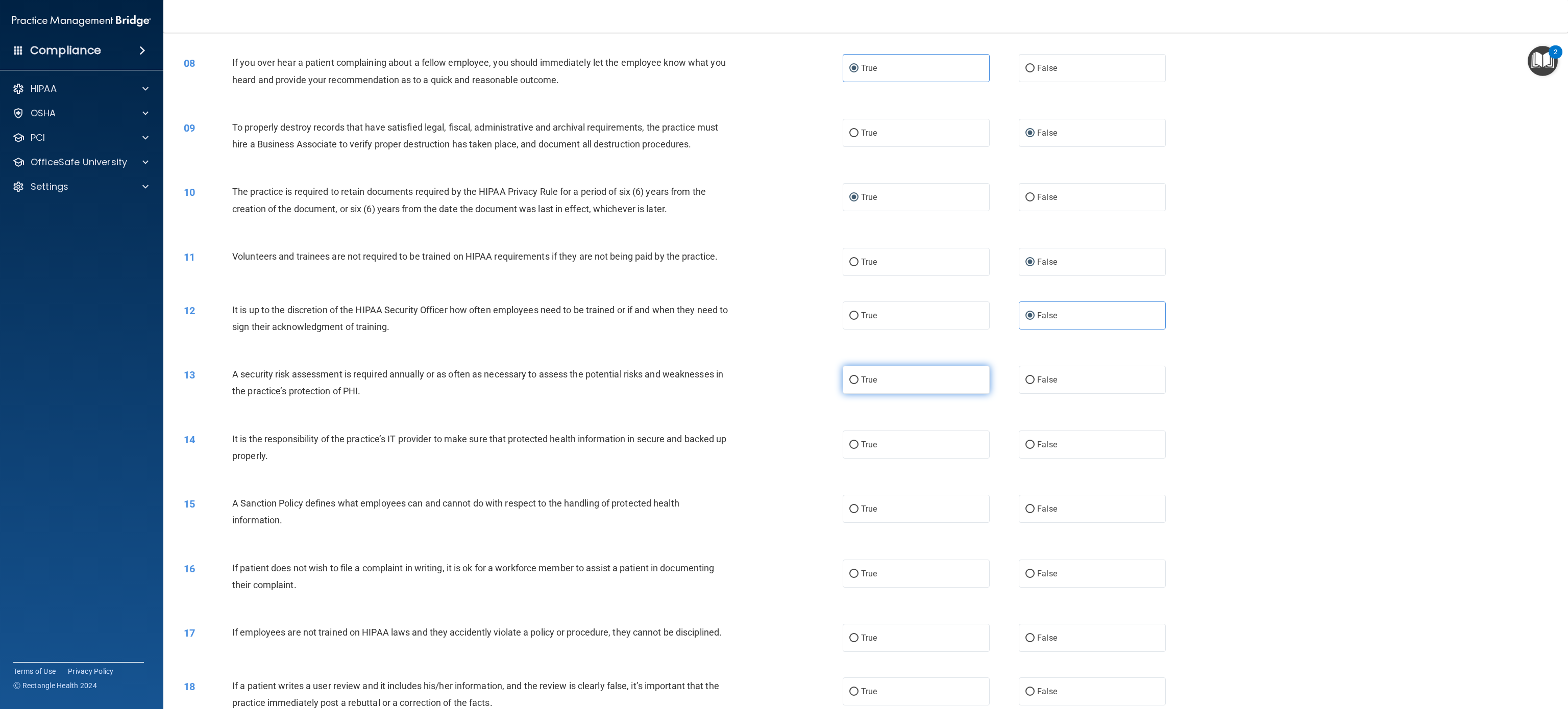 click on "True" at bounding box center [869, 379] 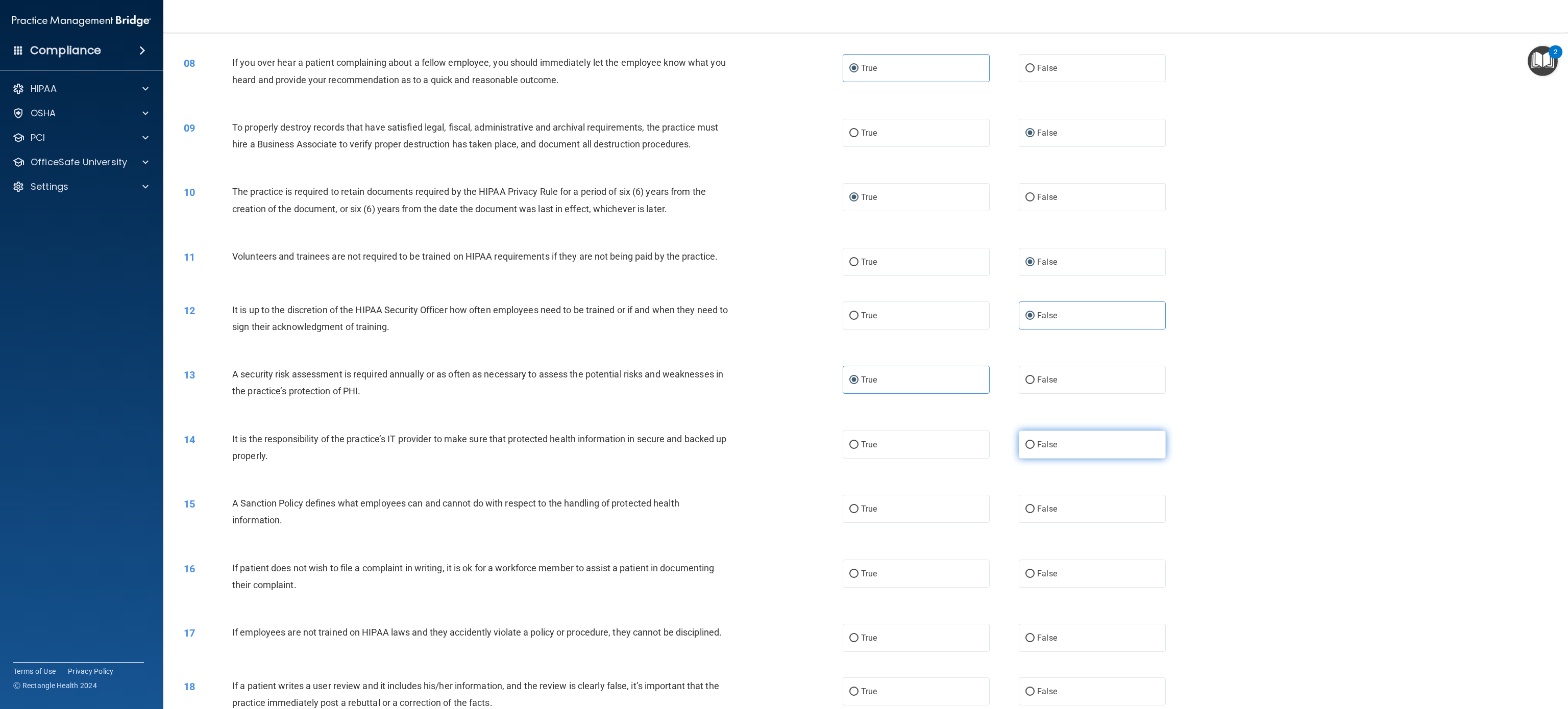 click on "False" at bounding box center (1092, 444) 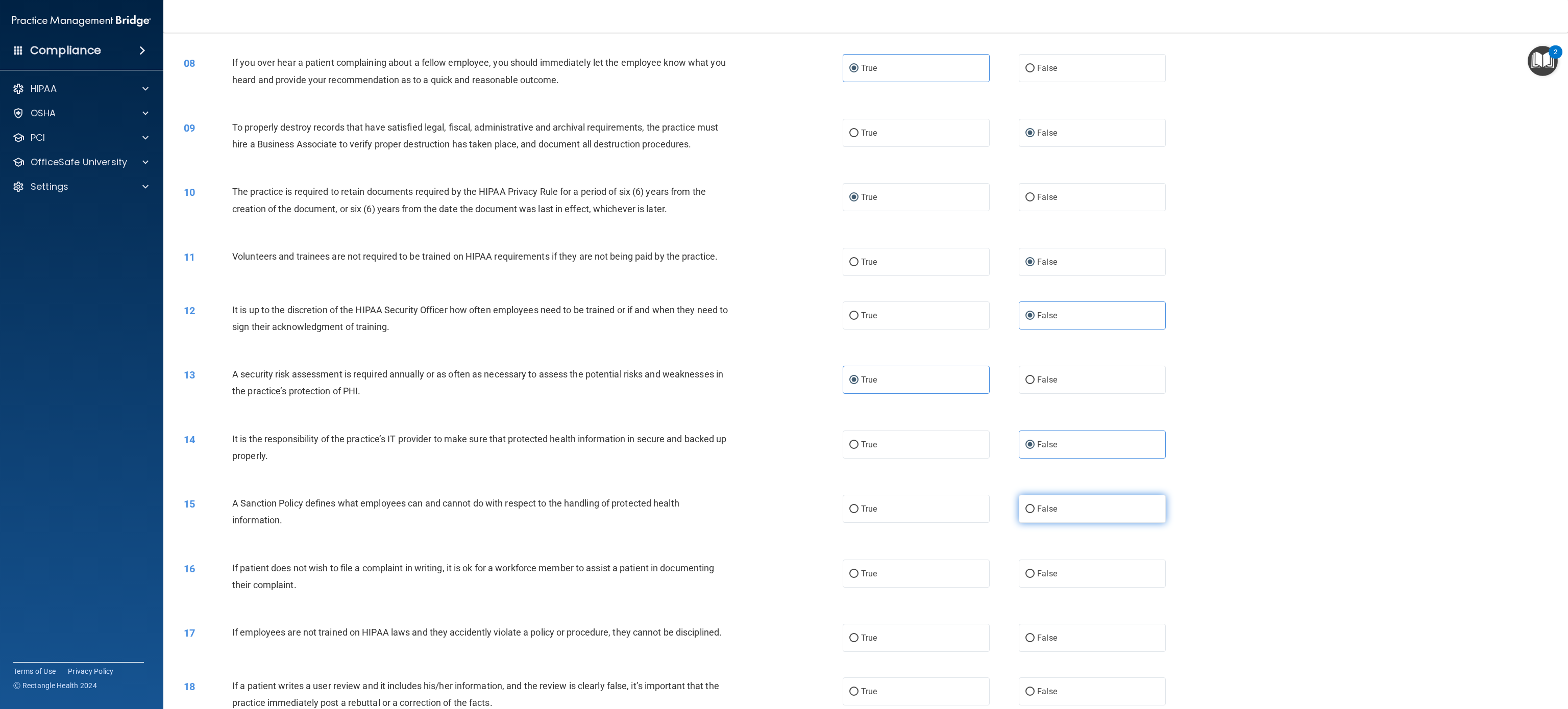 click on "False" at bounding box center [1030, 509] 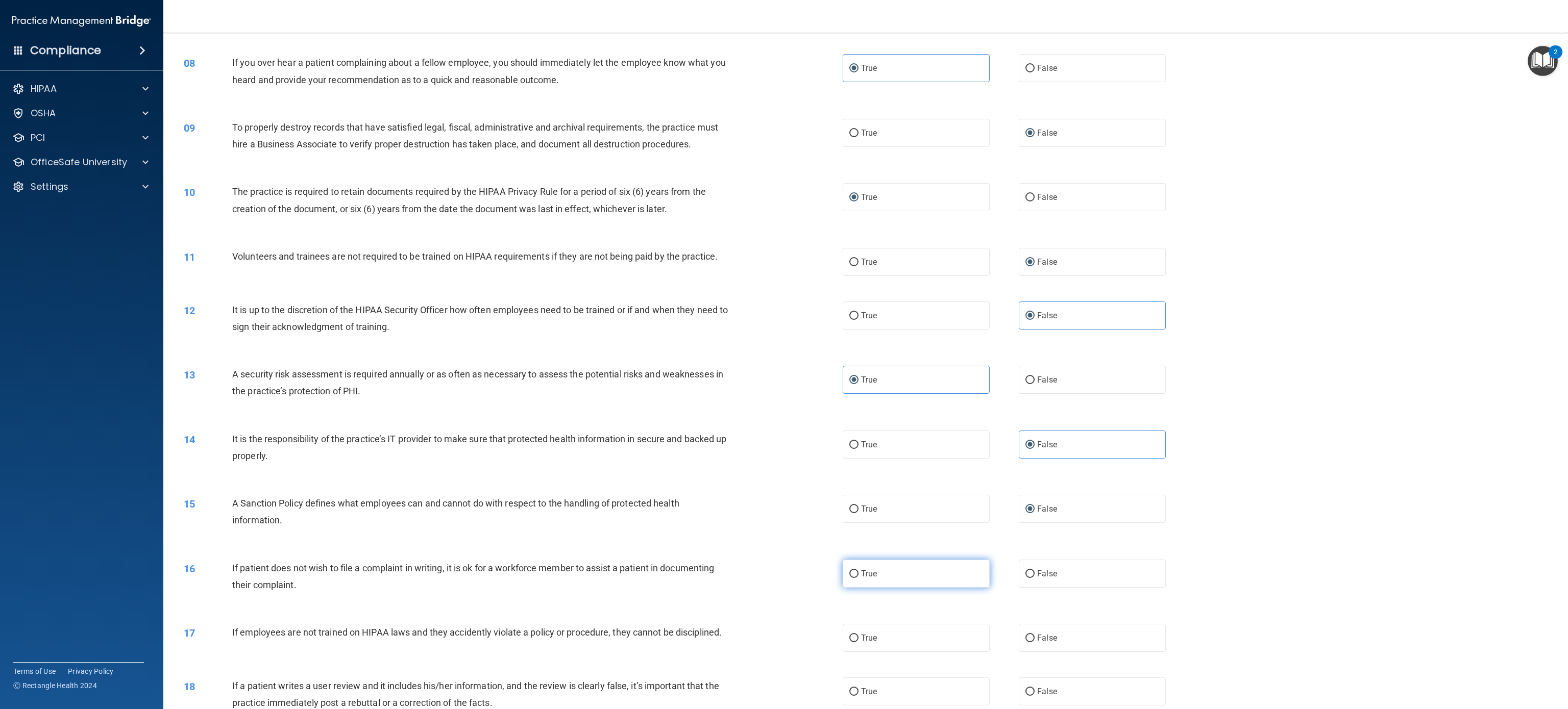 click on "True" at bounding box center [916, 573] 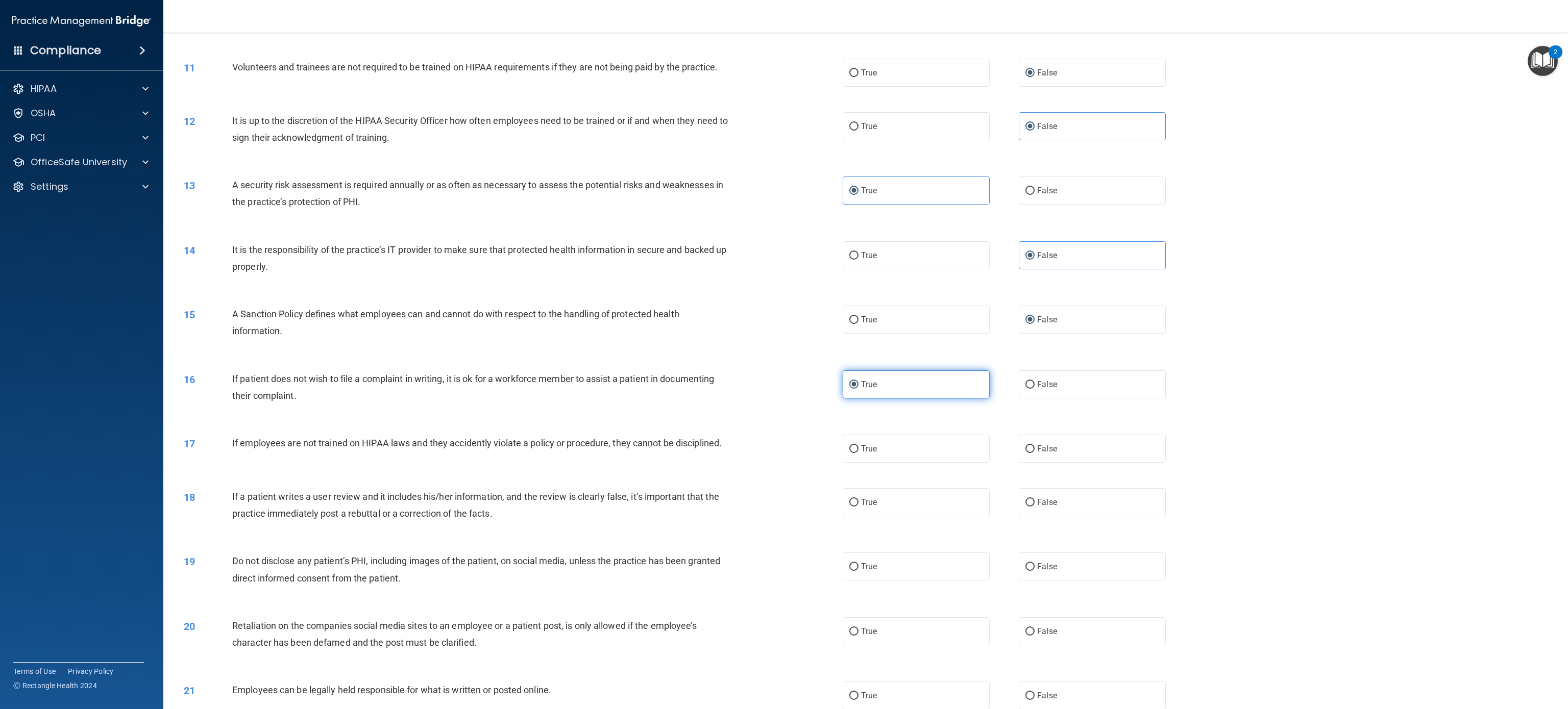 scroll, scrollTop: 696, scrollLeft: 0, axis: vertical 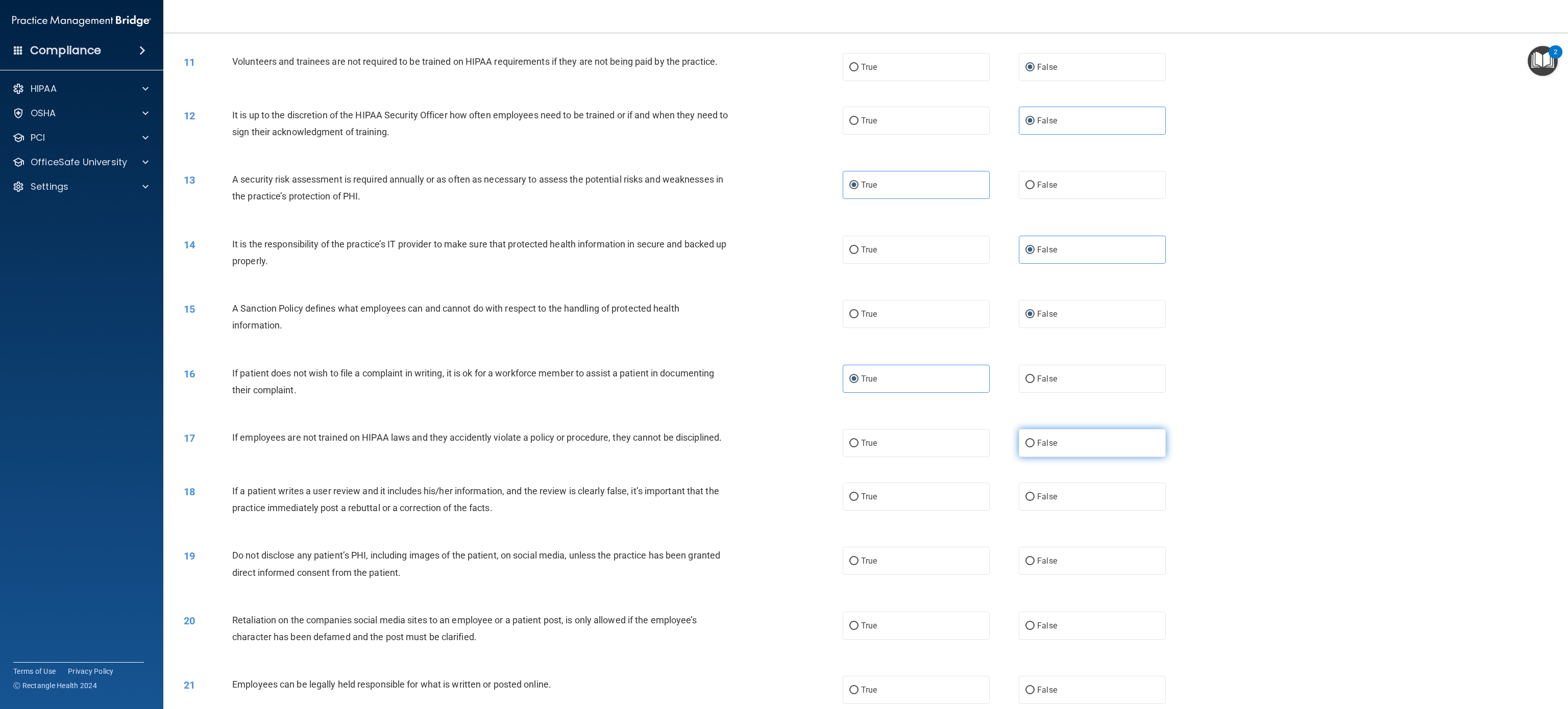 click on "False" at bounding box center [1092, 443] 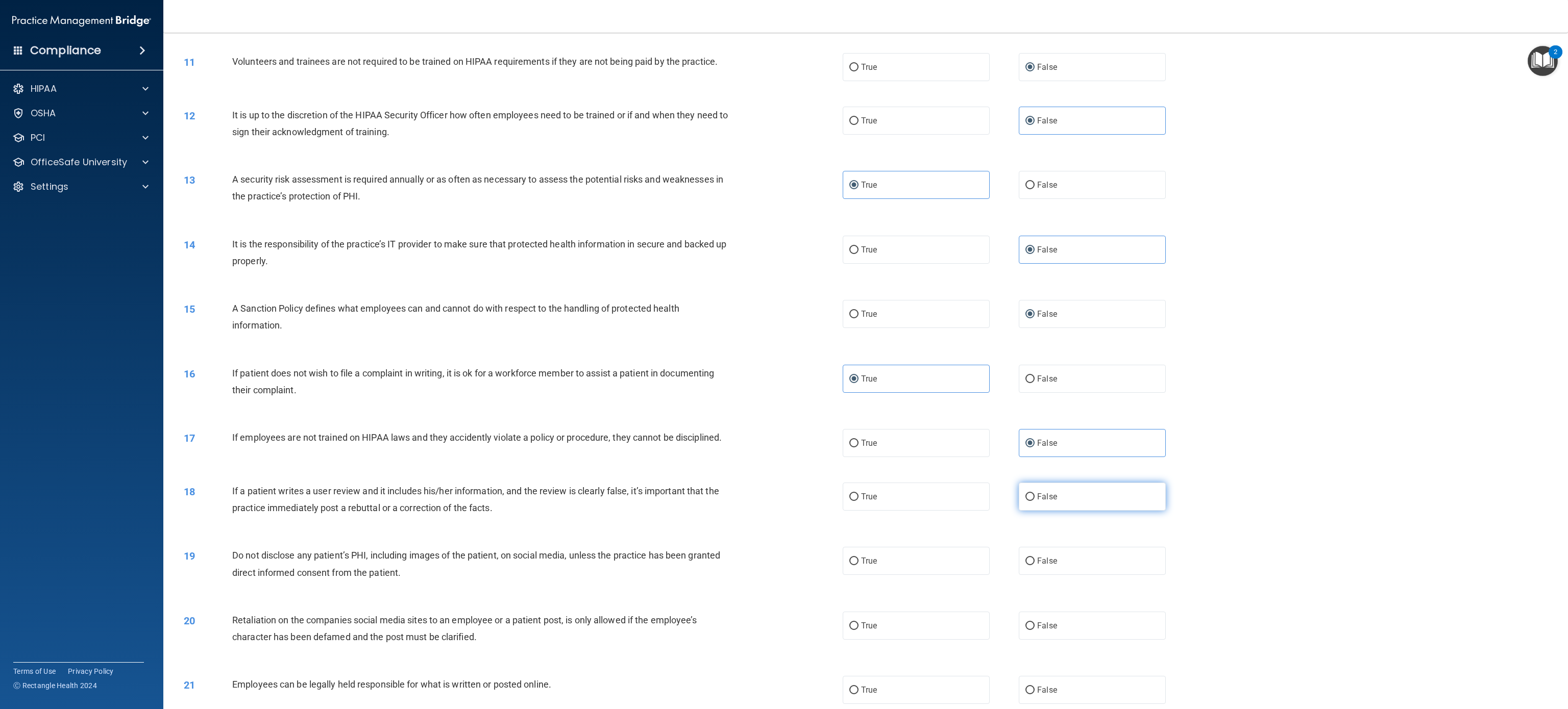 click on "False" at bounding box center (1092, 496) 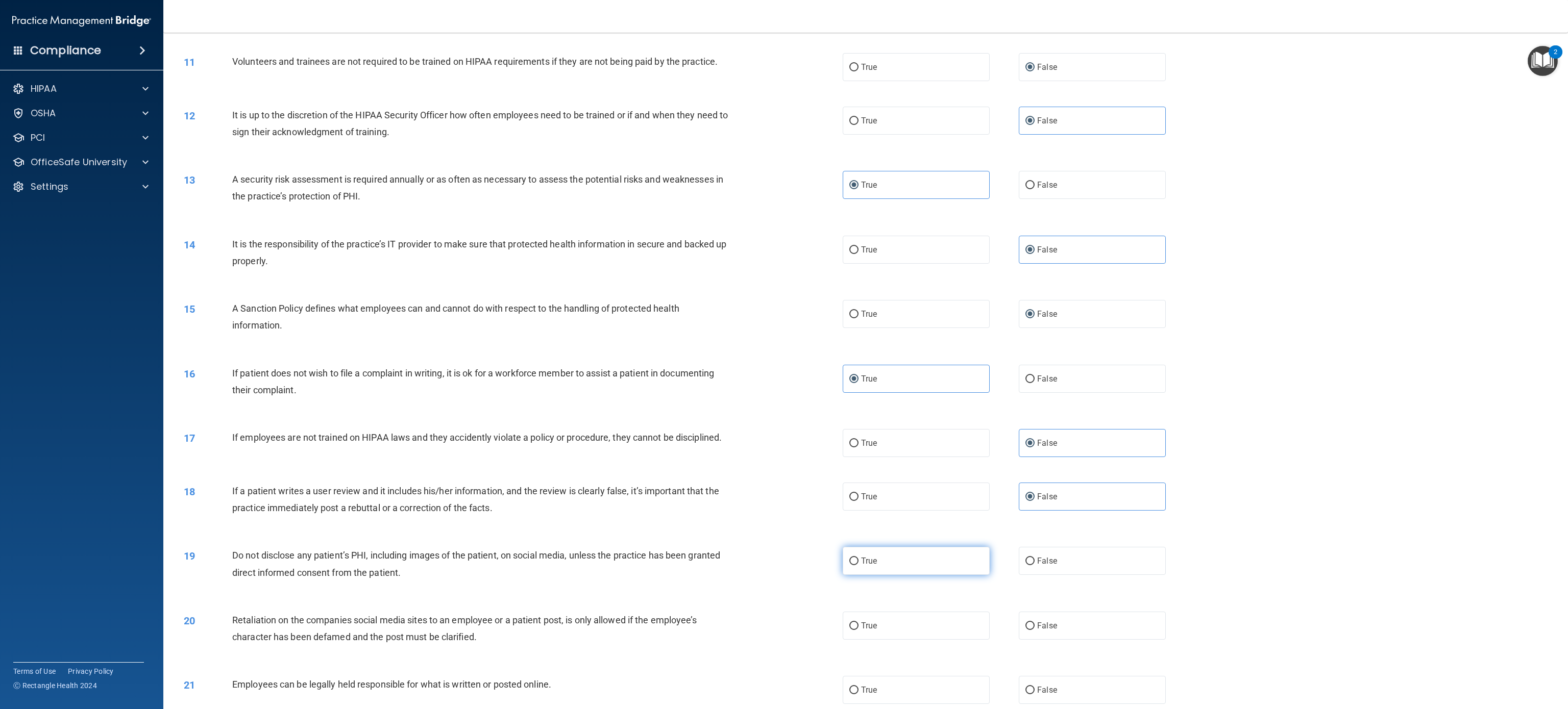 click on "True" at bounding box center (869, 561) 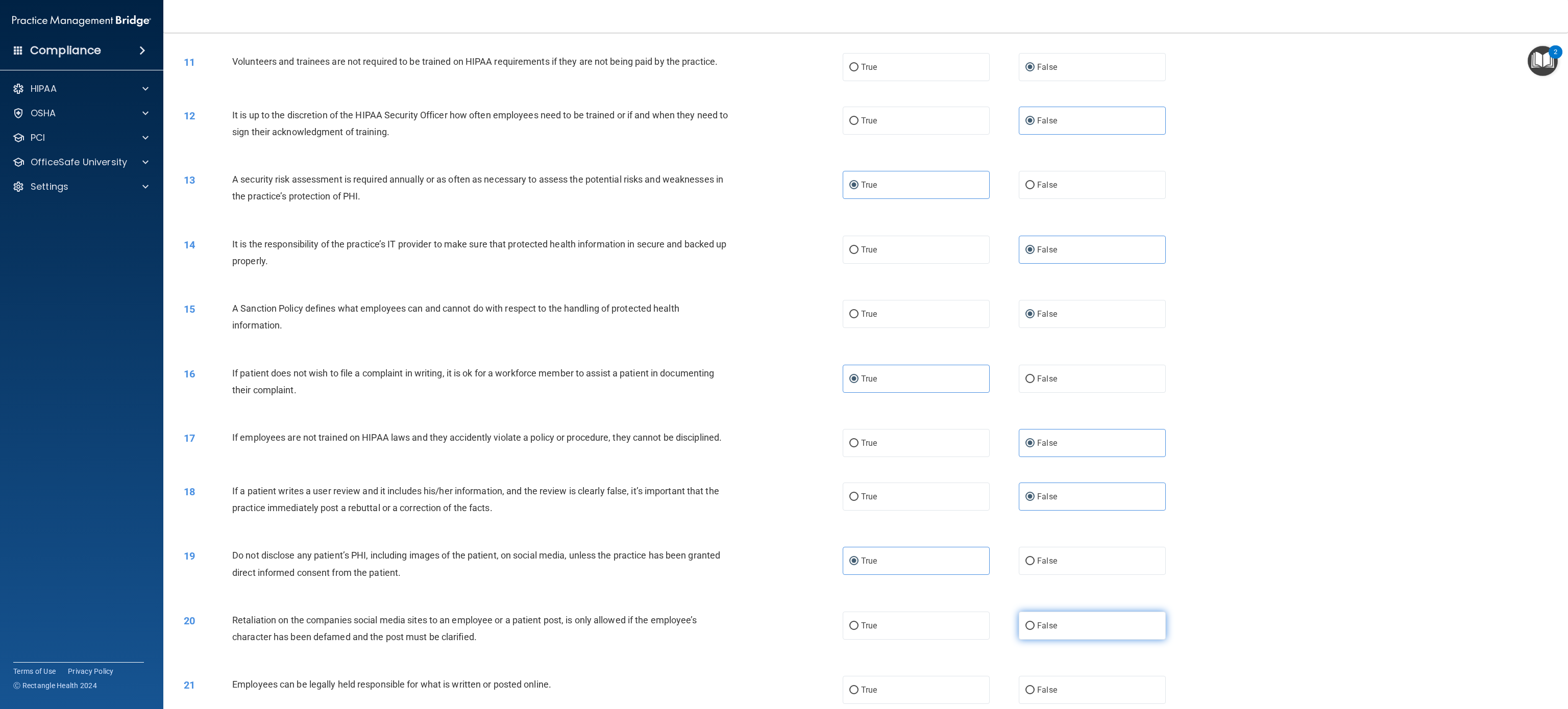 click on "False" at bounding box center (1092, 625) 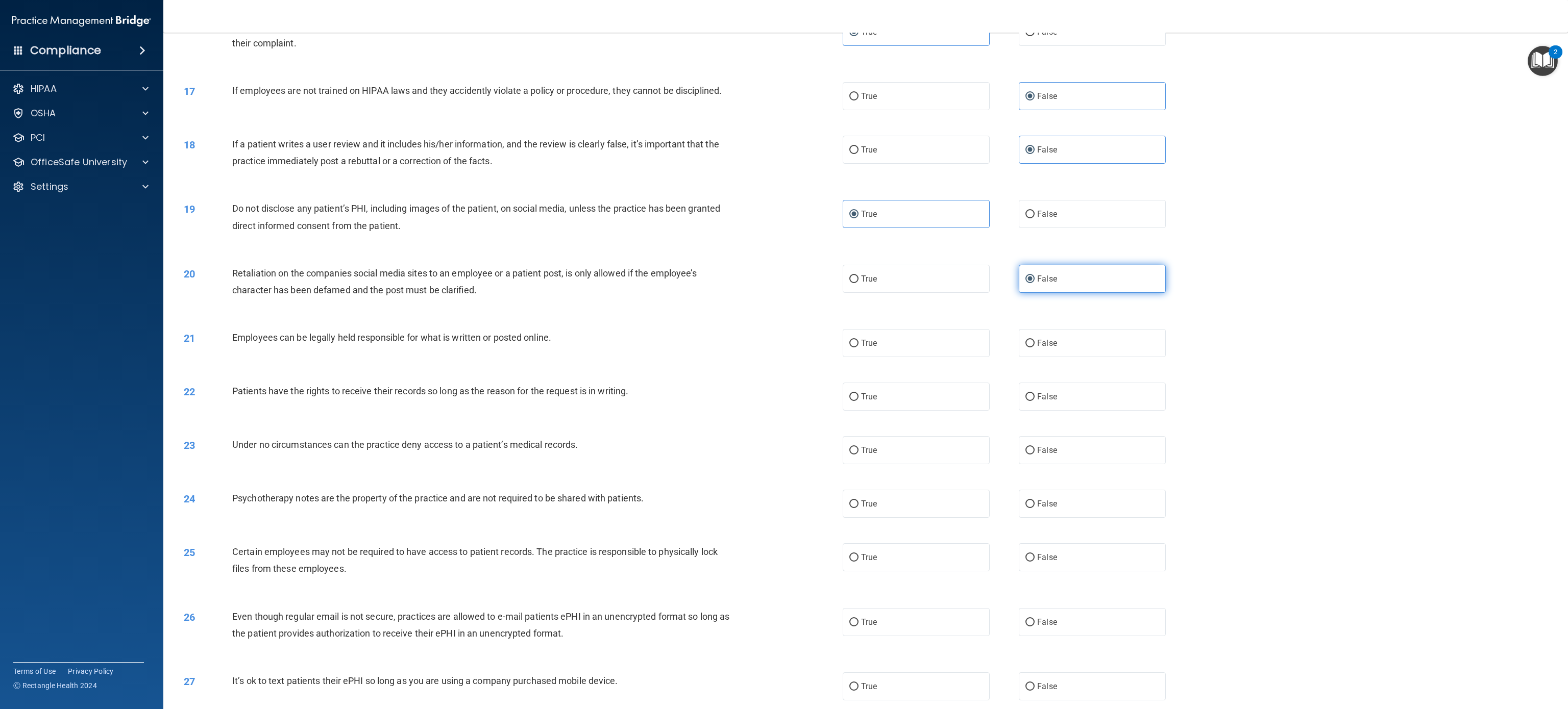 scroll, scrollTop: 1045, scrollLeft: 0, axis: vertical 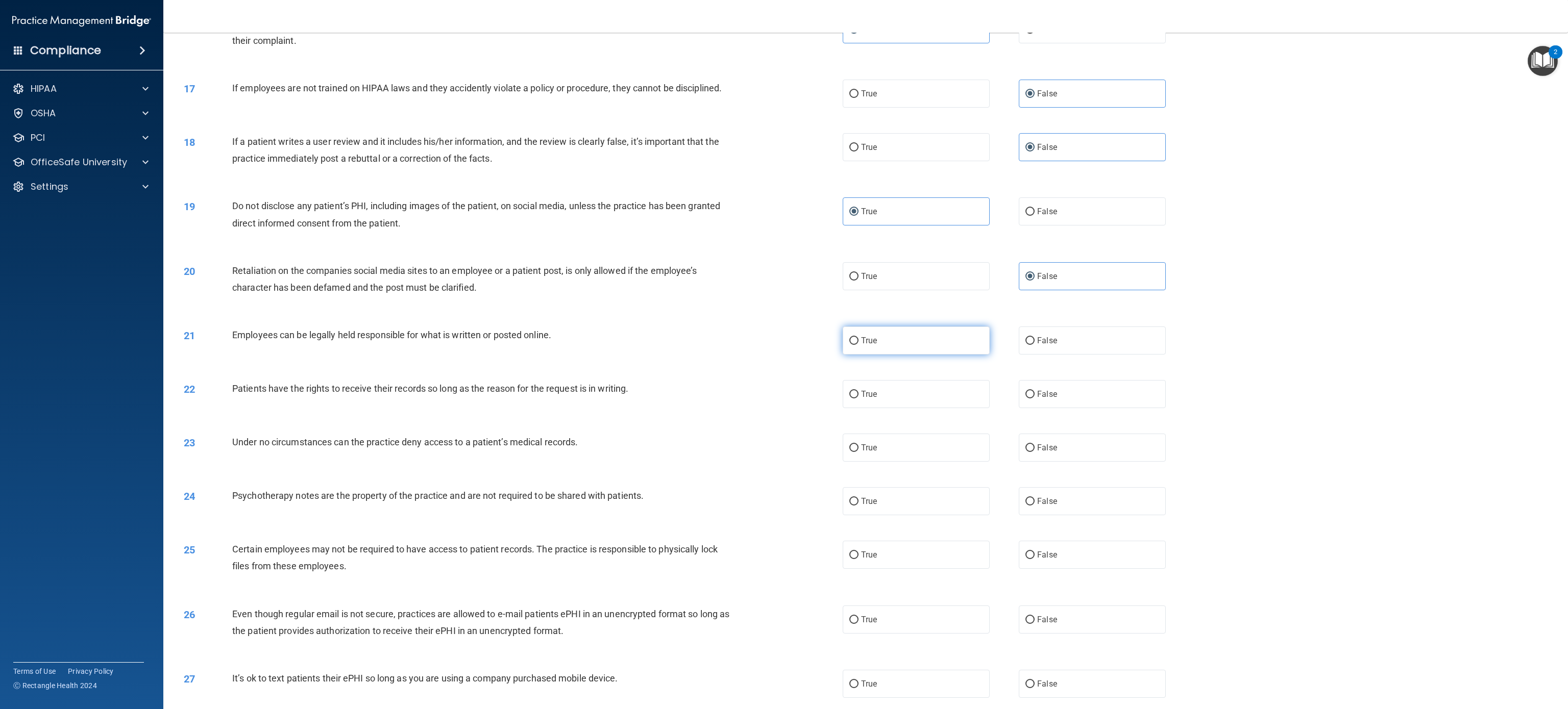 click on "True" at bounding box center (854, 341) 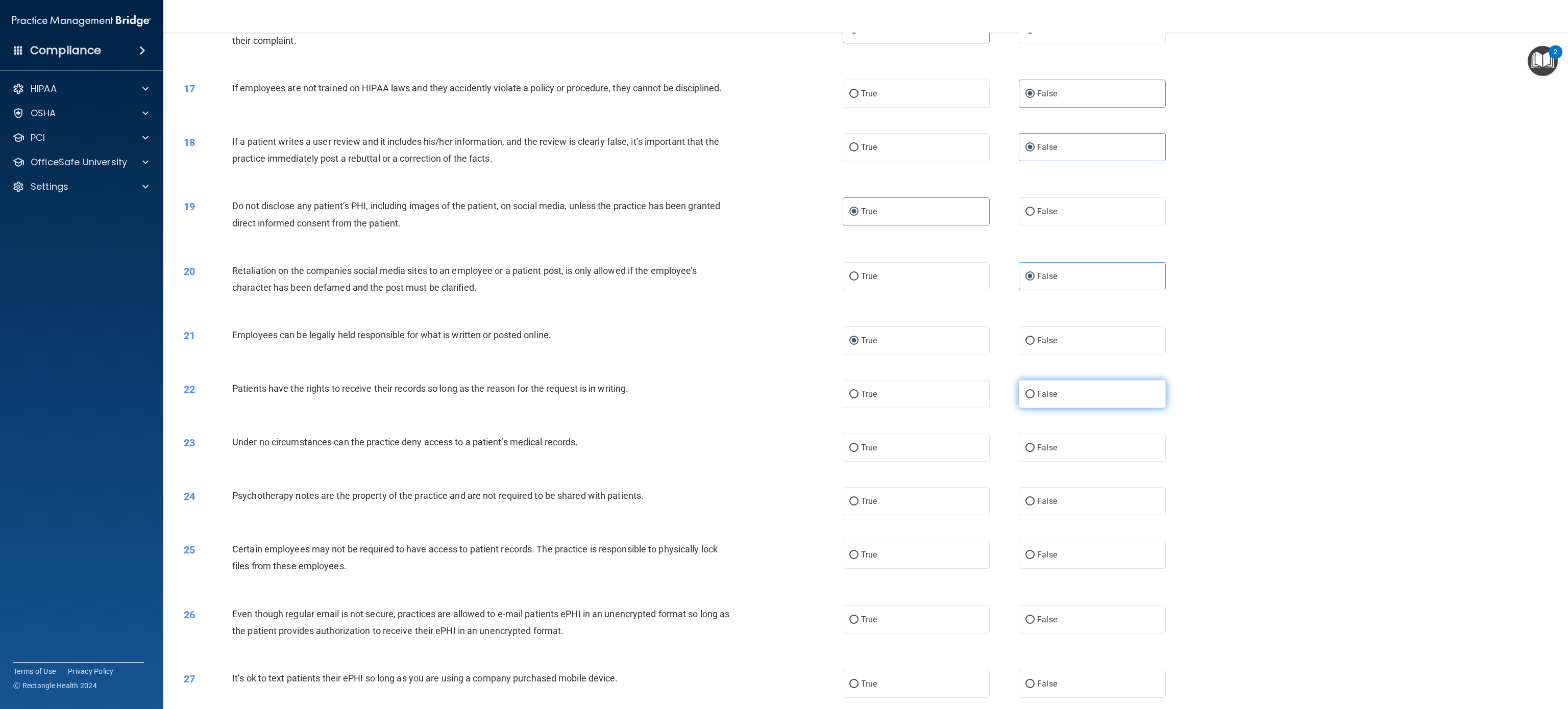 click on "False" at bounding box center (1030, 394) 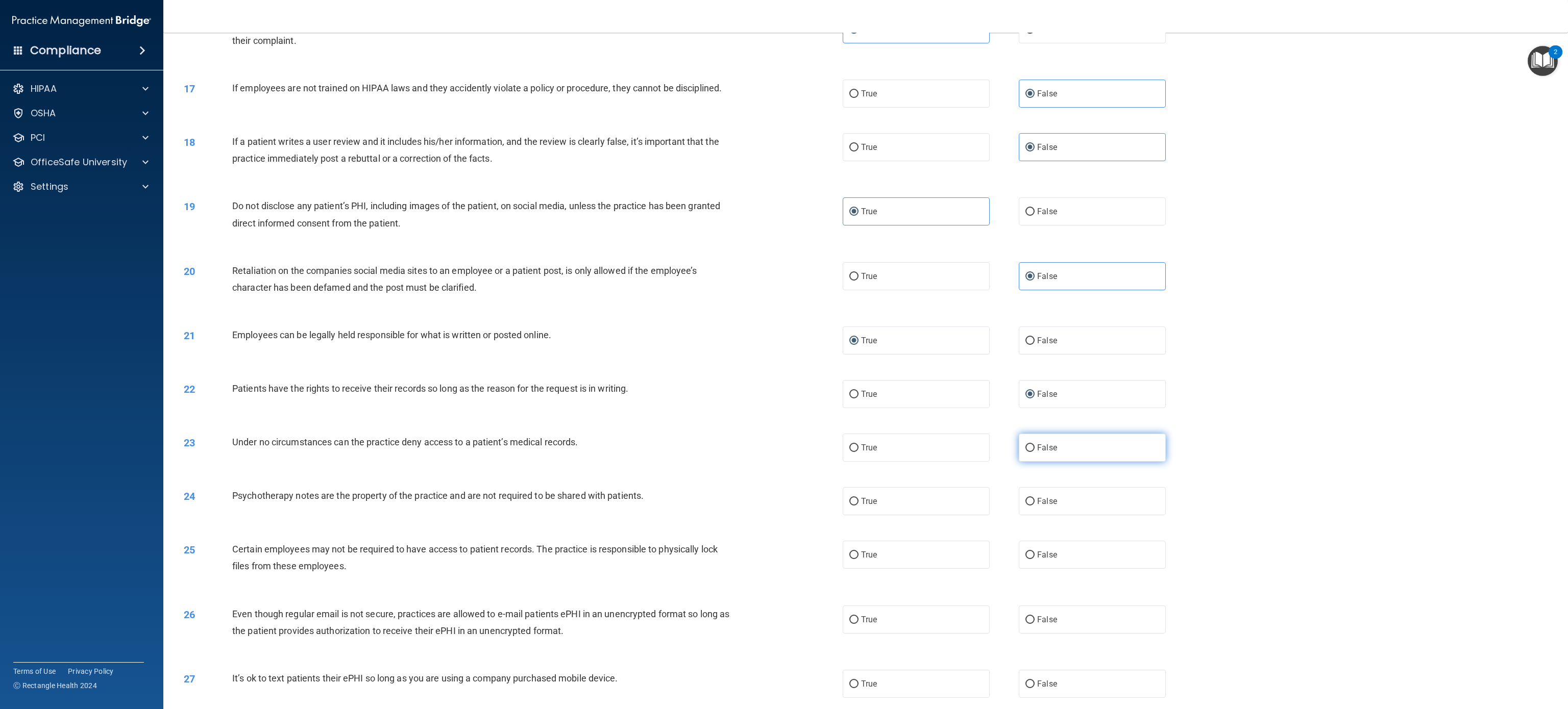 click on "False" at bounding box center (1092, 447) 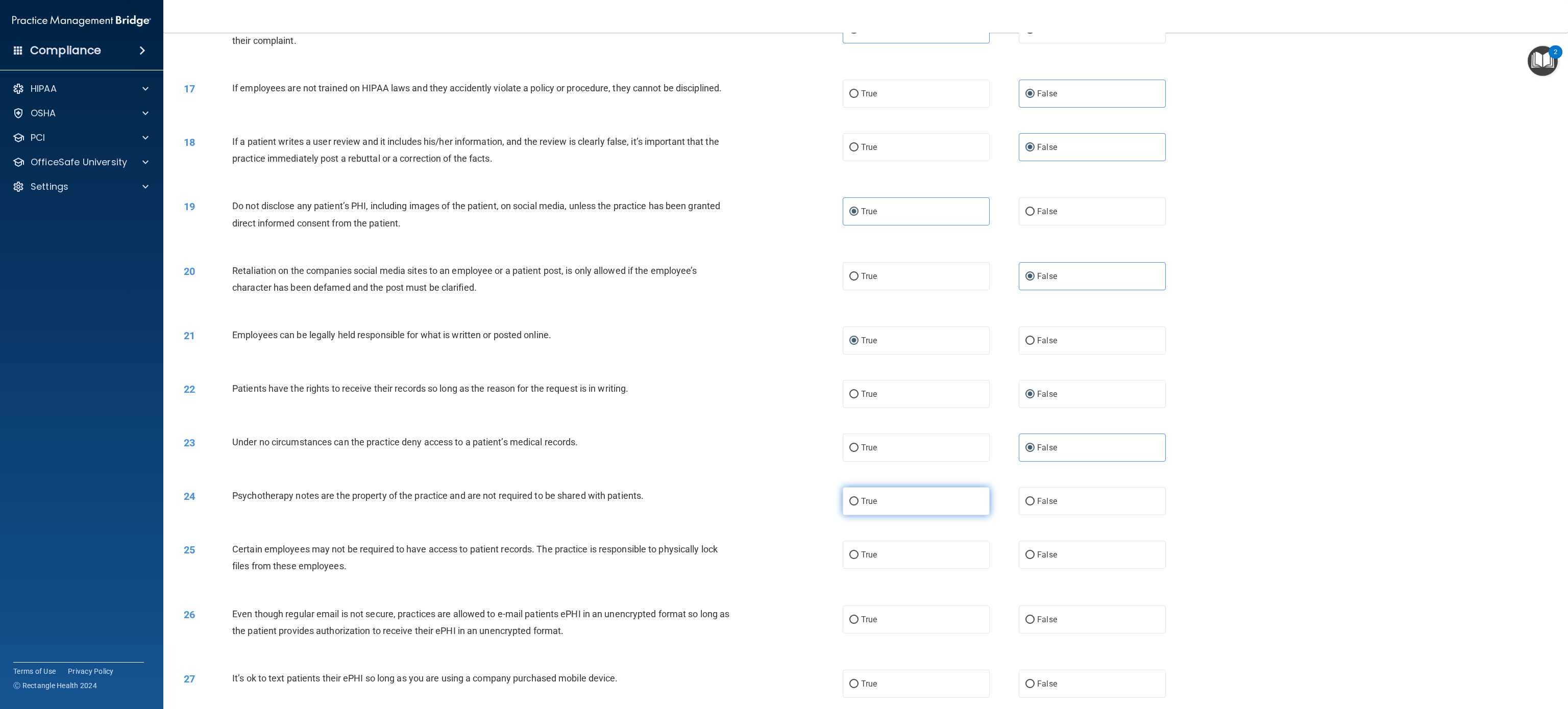 click on "True" at bounding box center [854, 501] 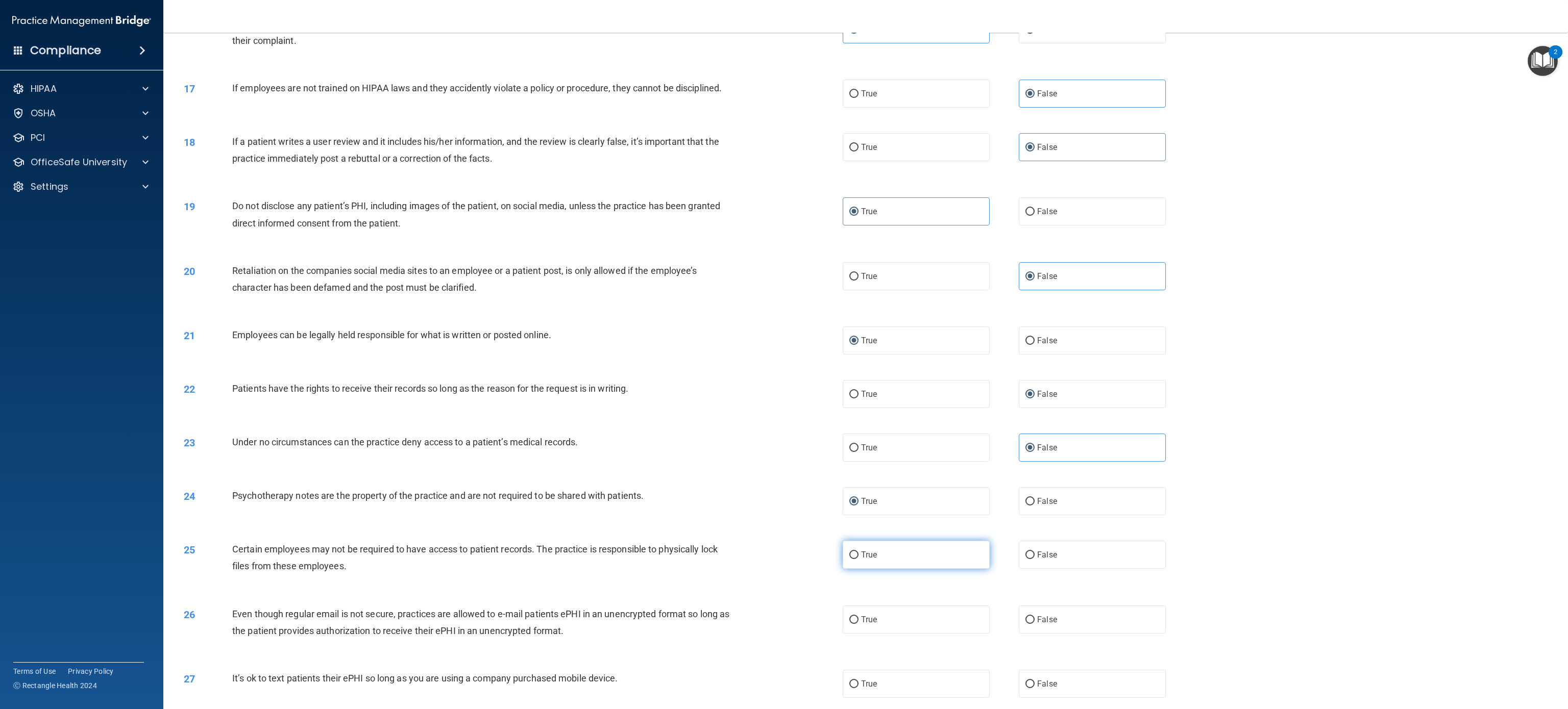 click on "True" at bounding box center (916, 554) 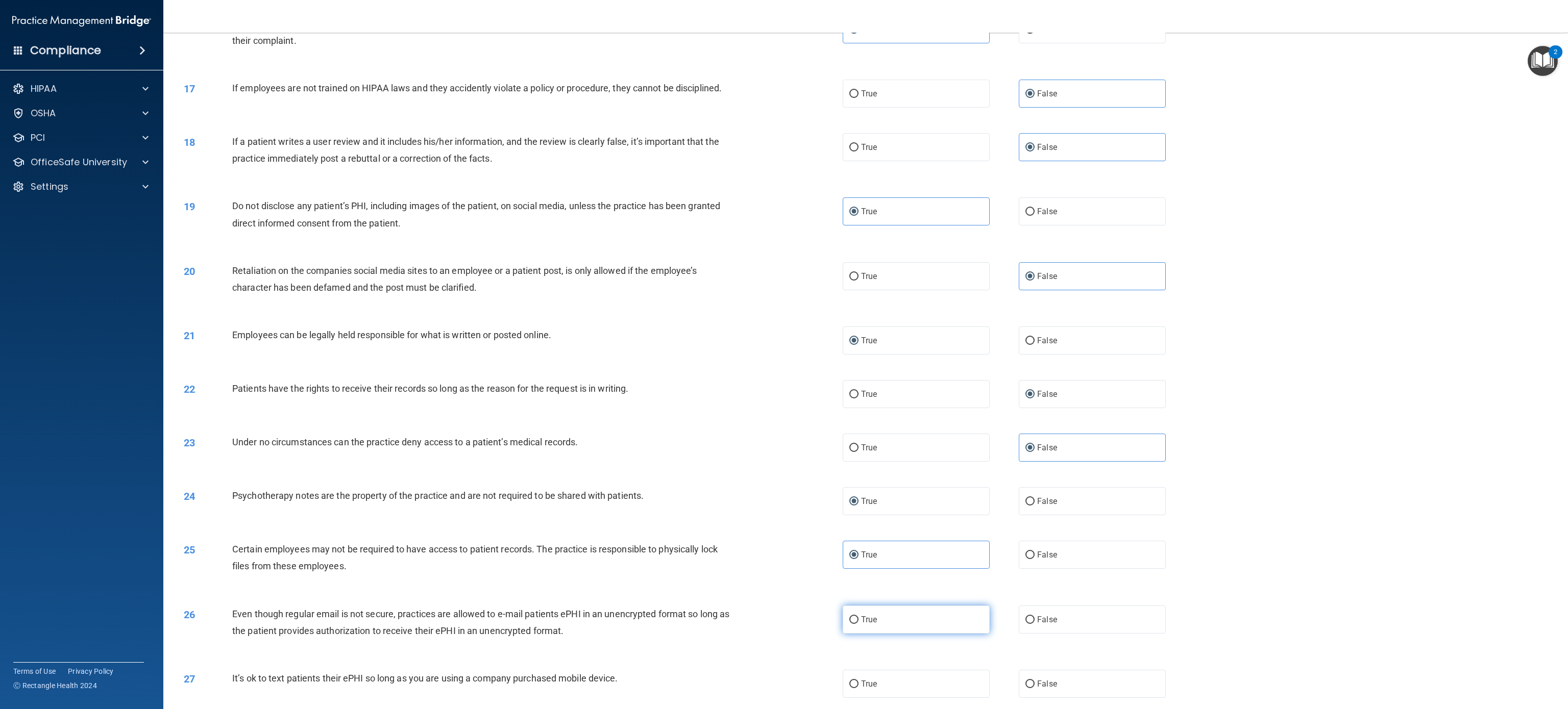 click on "True" at bounding box center (916, 619) 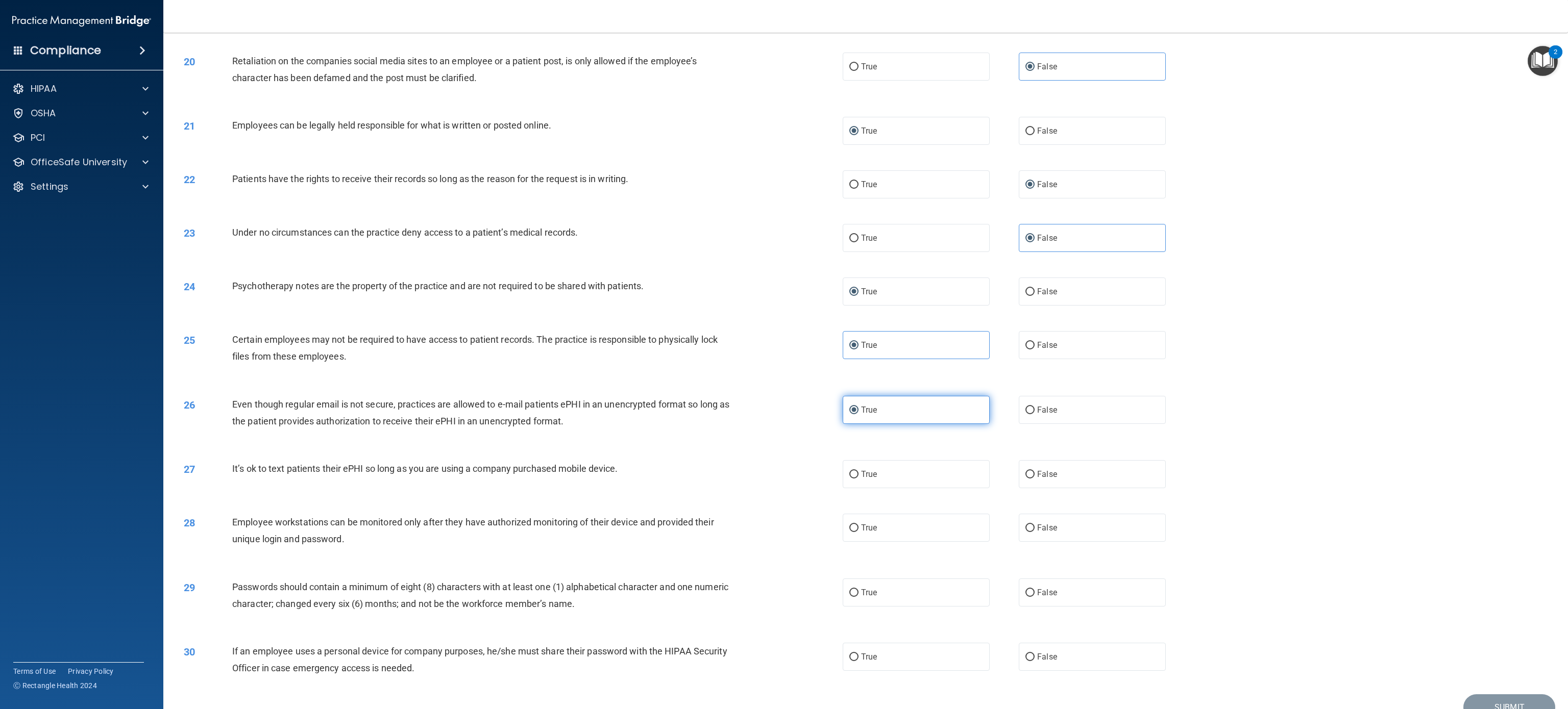 scroll, scrollTop: 1295, scrollLeft: 0, axis: vertical 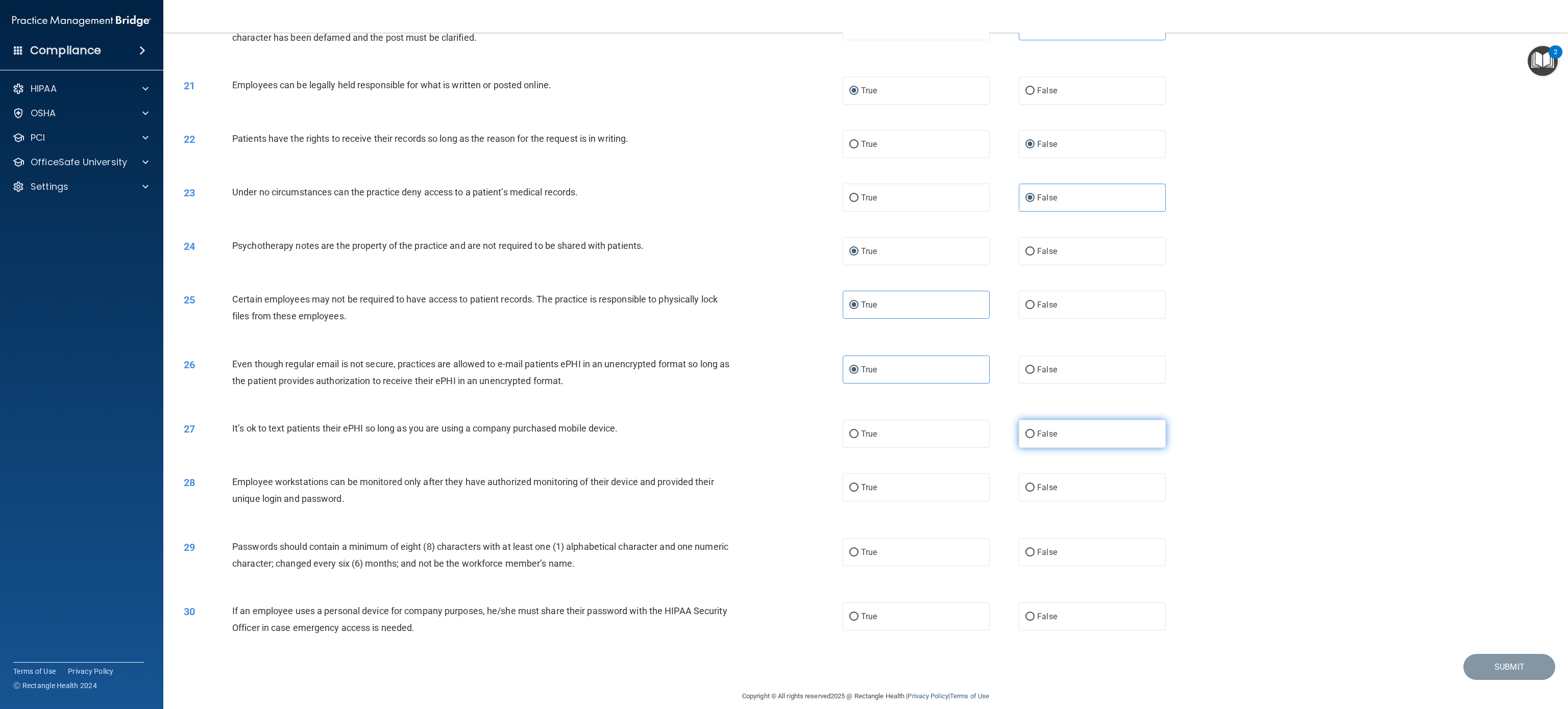 click on "False" at bounding box center (1092, 434) 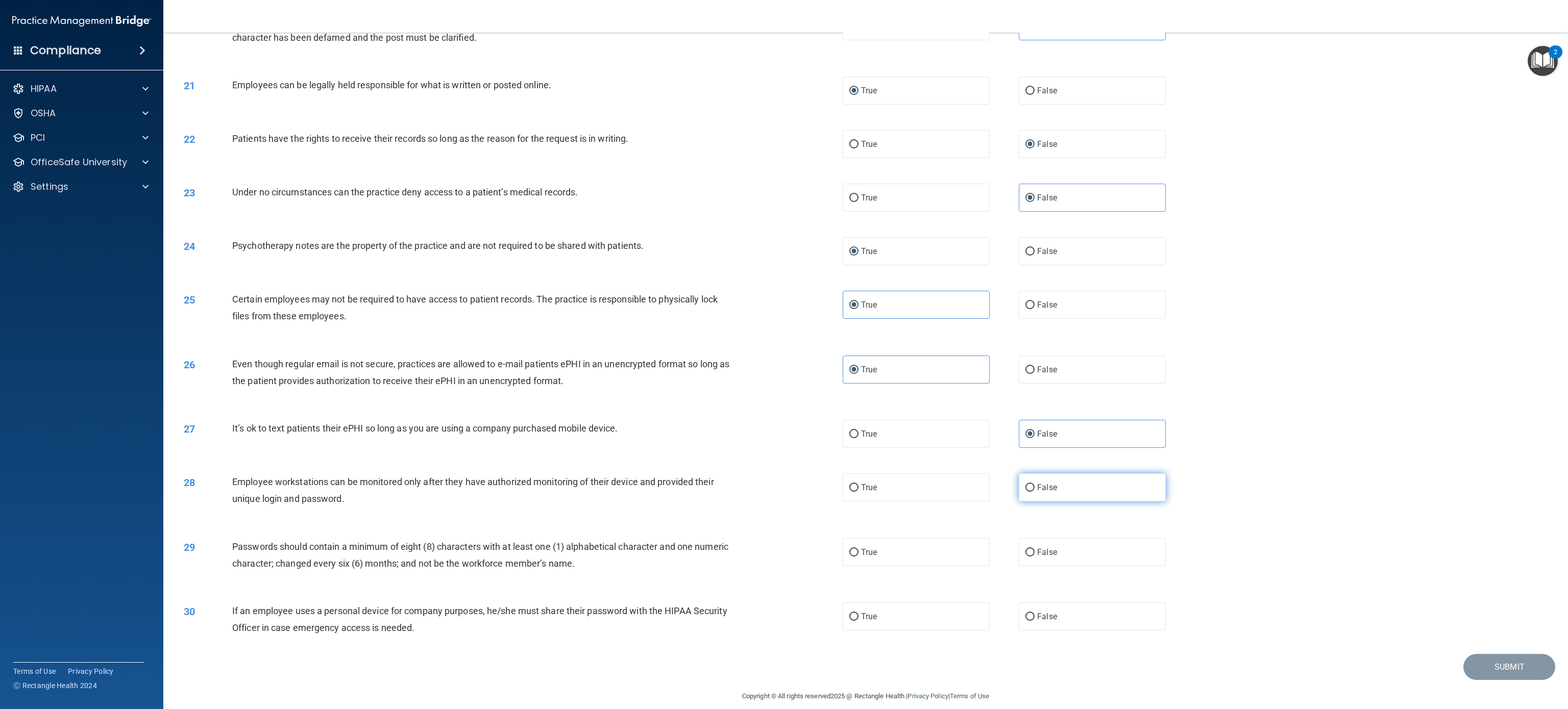click on "False" at bounding box center (1092, 487) 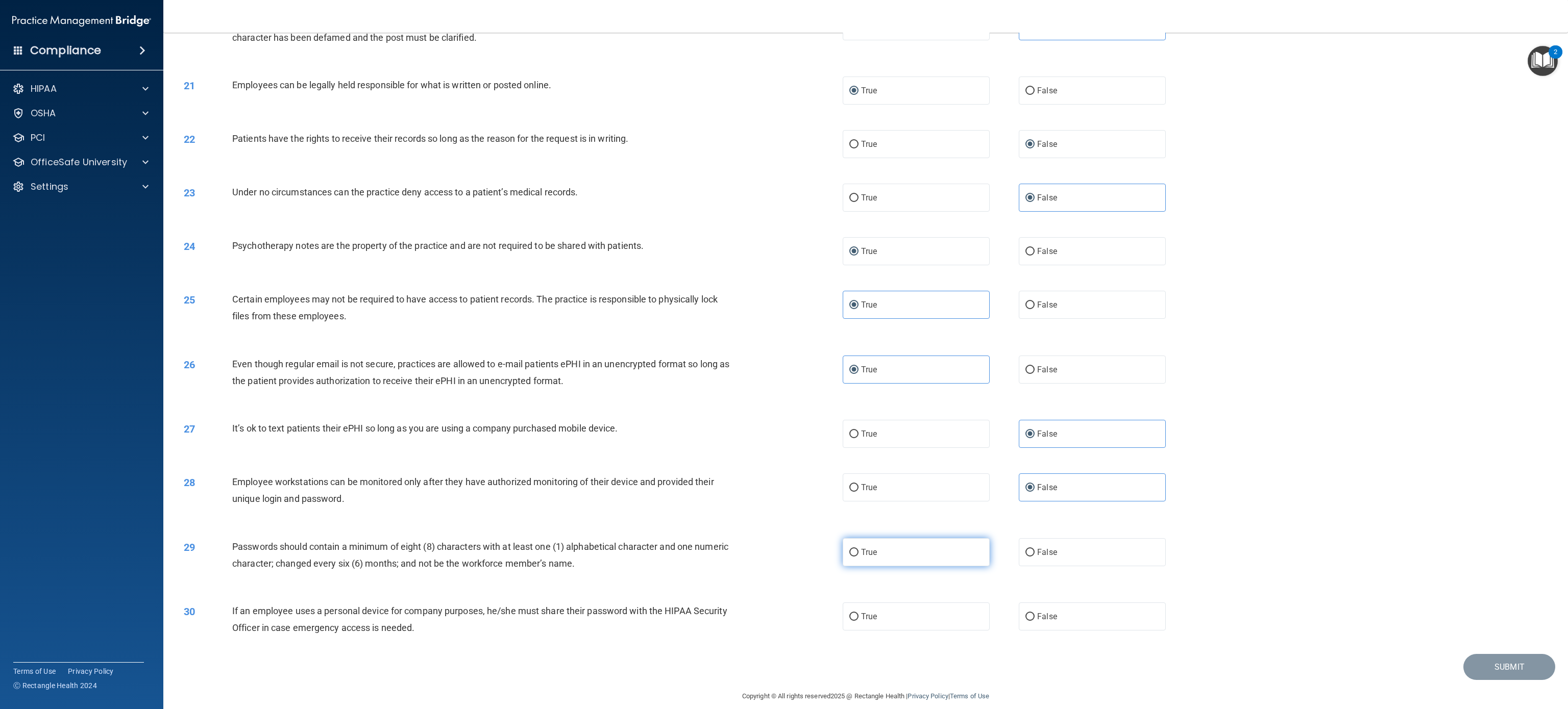 click on "True" at bounding box center [916, 552] 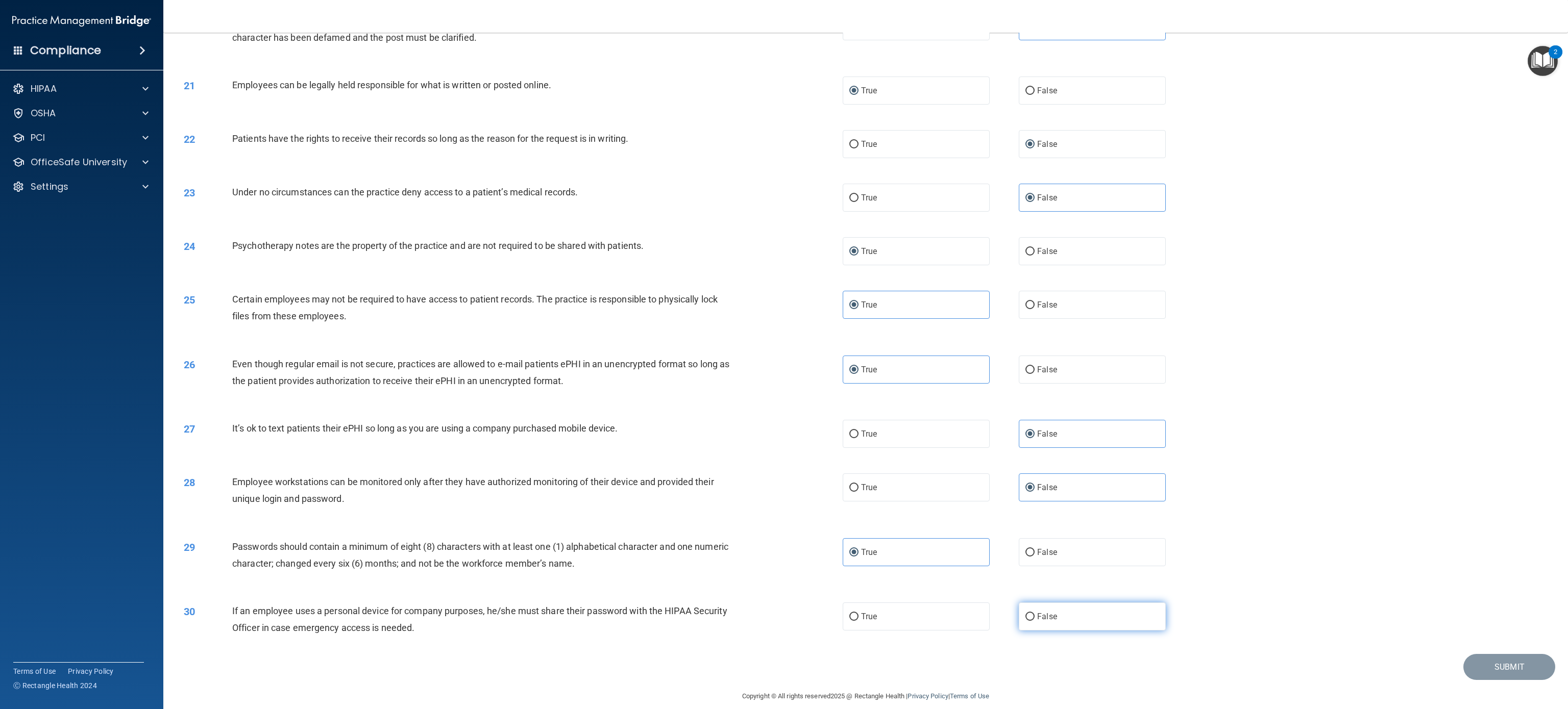 click on "False" at bounding box center (1047, 616) 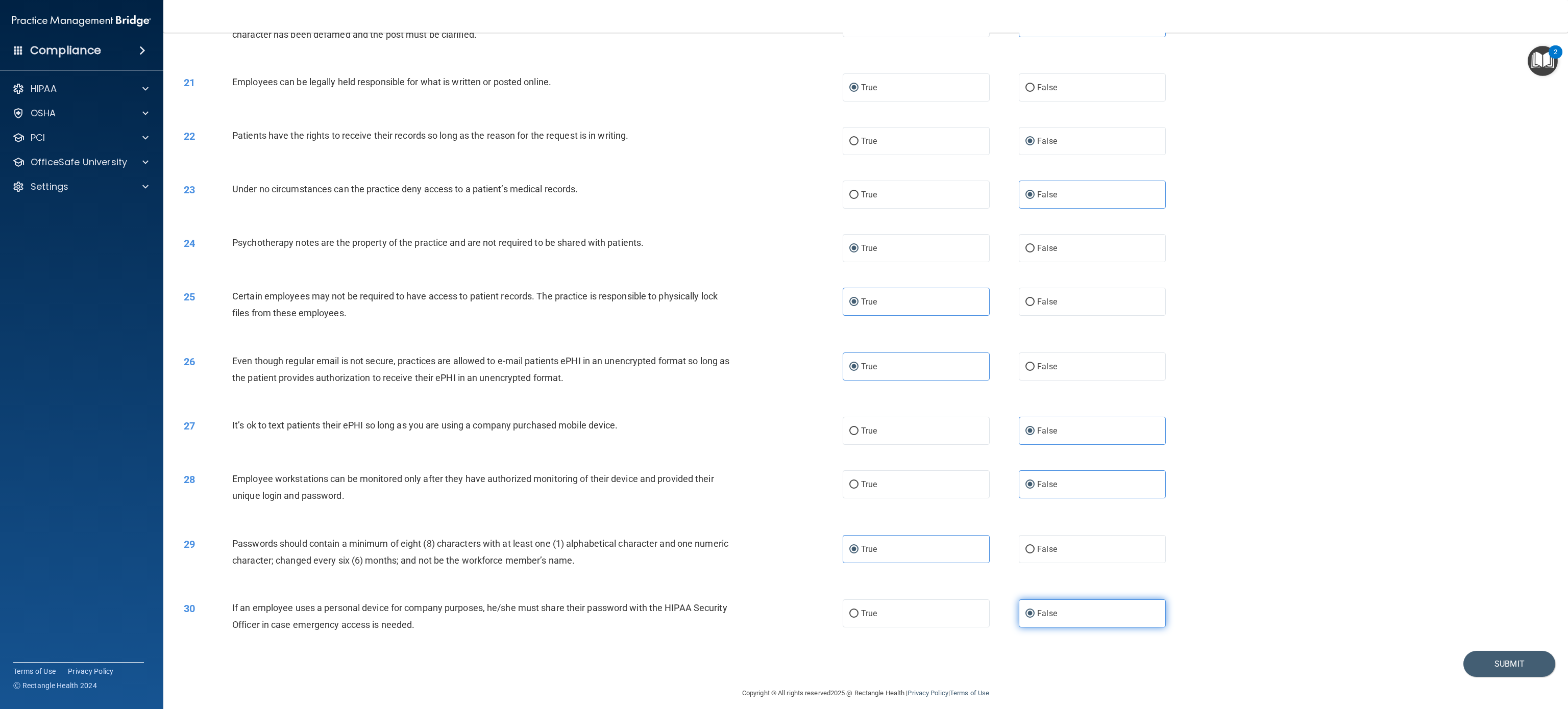 scroll, scrollTop: 1296, scrollLeft: 0, axis: vertical 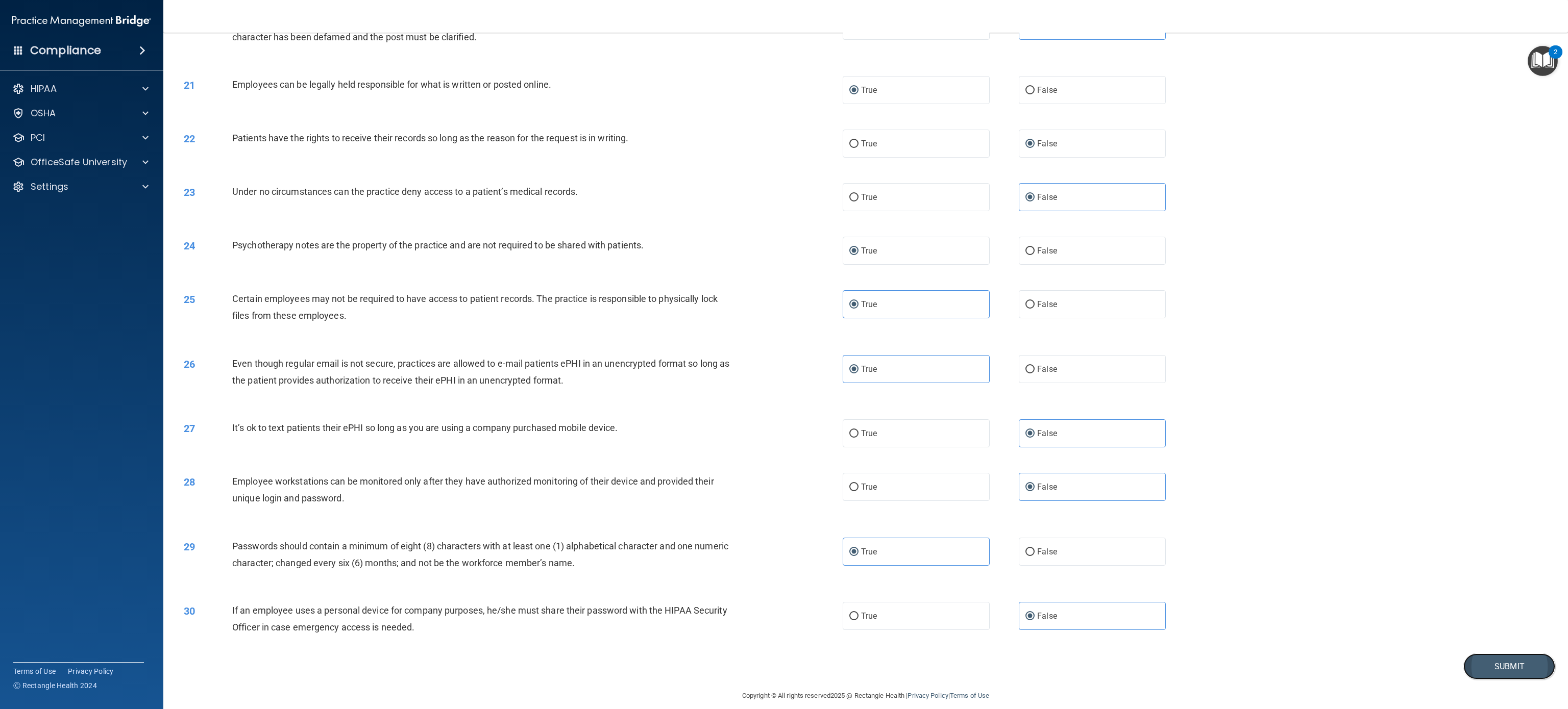 click on "Submit" at bounding box center [1509, 666] 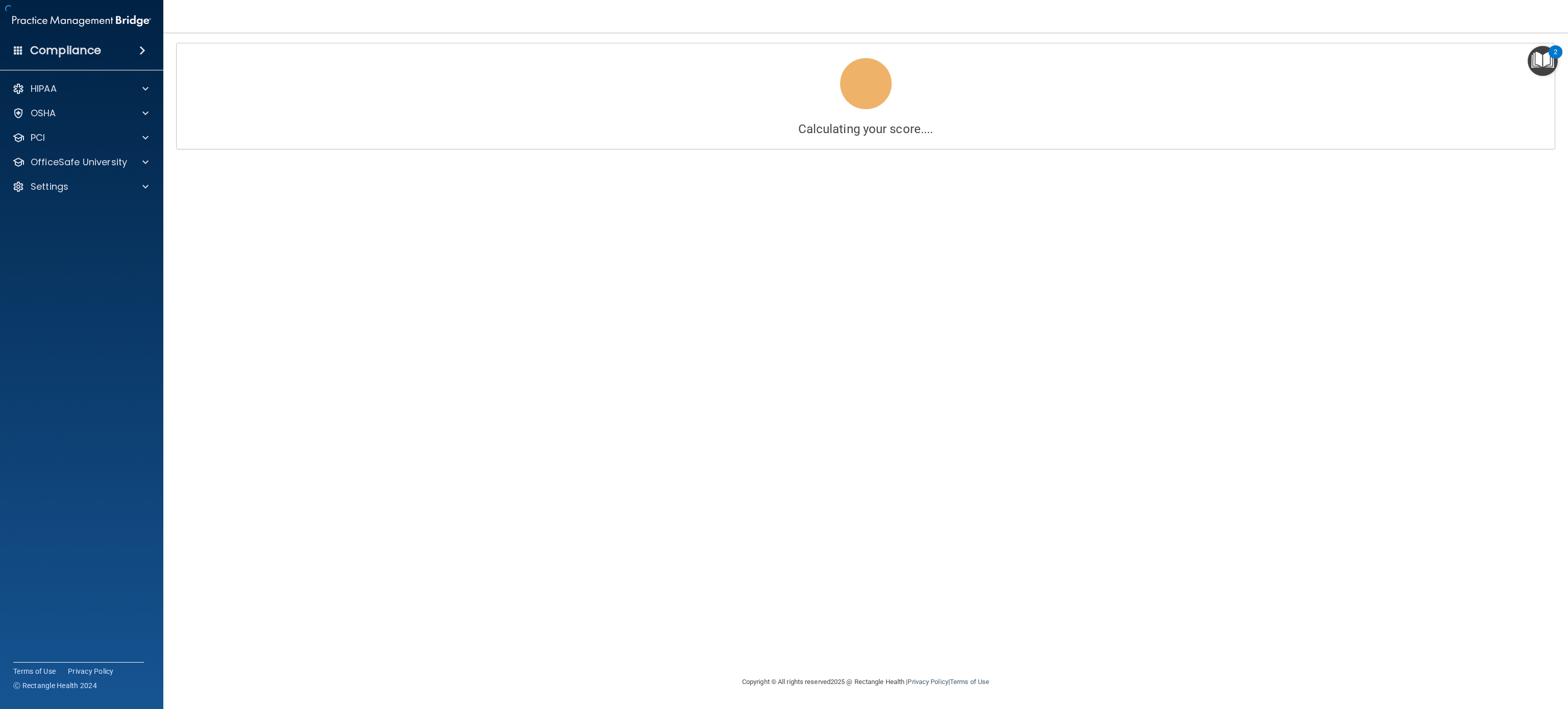 scroll, scrollTop: 0, scrollLeft: 0, axis: both 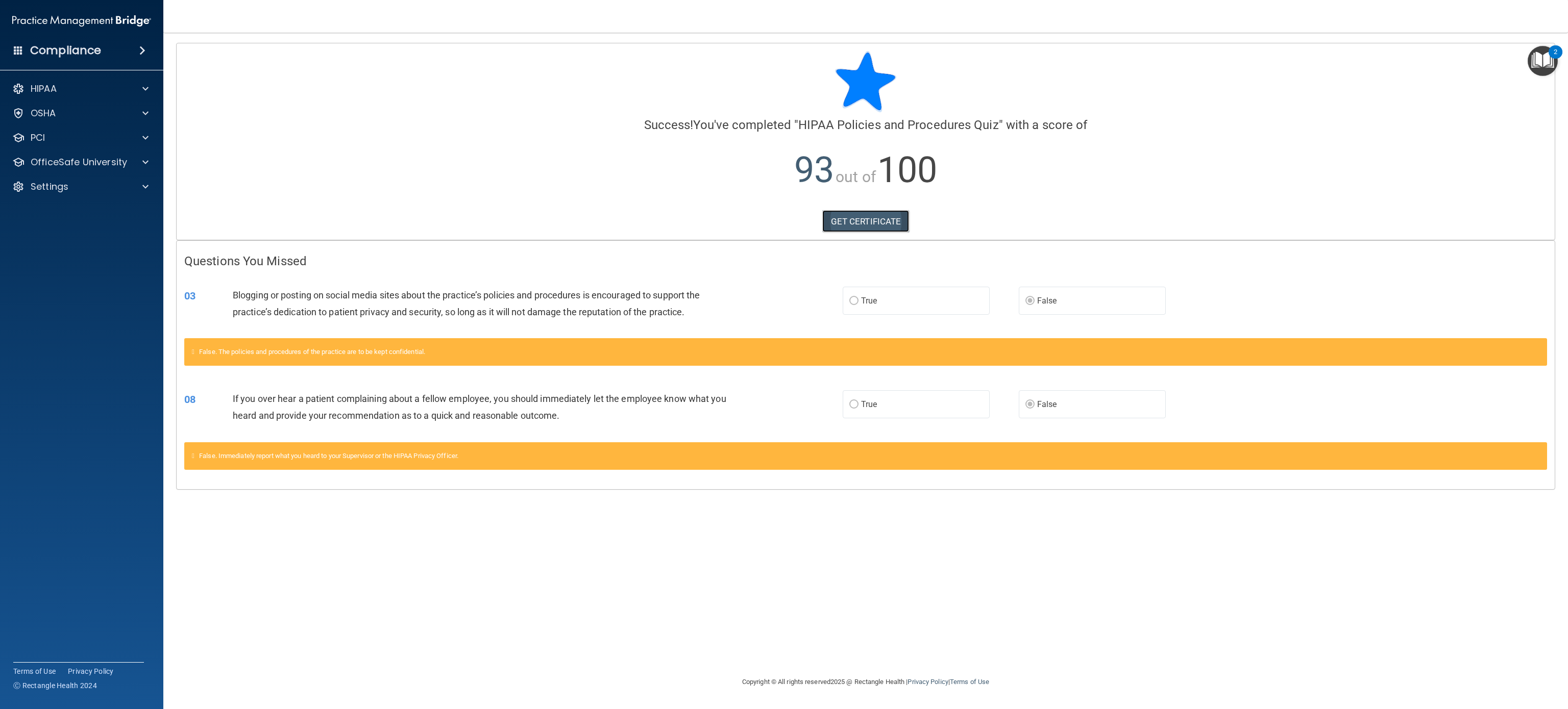 click on "GET CERTIFICATE" at bounding box center (866, 221) 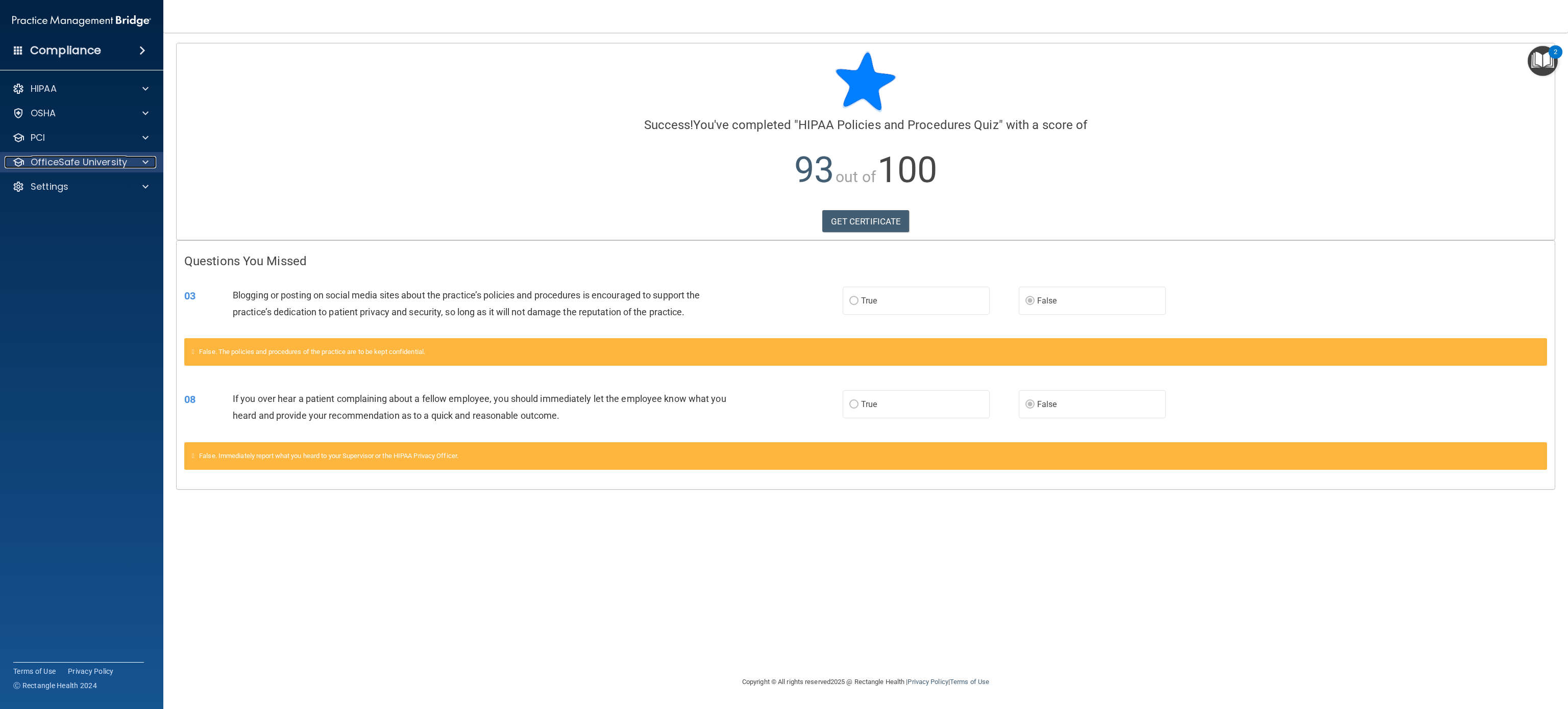 click on "OfficeSafe University" at bounding box center [79, 162] 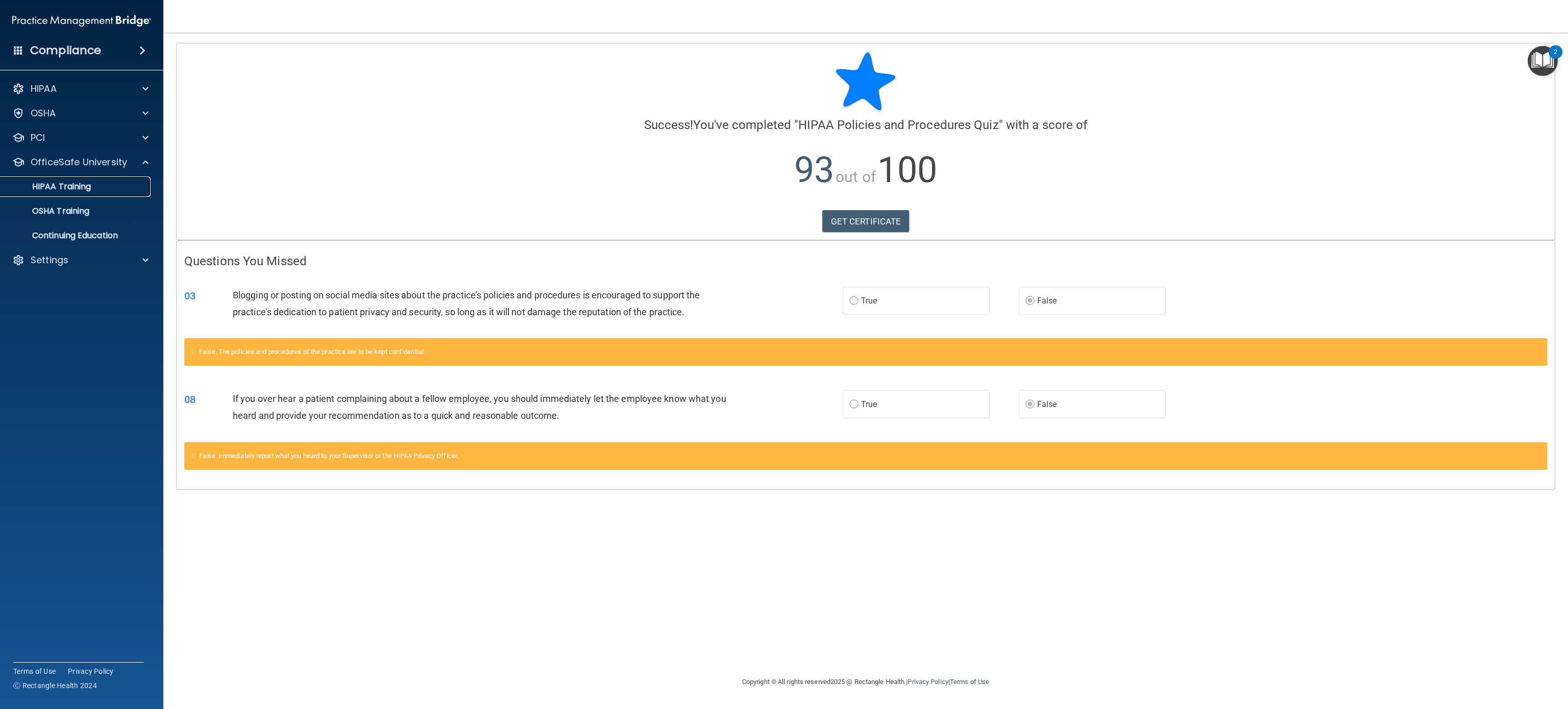 click on "HIPAA Training" at bounding box center (48, 187) 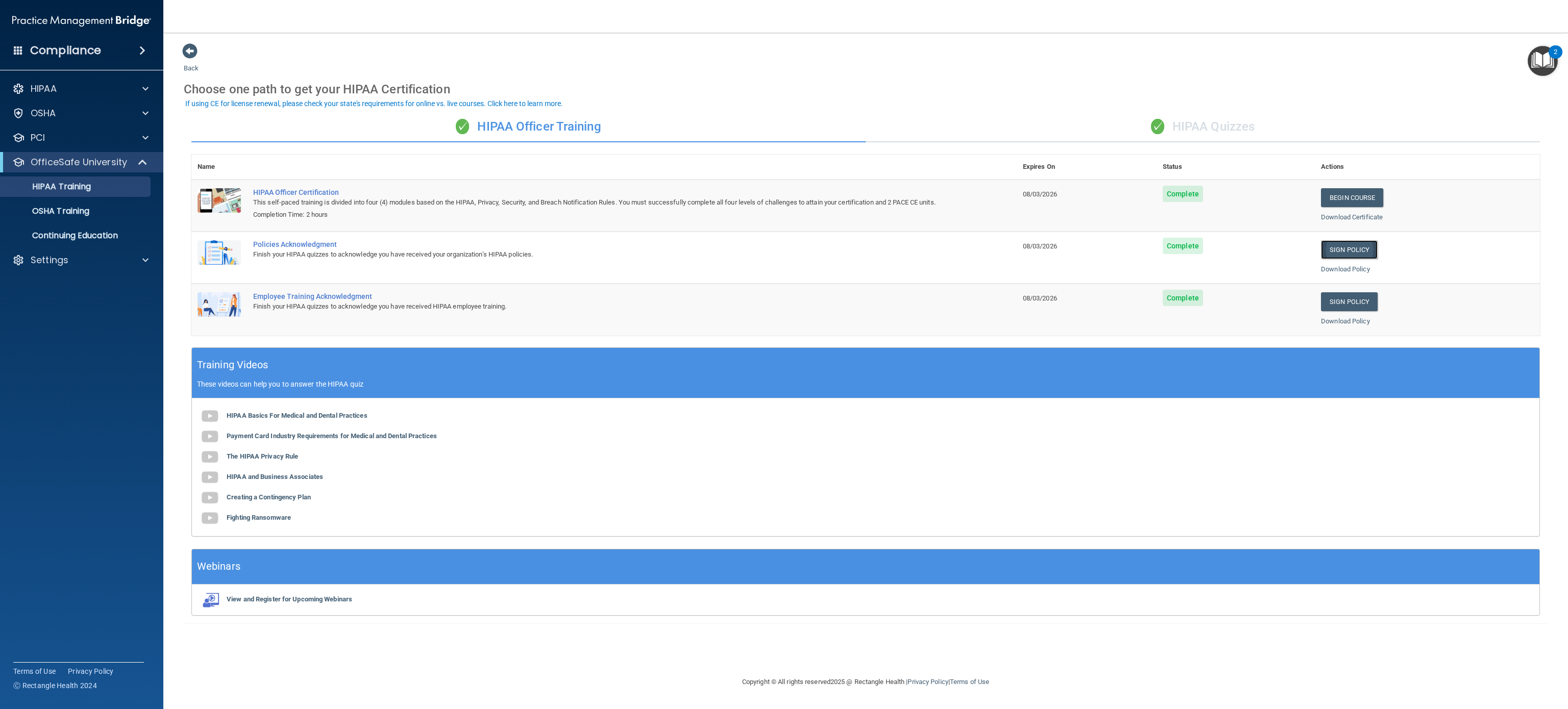 click on "Sign Policy" at bounding box center [1349, 249] 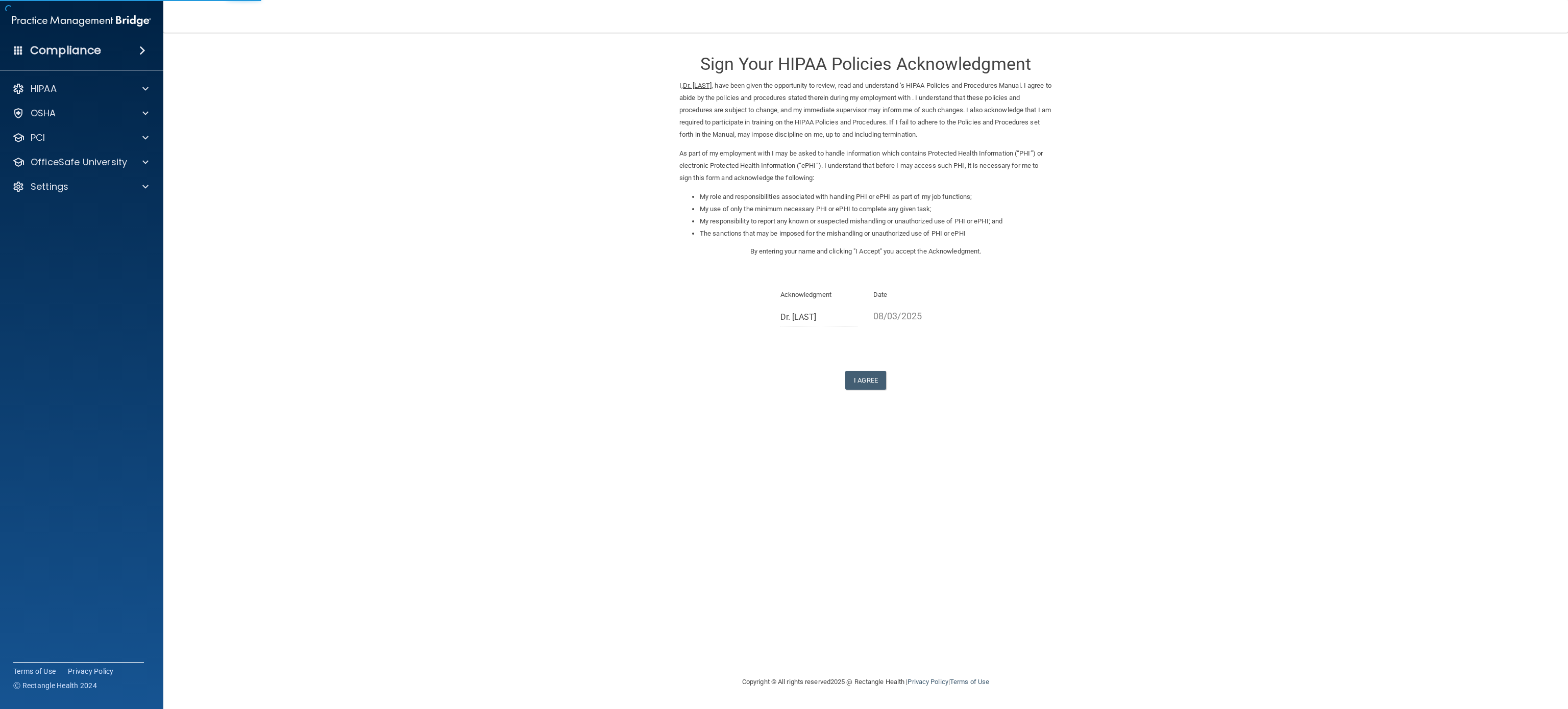 scroll, scrollTop: 0, scrollLeft: 0, axis: both 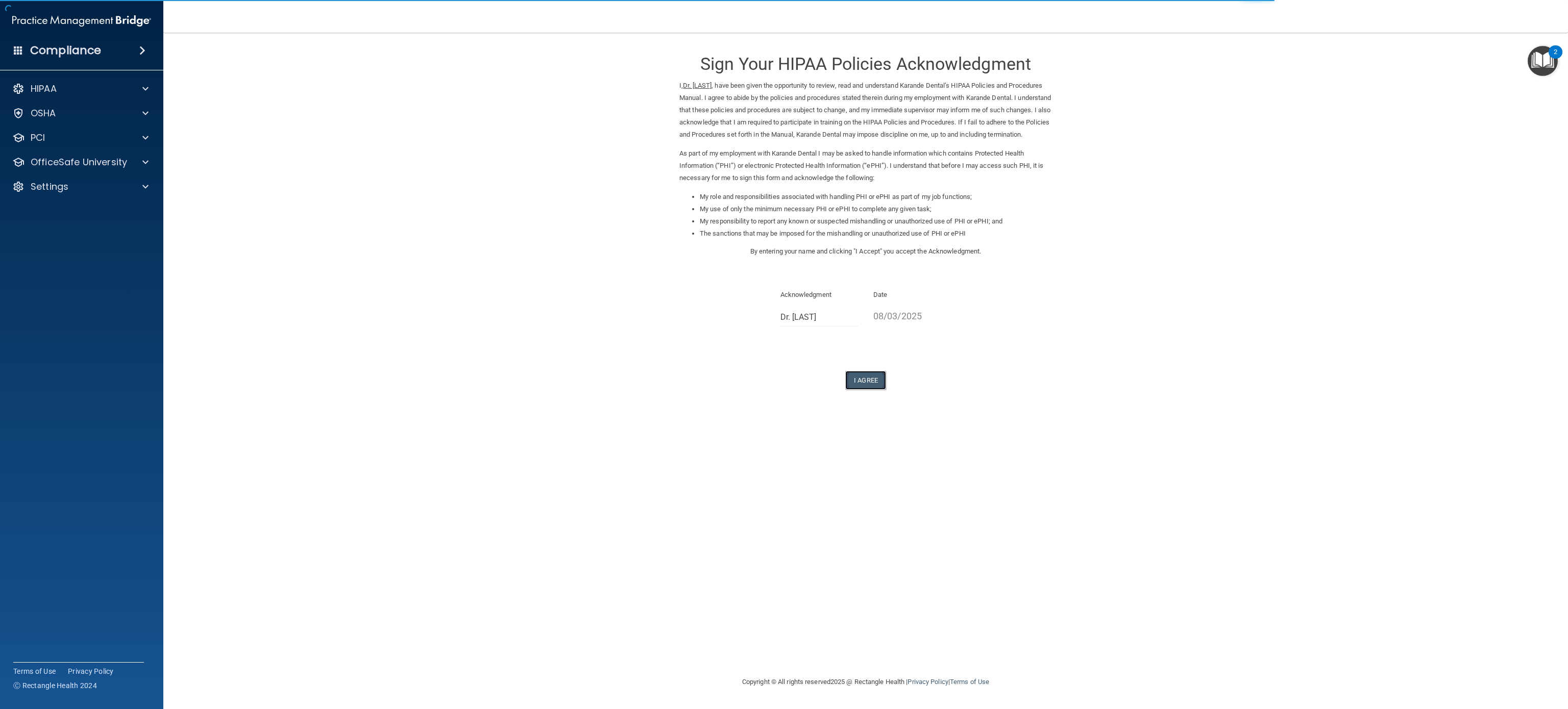 click on "I Agree" at bounding box center (866, 380) 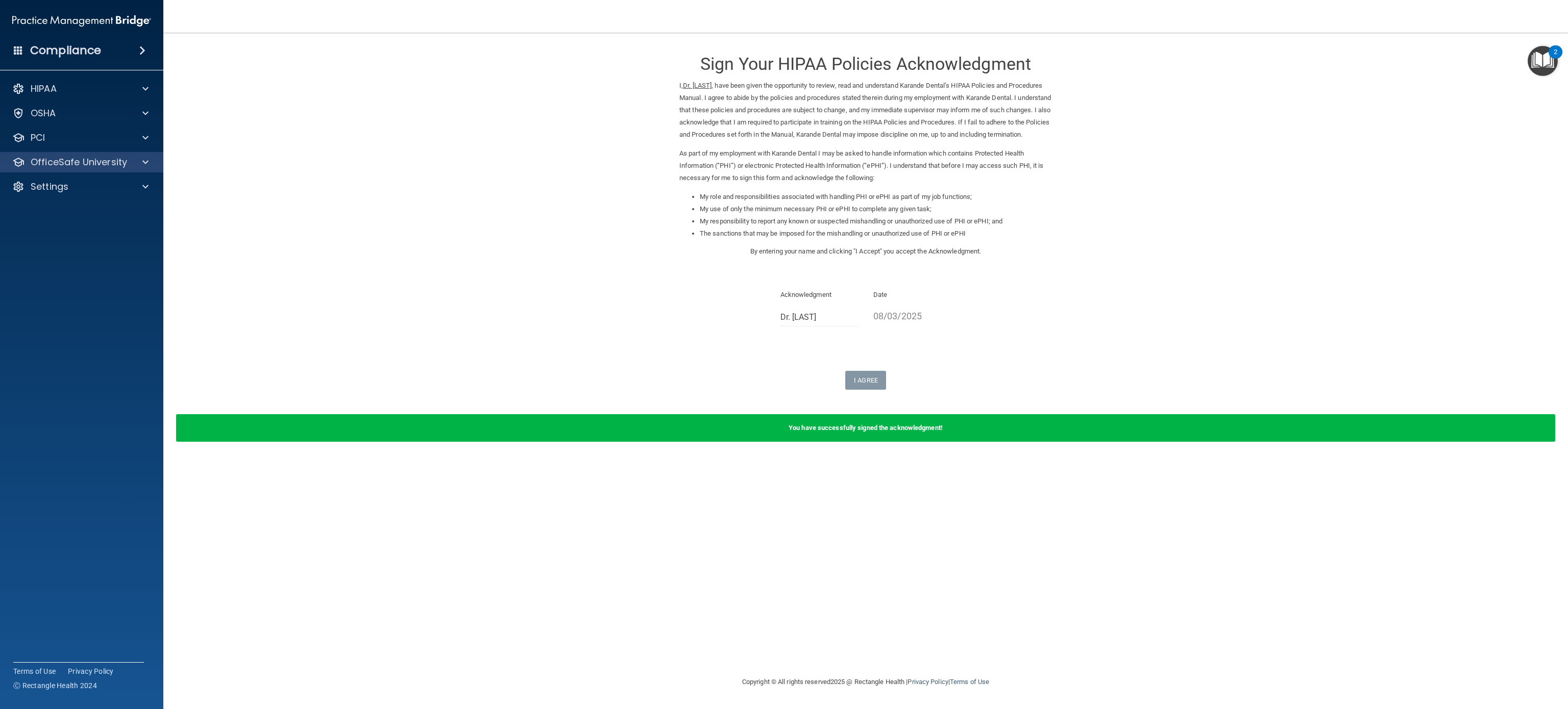 click on "OfficeSafe University" at bounding box center (82, 162) 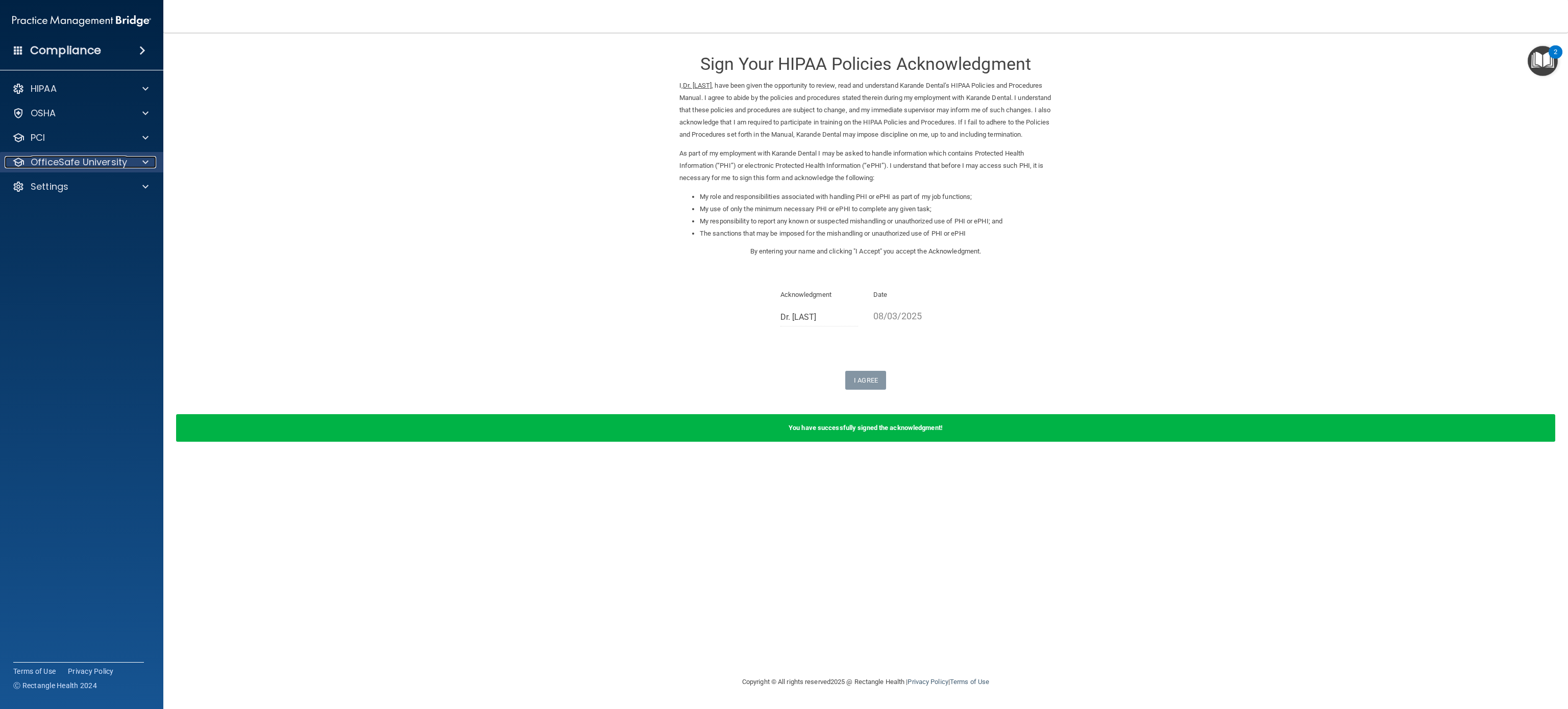 click on "OfficeSafe University" at bounding box center (79, 162) 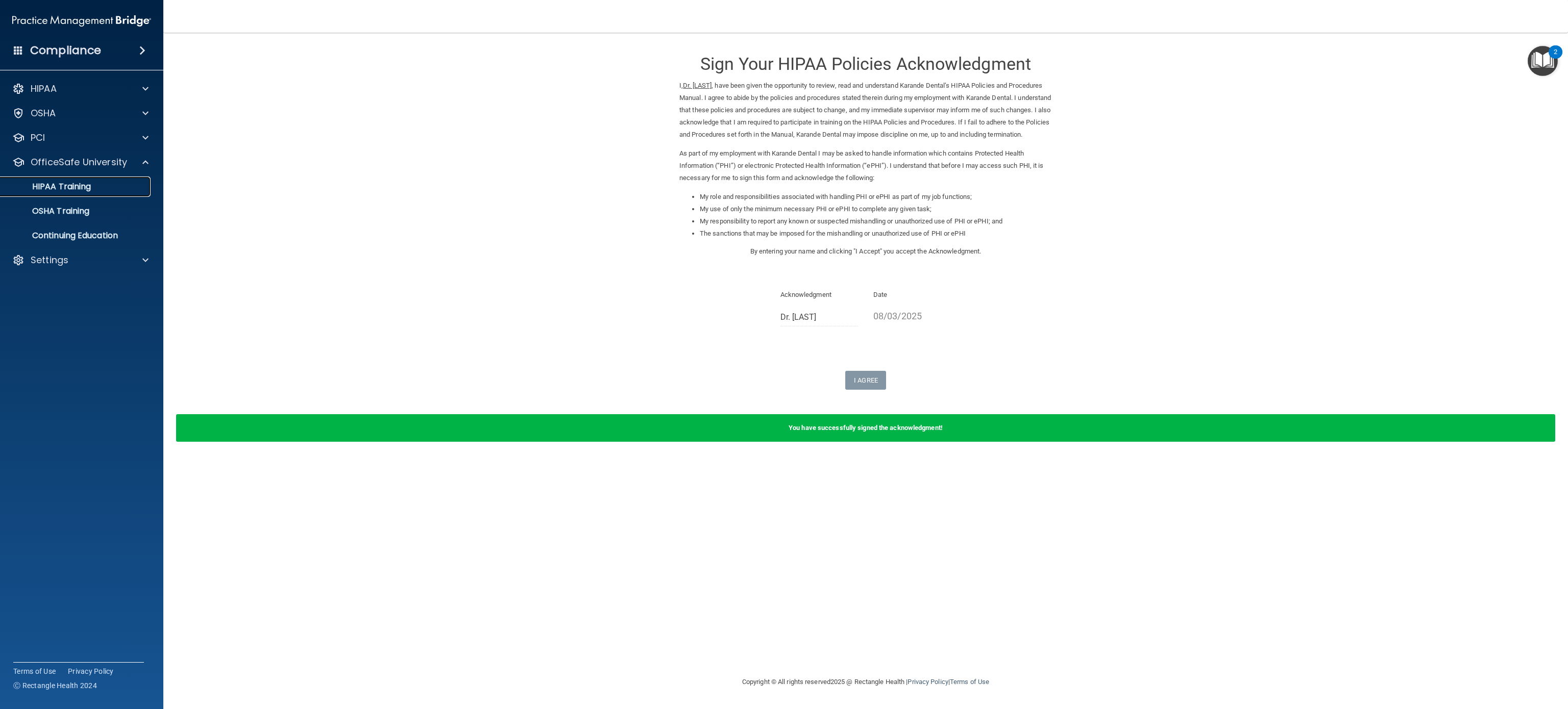 click on "HIPAA Training" at bounding box center [48, 187] 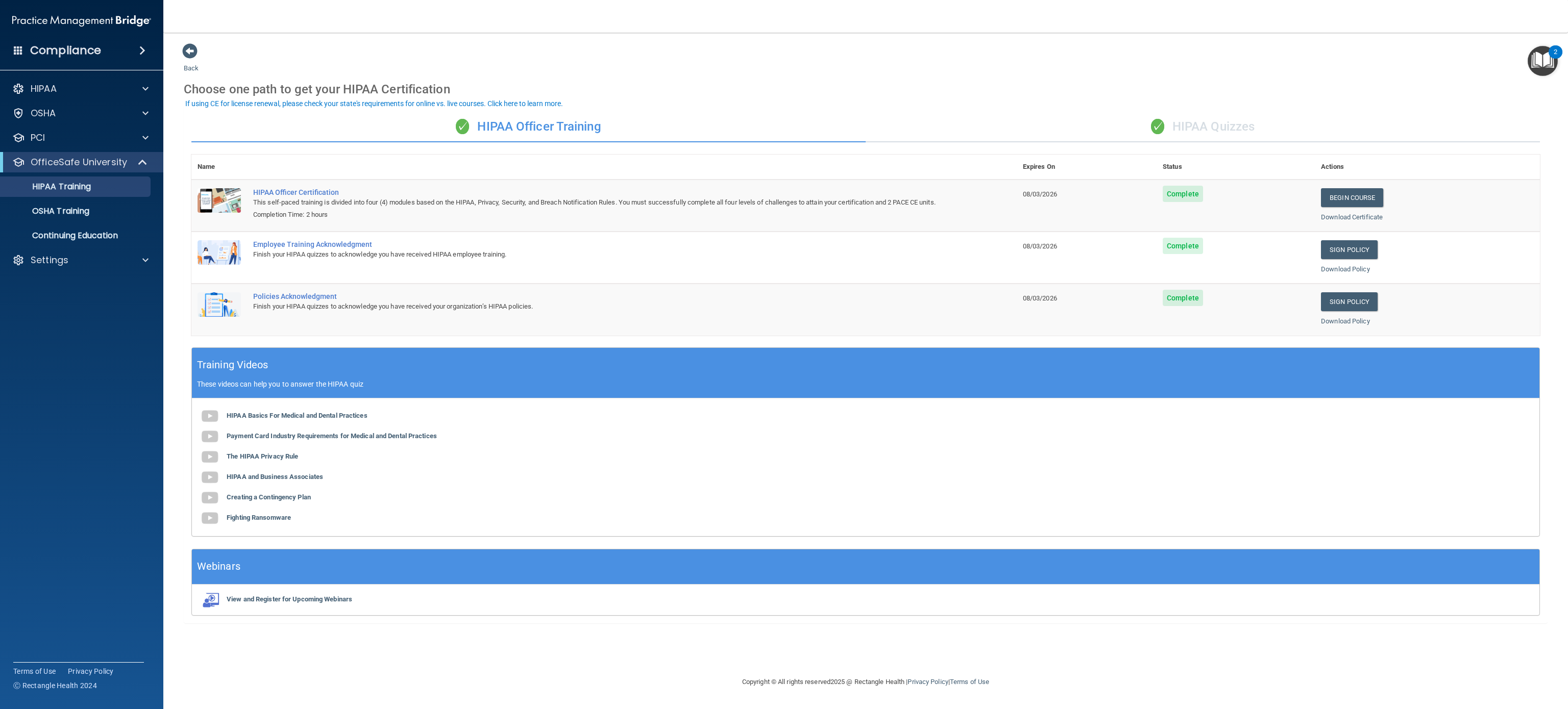 click on "✓   HIPAA Quizzes" at bounding box center (1203, 127) 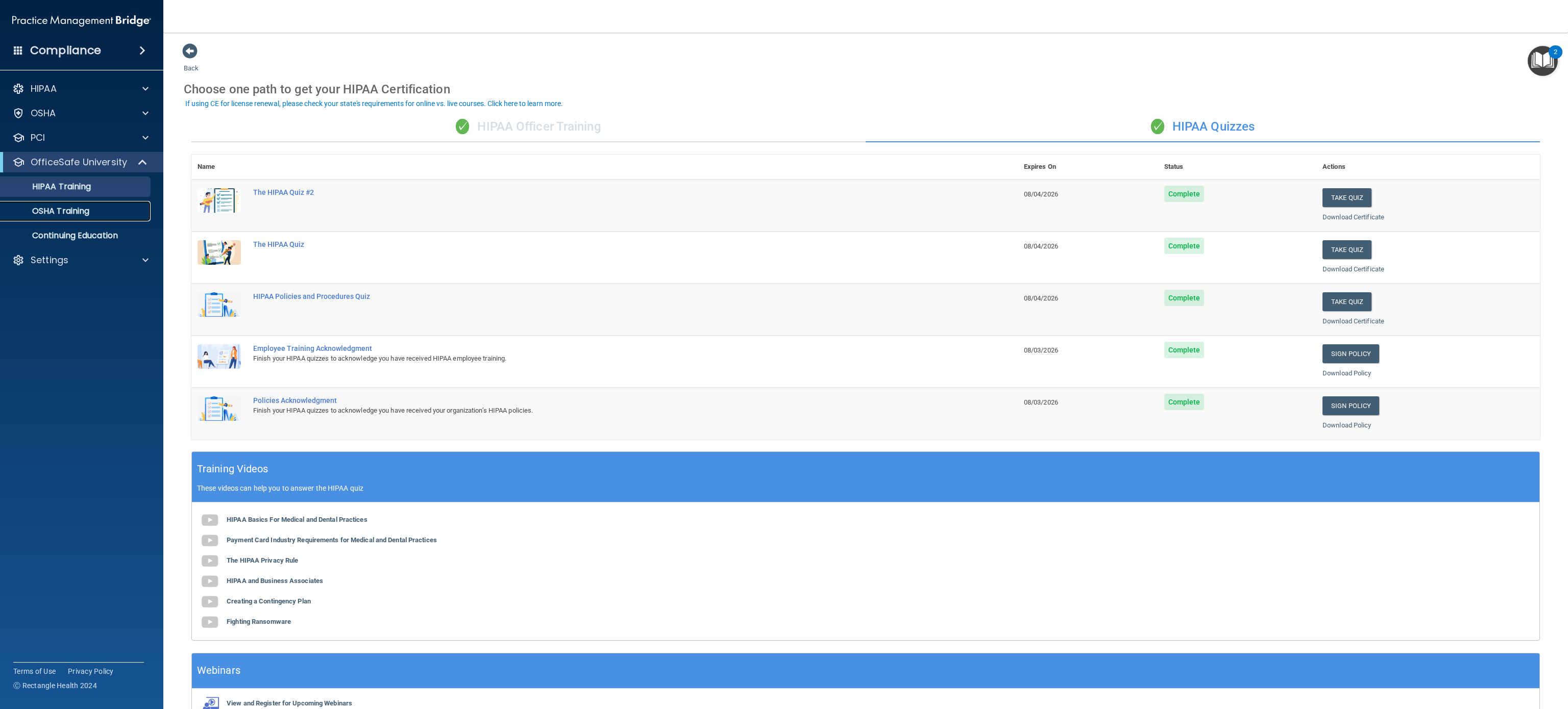 click on "OSHA Training" at bounding box center (48, 211) 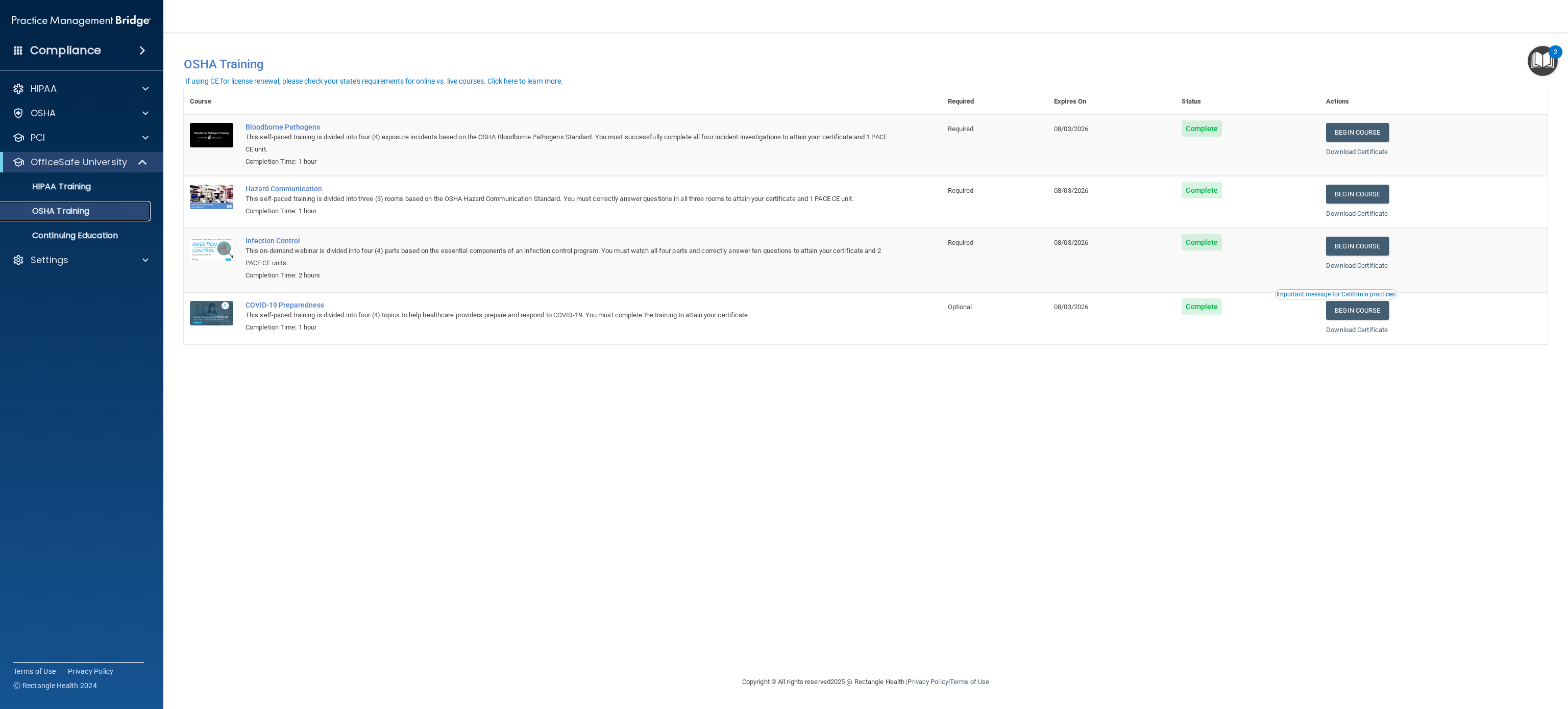 click on "OSHA Training" at bounding box center (70, 211) 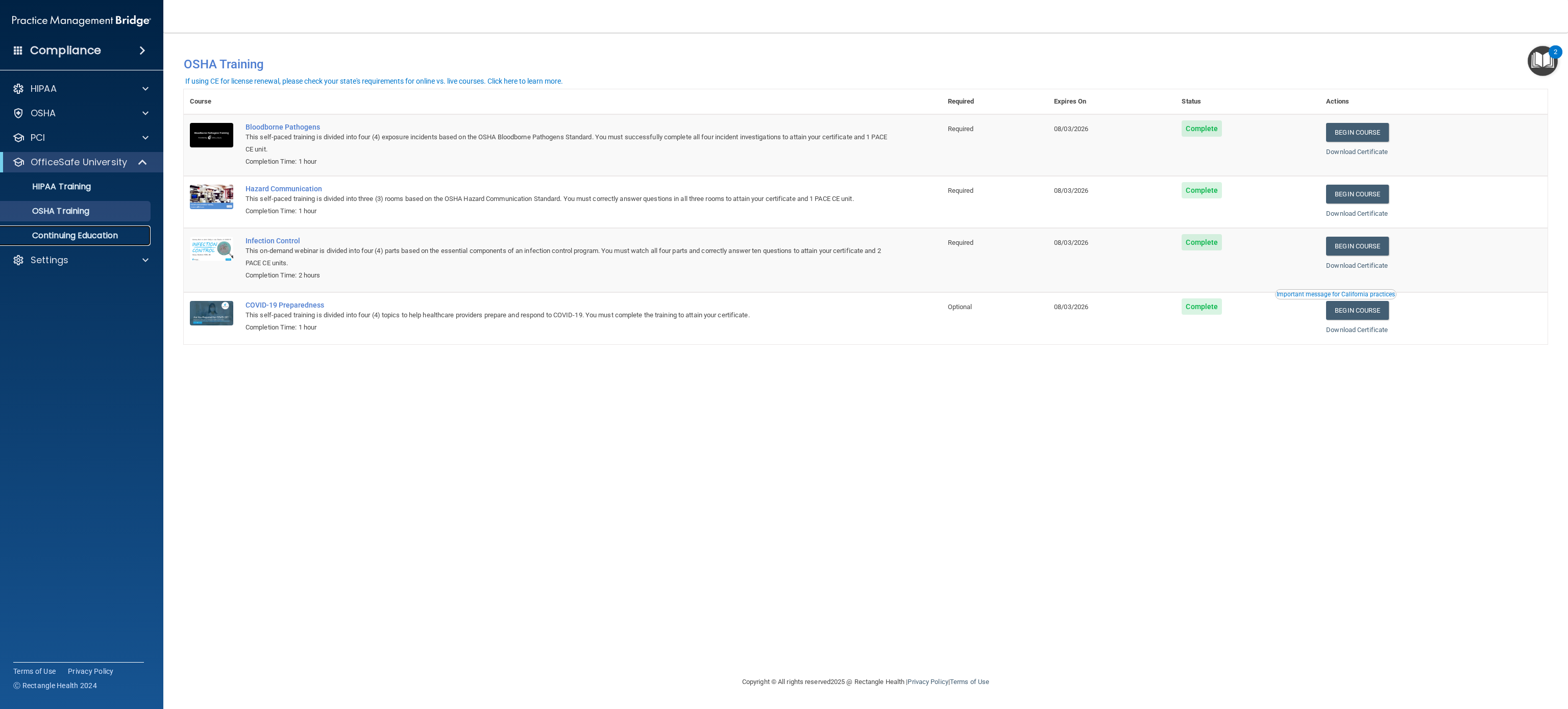 click on "Continuing Education" at bounding box center (76, 236) 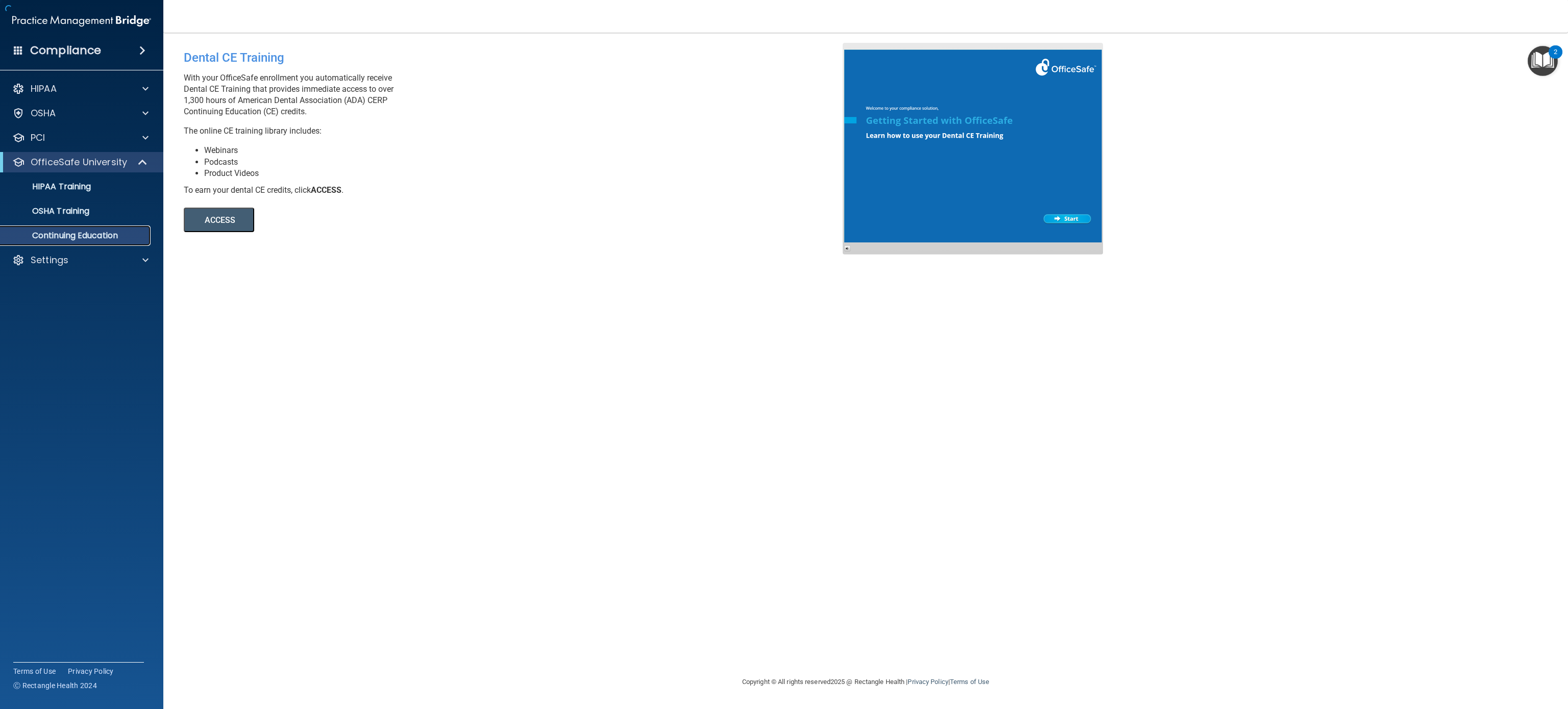 click on "Continuing Education" at bounding box center (76, 236) 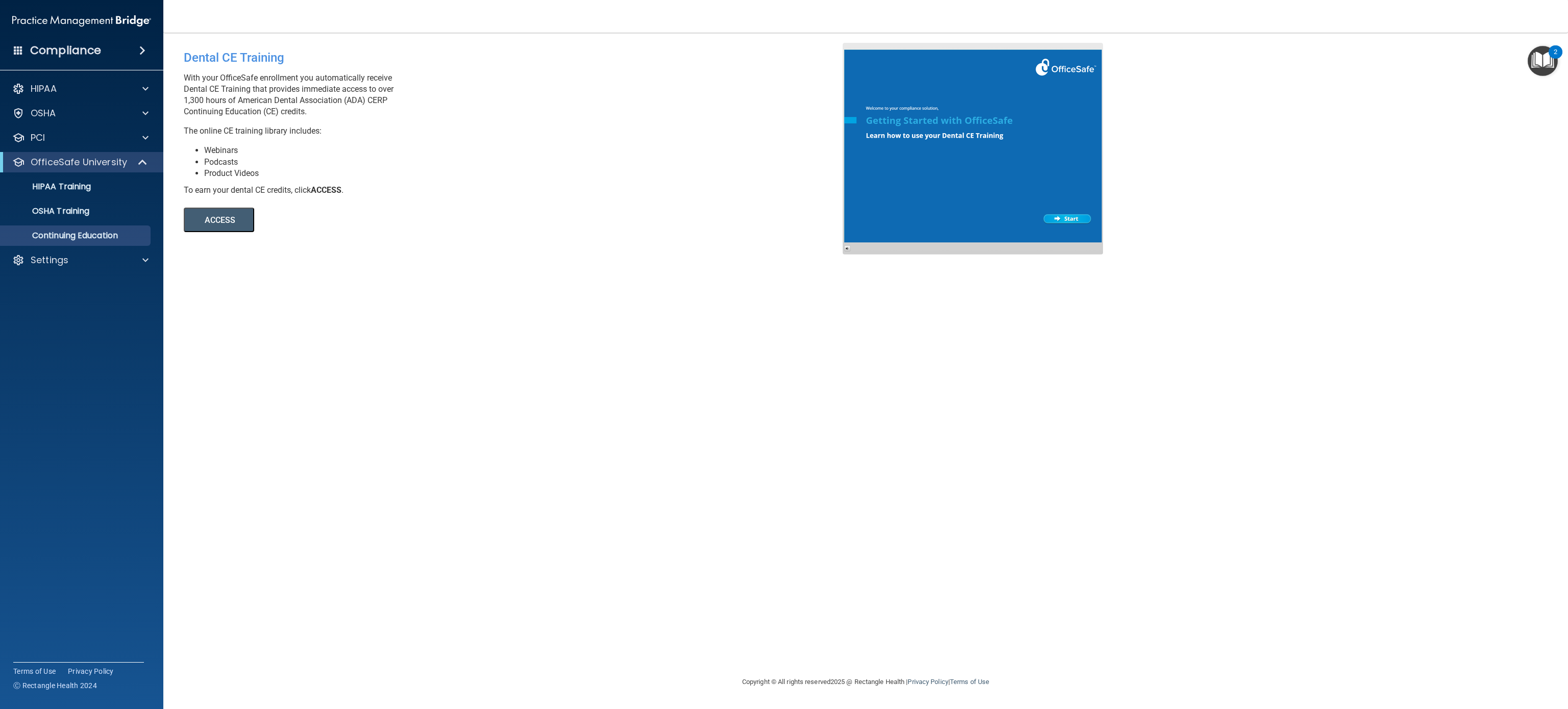 click on "ACCESS" at bounding box center [219, 220] 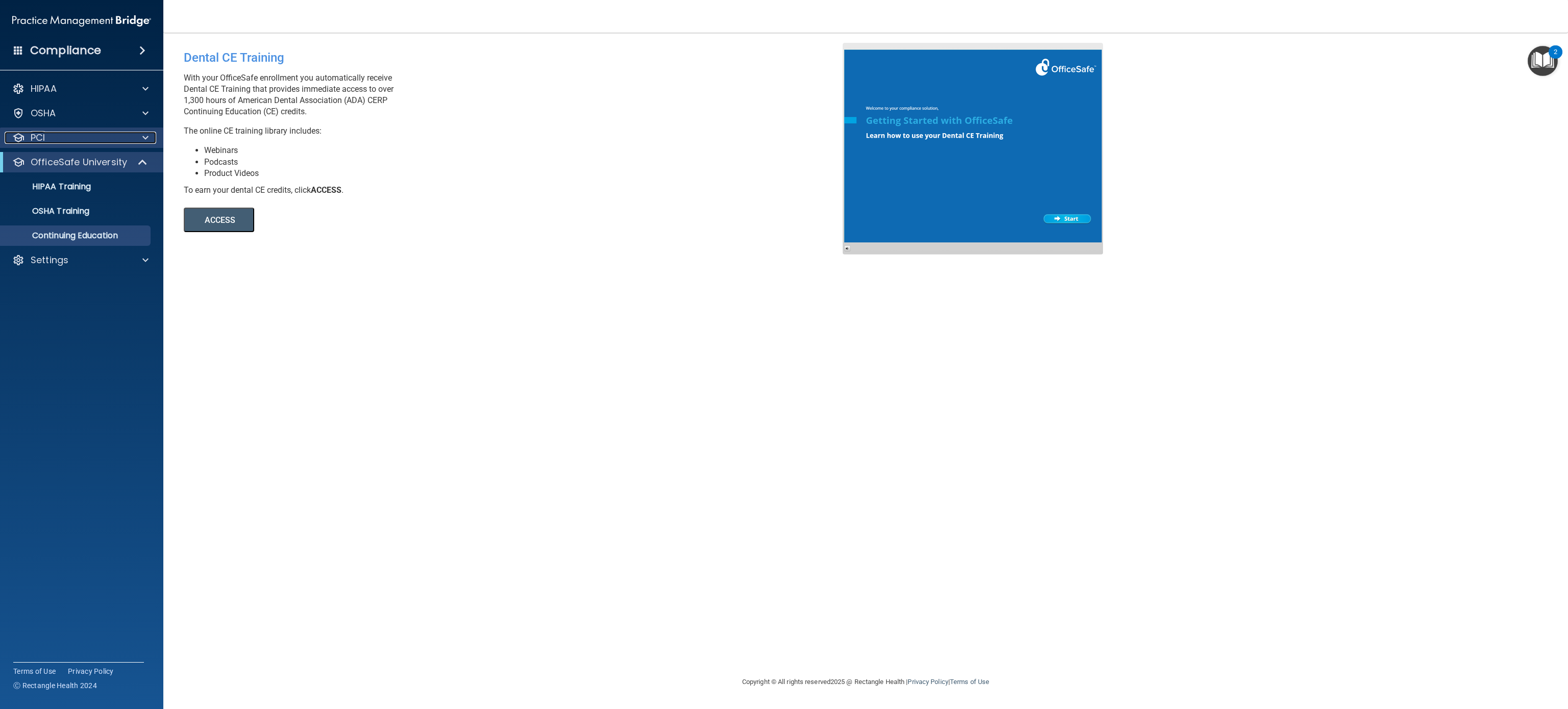 click on "PCI" at bounding box center [68, 138] 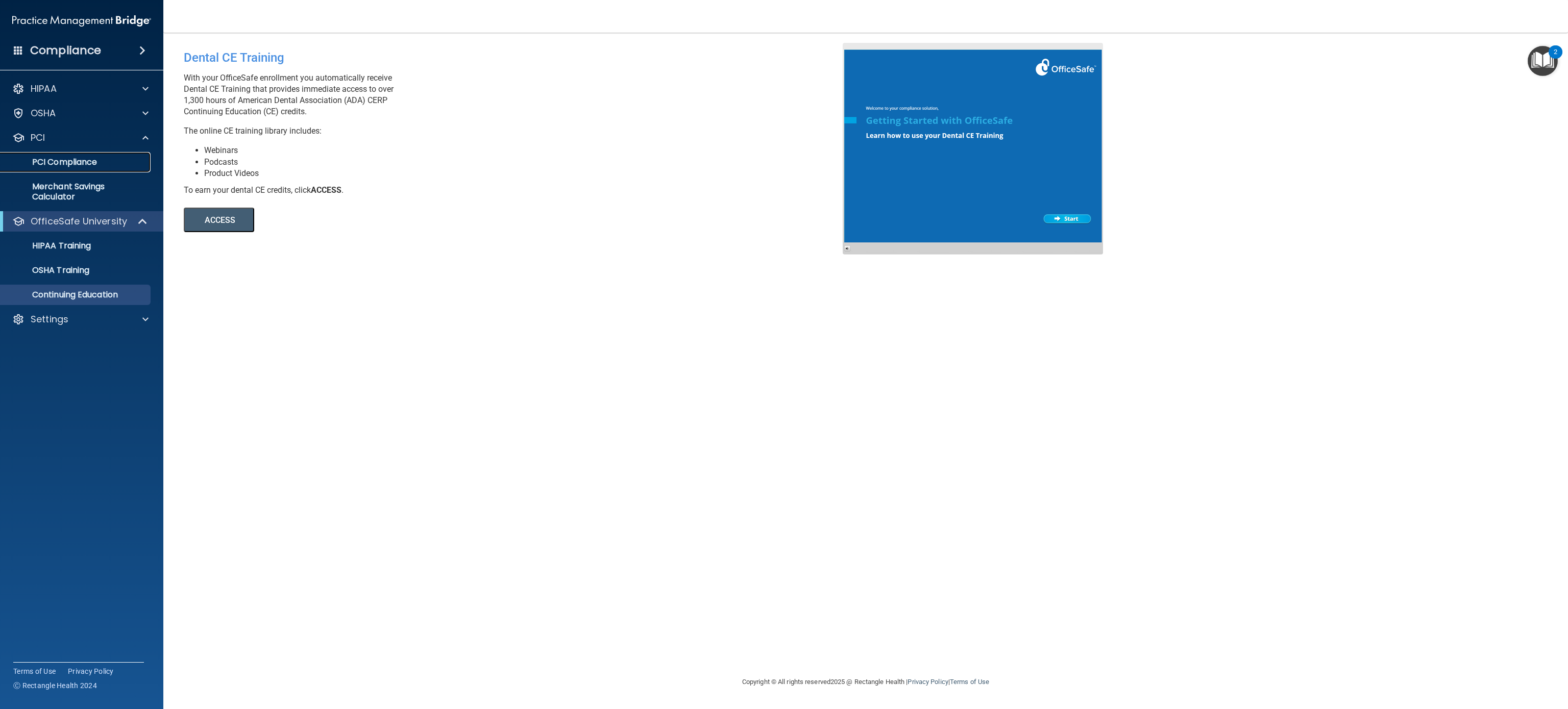 click on "PCI Compliance" at bounding box center [76, 162] 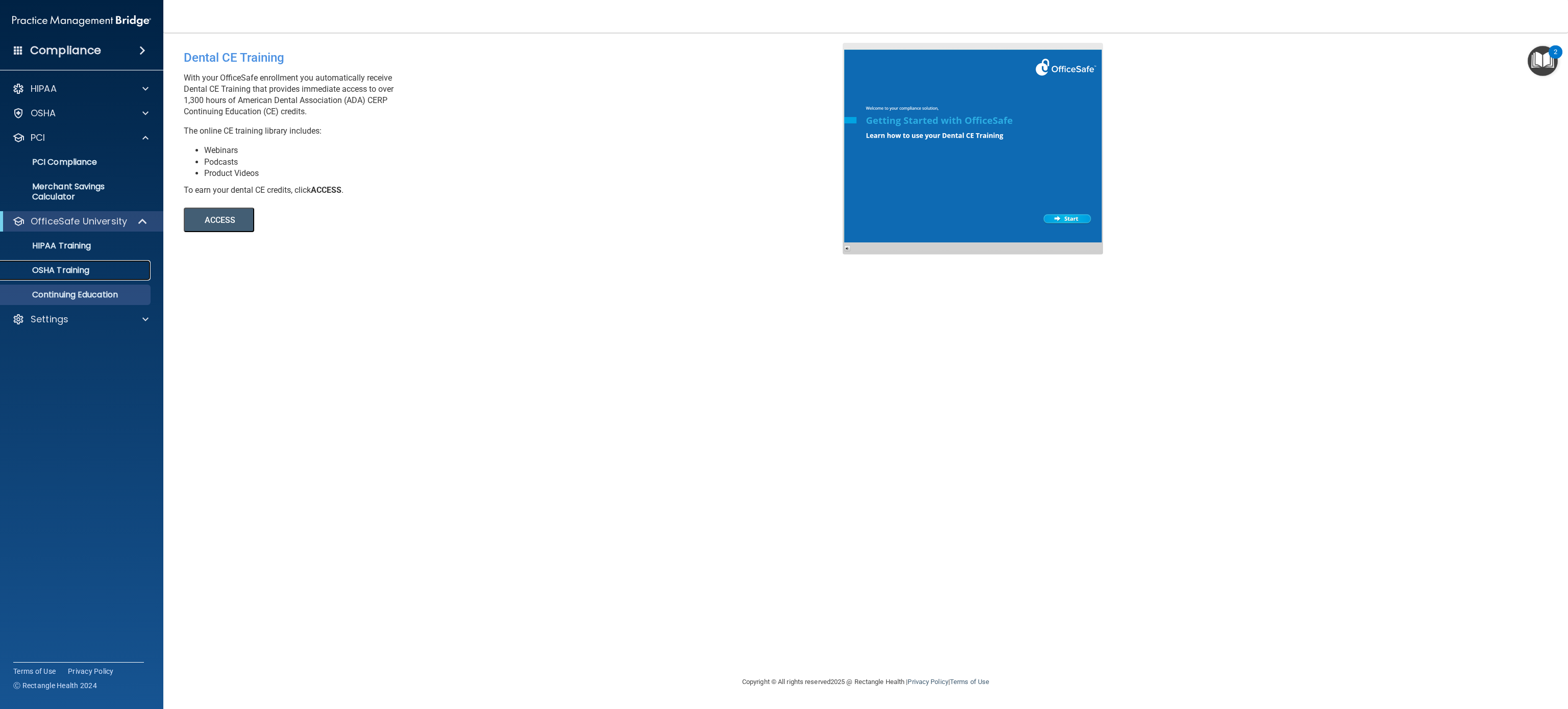click on "OSHA Training" at bounding box center (76, 270) 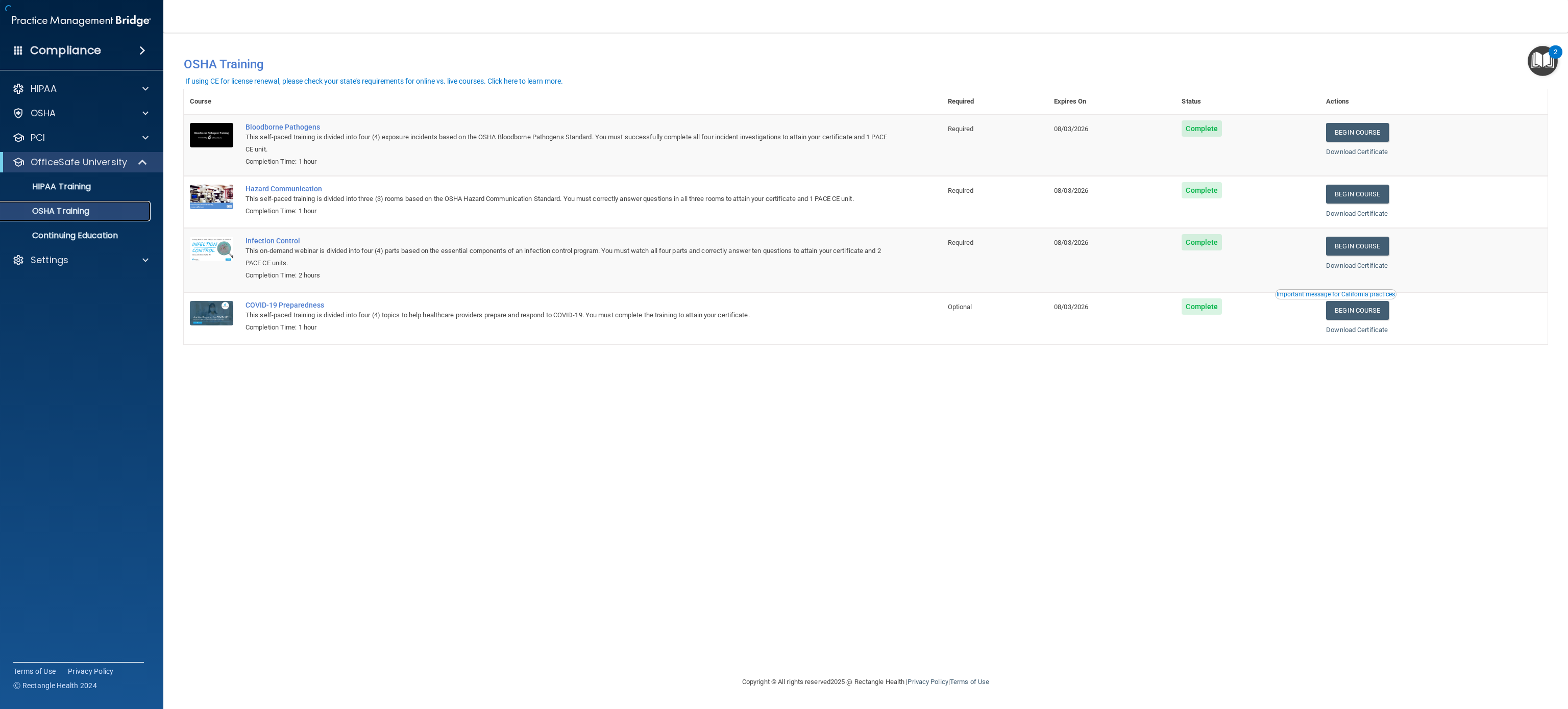click on "OSHA Training" at bounding box center (70, 211) 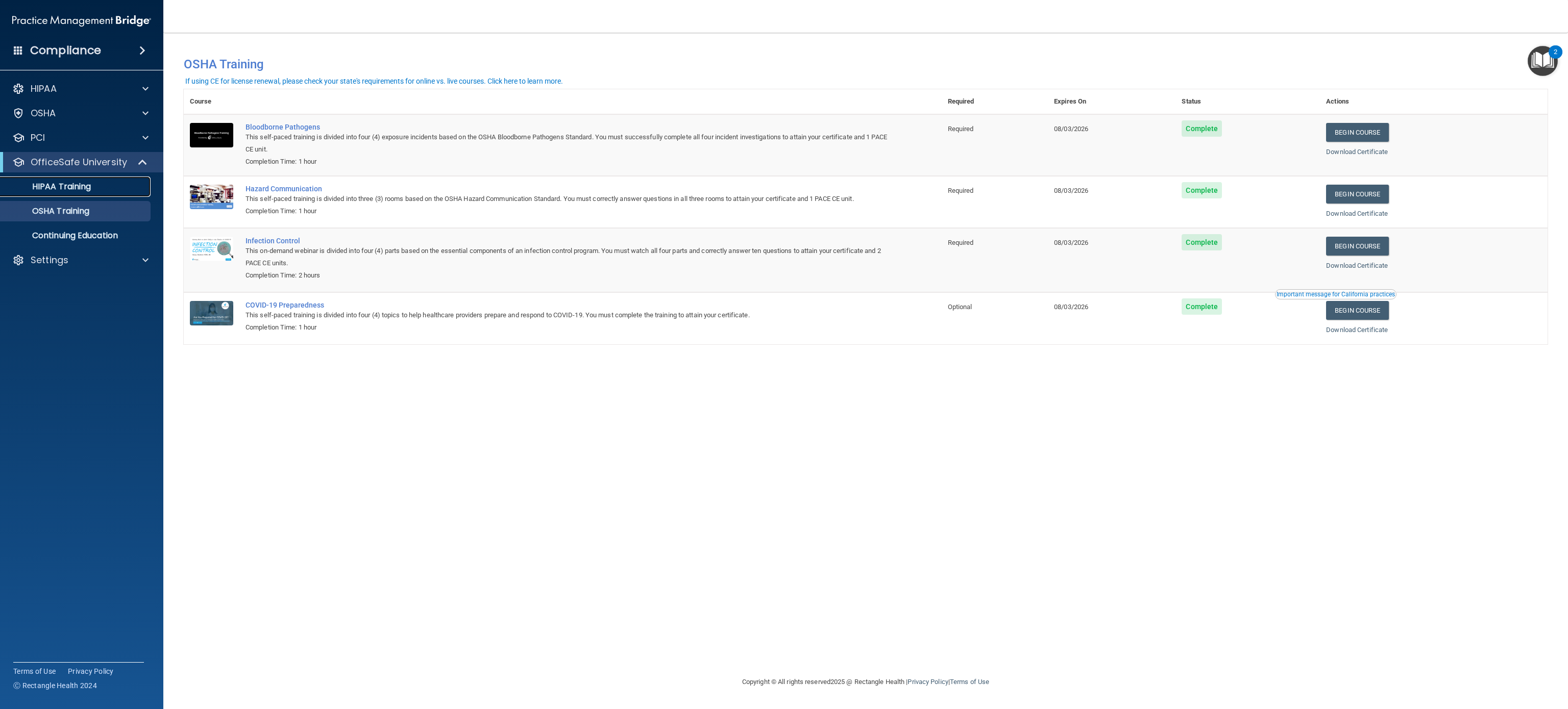 click on "HIPAA Training" at bounding box center (48, 187) 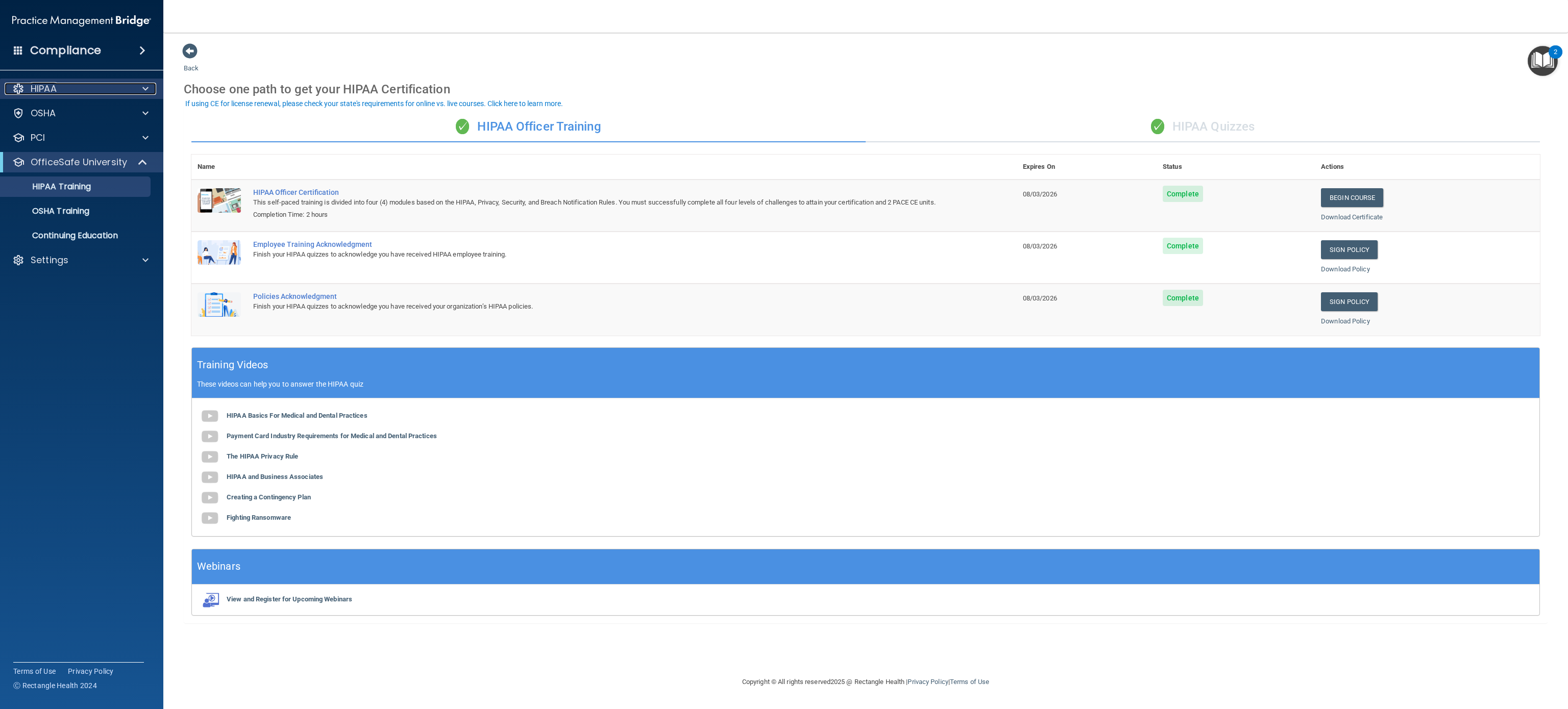 click on "HIPAA" at bounding box center [43, 89] 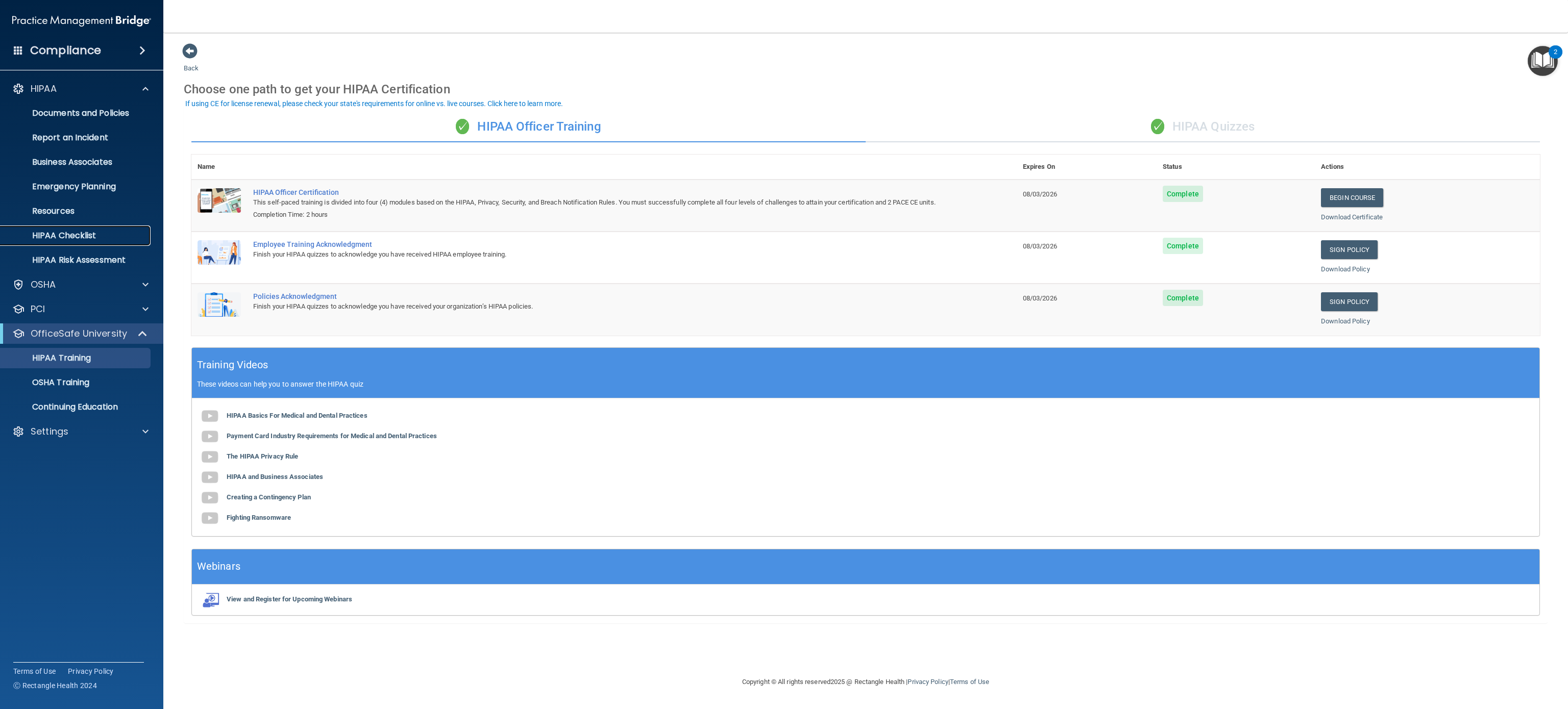 click on "HIPAA Checklist" at bounding box center [76, 236] 